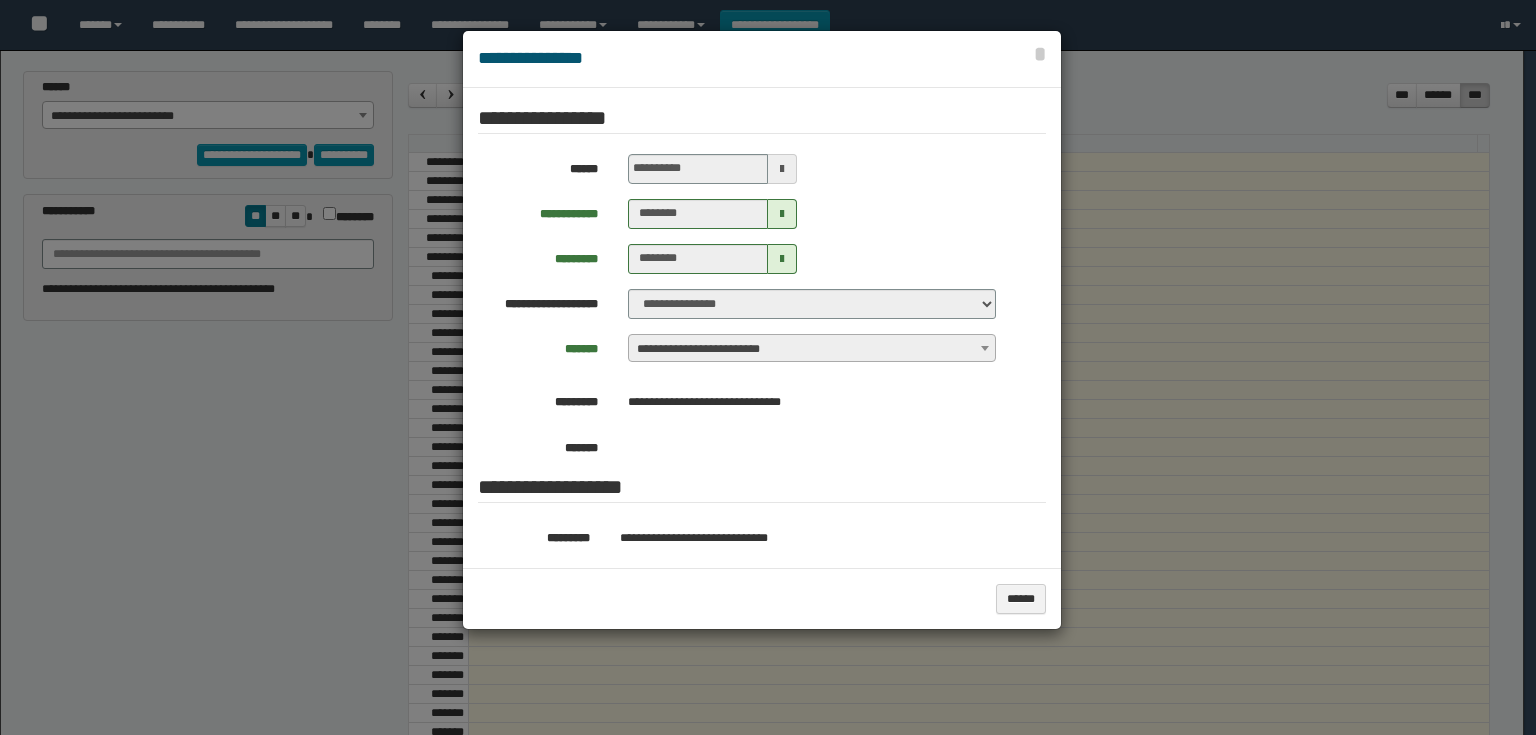 select on "******" 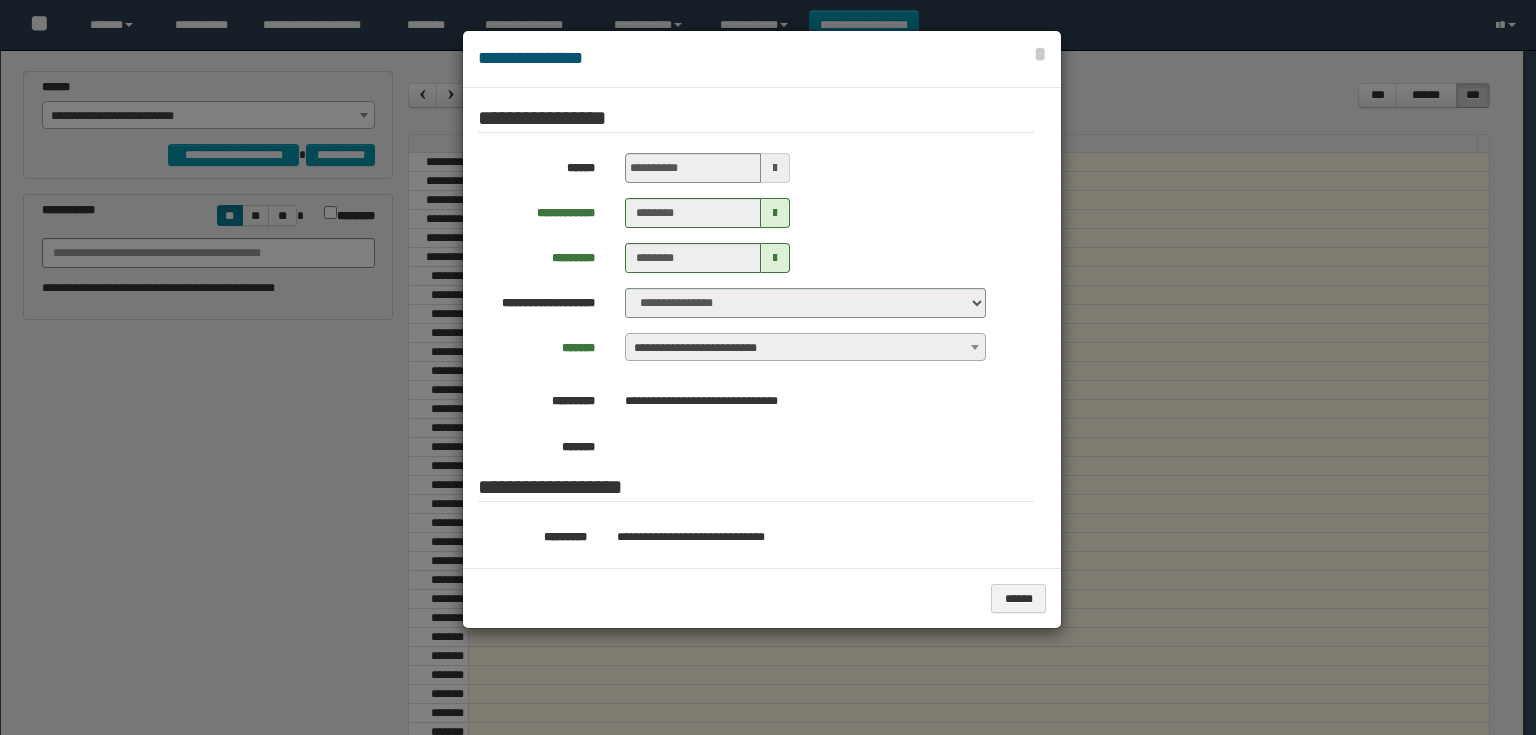 scroll, scrollTop: 0, scrollLeft: 0, axis: both 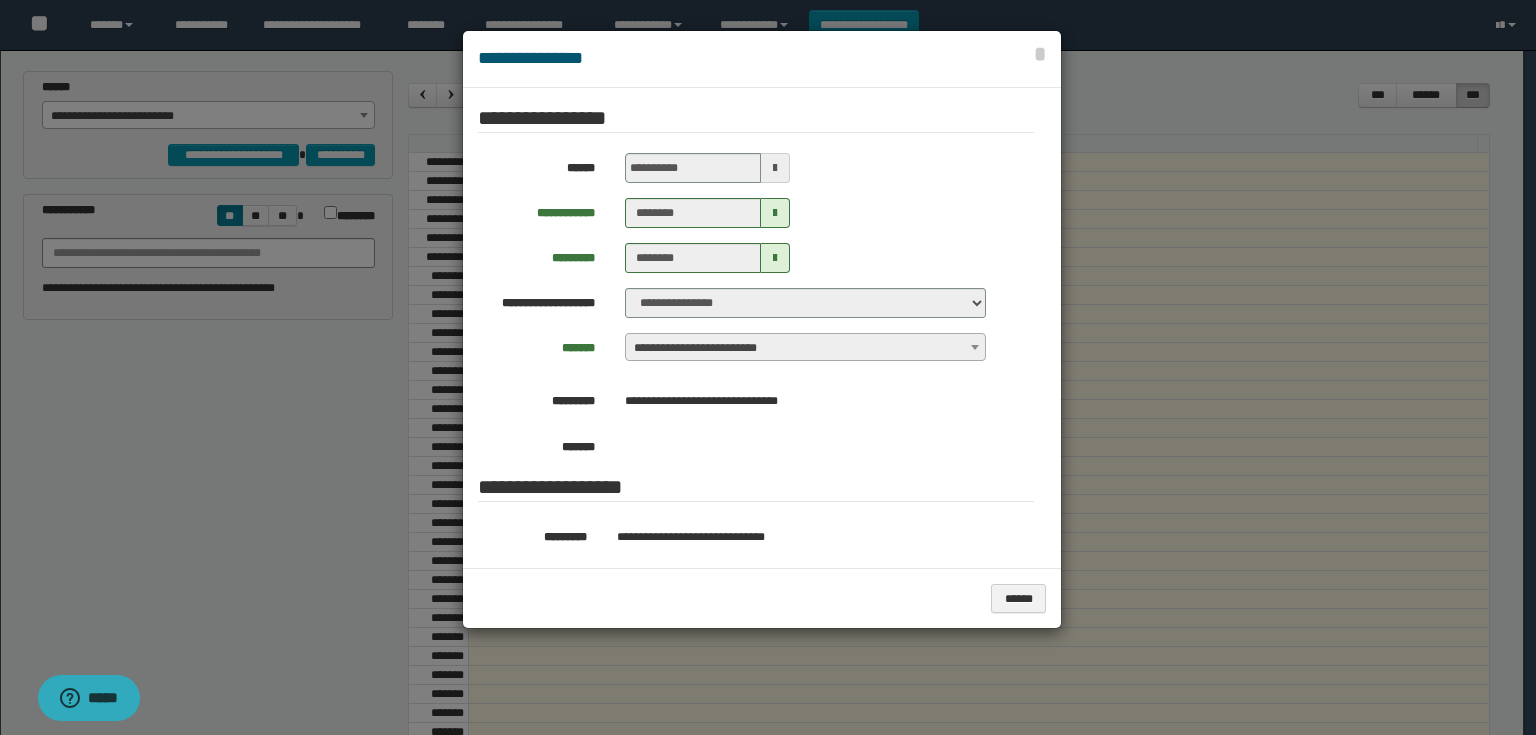 click at bounding box center (768, 367) 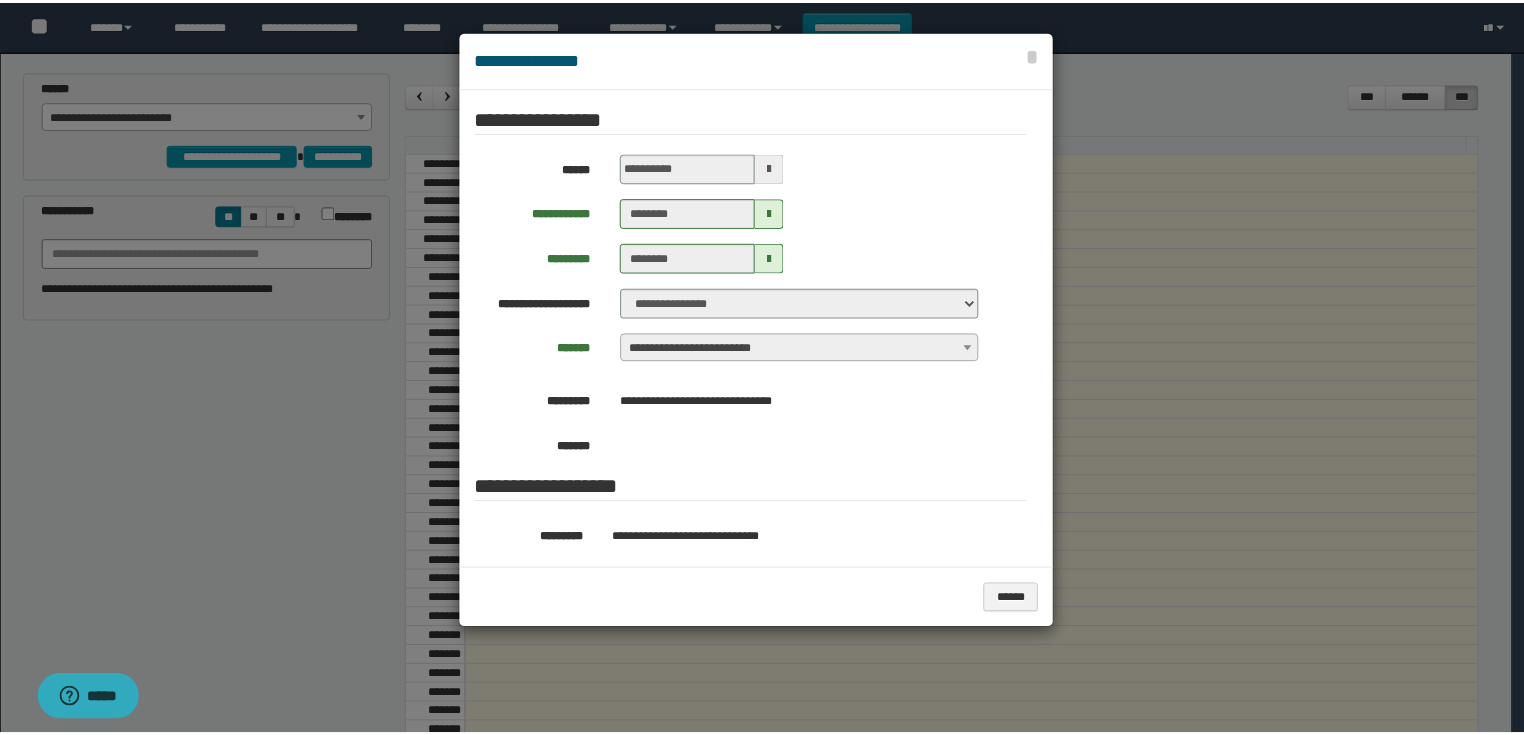 scroll, scrollTop: 0, scrollLeft: 0, axis: both 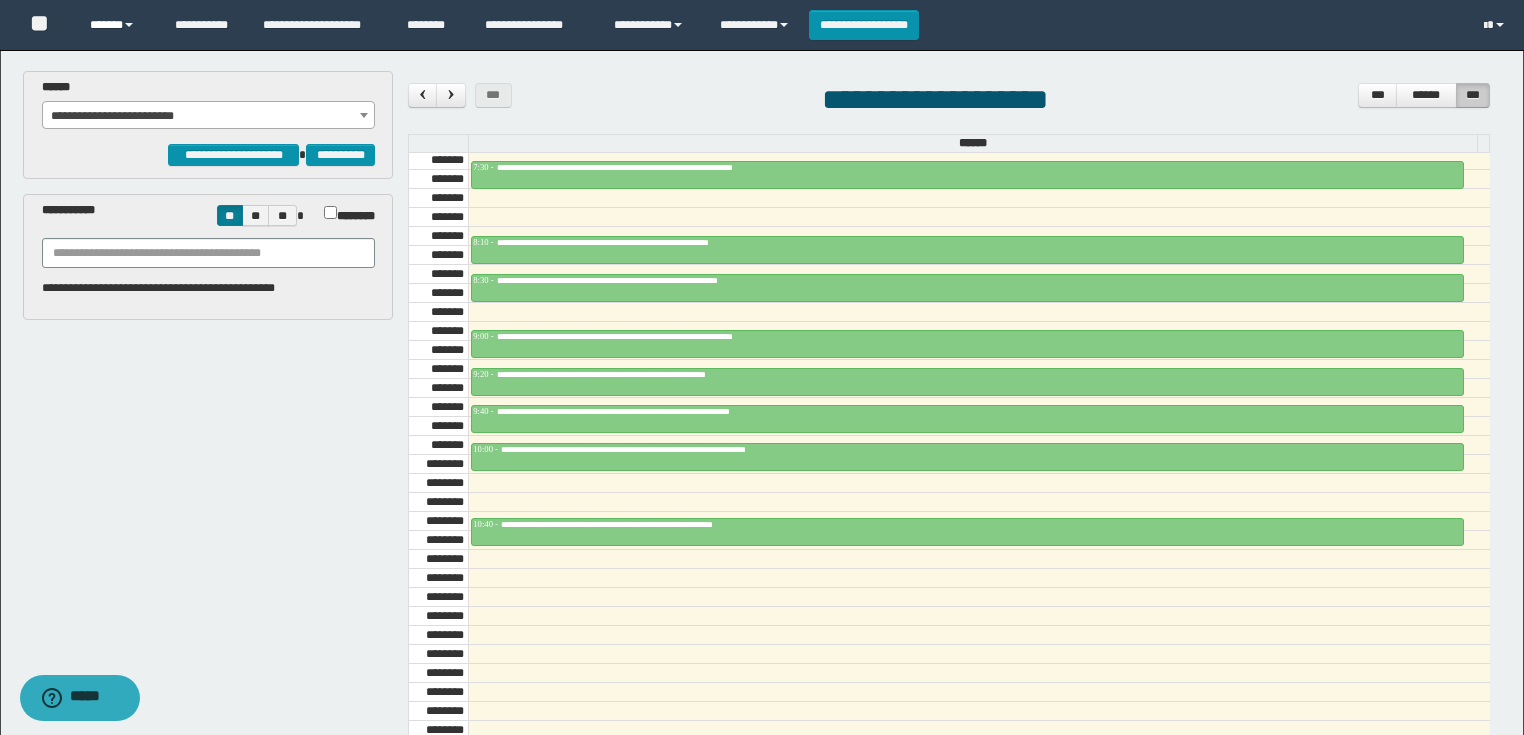 click on "******" at bounding box center [117, 25] 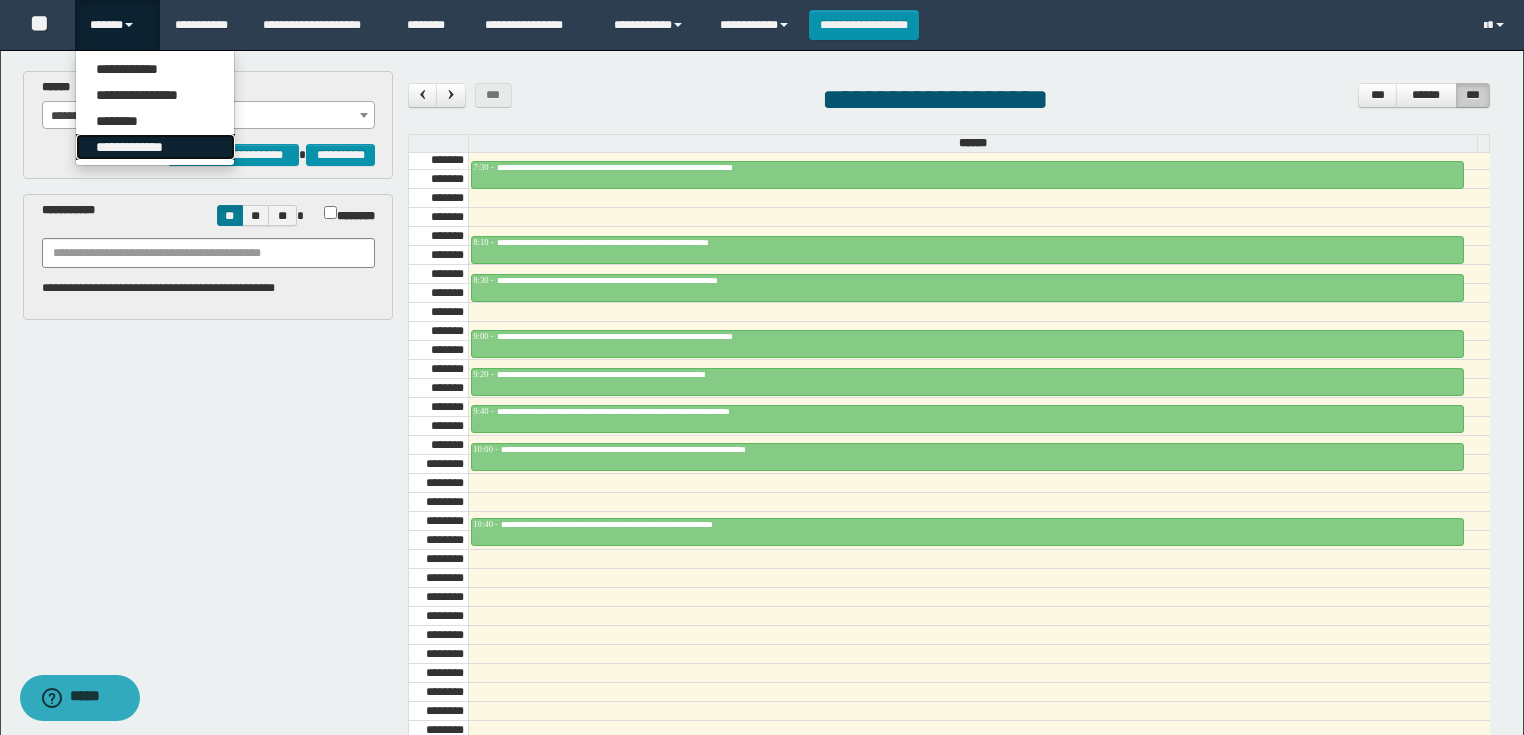 click on "**********" at bounding box center (155, 147) 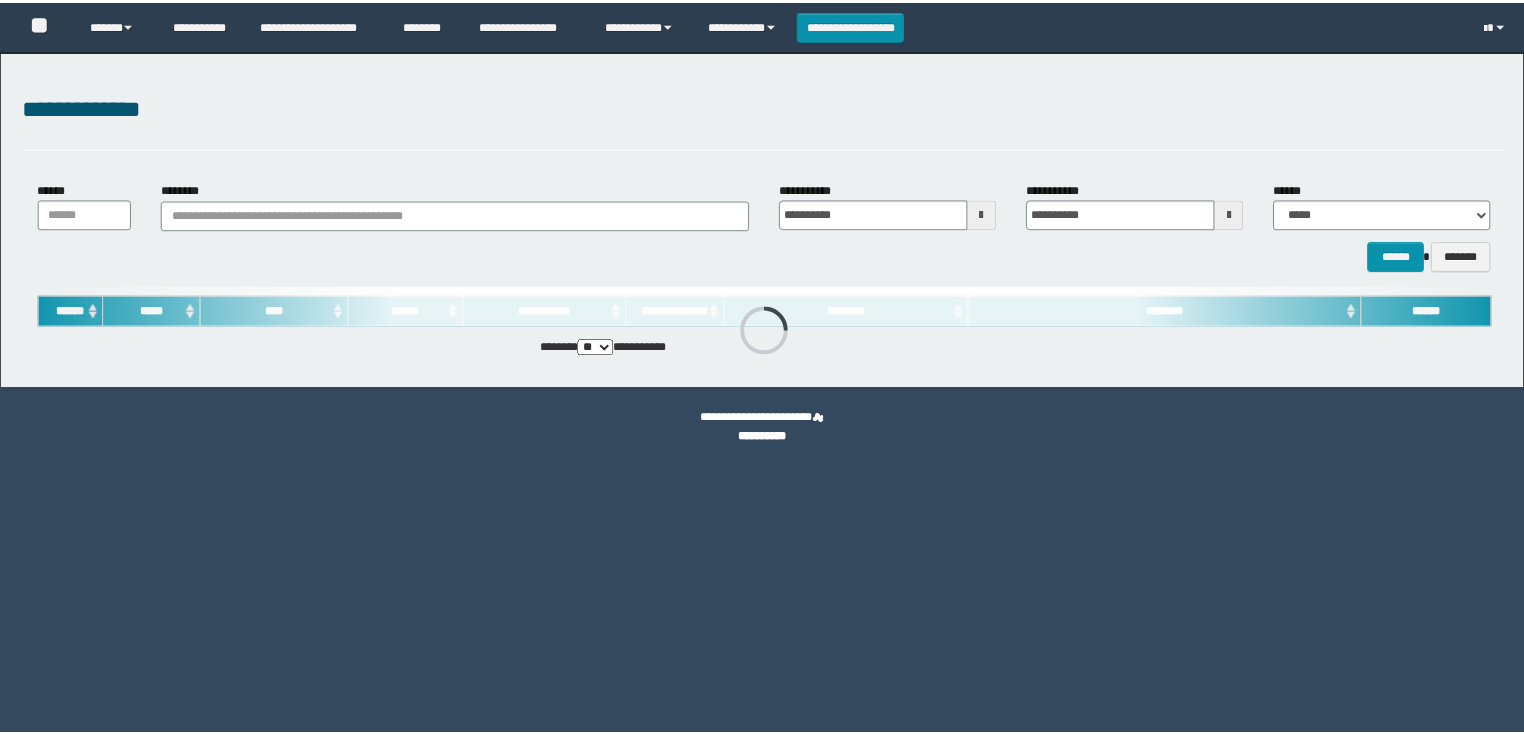 scroll, scrollTop: 0, scrollLeft: 0, axis: both 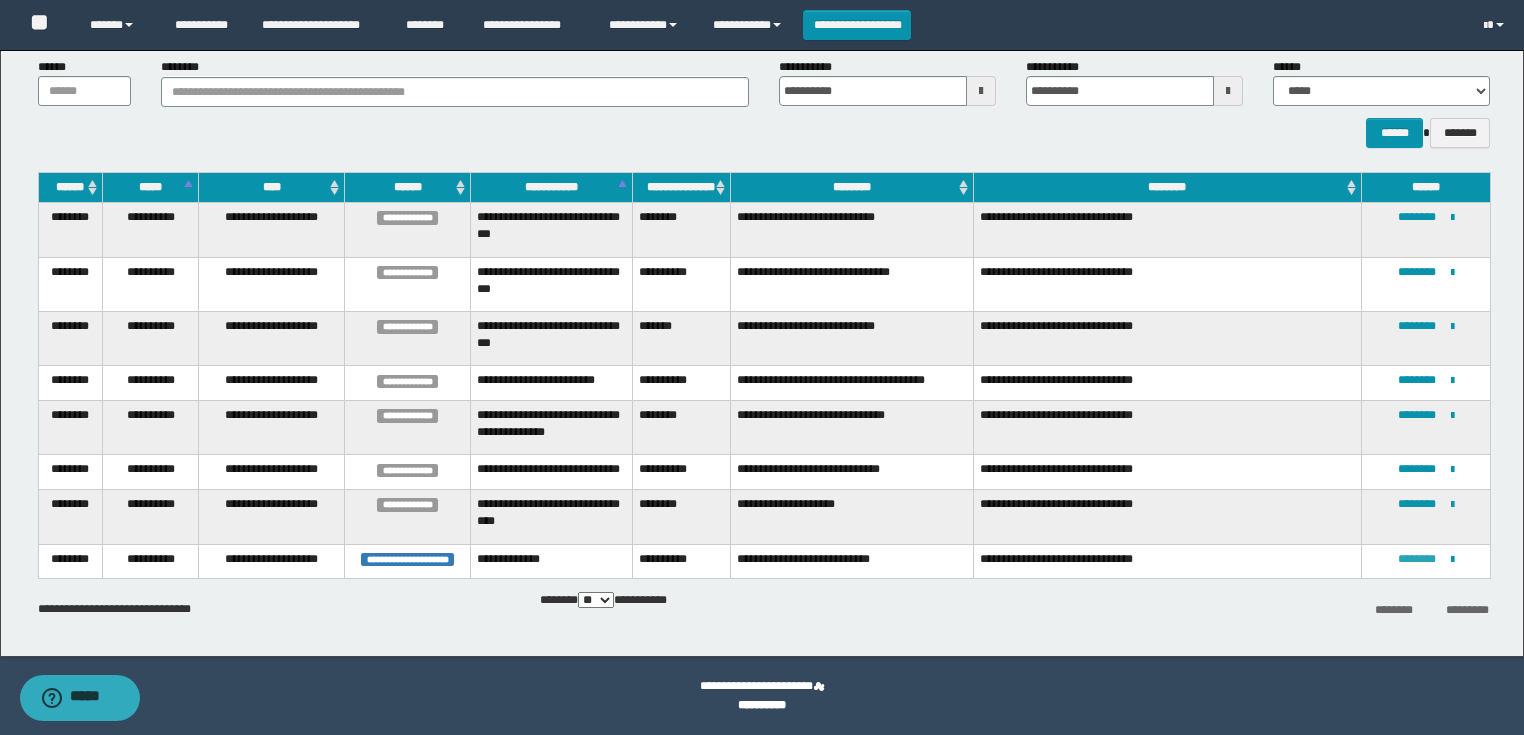 click on "********" at bounding box center (1417, 559) 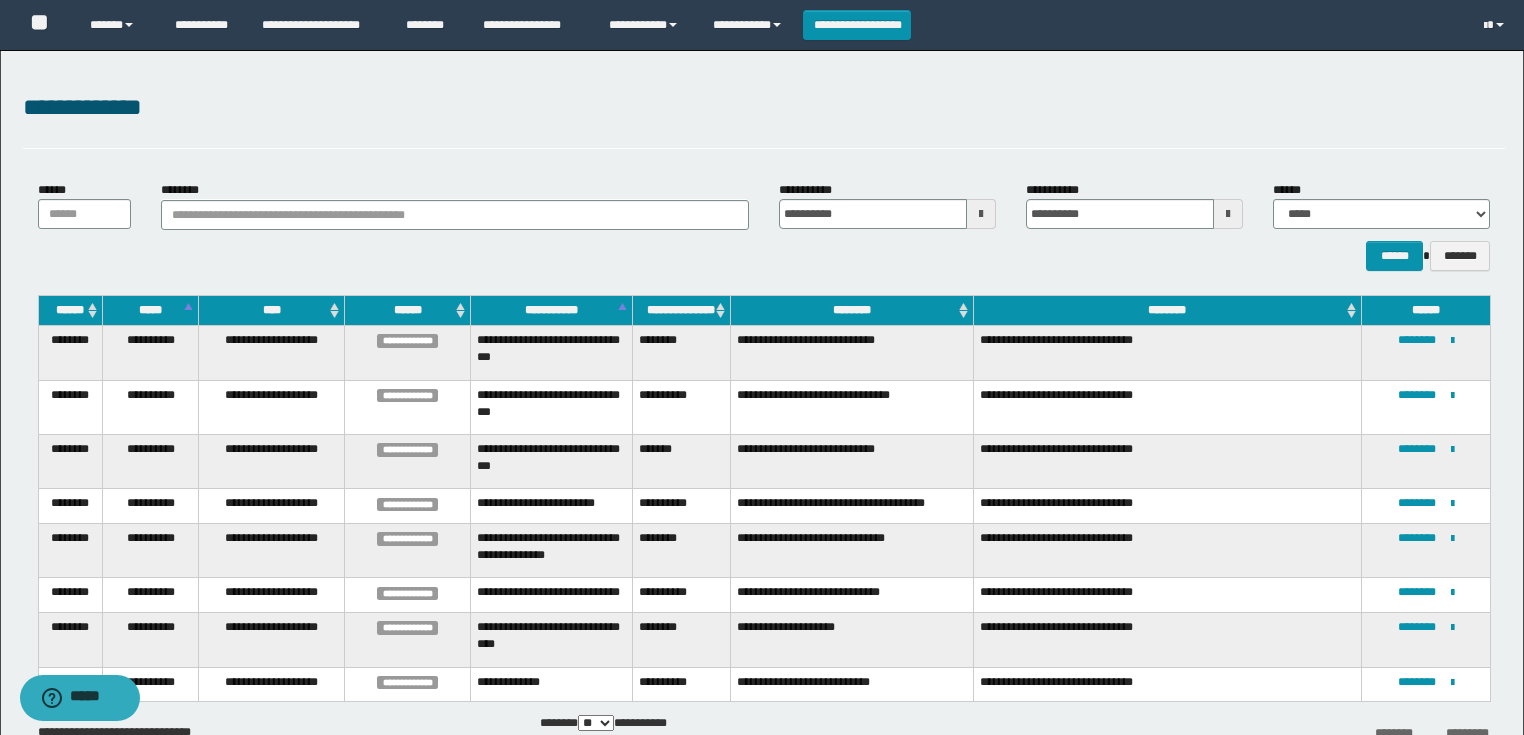 scroll, scrollTop: 123, scrollLeft: 0, axis: vertical 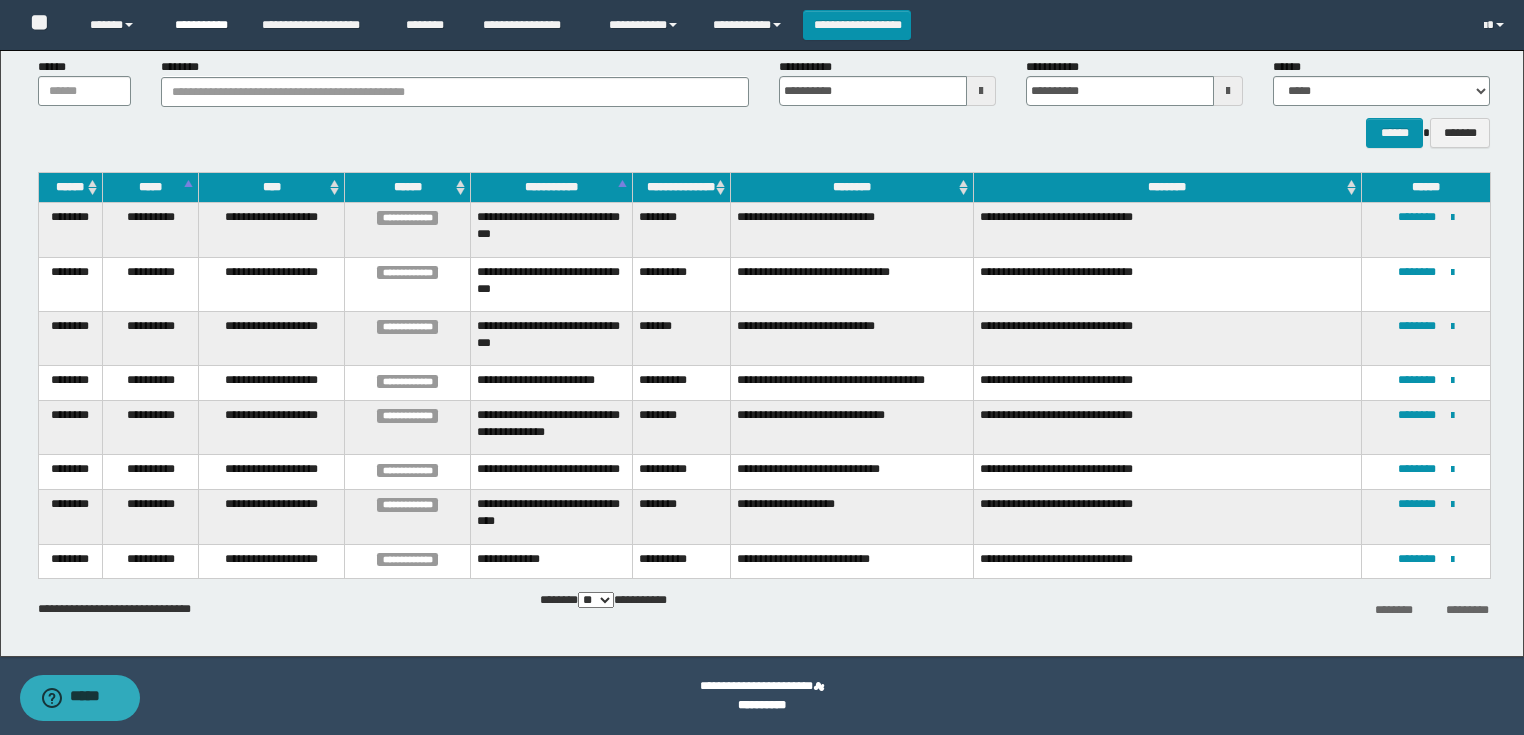 click on "**********" at bounding box center (203, 25) 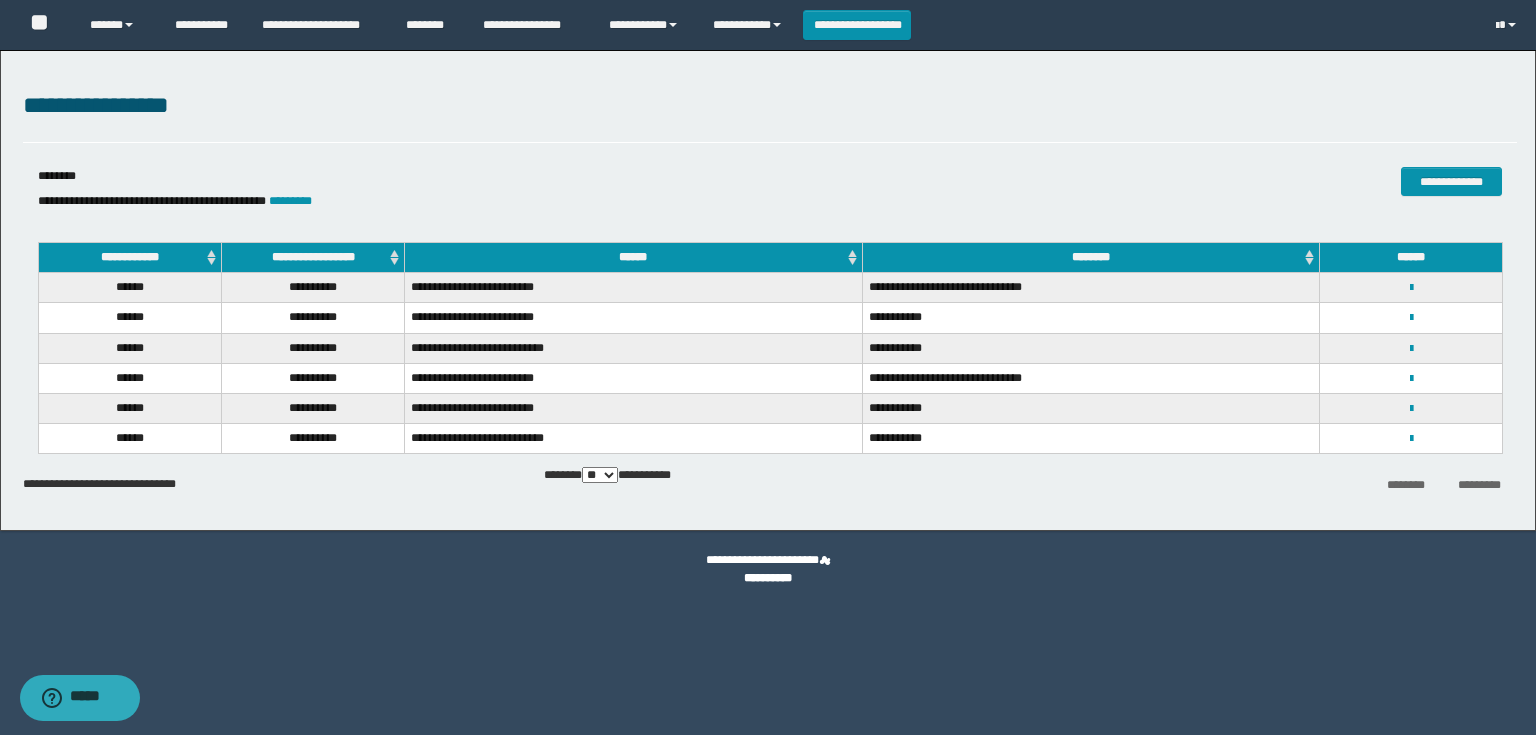 scroll, scrollTop: 0, scrollLeft: 0, axis: both 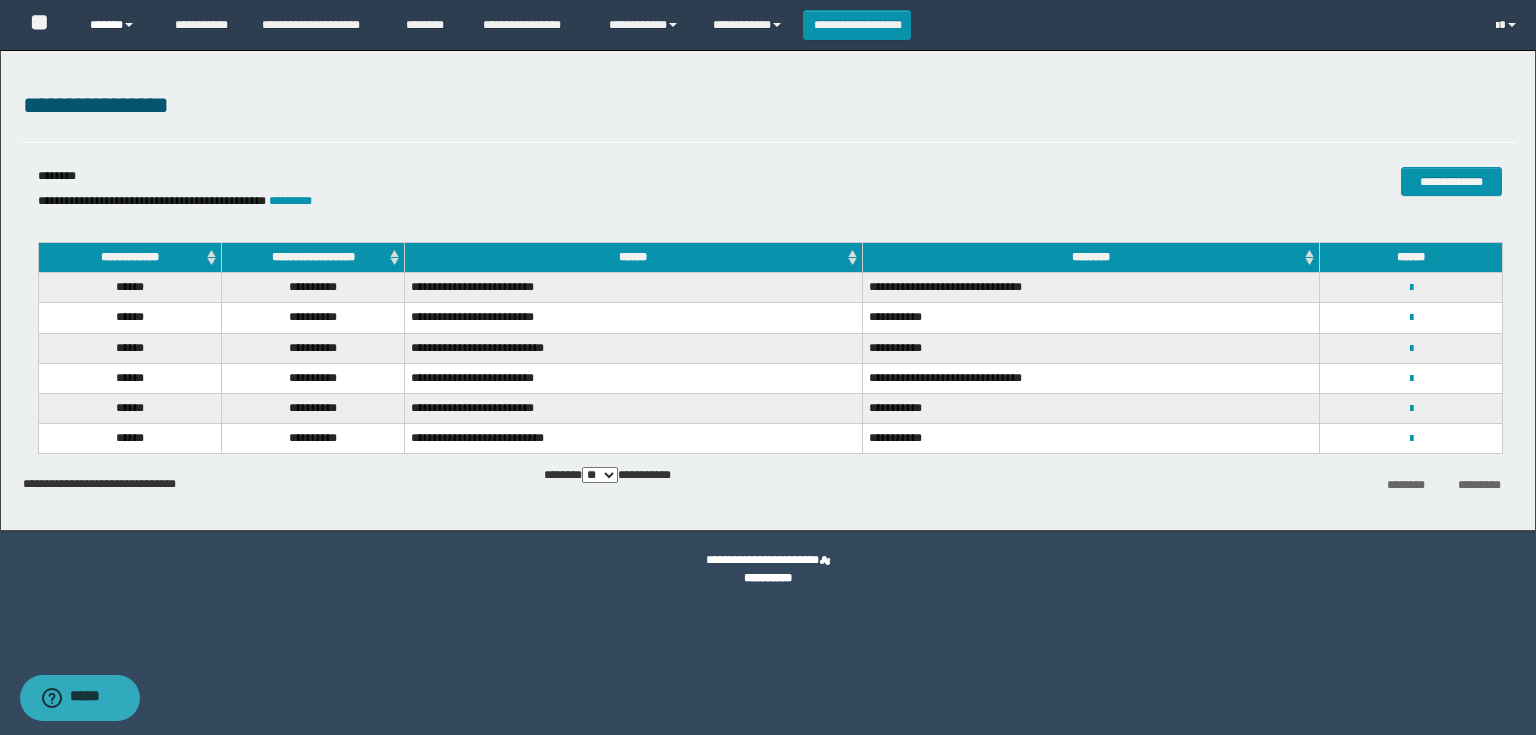 click on "******" at bounding box center (117, 25) 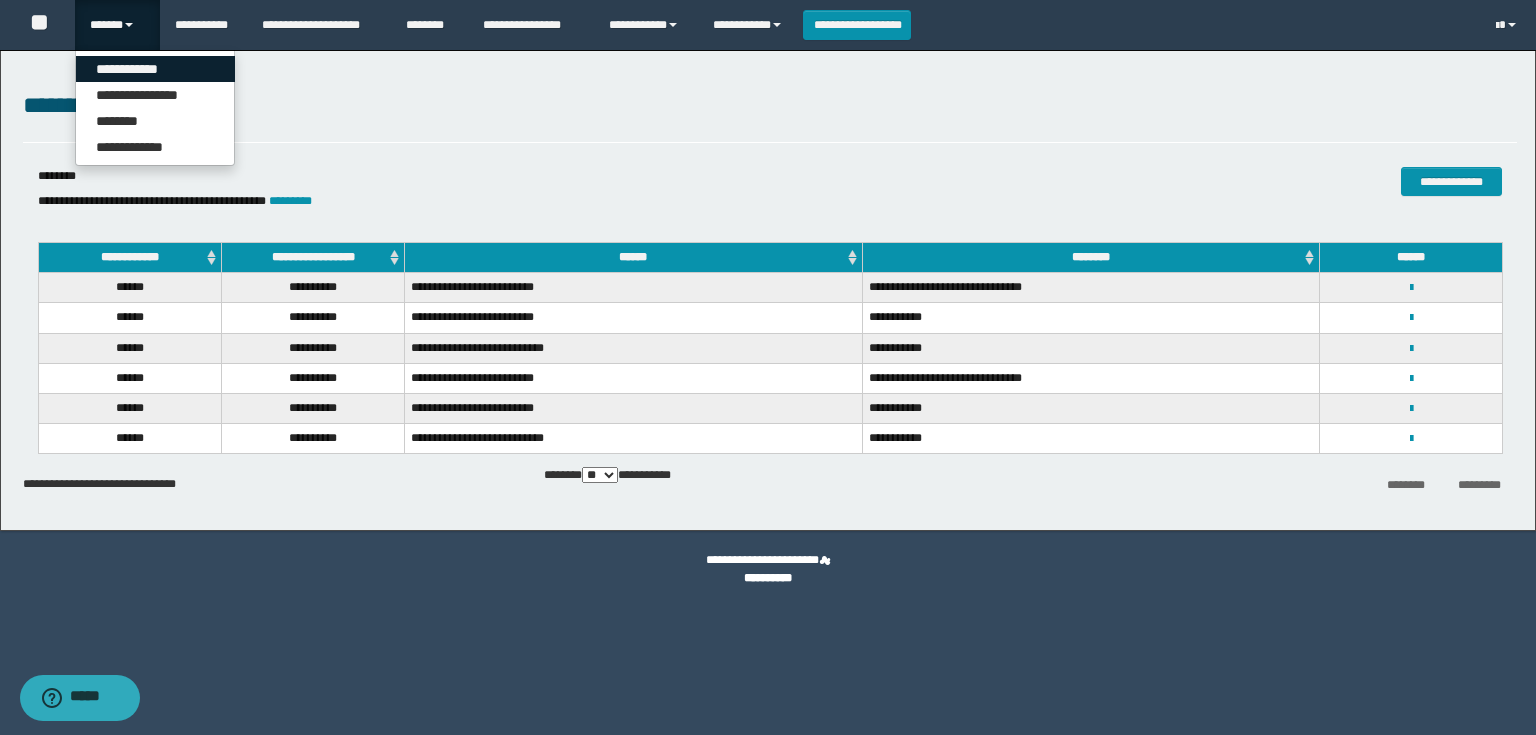 click on "**********" at bounding box center [155, 69] 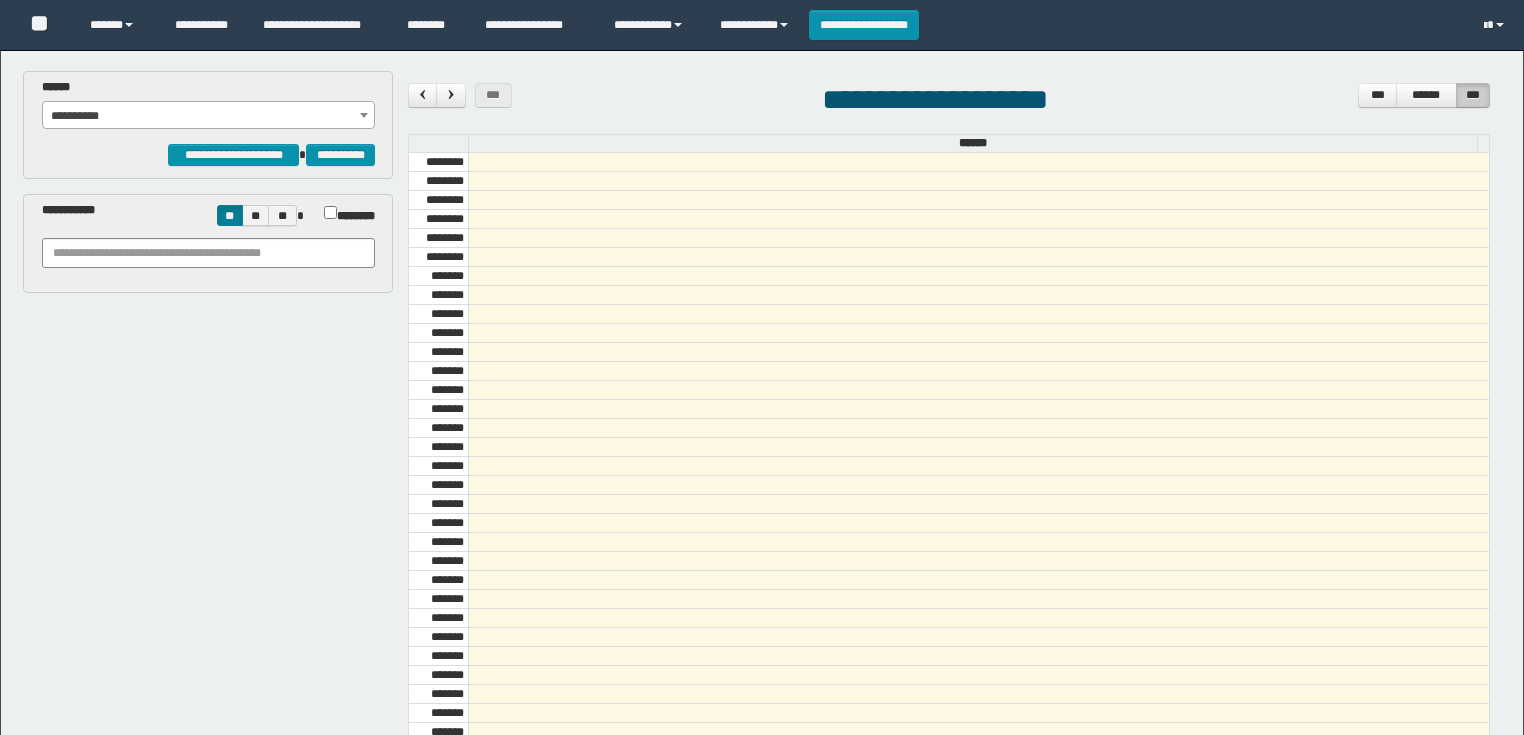 scroll, scrollTop: 0, scrollLeft: 0, axis: both 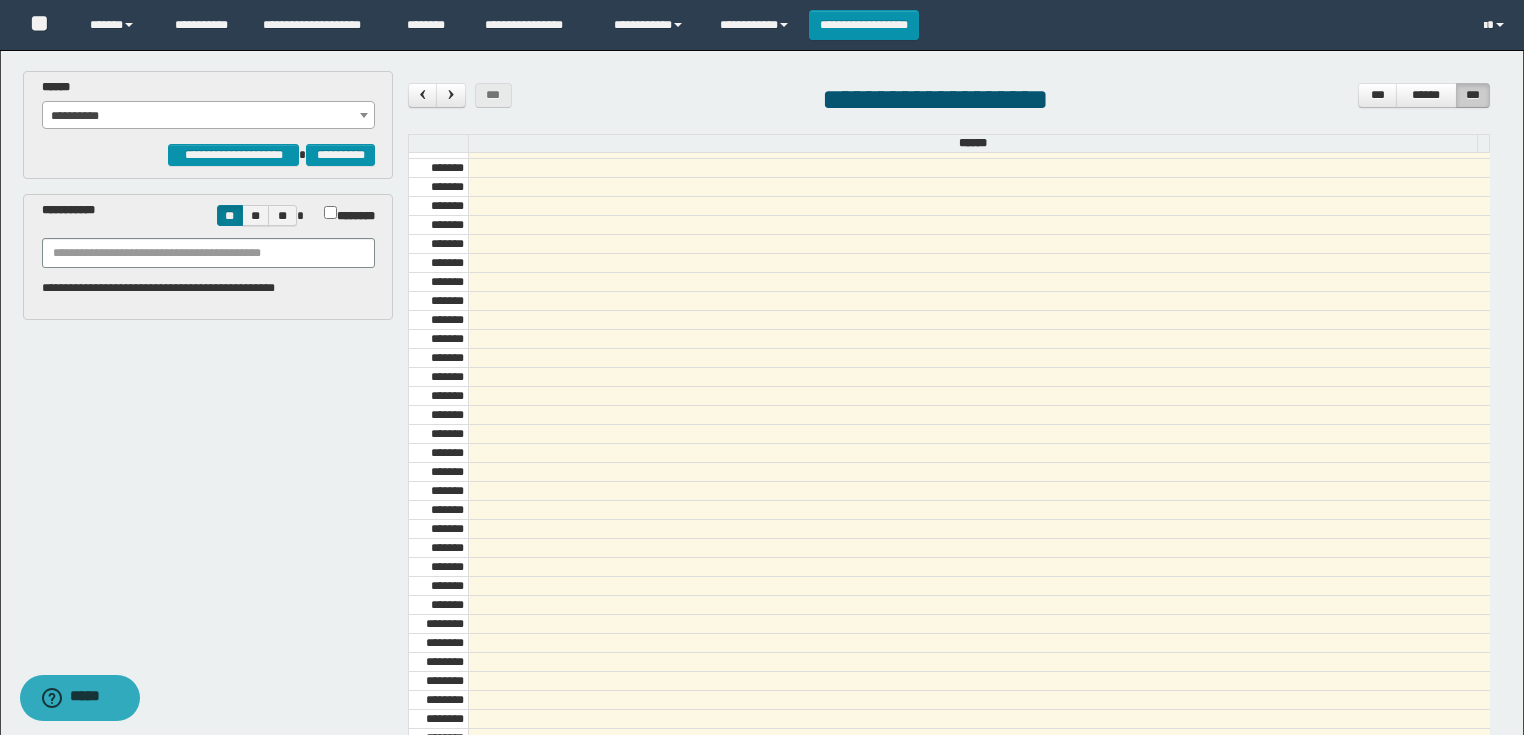 click on "**********" at bounding box center [209, 116] 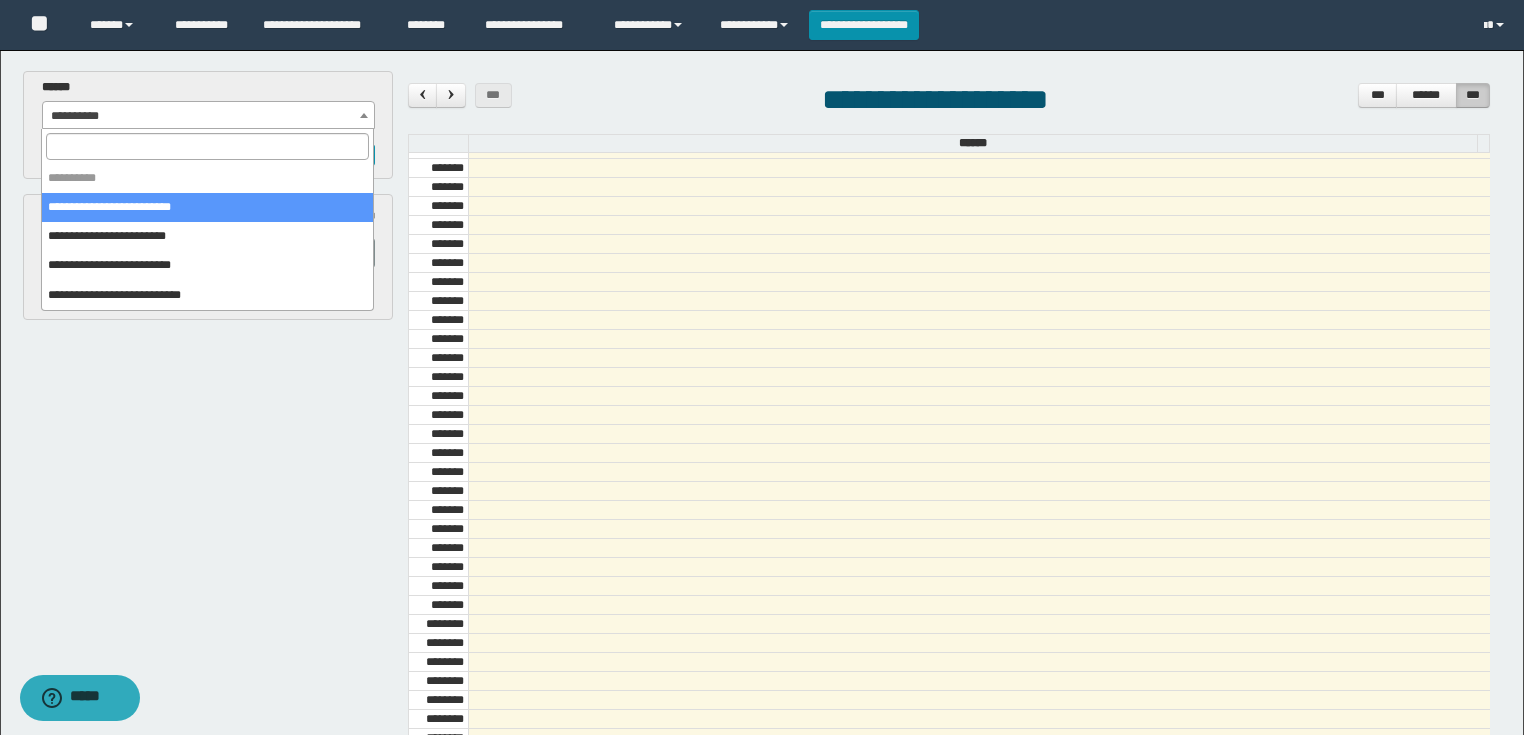 select on "******" 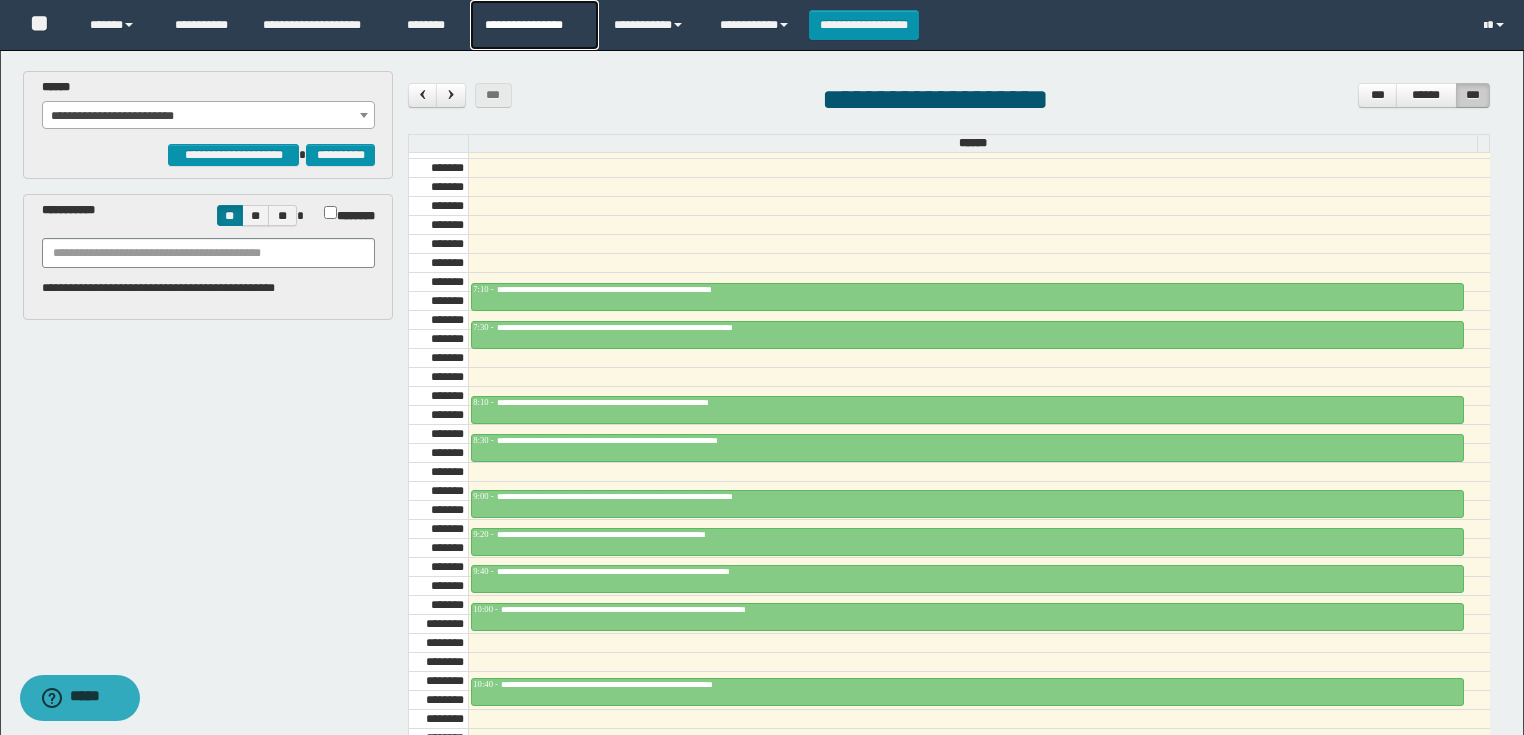 click on "**********" at bounding box center [534, 25] 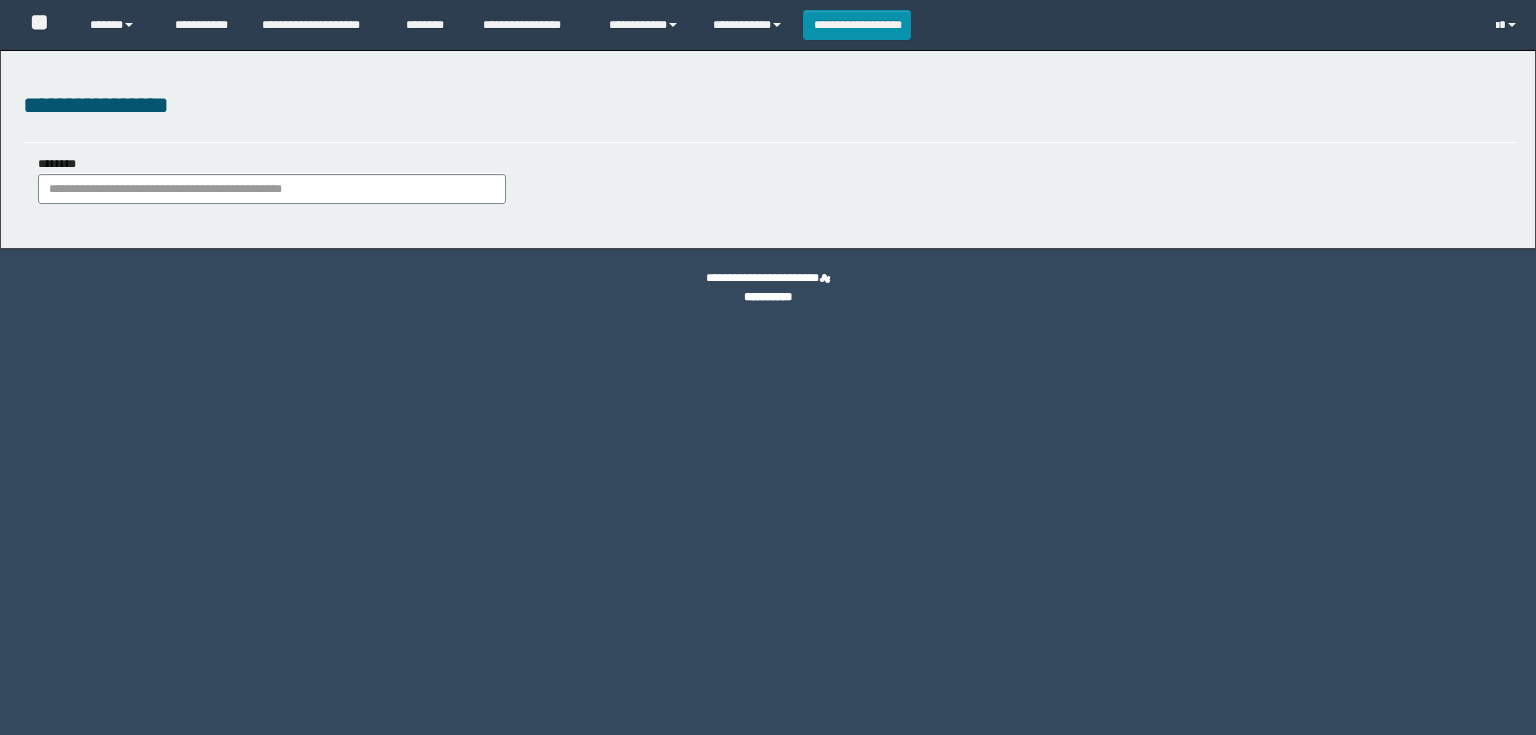 scroll, scrollTop: 0, scrollLeft: 0, axis: both 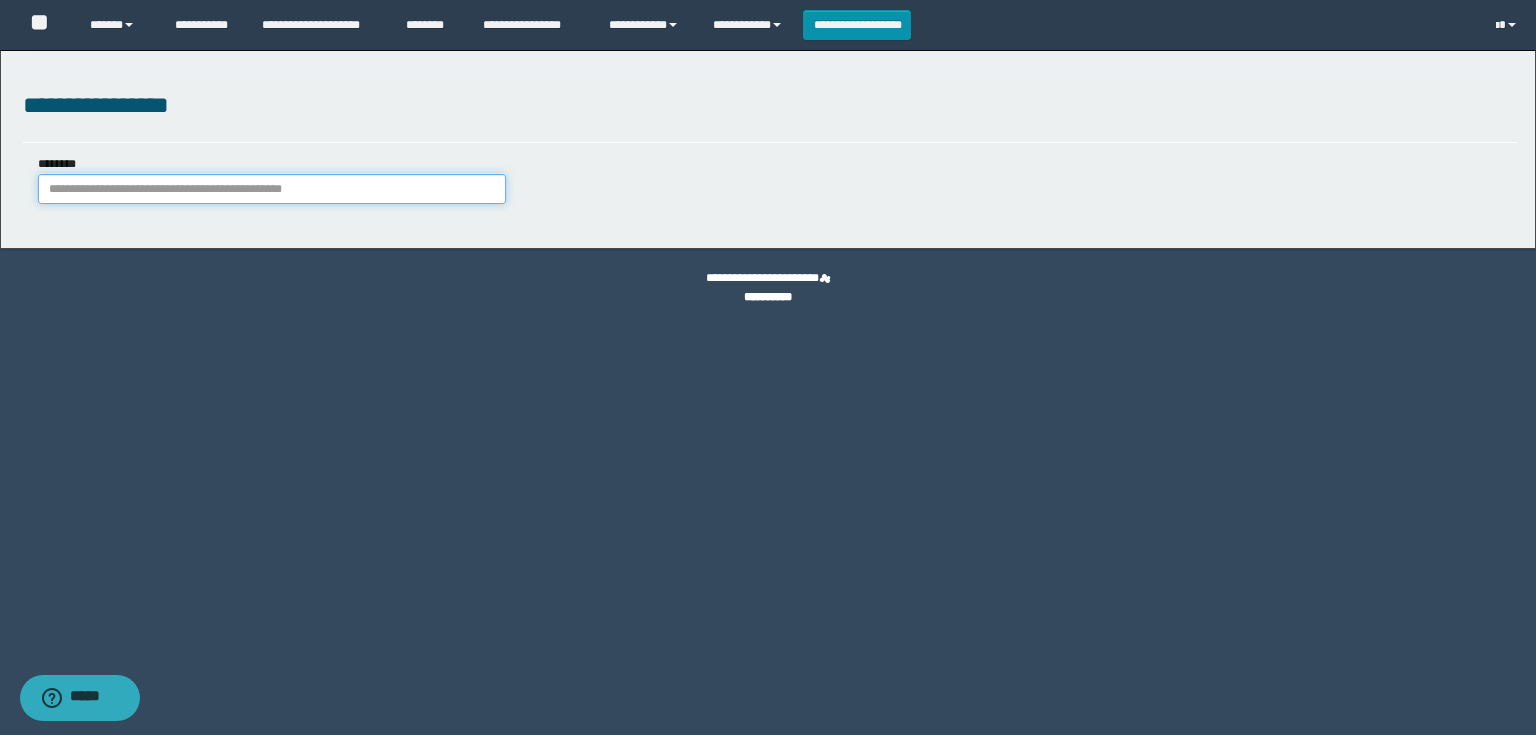 click on "********" at bounding box center [272, 189] 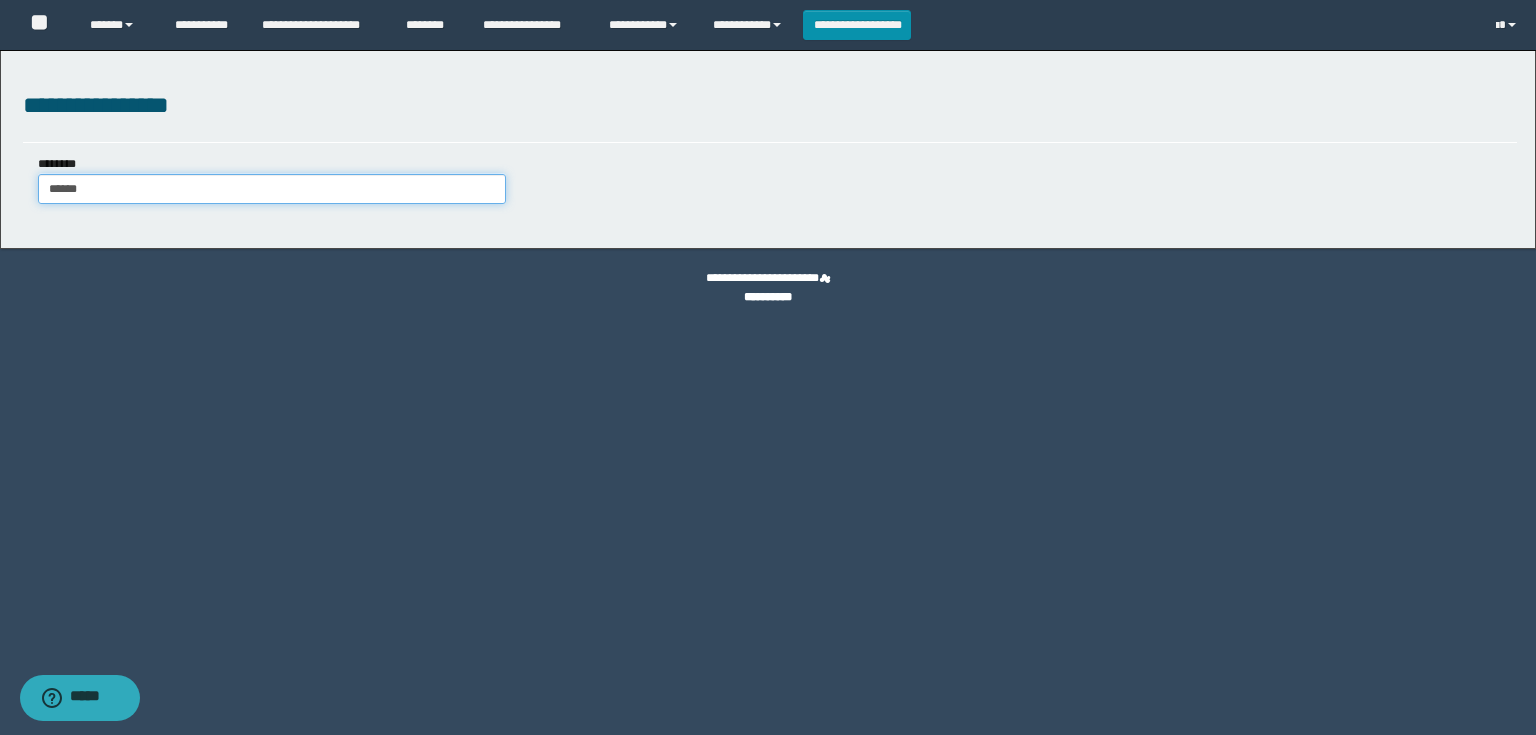 type on "******" 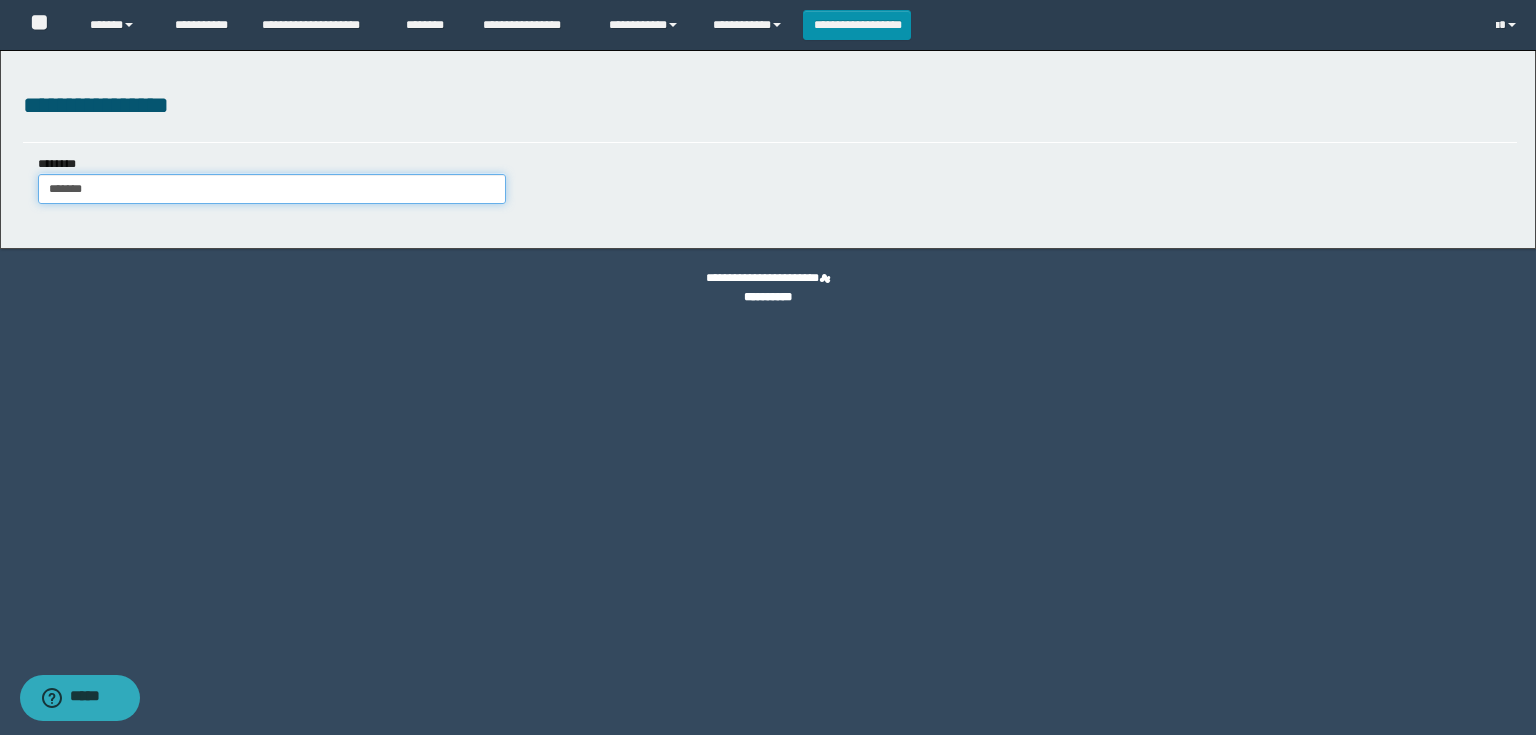 type on "******" 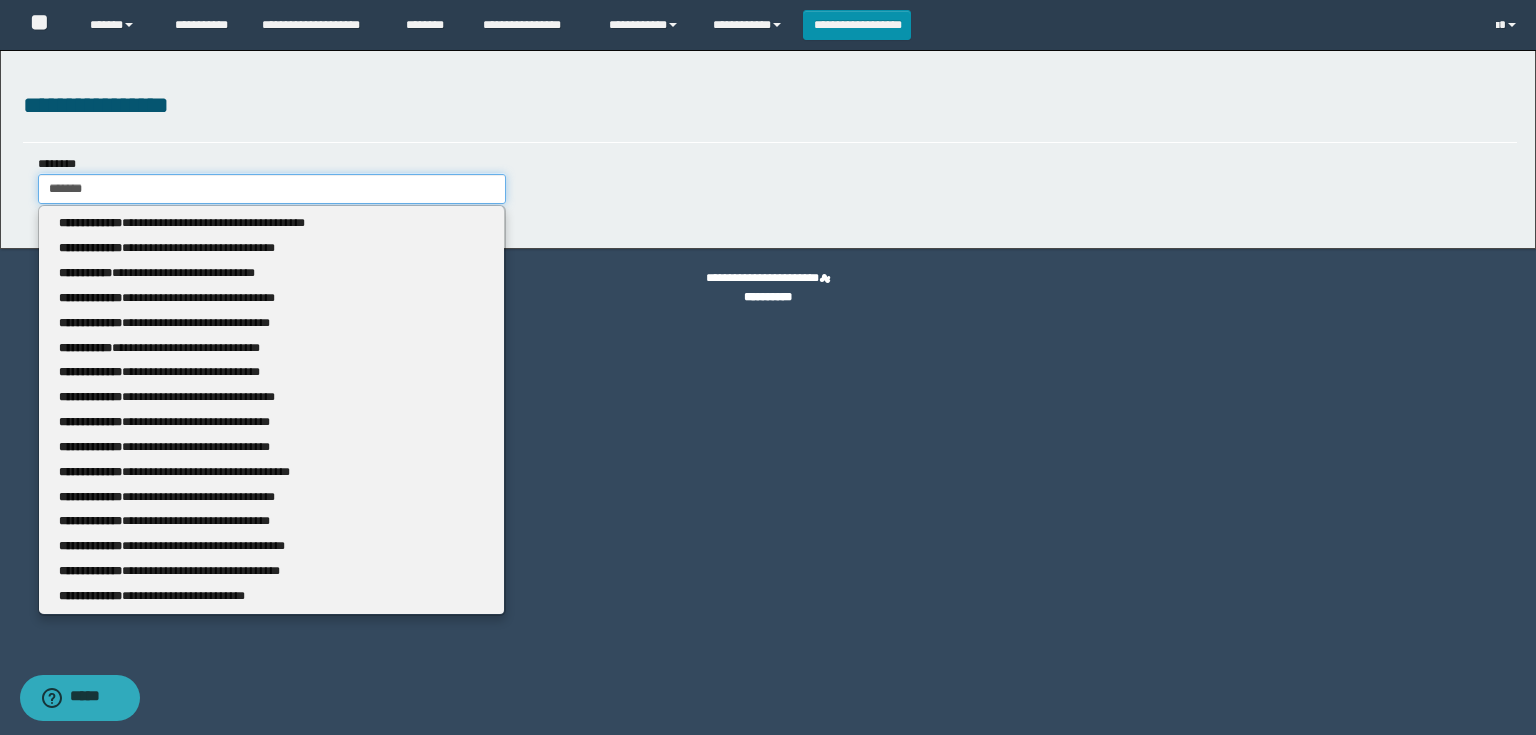 type 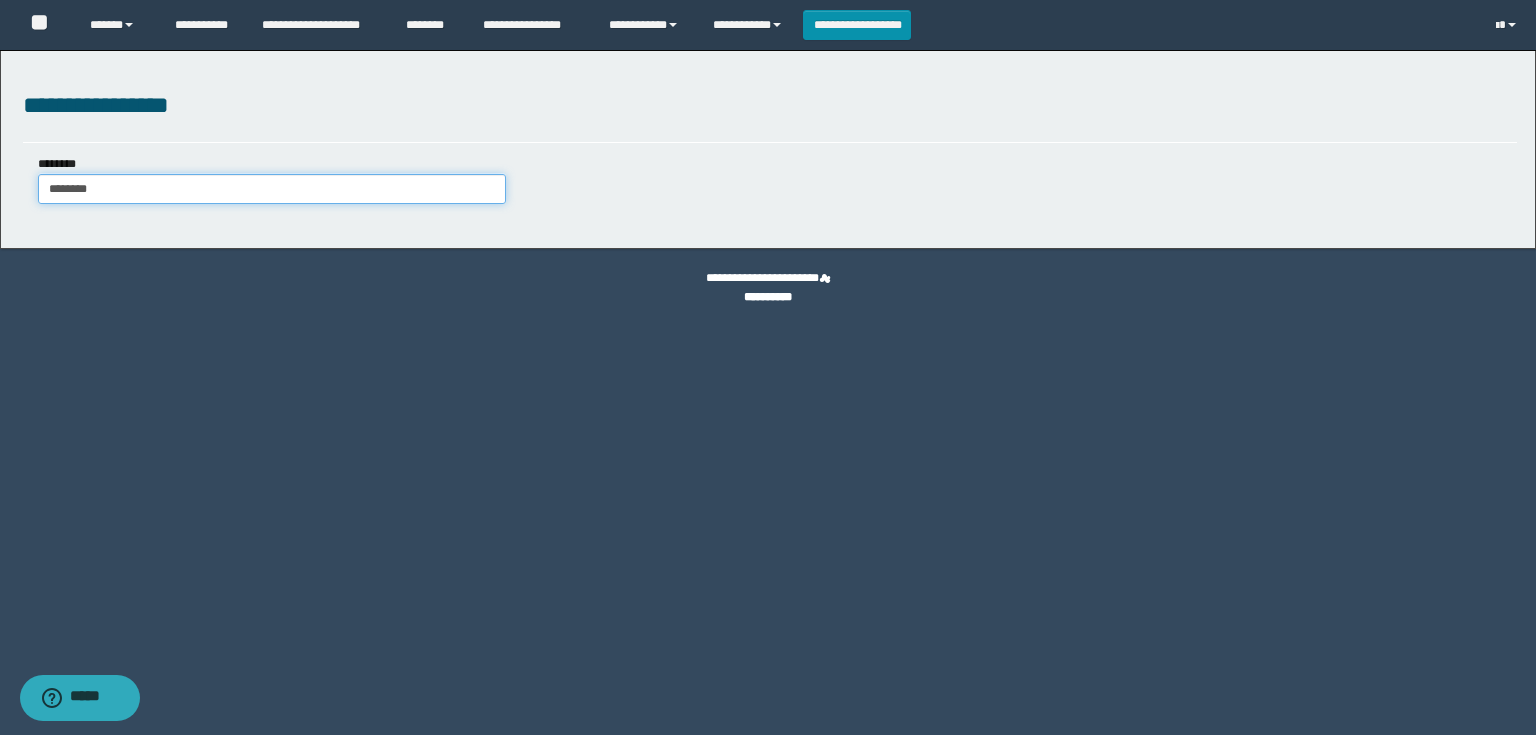 type on "******" 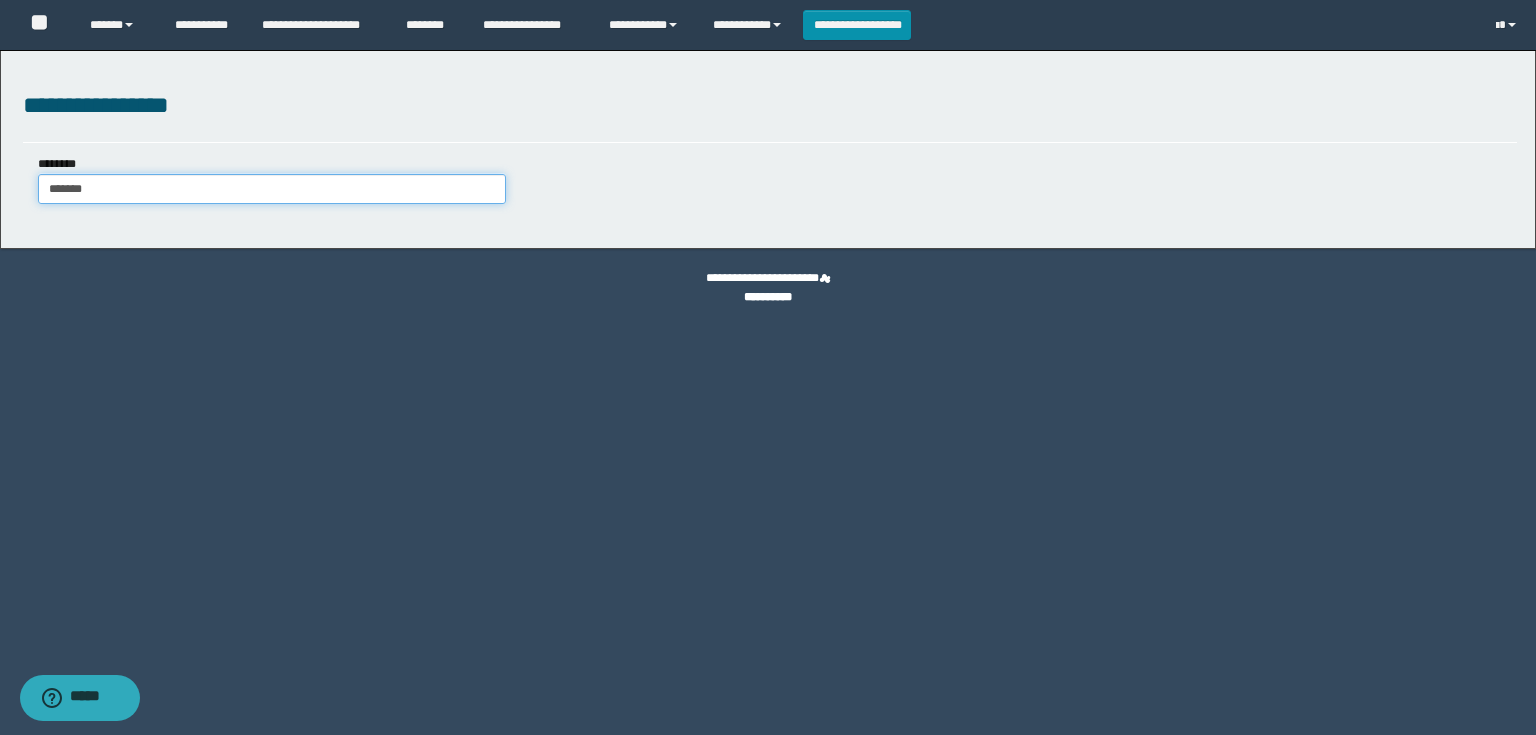 type on "******" 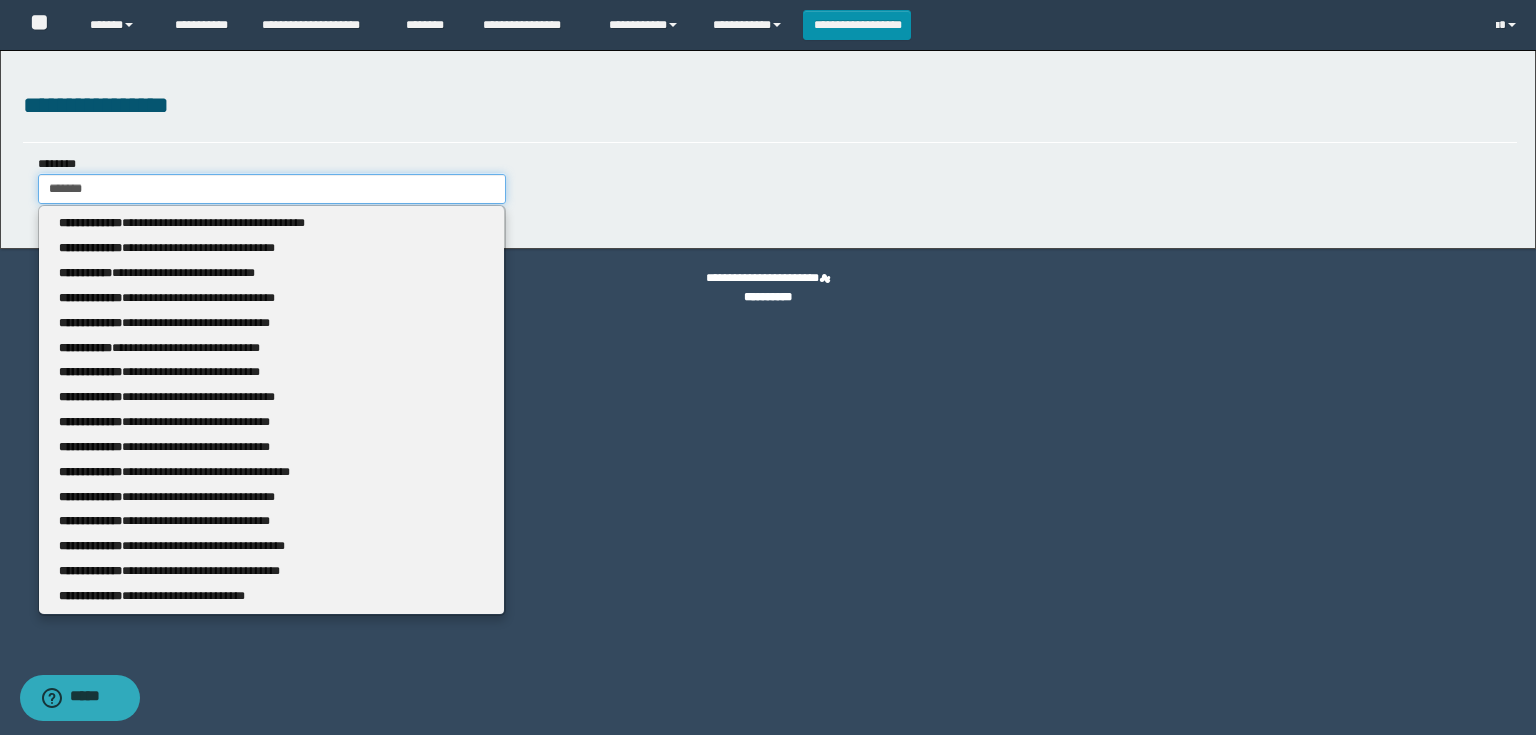 type 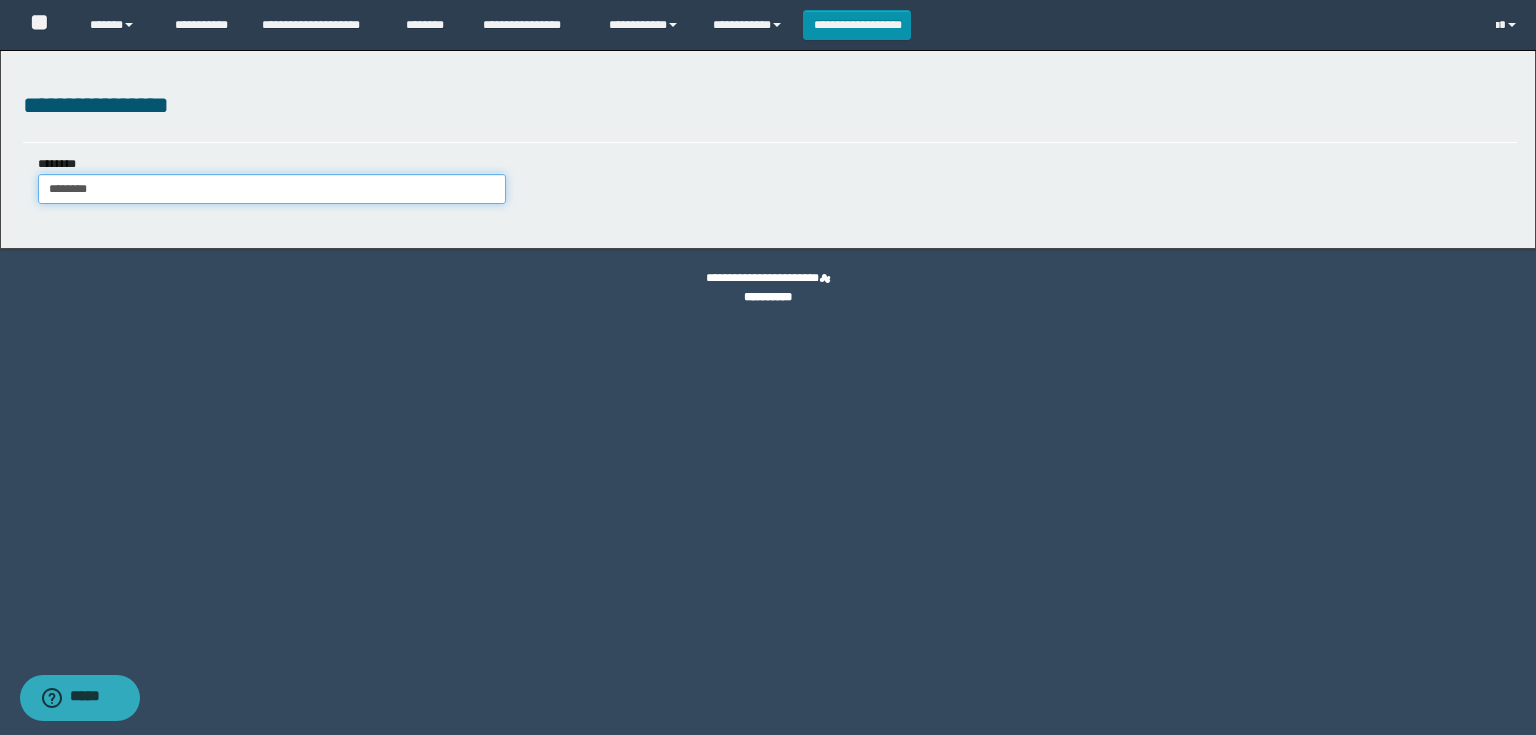 type on "******" 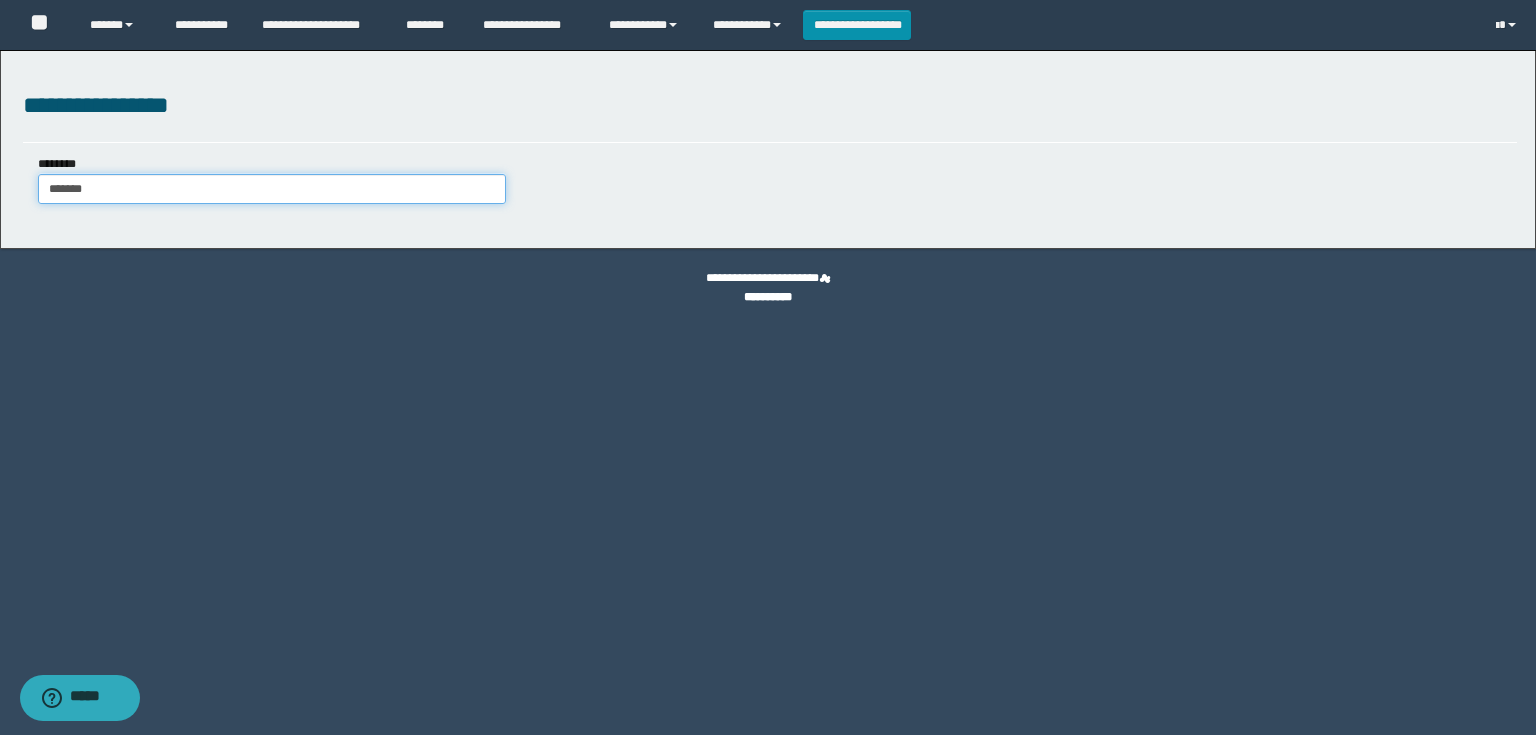 type on "******" 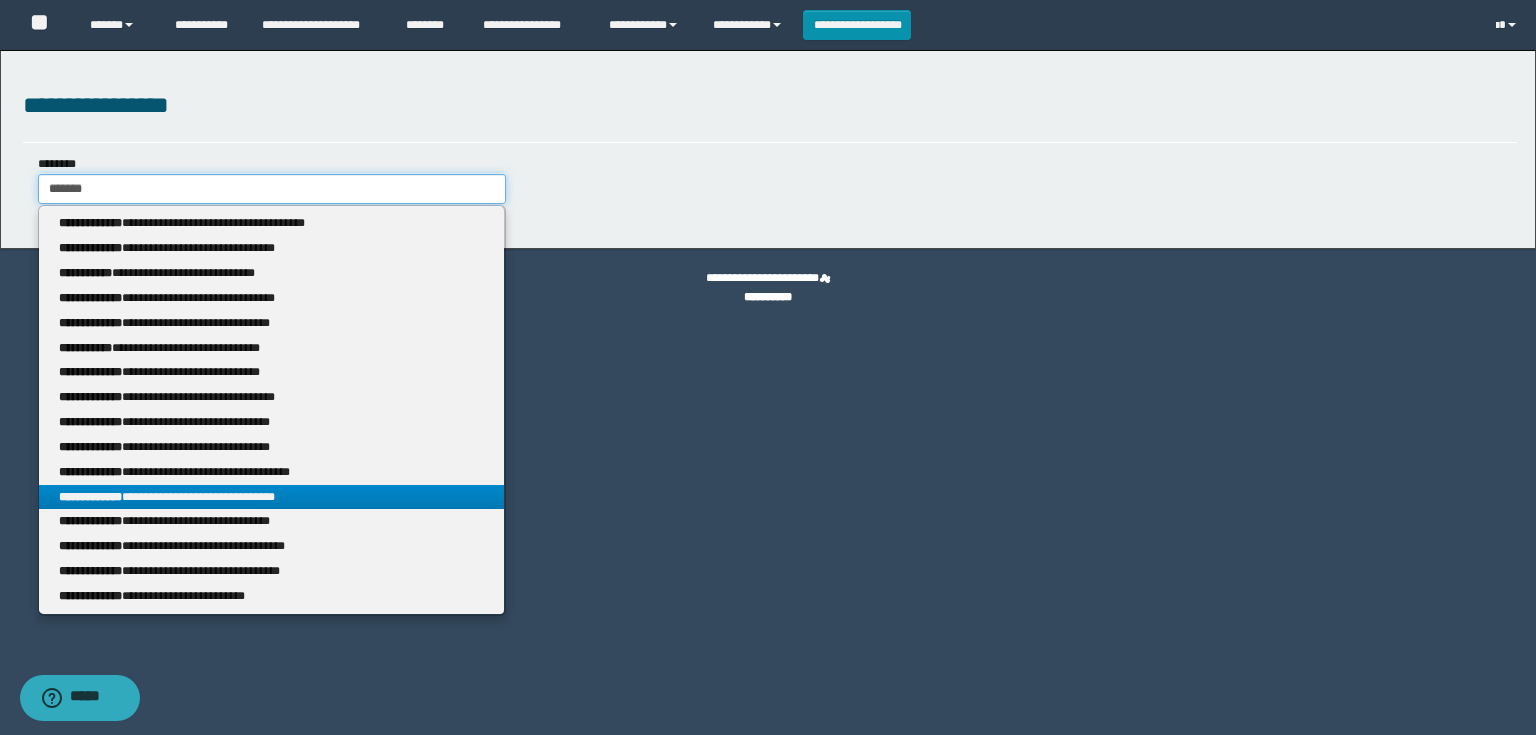 type on "******" 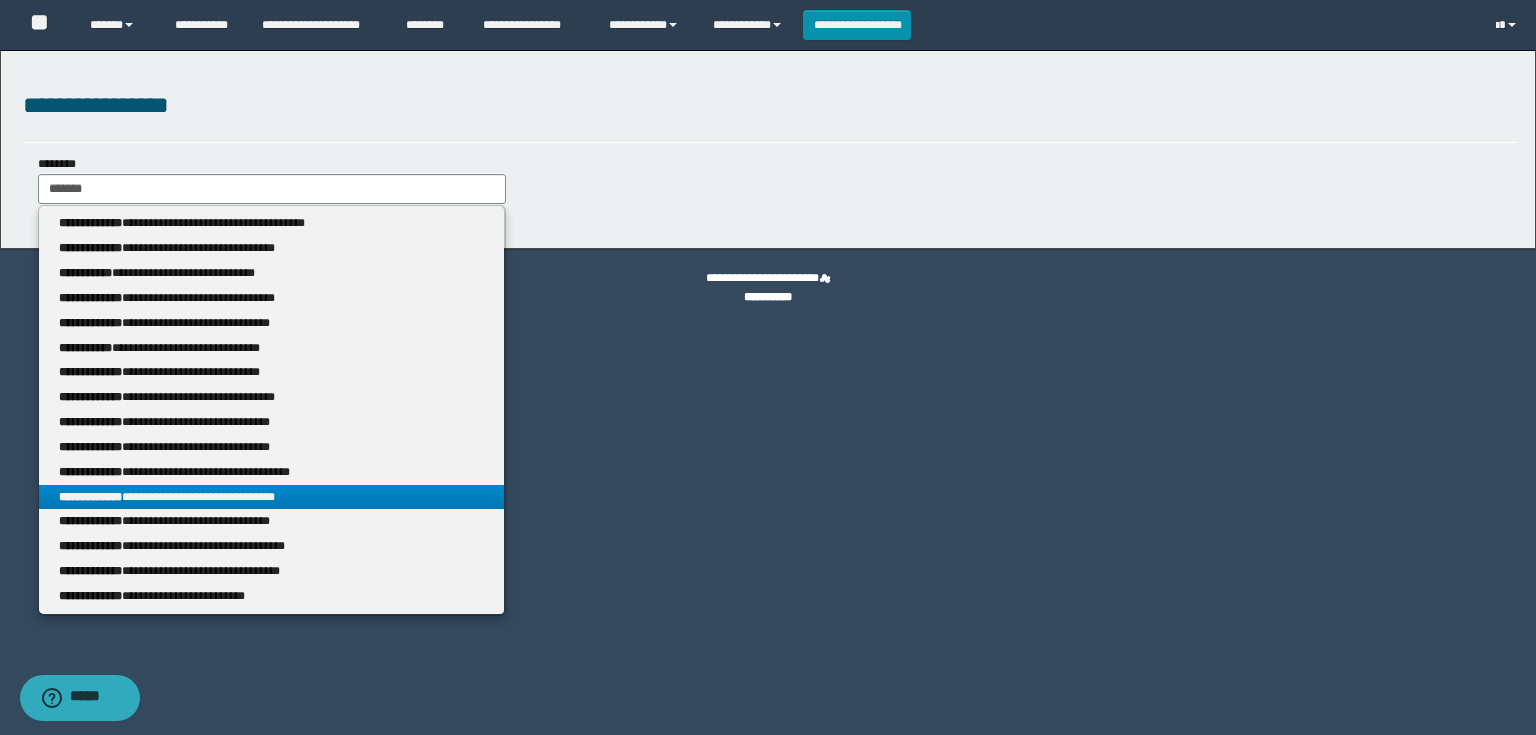 click on "**********" at bounding box center [272, 497] 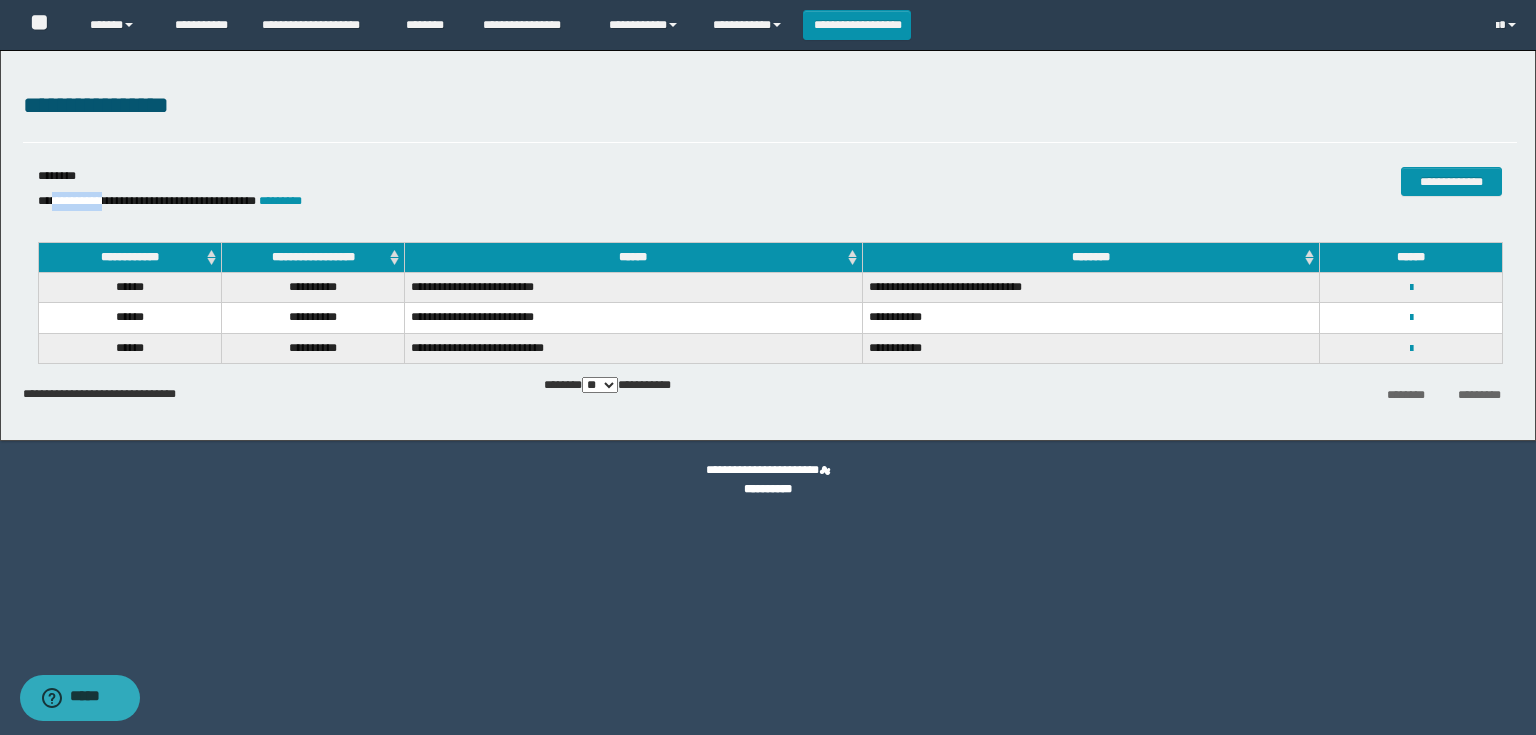drag, startPoint x: 120, startPoint y: 204, endPoint x: 56, endPoint y: 203, distance: 64.00781 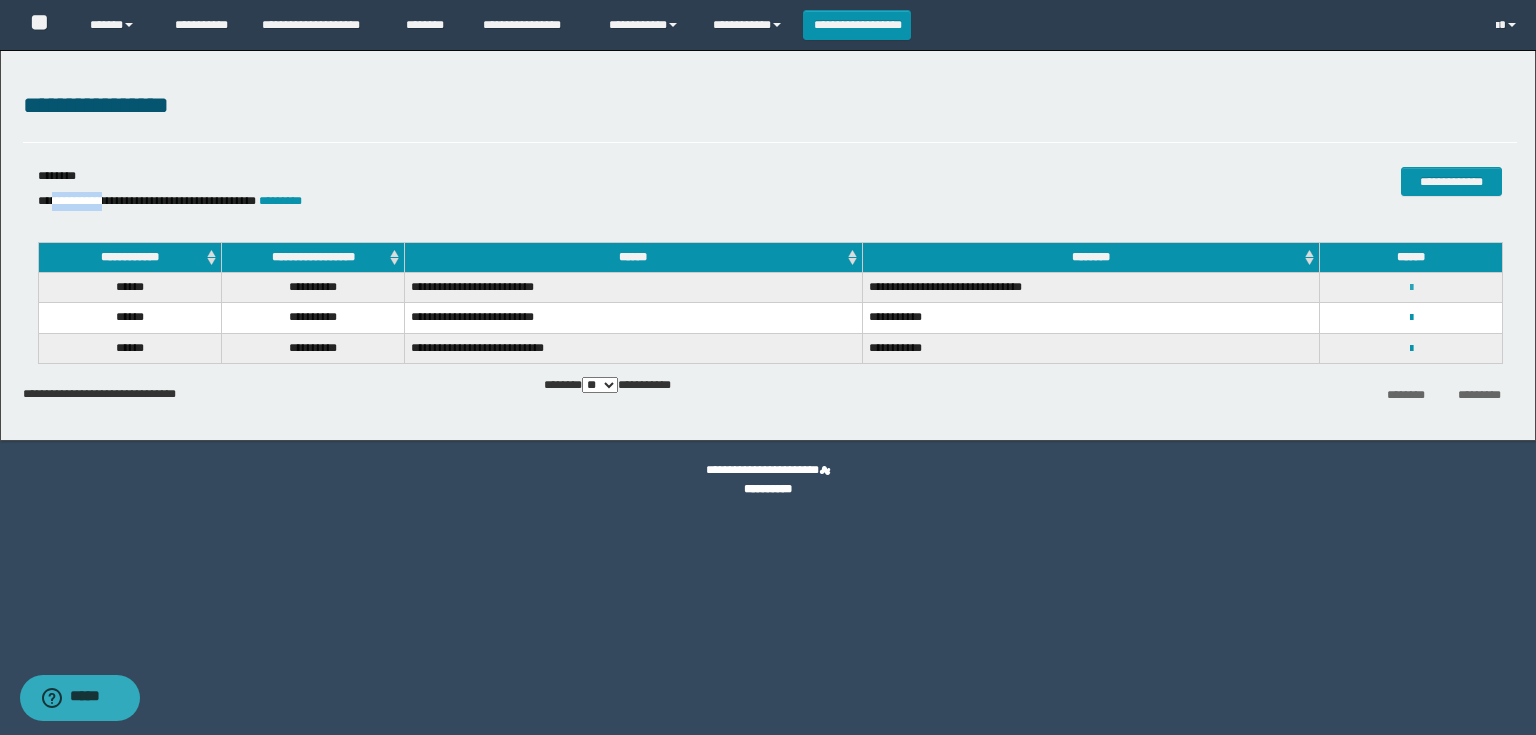 click at bounding box center [1411, 288] 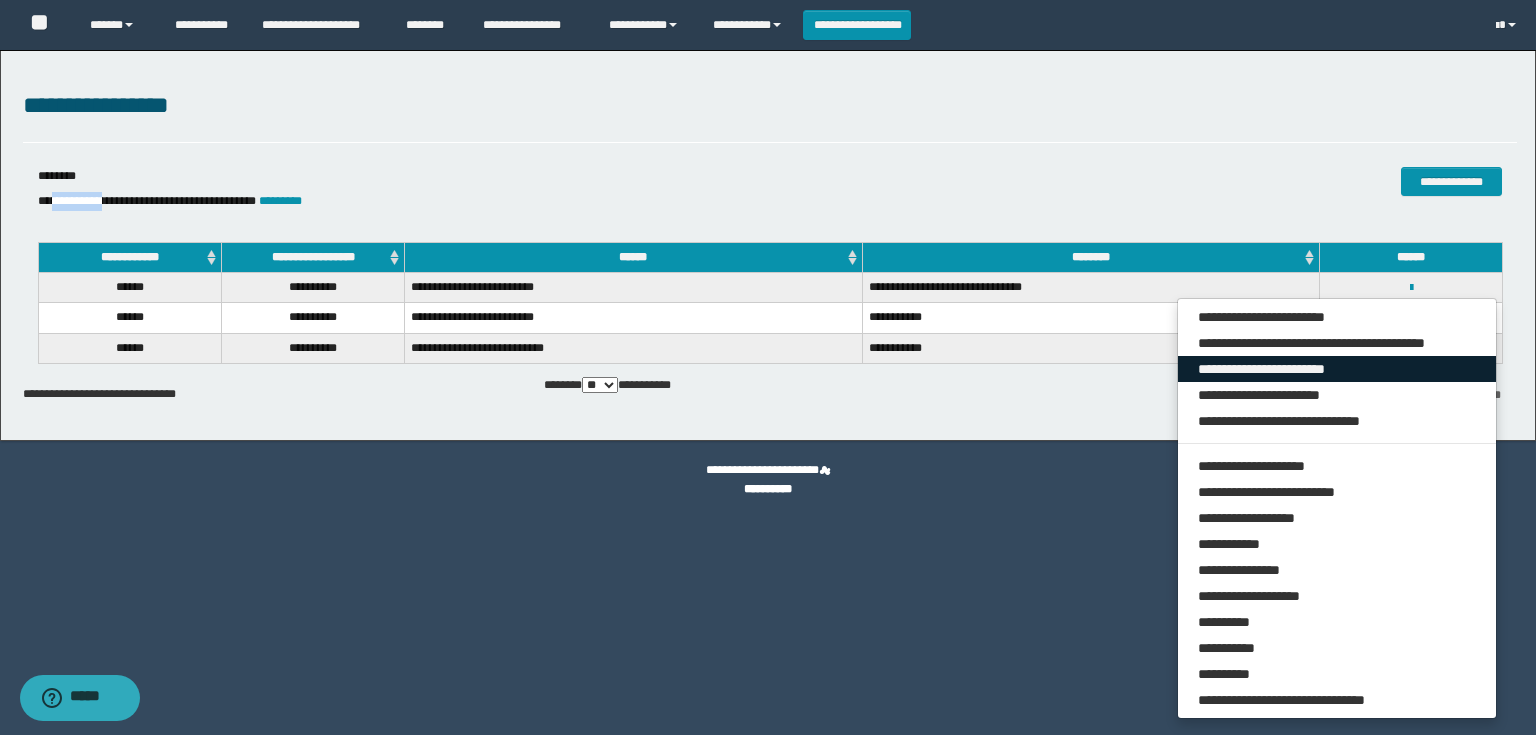click on "**********" at bounding box center [1337, 369] 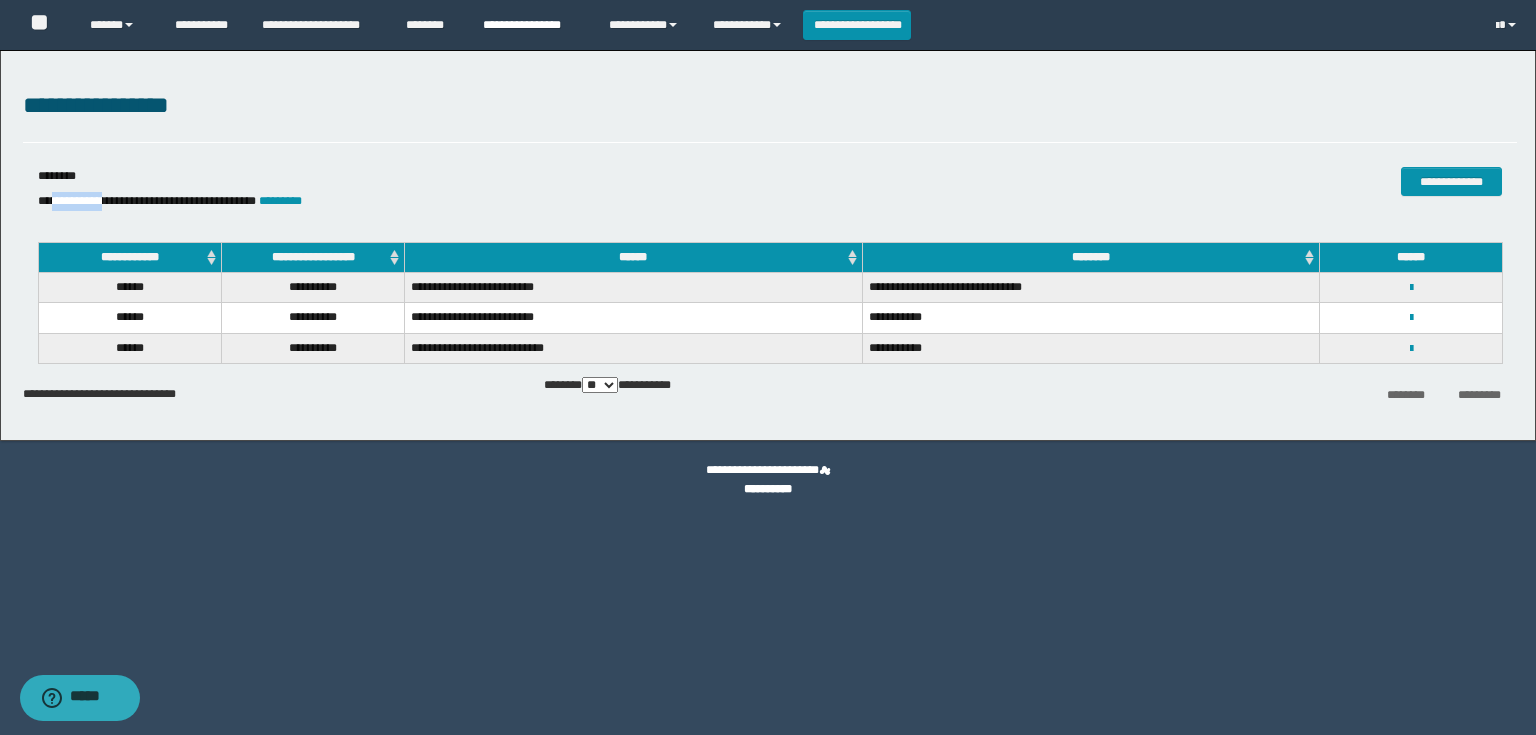 click on "**********" at bounding box center (531, 25) 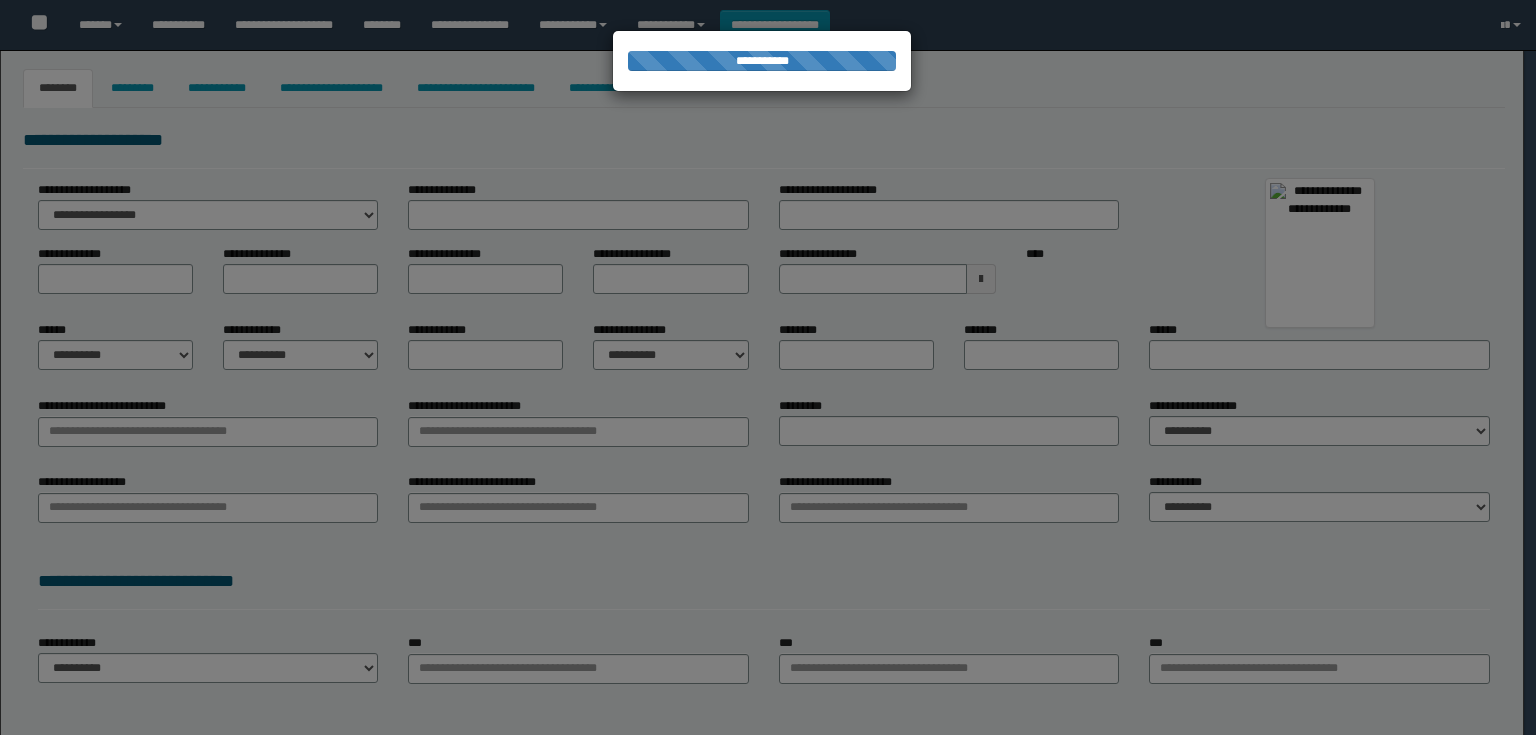 select on "***" 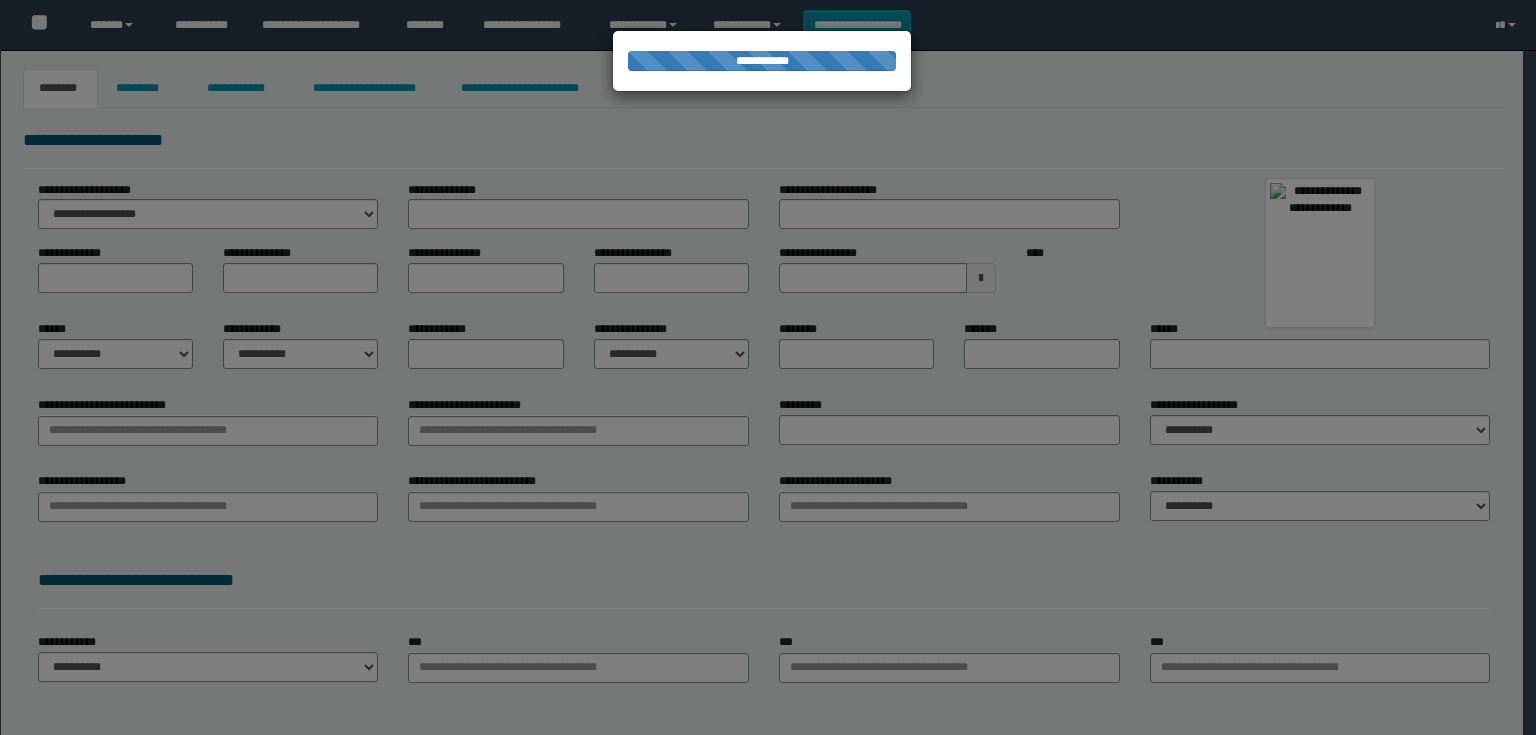 scroll, scrollTop: 0, scrollLeft: 0, axis: both 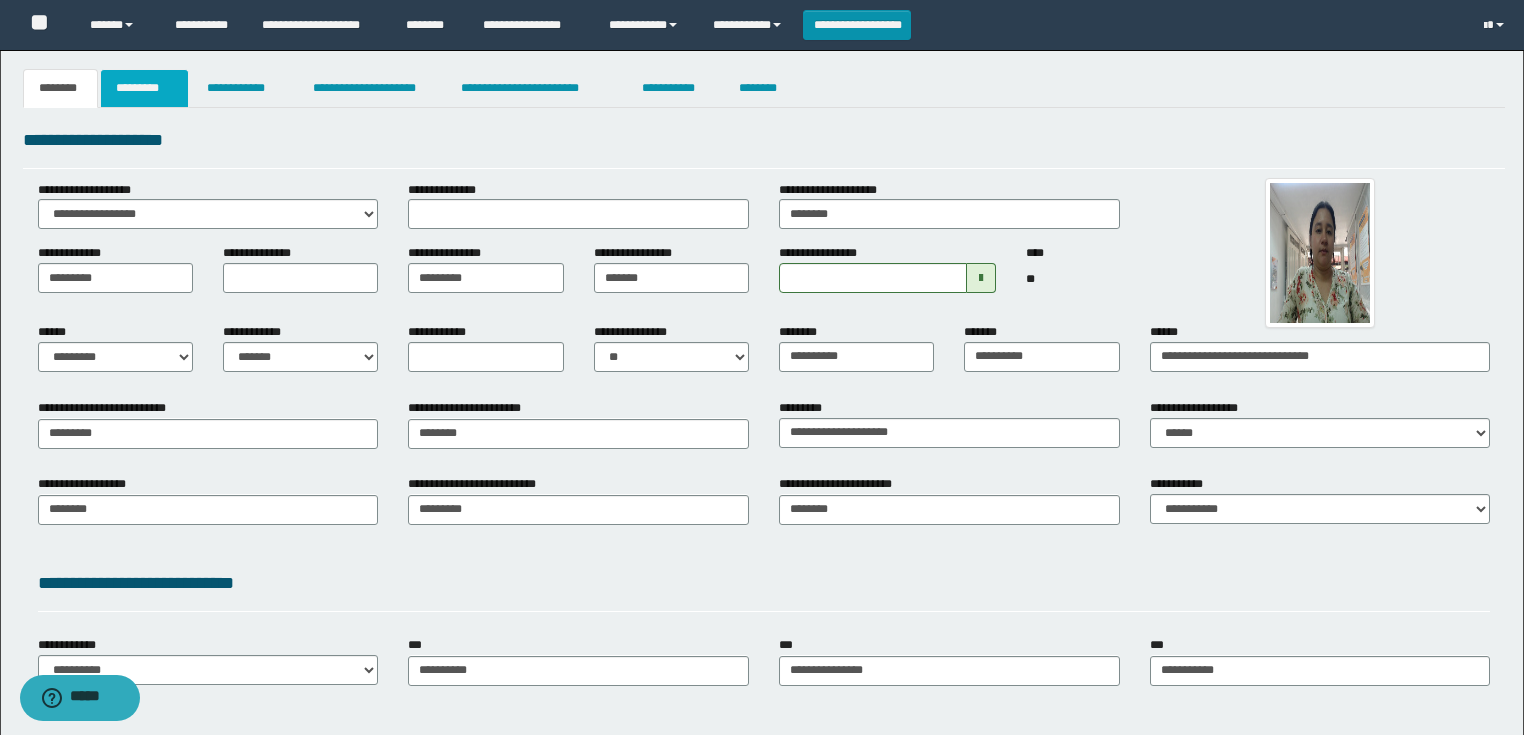 click on "*********" at bounding box center [144, 88] 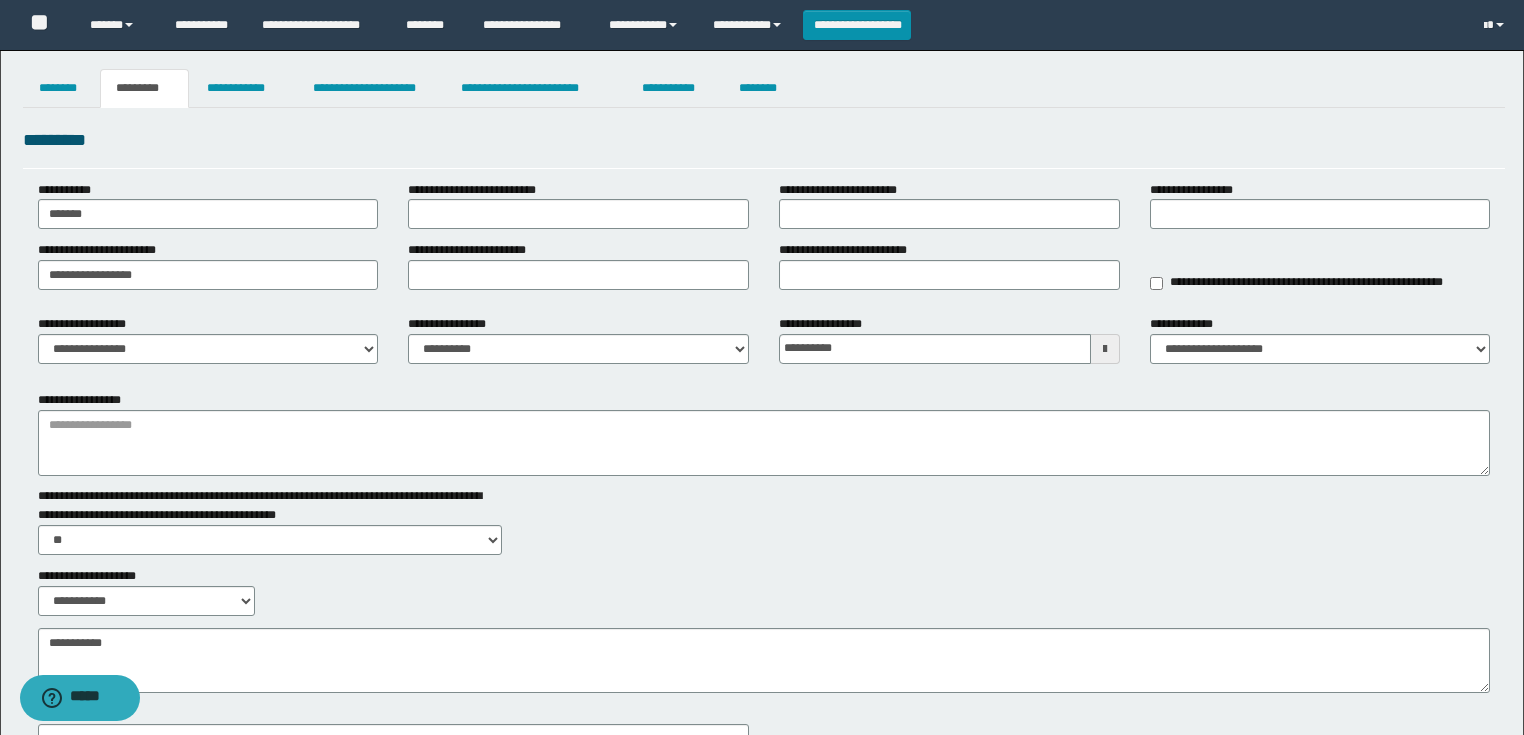 click on "**********" at bounding box center (764, 347) 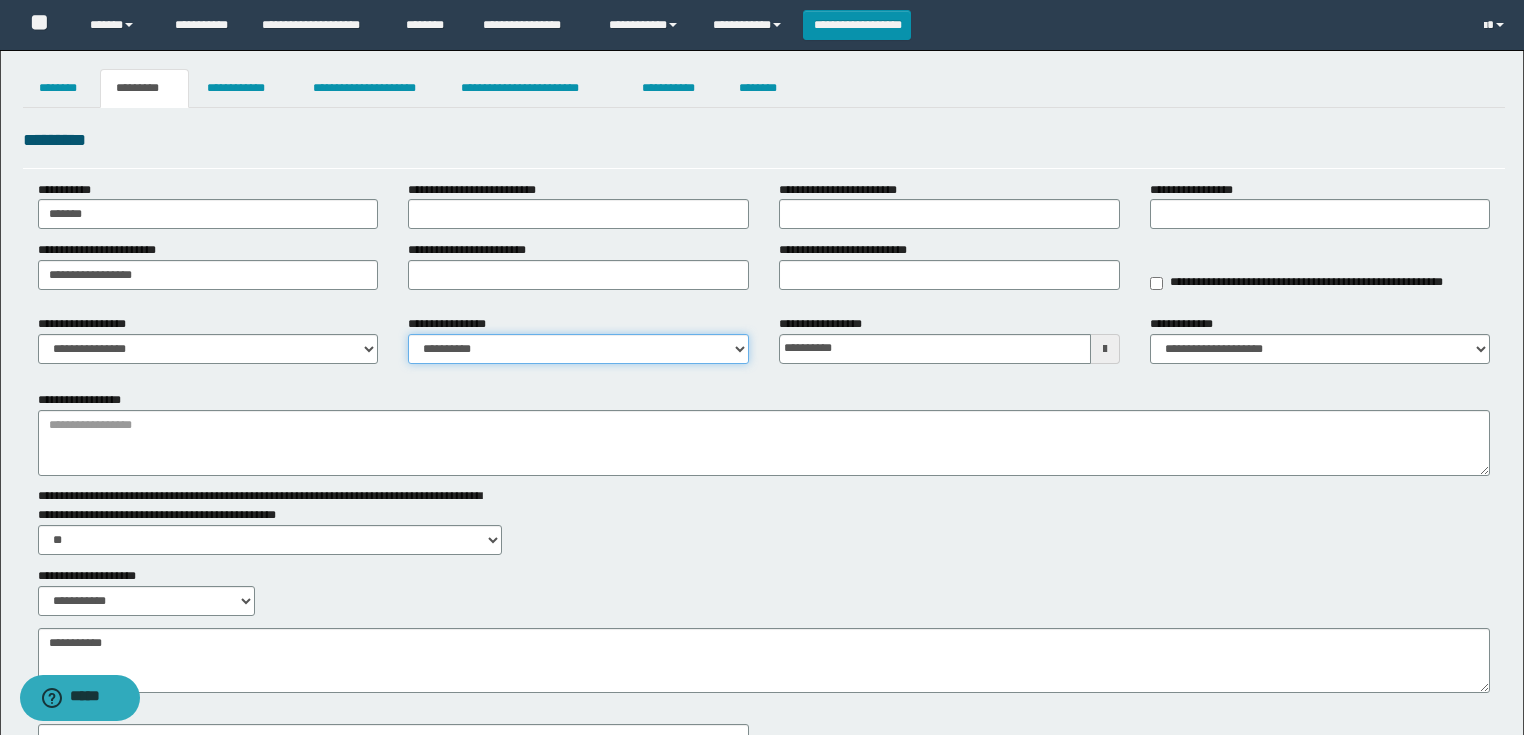 drag, startPoint x: 481, startPoint y: 348, endPoint x: 481, endPoint y: 360, distance: 12 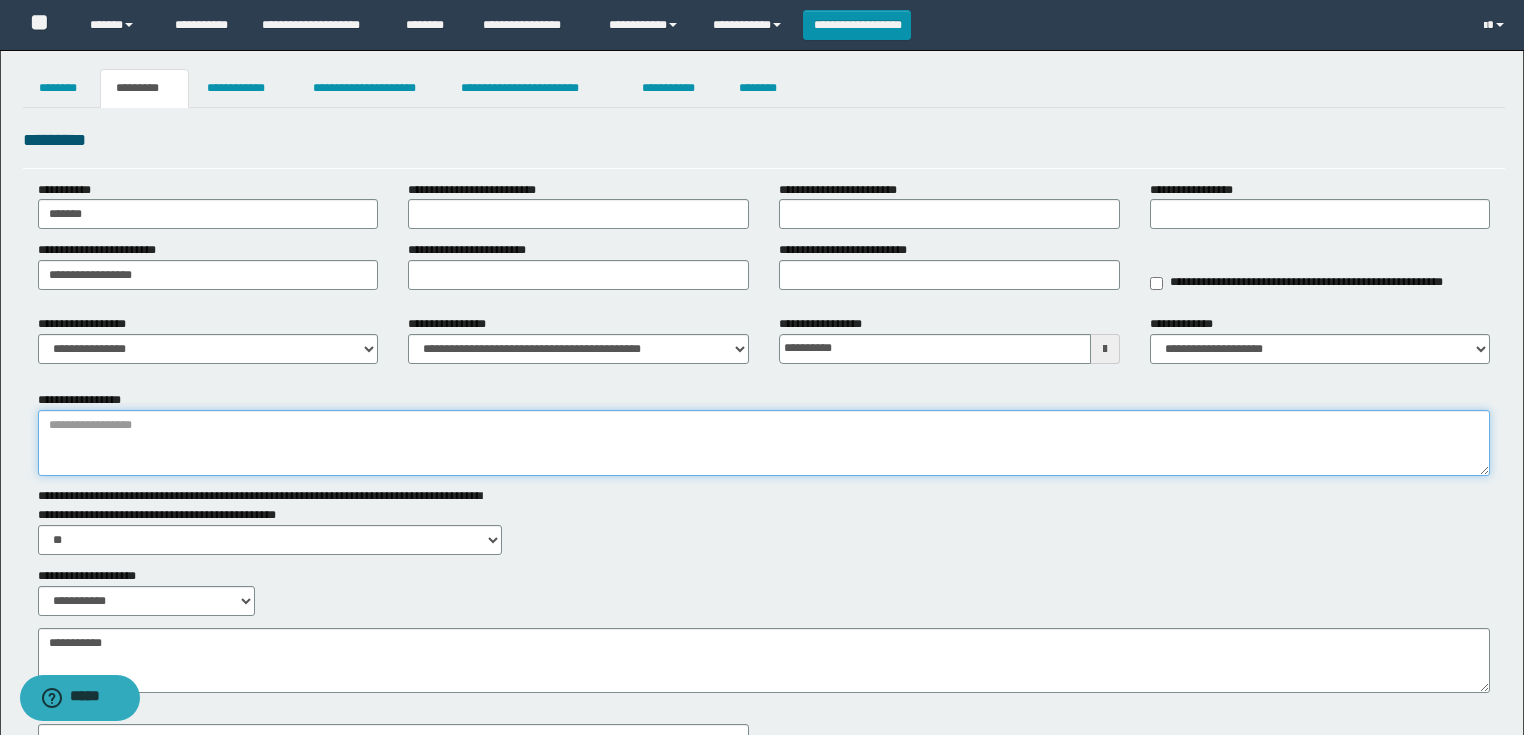 click on "**********" at bounding box center (764, 443) 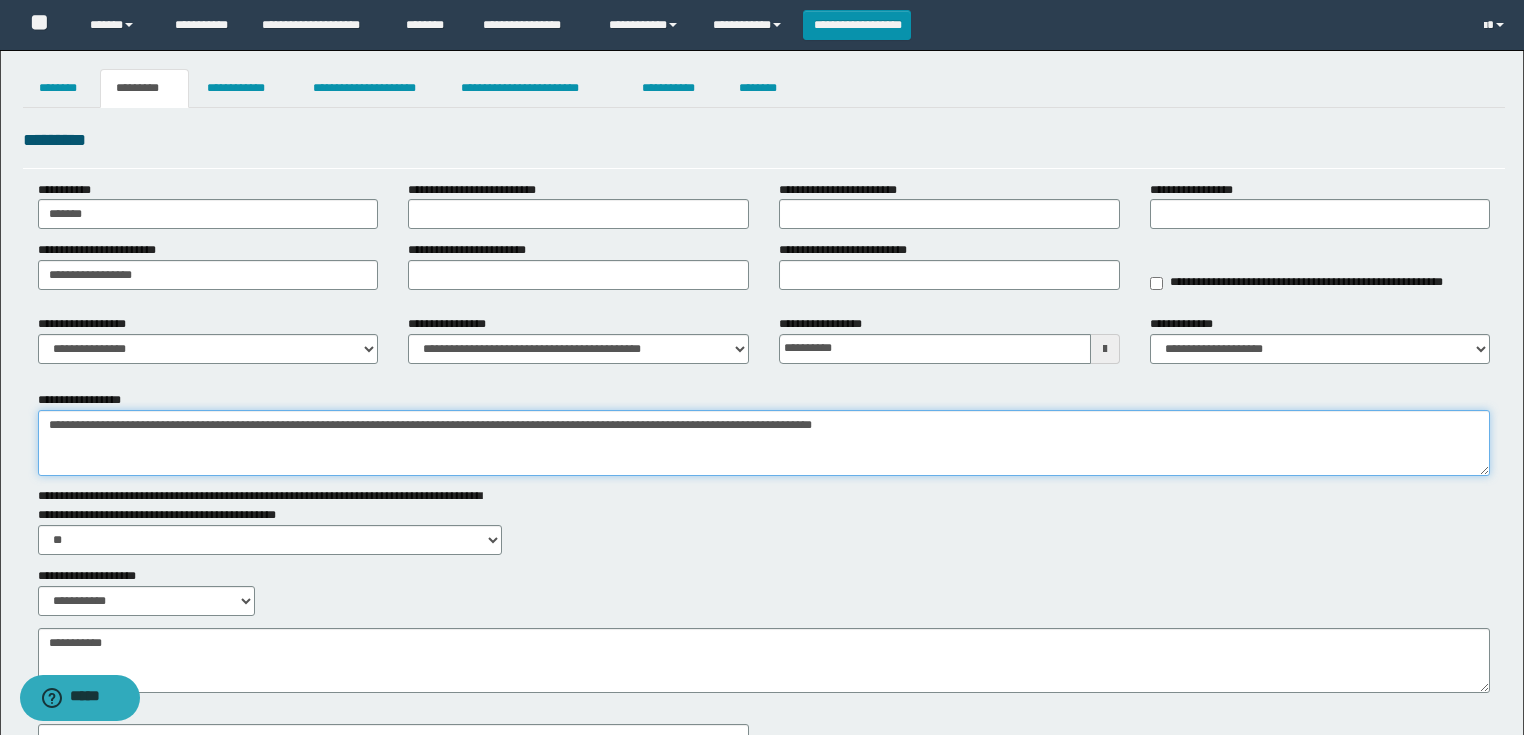type on "**********" 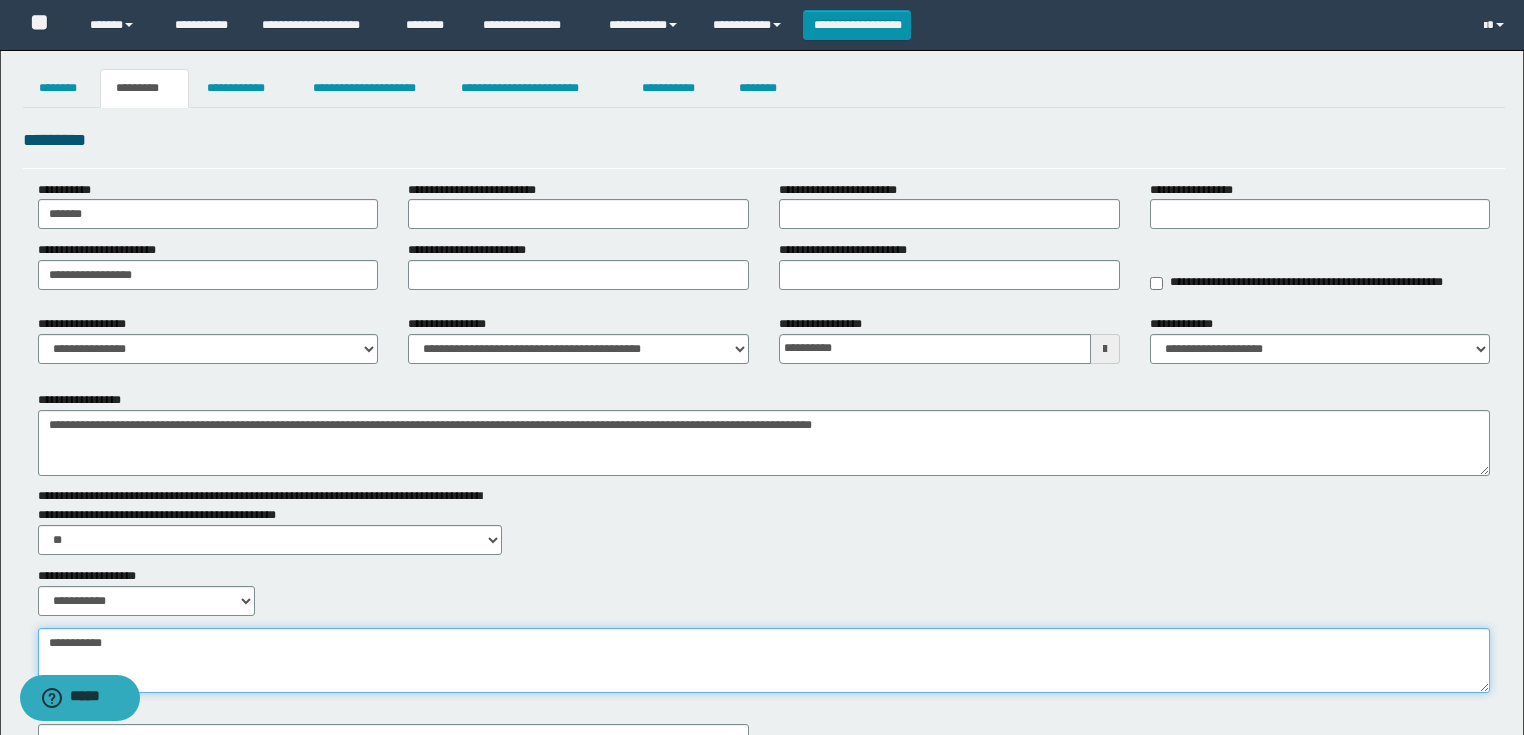 click on "**********" at bounding box center [764, 661] 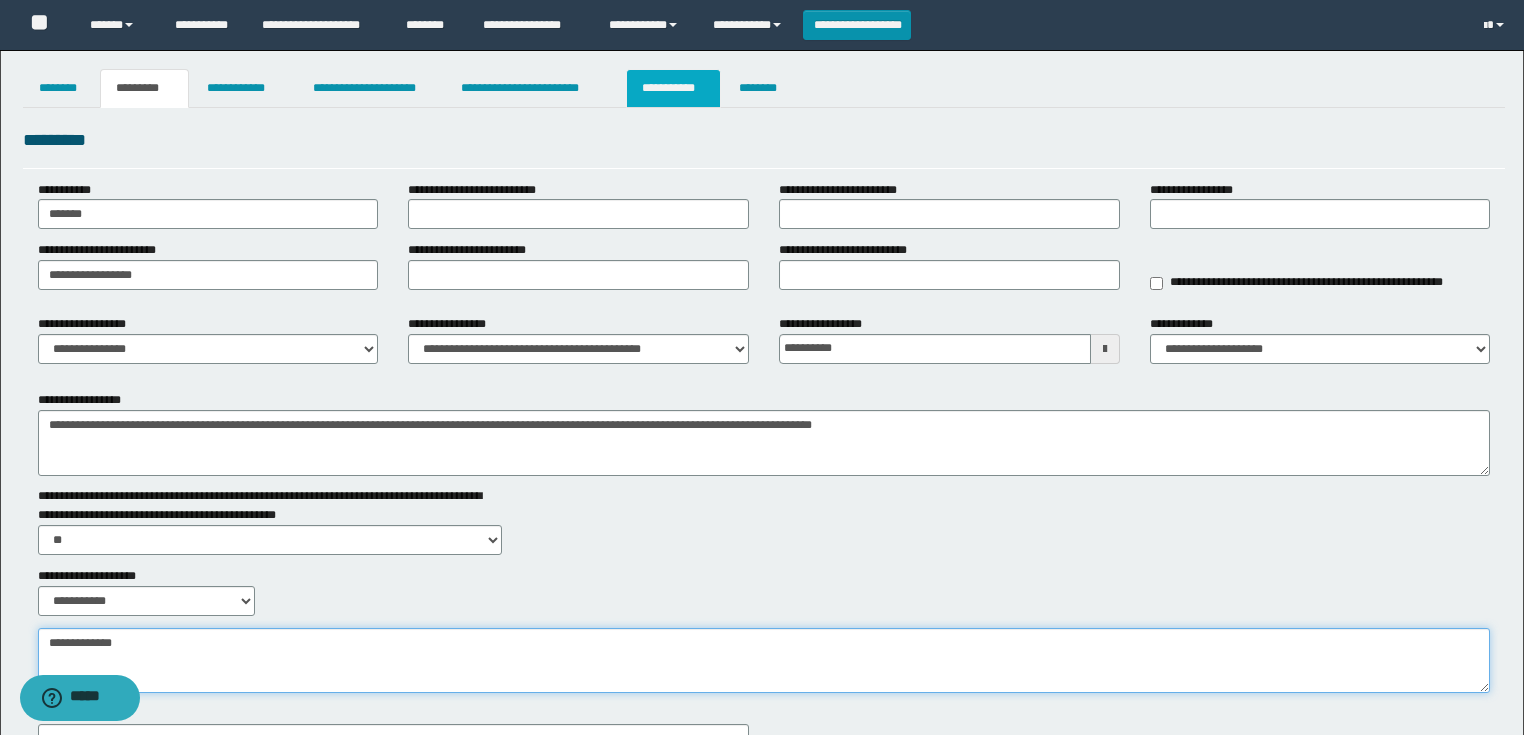 type on "**********" 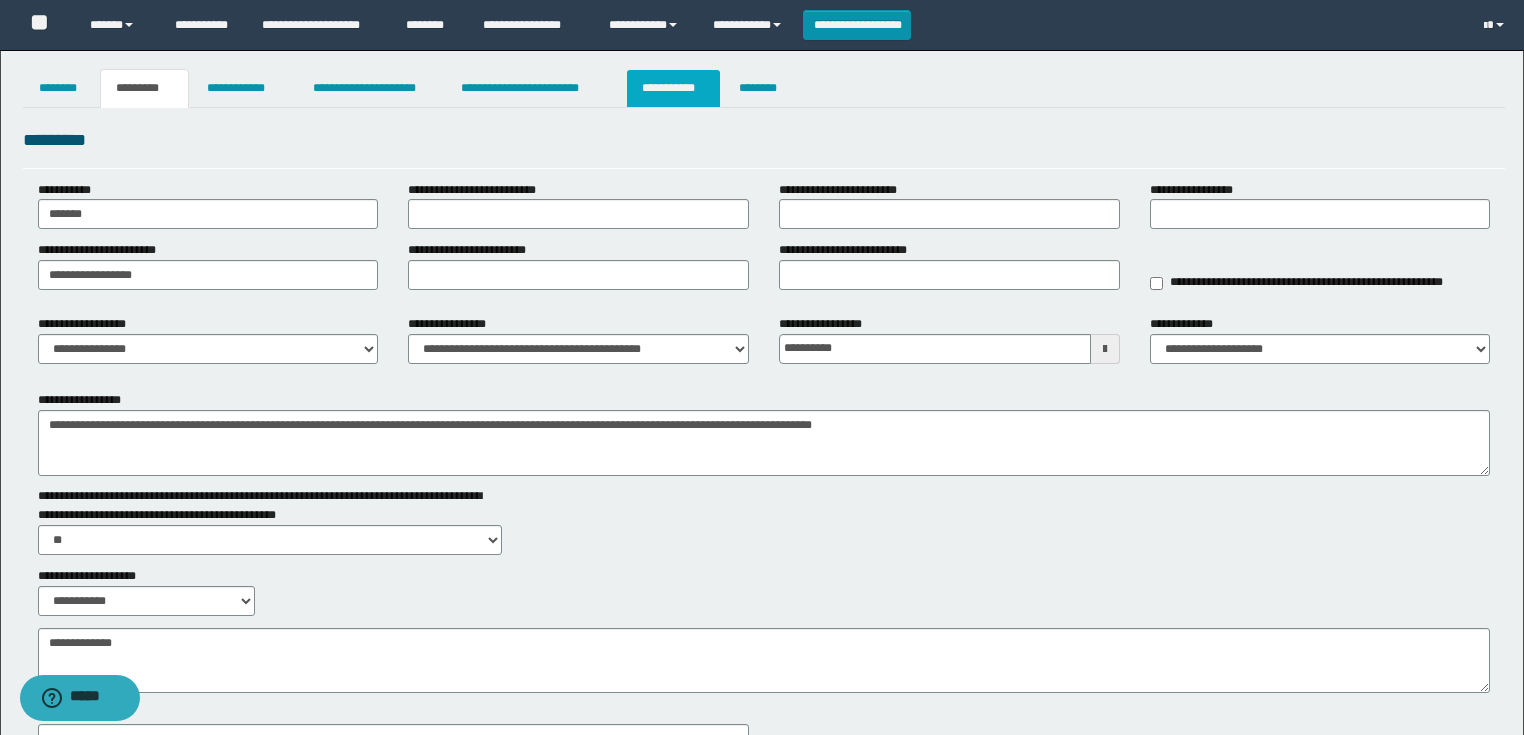 click on "**********" at bounding box center [673, 88] 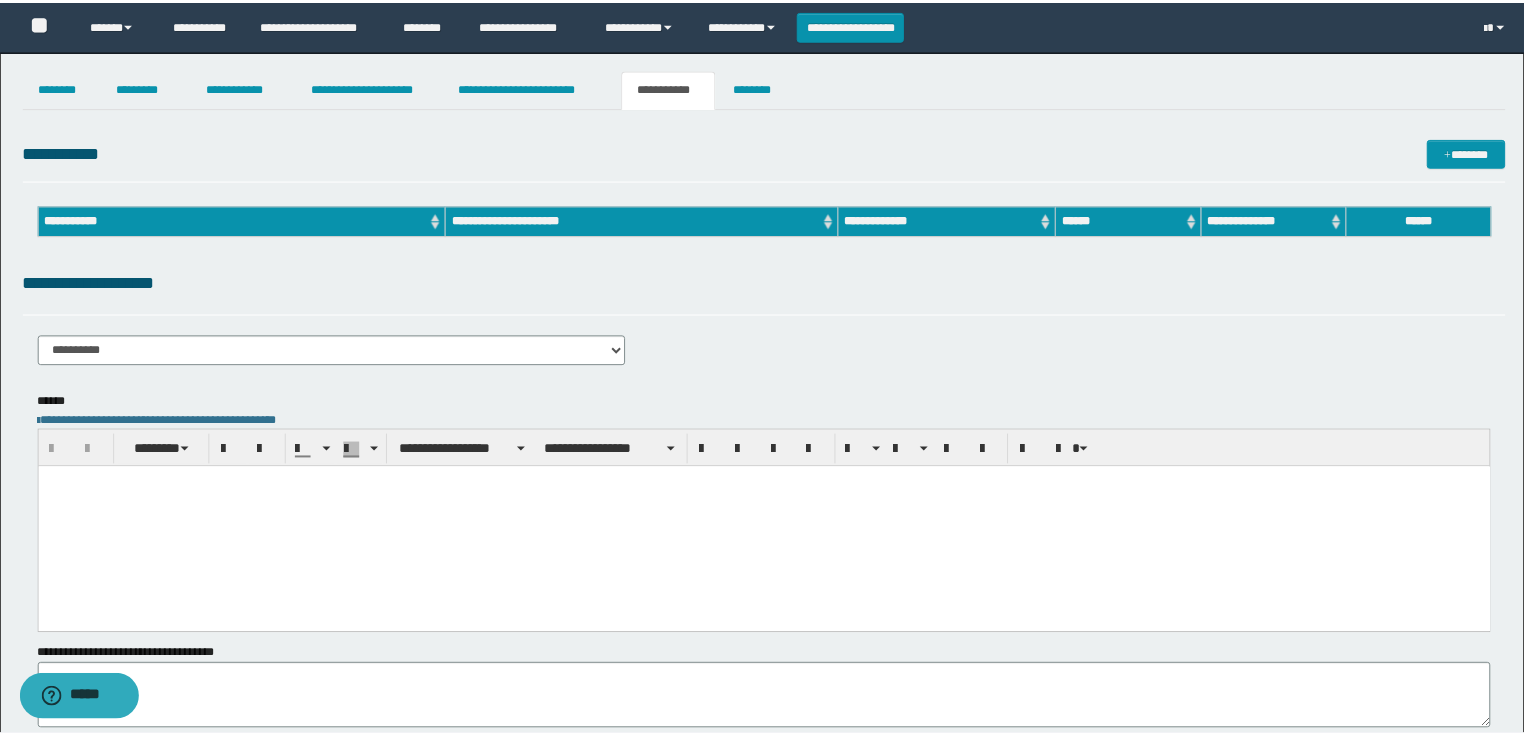 scroll, scrollTop: 0, scrollLeft: 0, axis: both 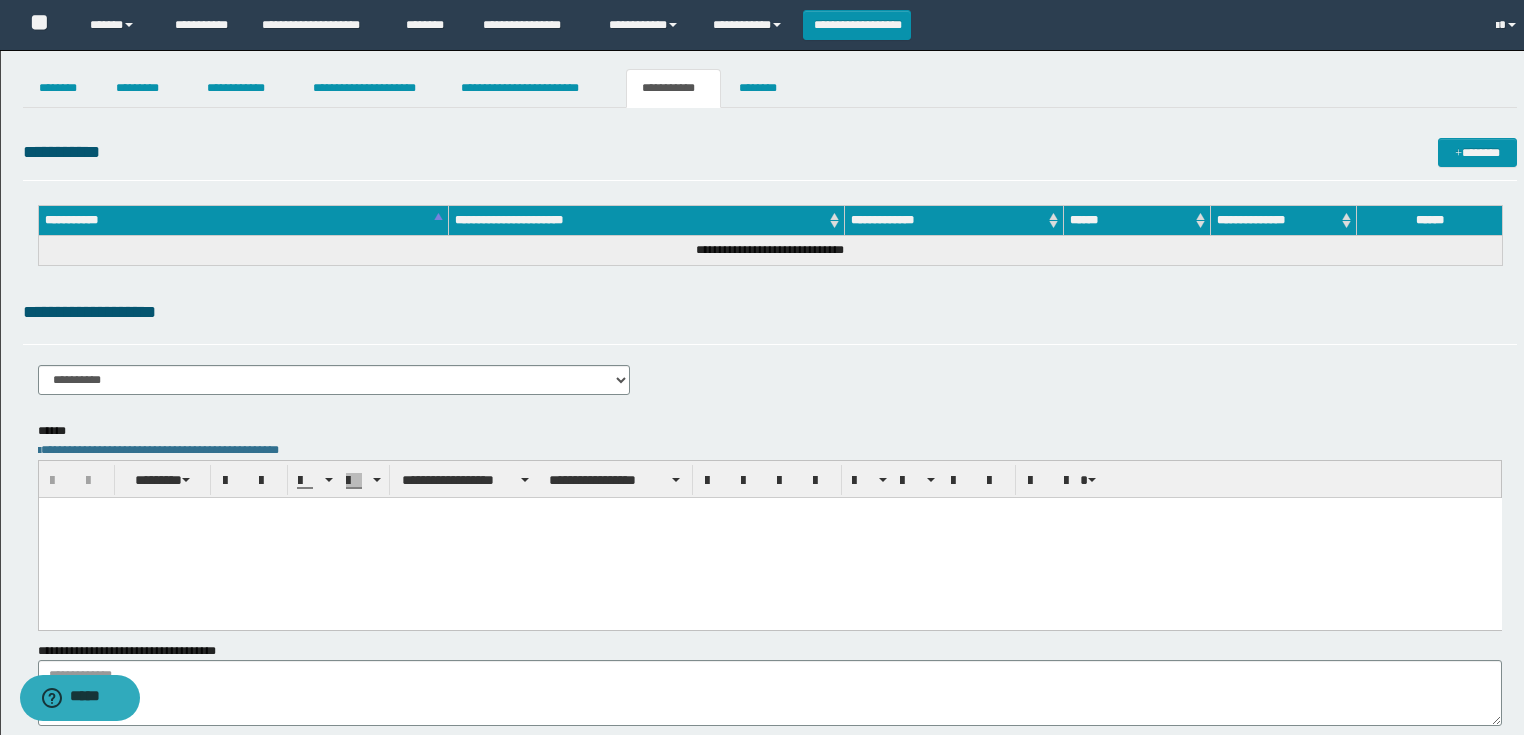 click on "**********" at bounding box center [770, 354] 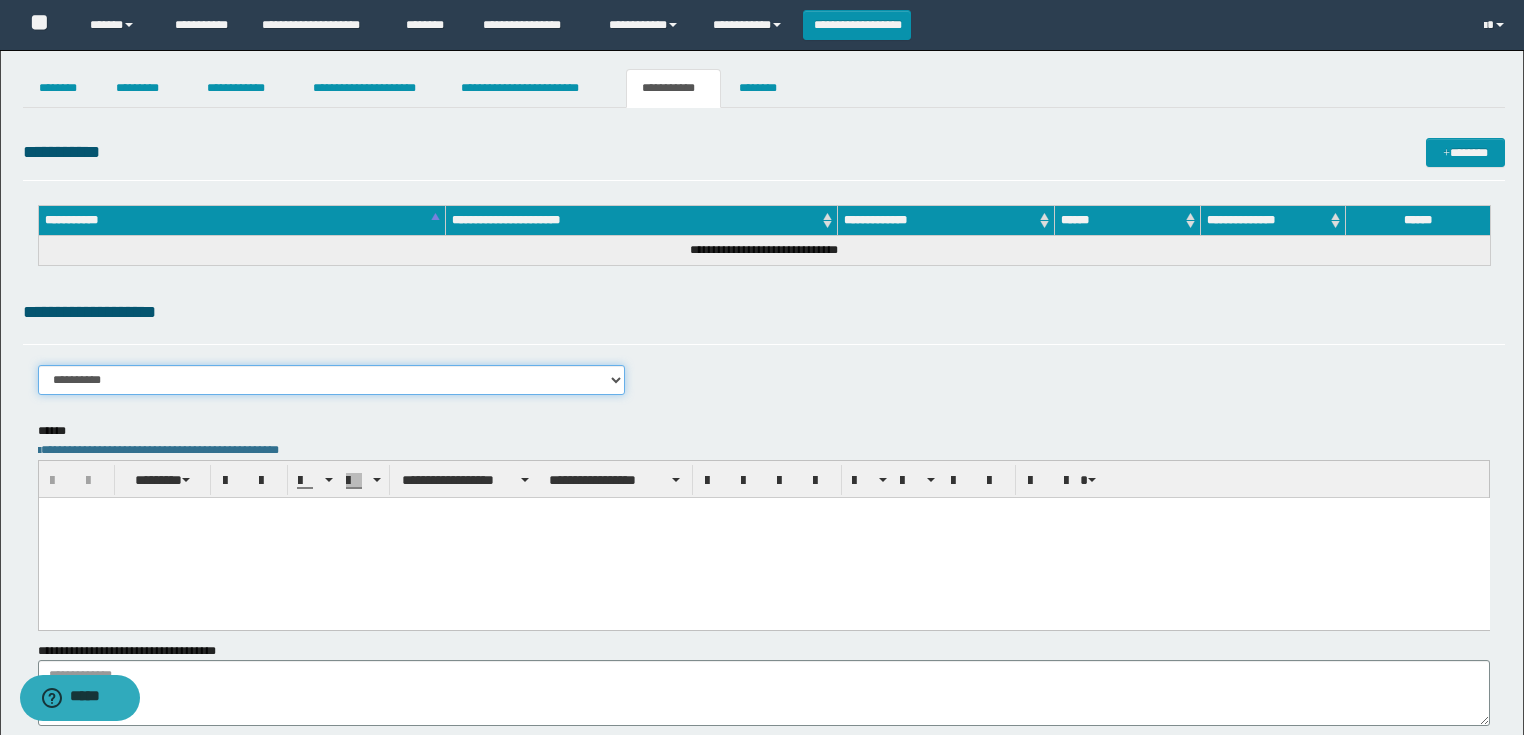 click on "**********" at bounding box center [332, 380] 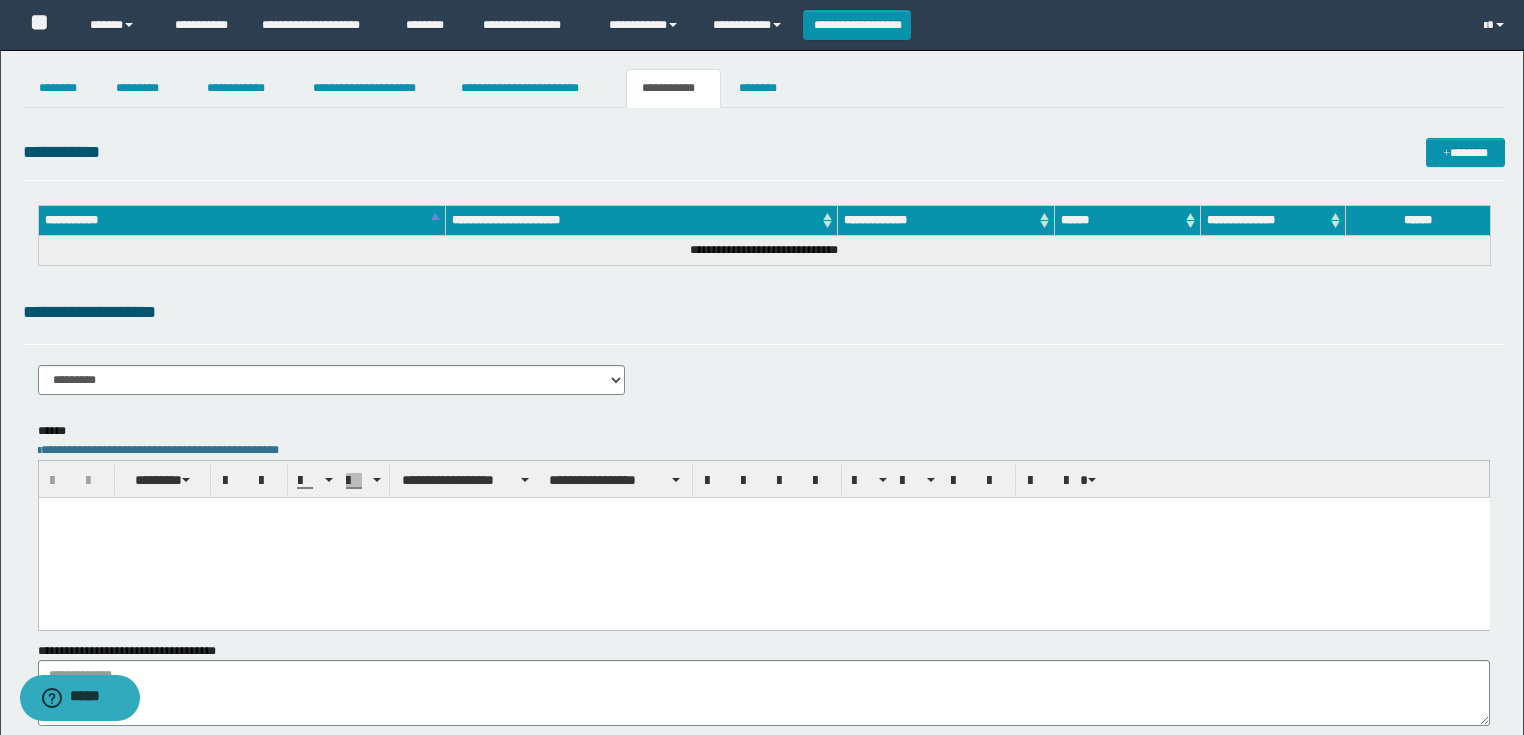 click at bounding box center (763, 537) 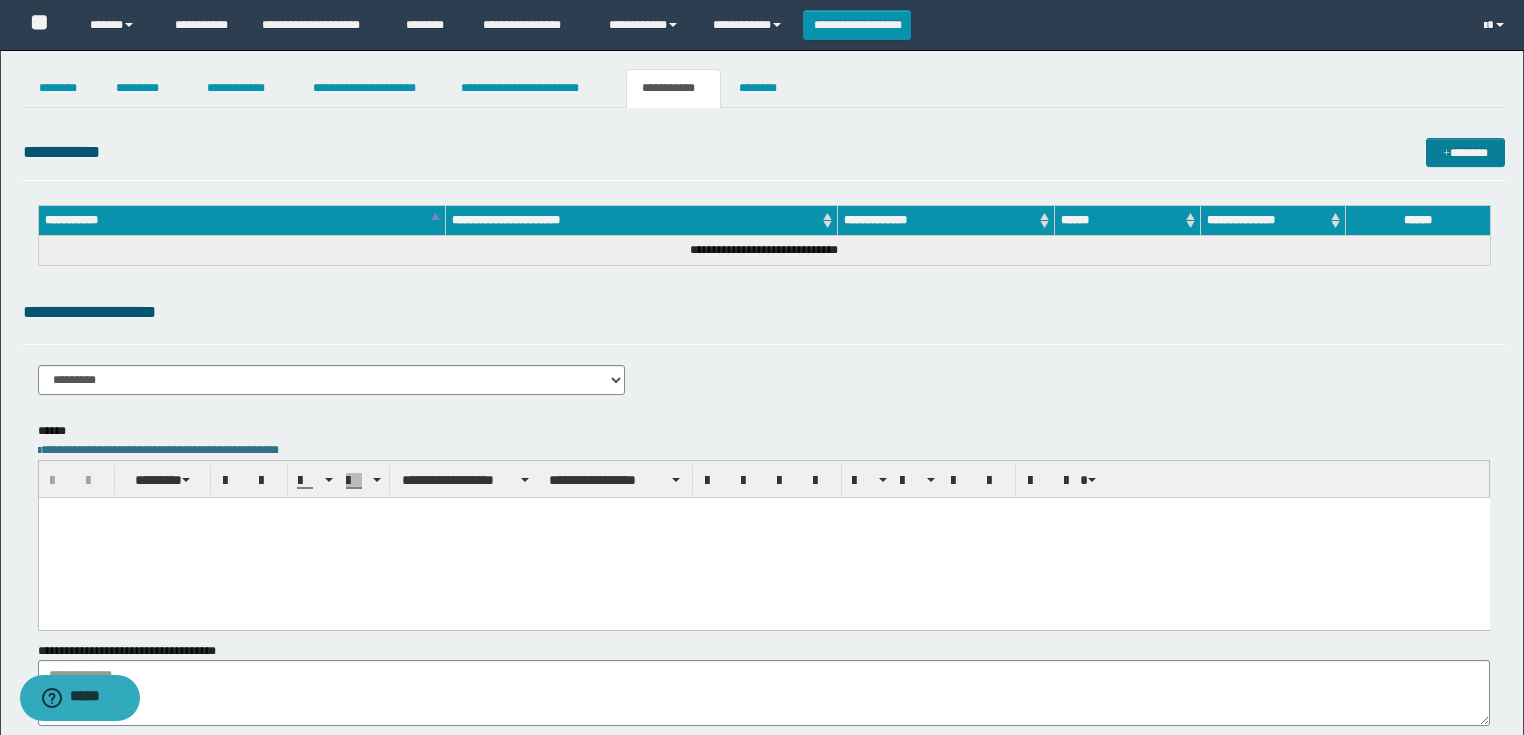 click on "*******" at bounding box center [1465, 153] 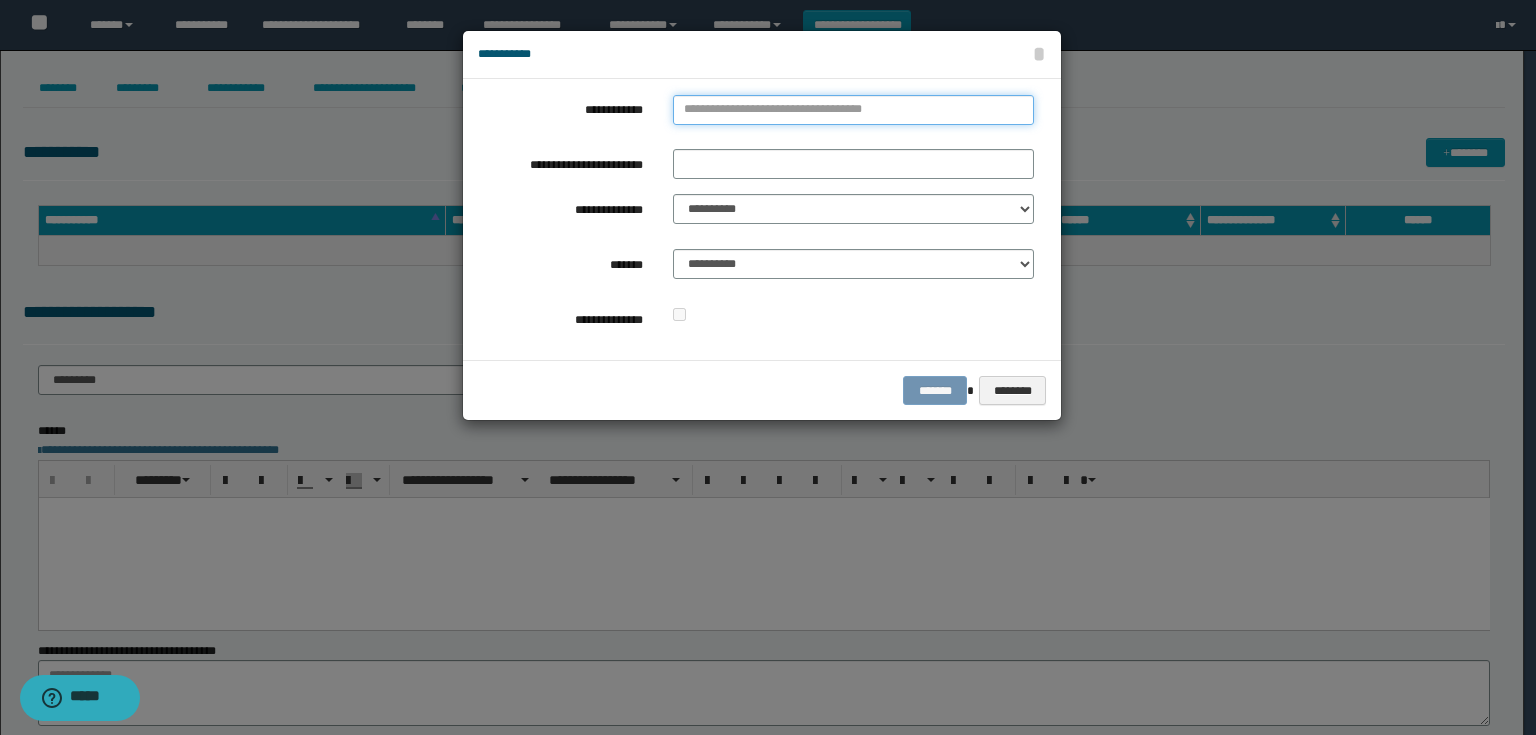 click on "**********" at bounding box center [853, 110] 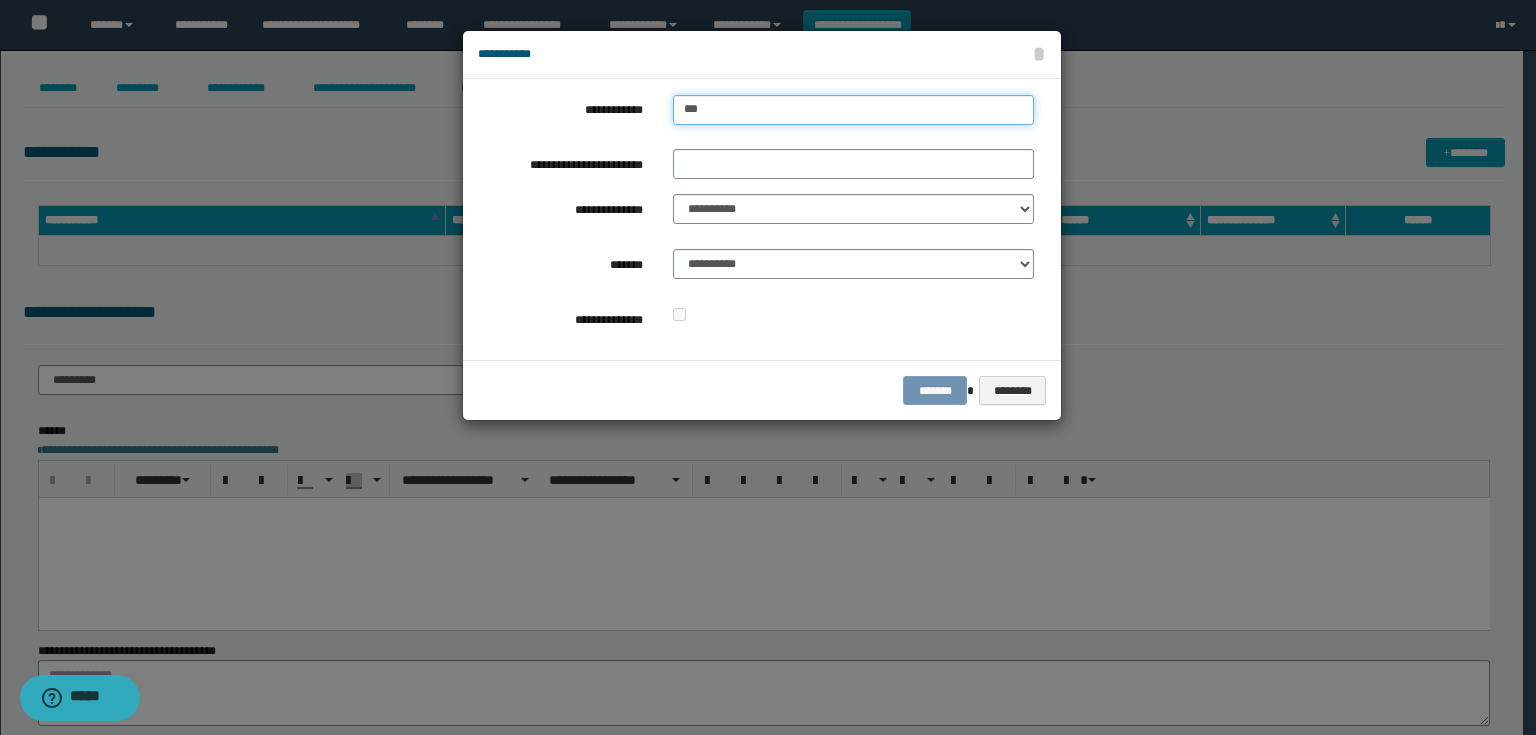 type on "****" 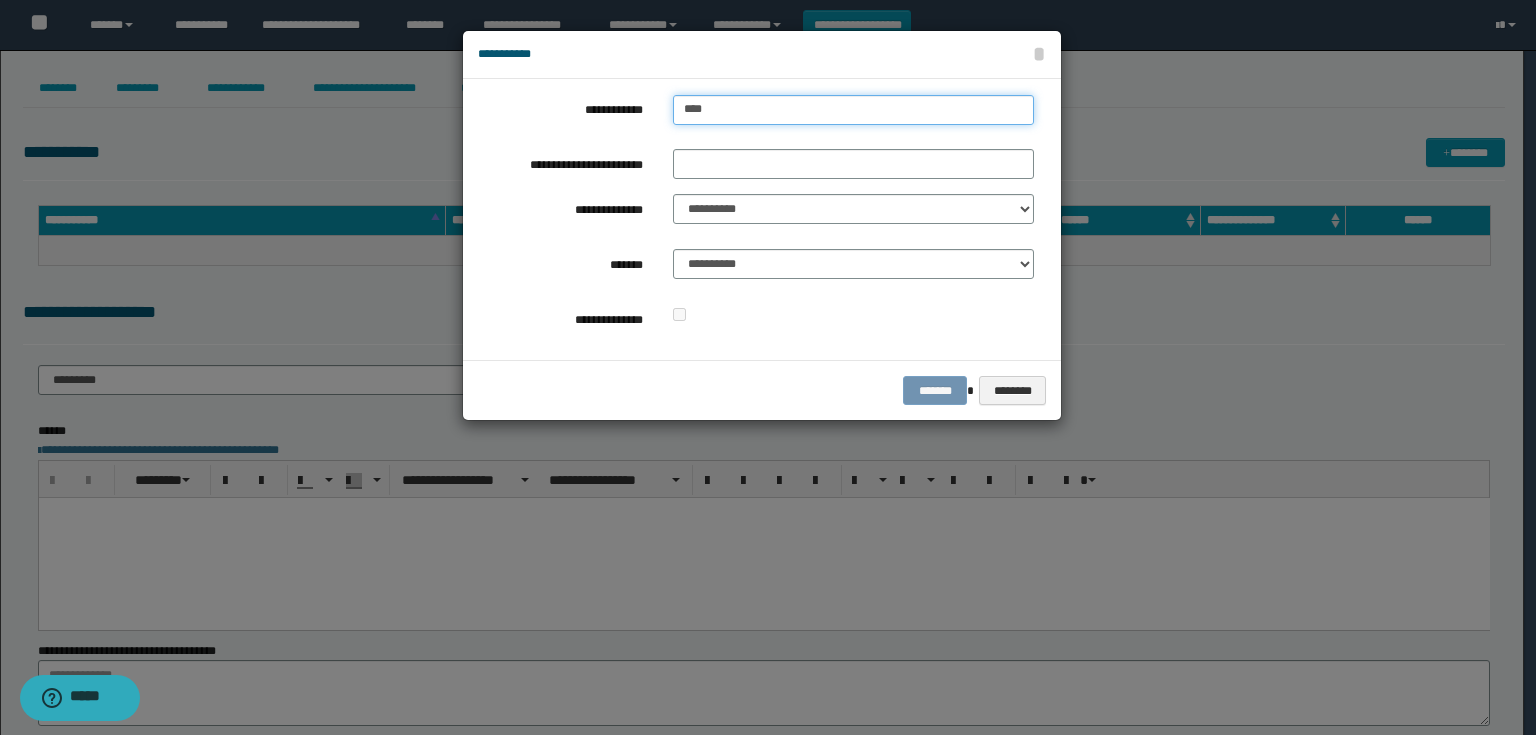 type on "****" 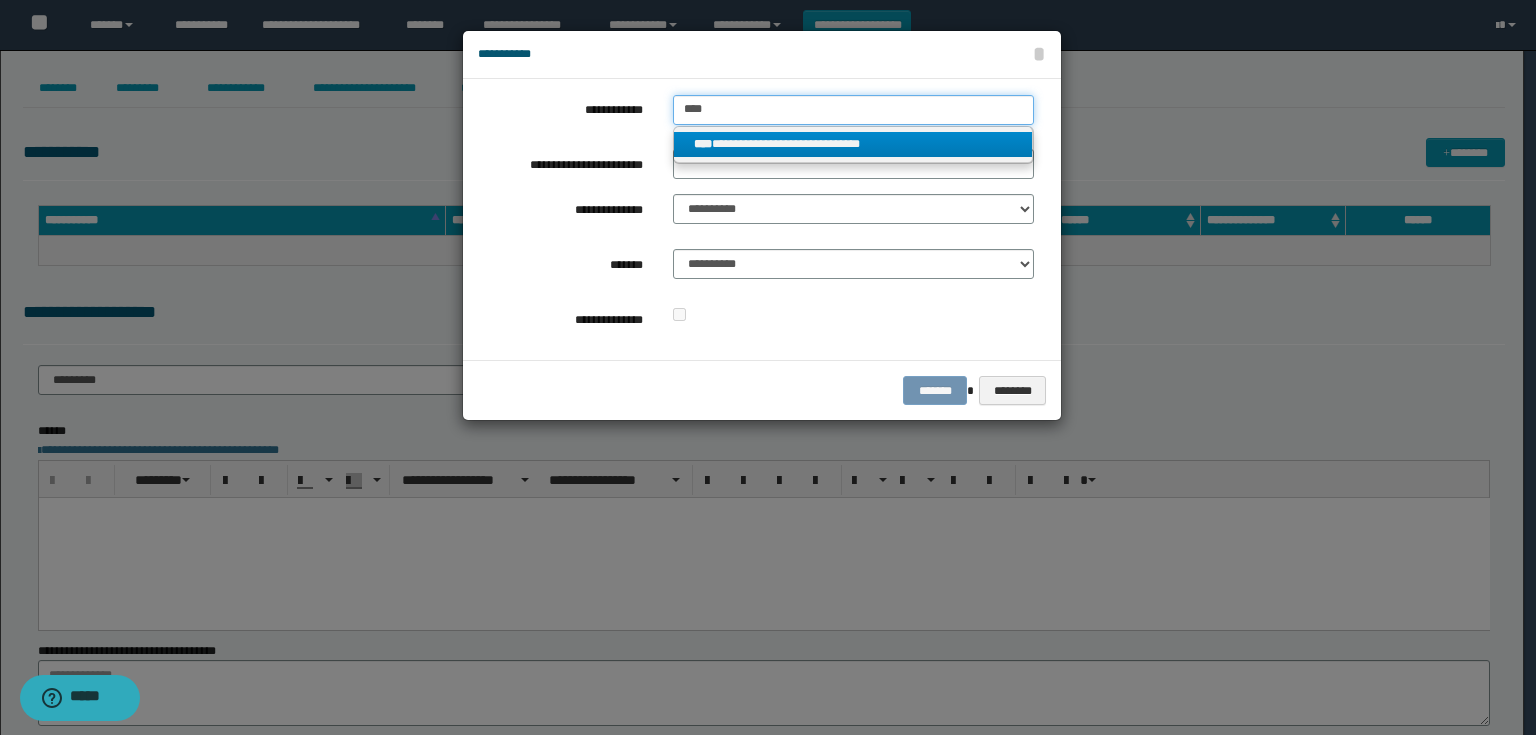 type on "****" 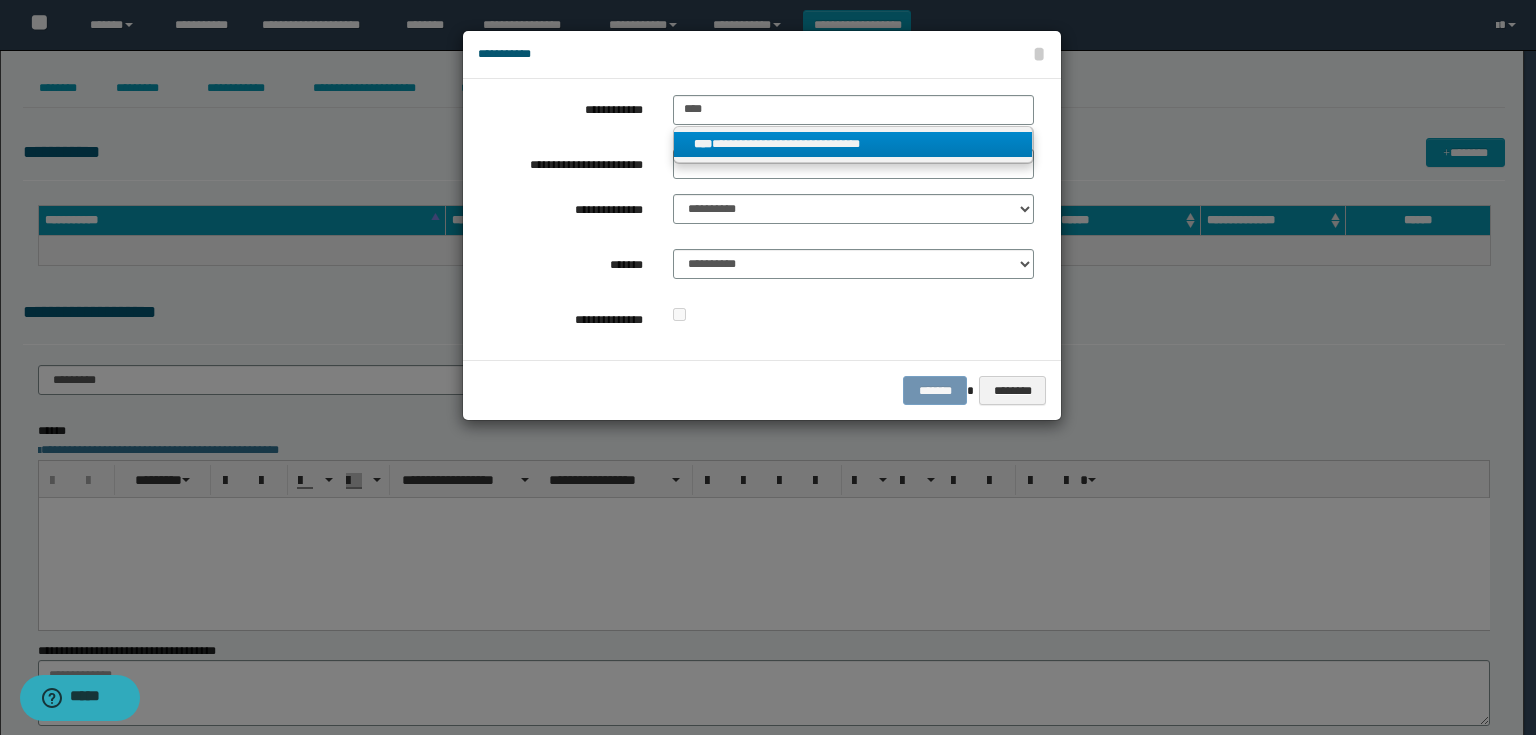 click on "**********" at bounding box center [853, 144] 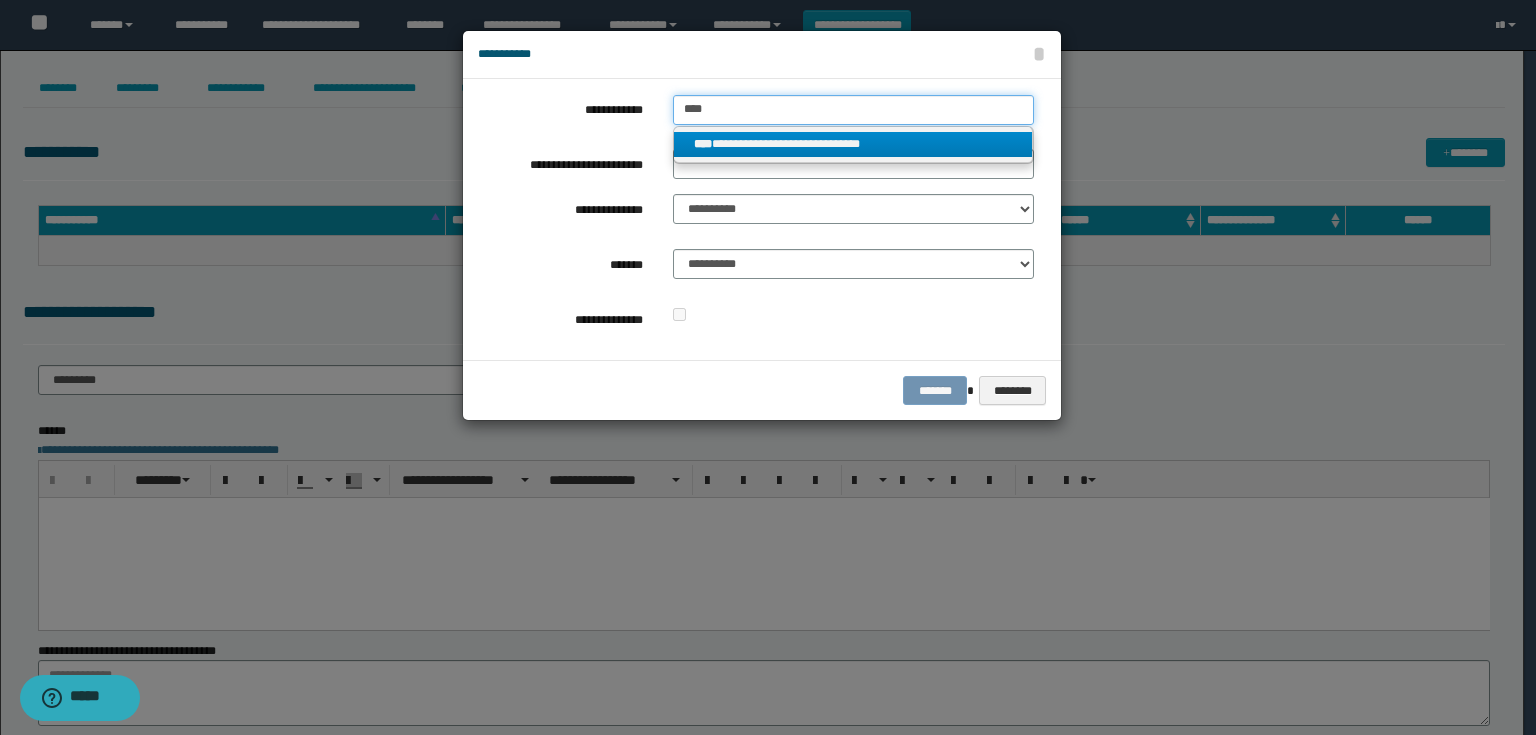 type 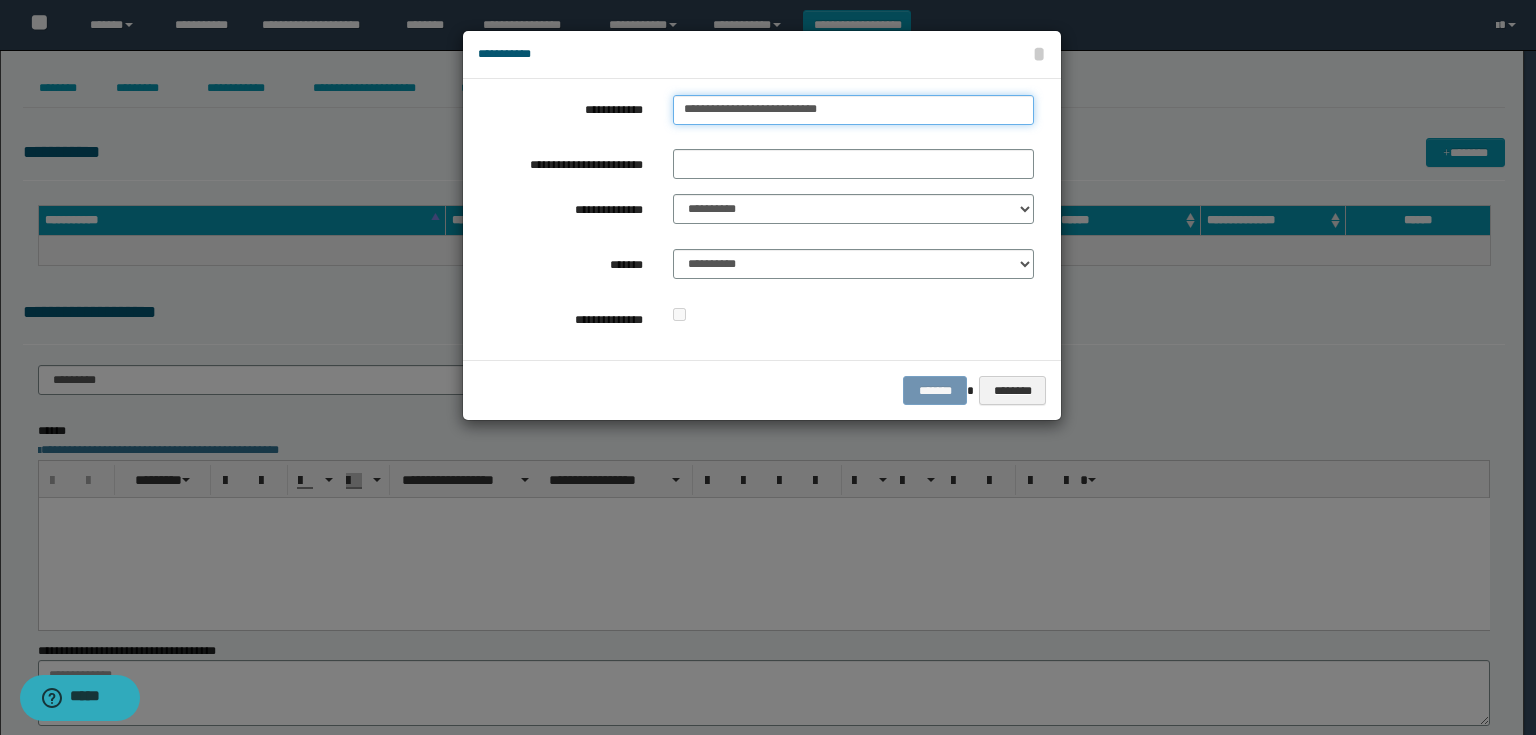 drag, startPoint x: 855, startPoint y: 105, endPoint x: 587, endPoint y: 131, distance: 269.25824 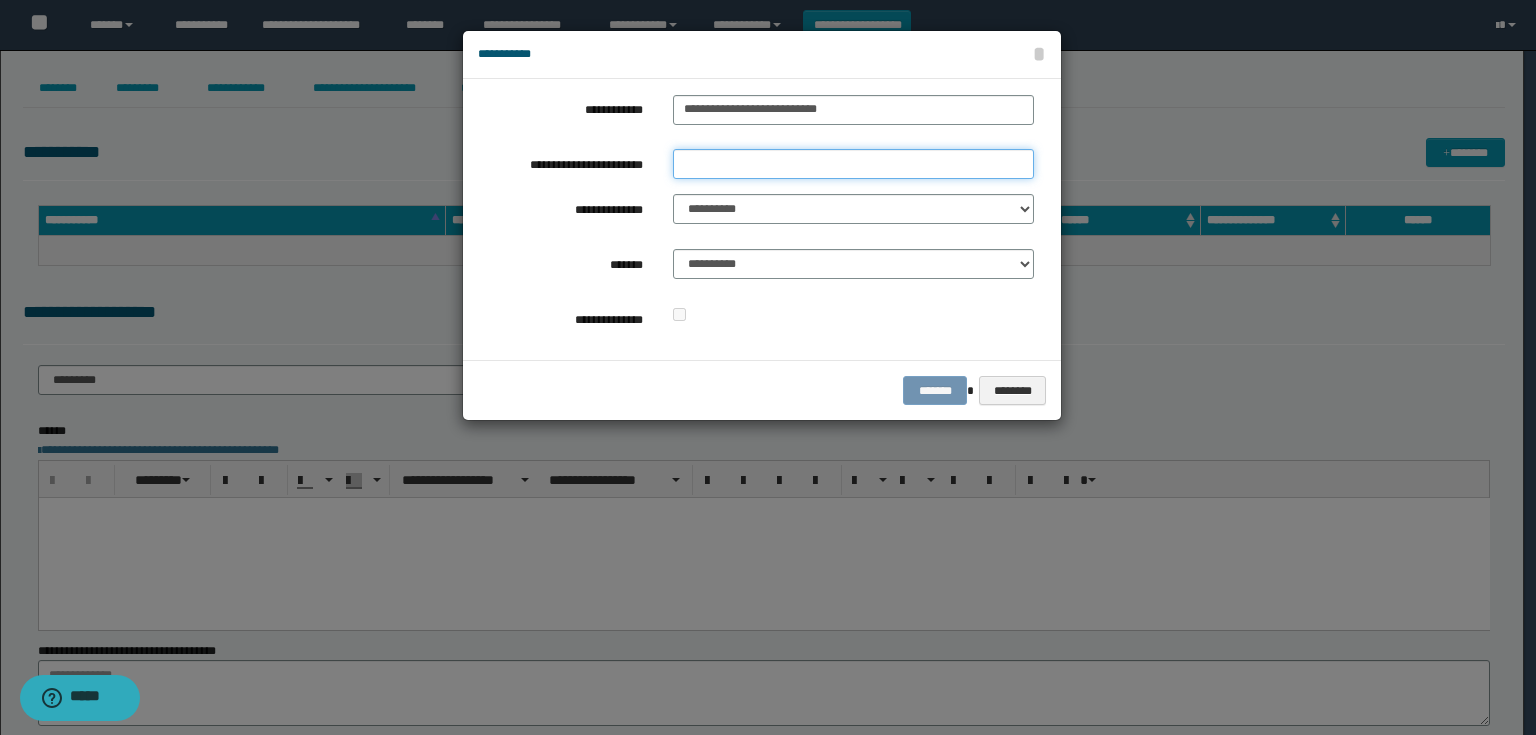 click on "**********" at bounding box center (853, 164) 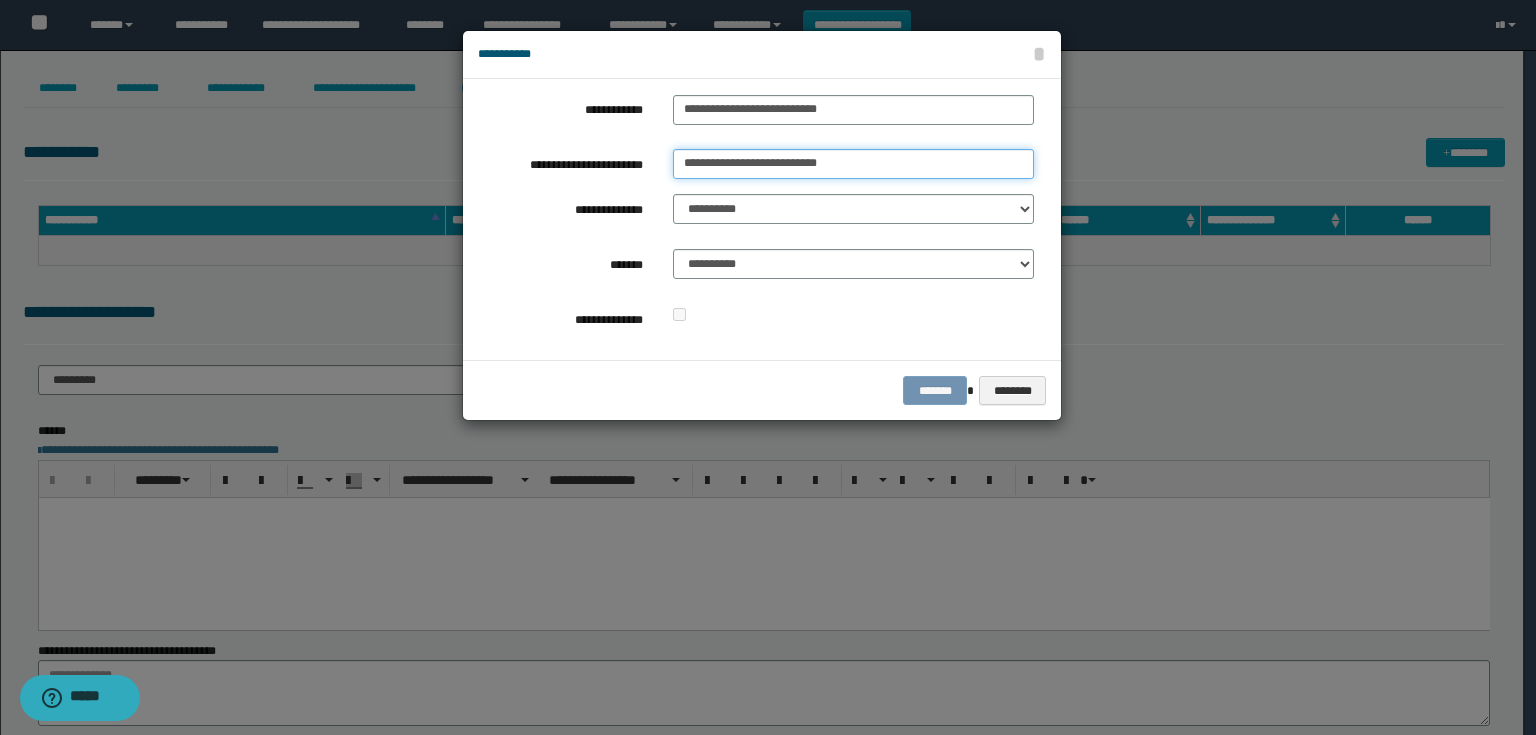 type on "**********" 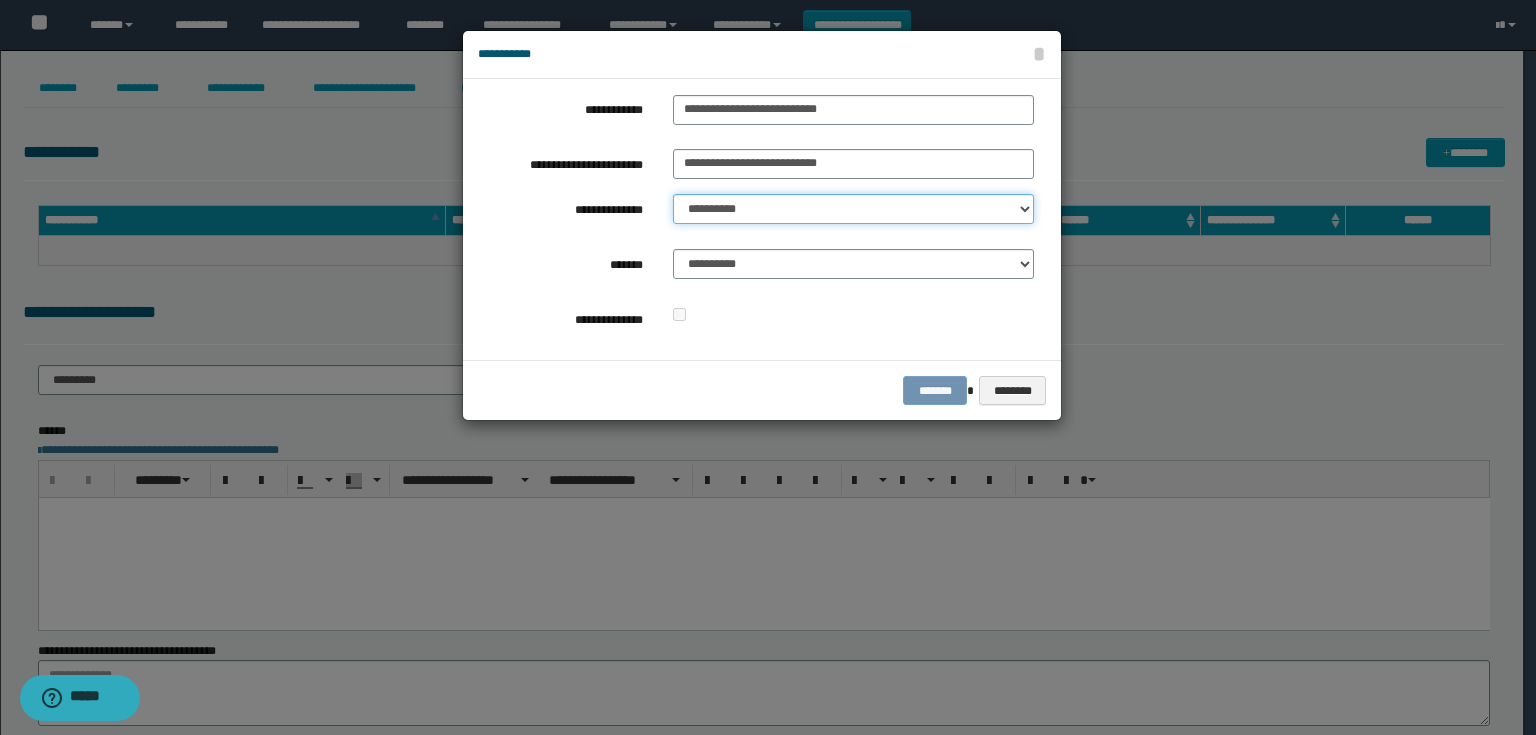 click on "**********" at bounding box center [853, 209] 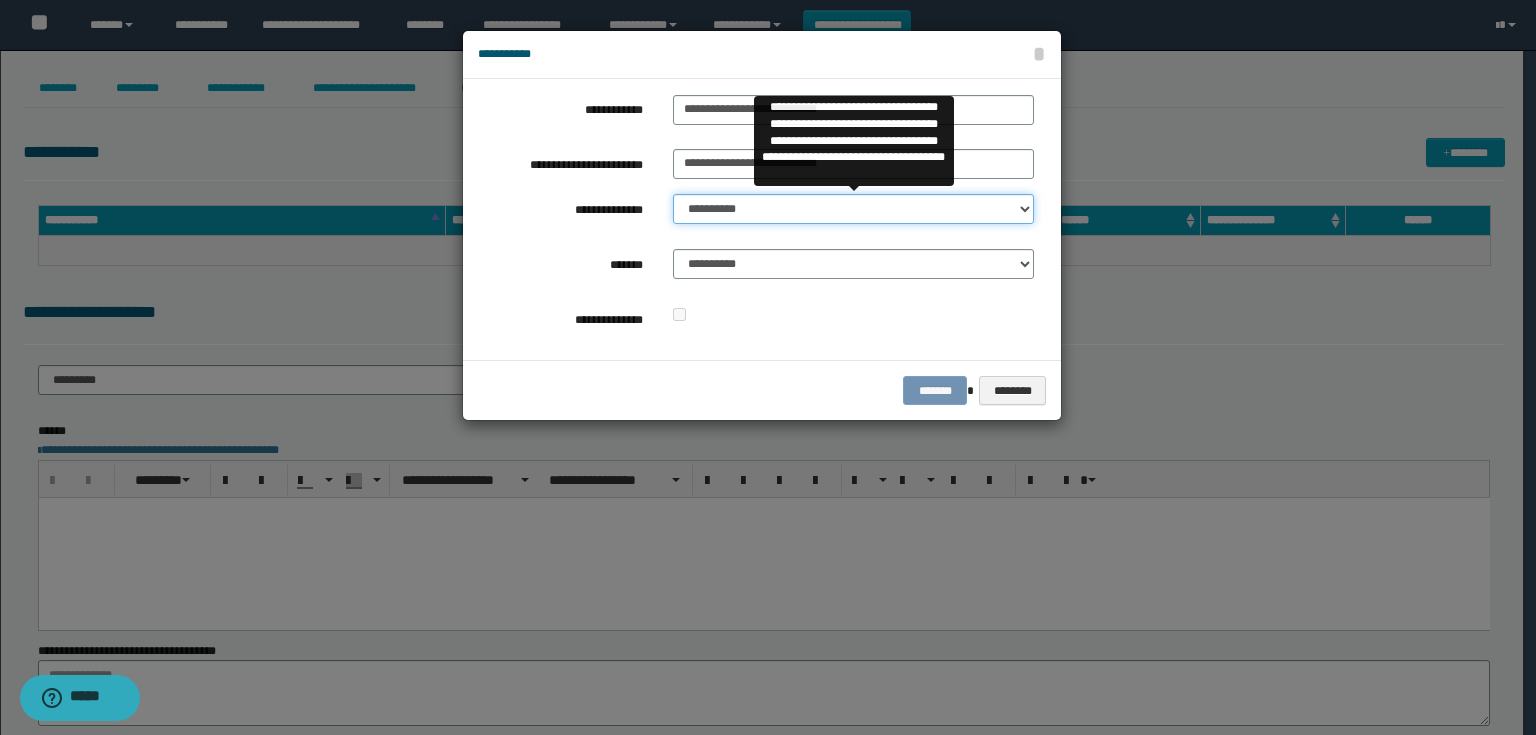 select on "**" 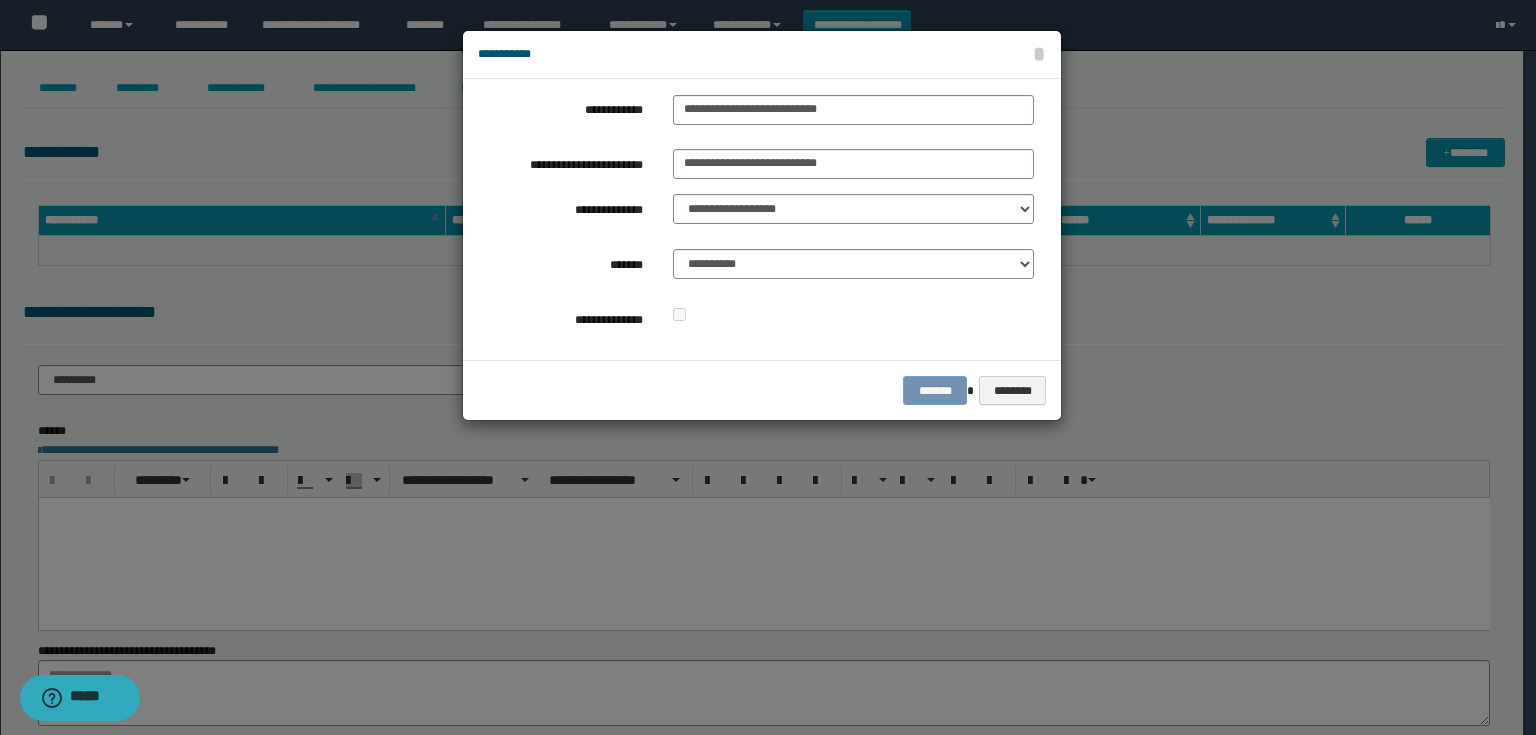 click on "**********" at bounding box center (853, 269) 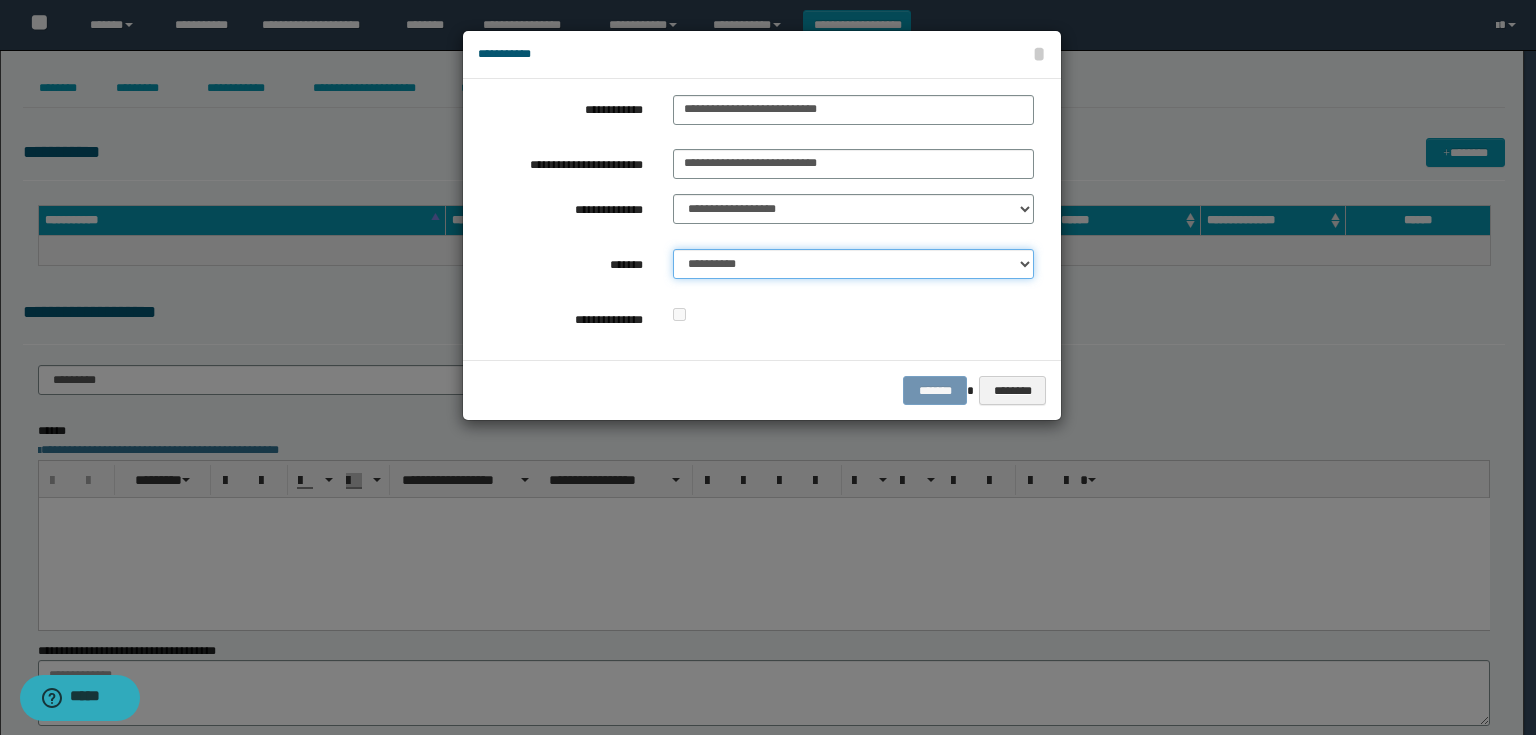 click on "**********" at bounding box center [853, 264] 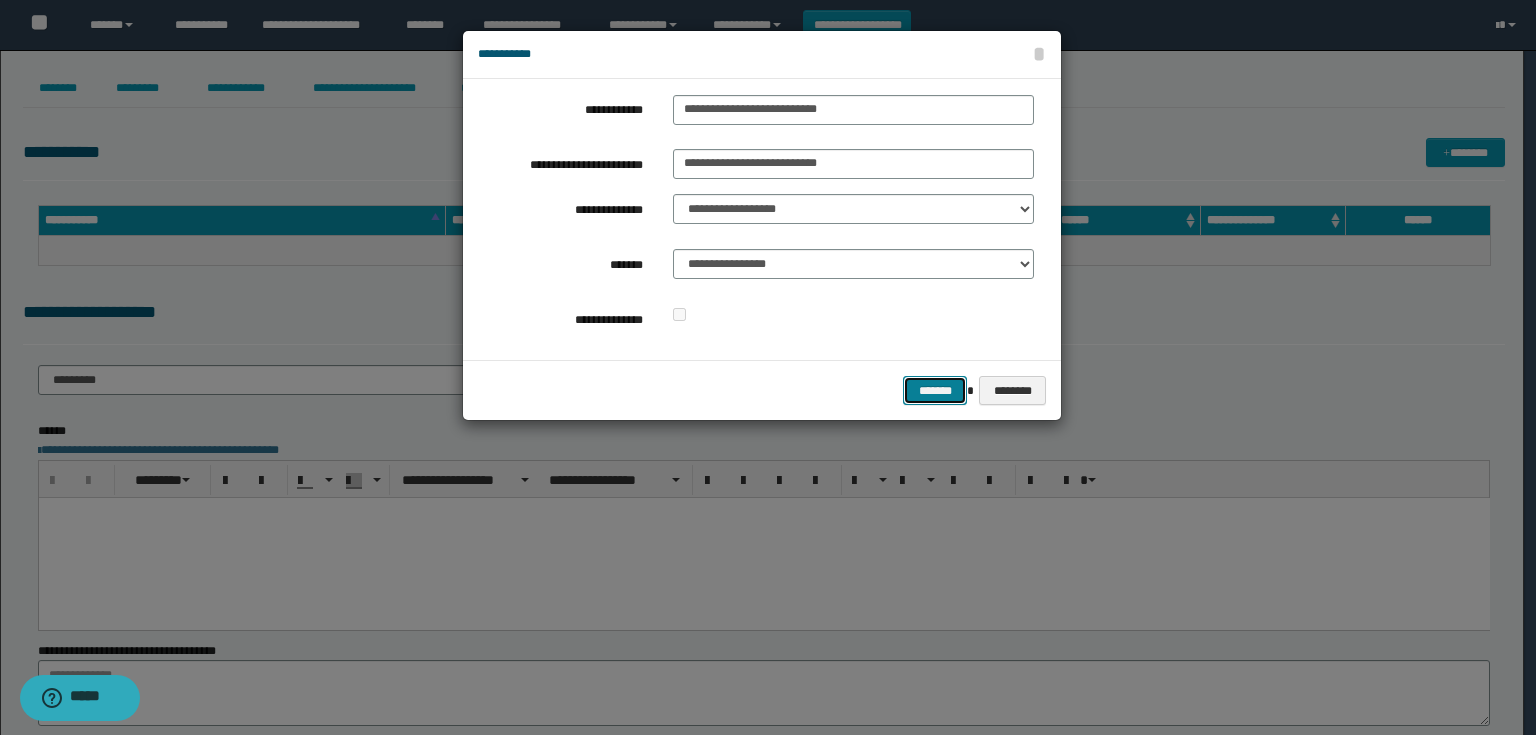 drag, startPoint x: 944, startPoint y: 381, endPoint x: 924, endPoint y: 386, distance: 20.615528 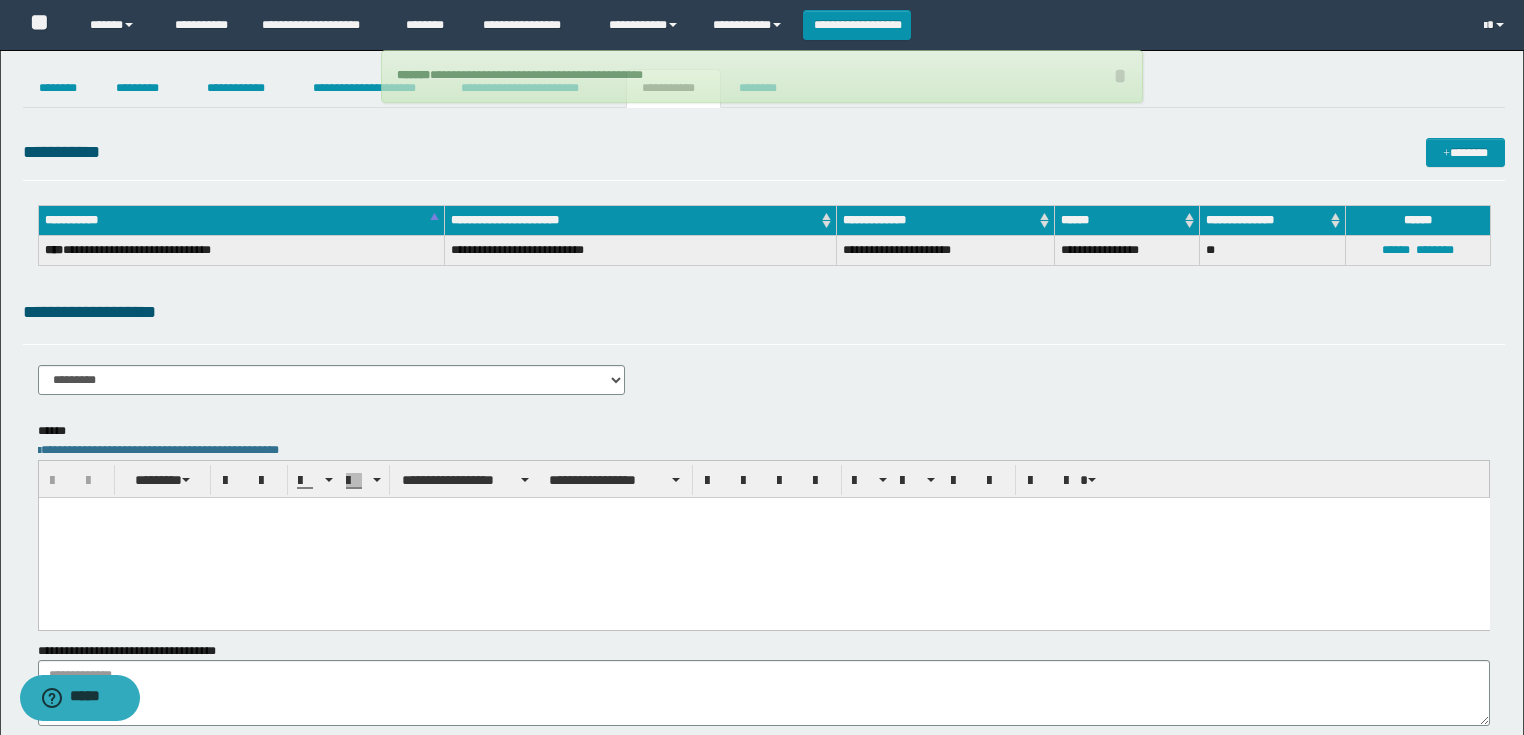 click at bounding box center (763, 537) 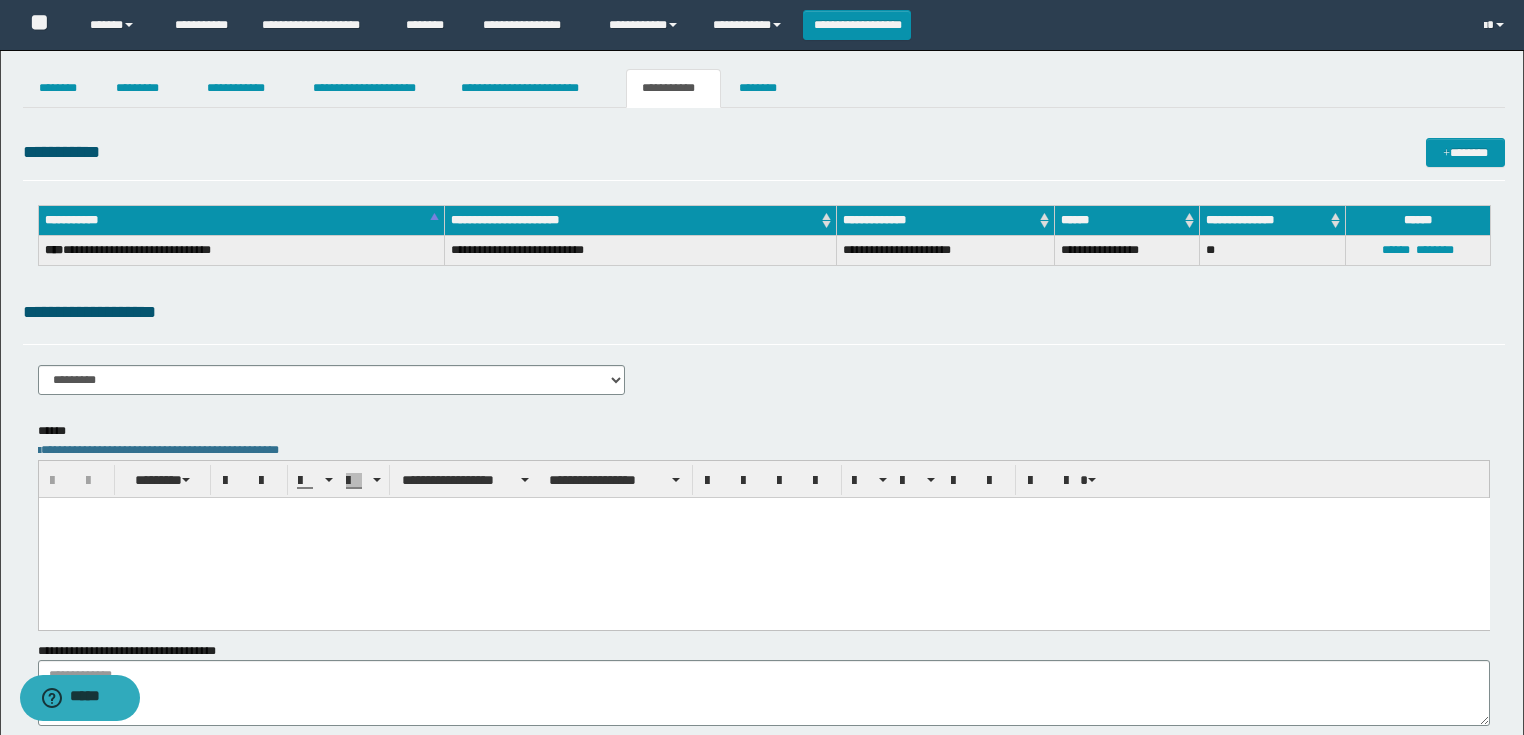 paste 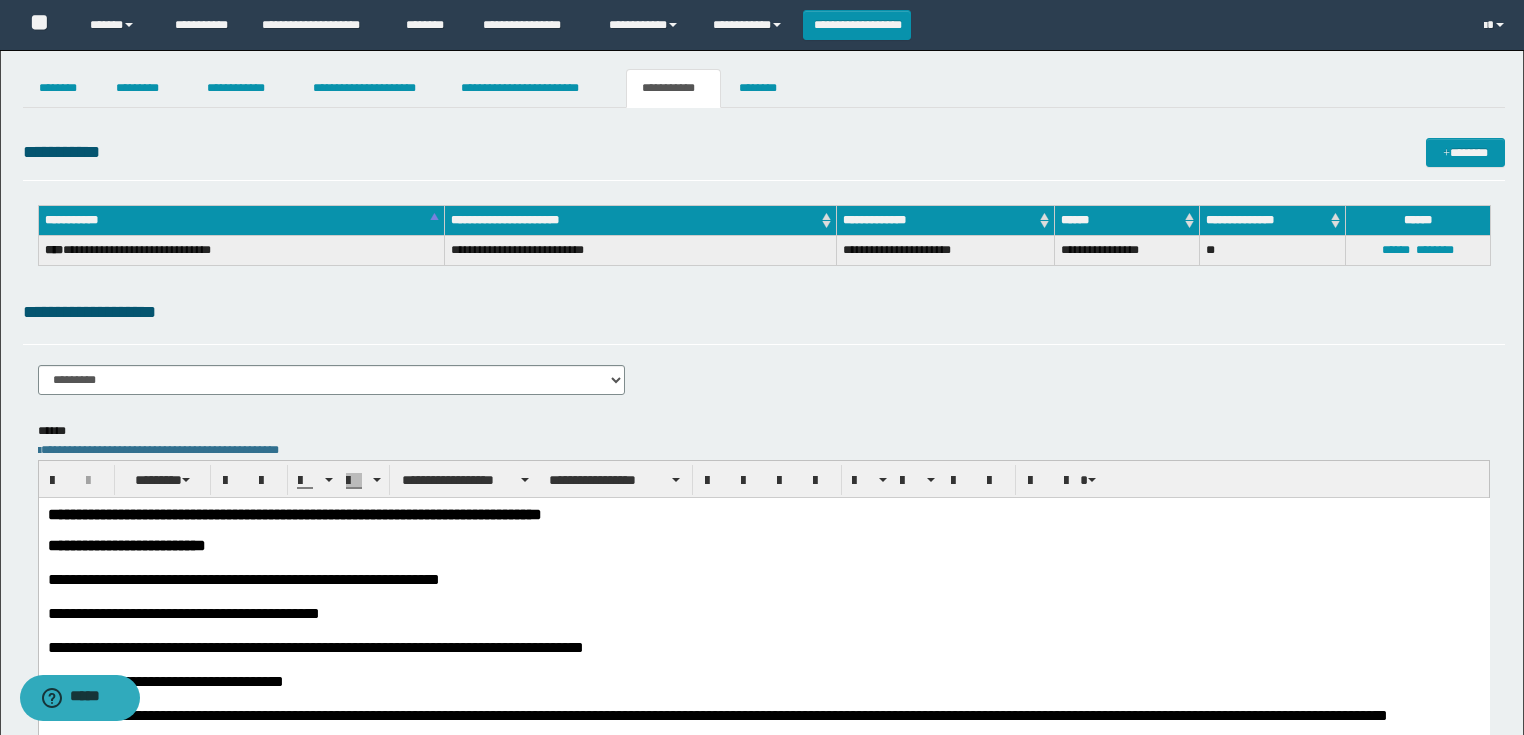 click on "**********" at bounding box center [763, 513] 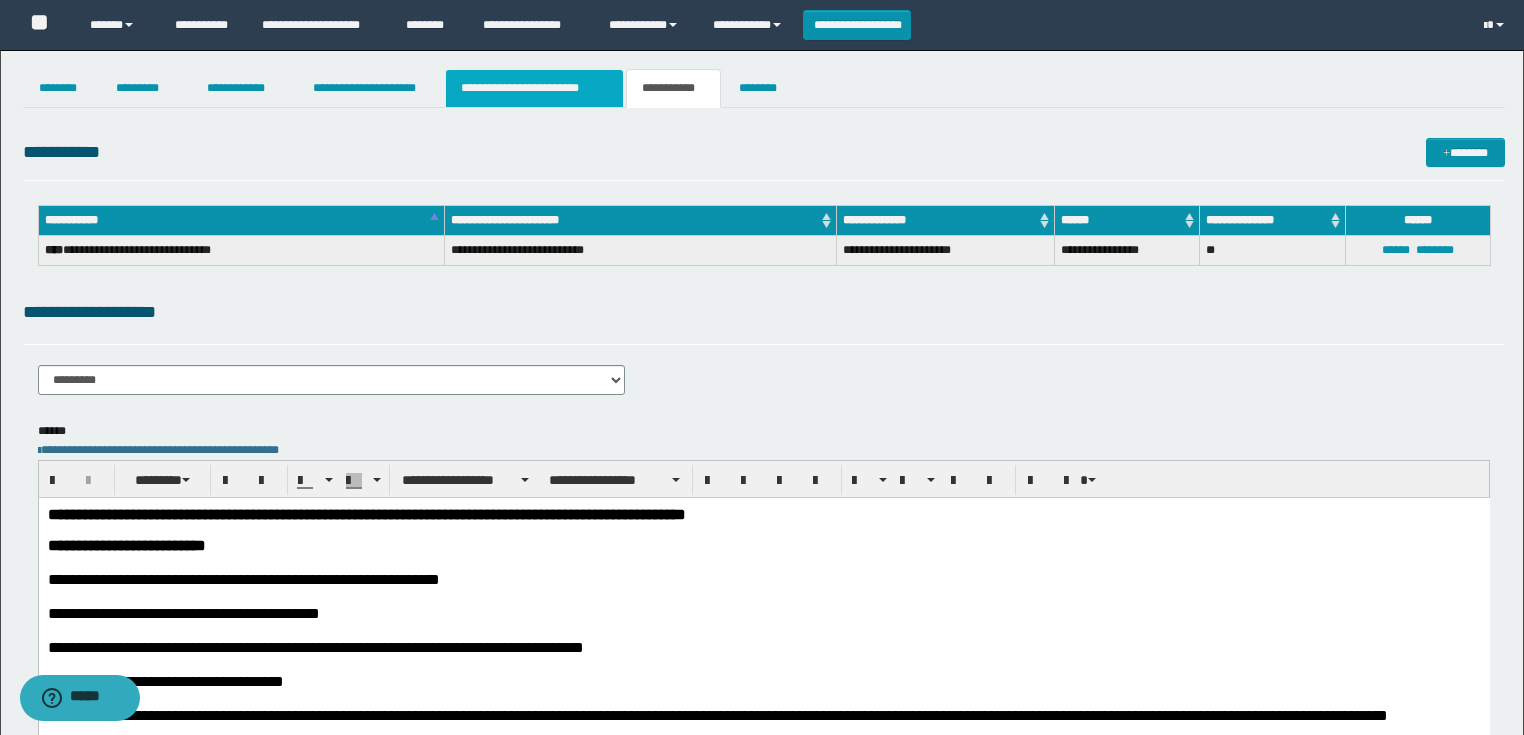 click on "**********" at bounding box center [534, 88] 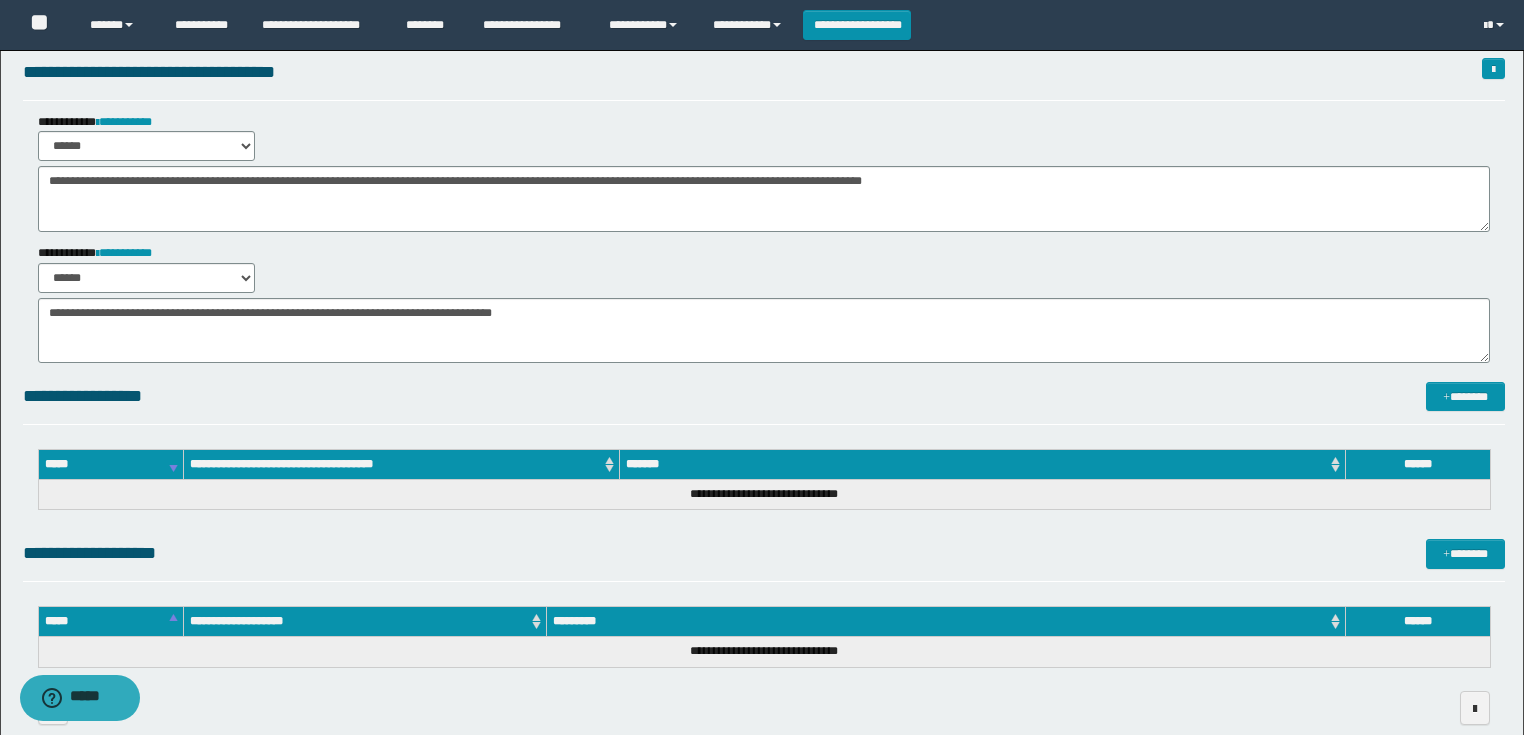 scroll, scrollTop: 165, scrollLeft: 0, axis: vertical 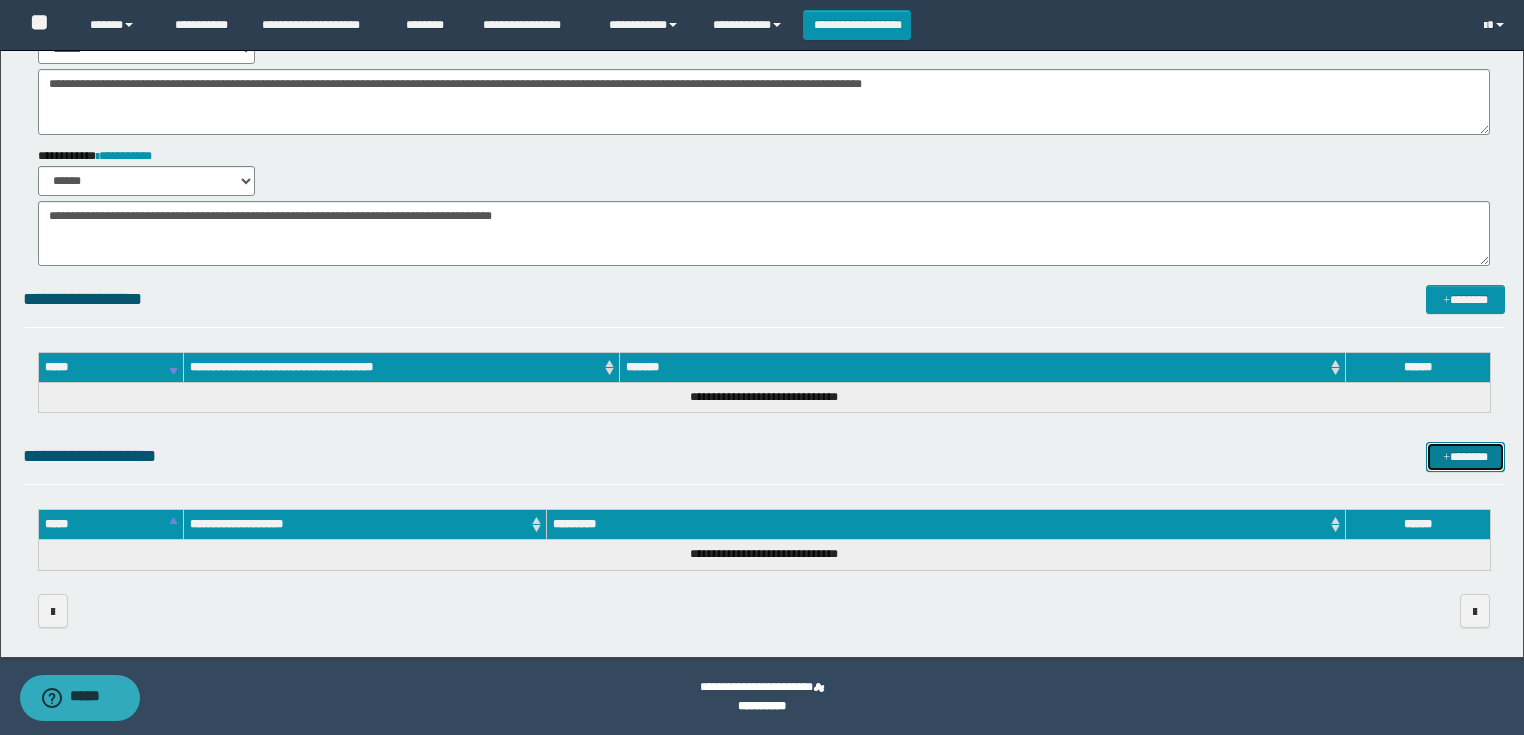 drag, startPoint x: 1466, startPoint y: 464, endPoint x: 1286, endPoint y: 442, distance: 181.33946 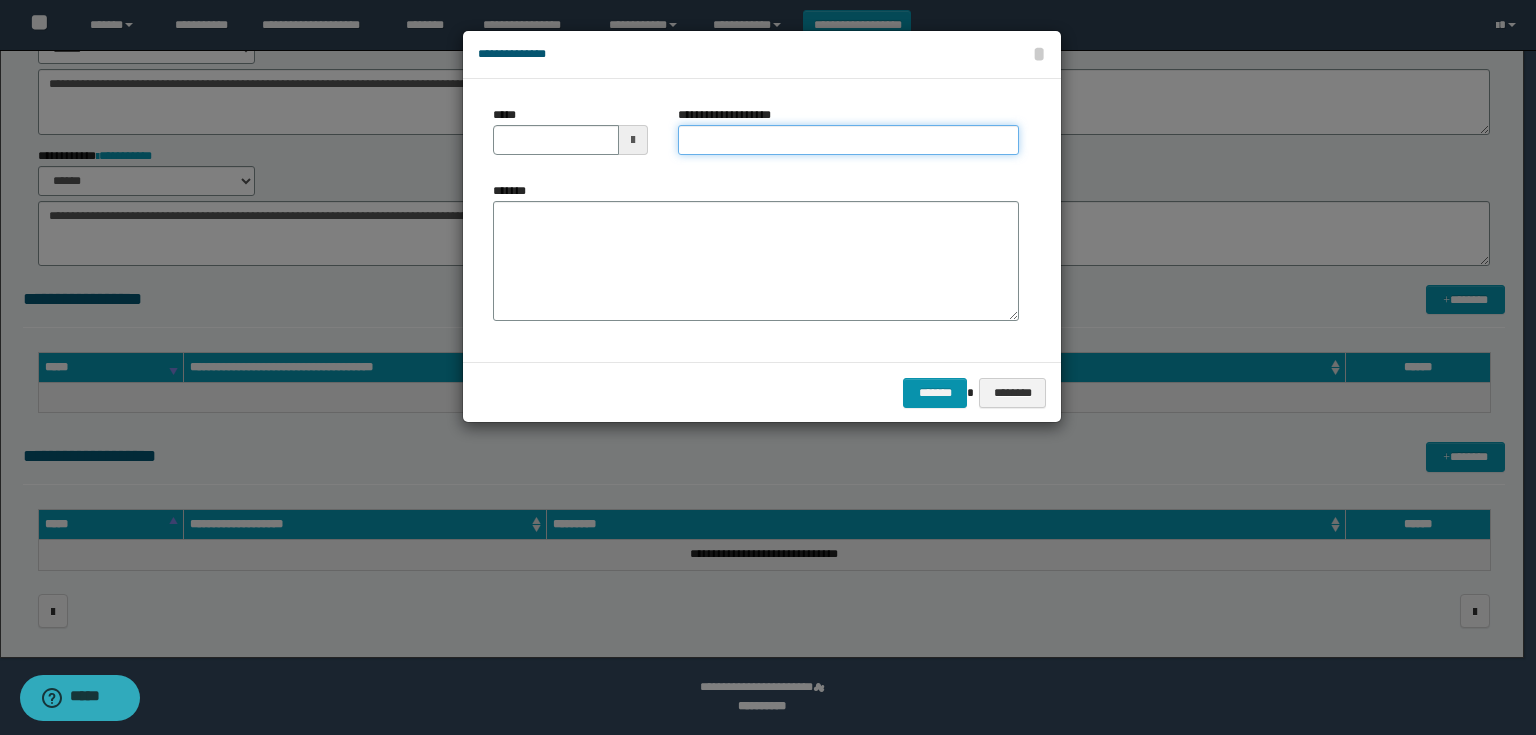 click on "**********" at bounding box center (848, 140) 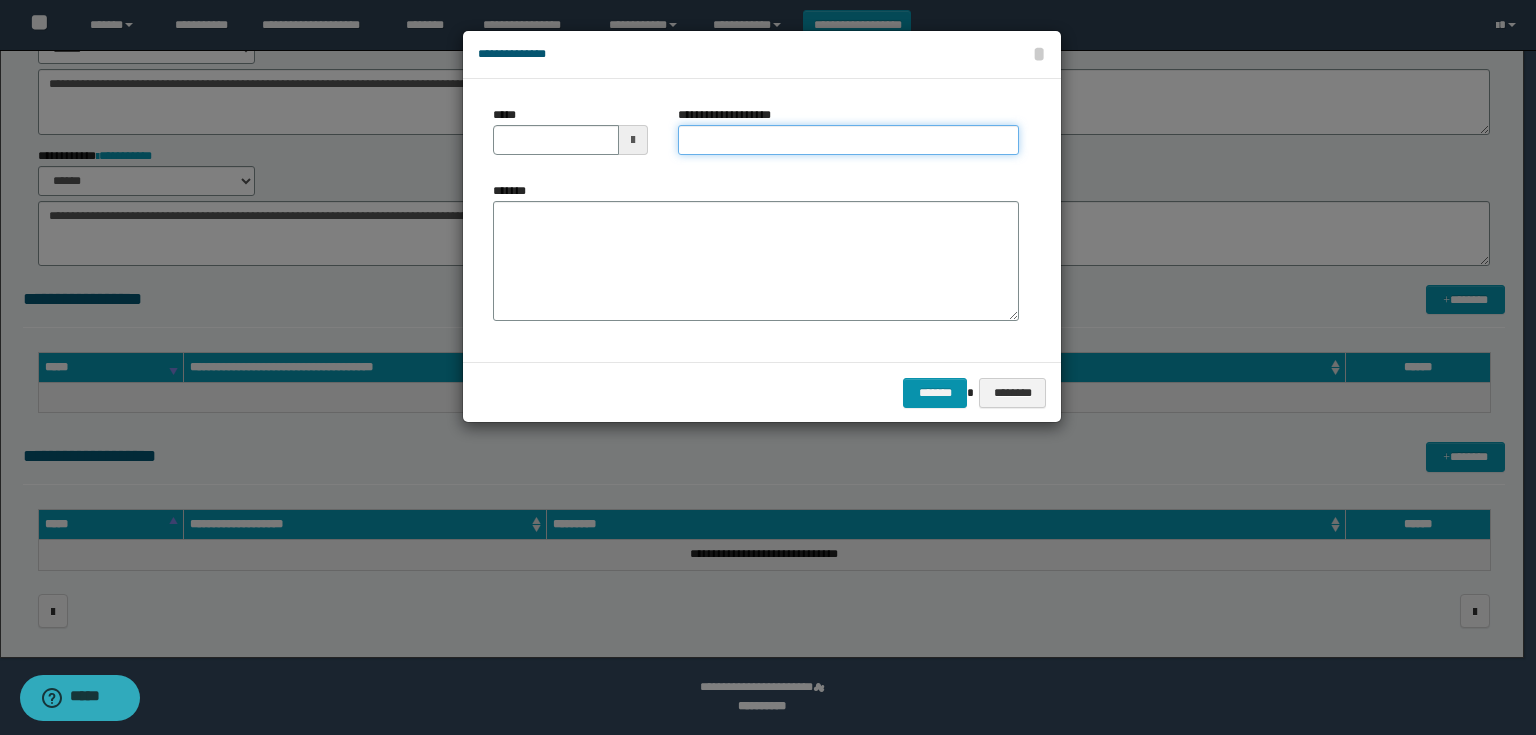 type on "**********" 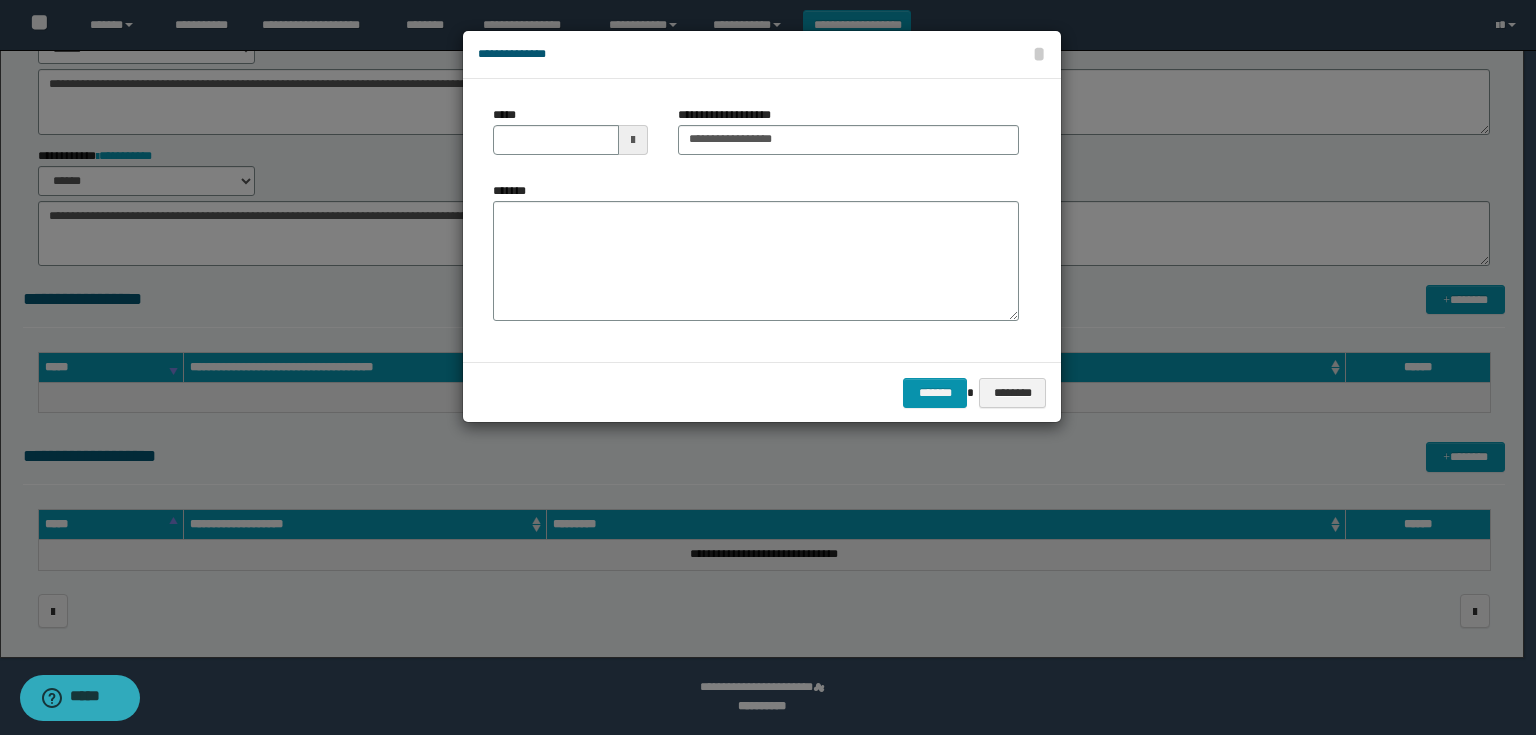 click at bounding box center [633, 140] 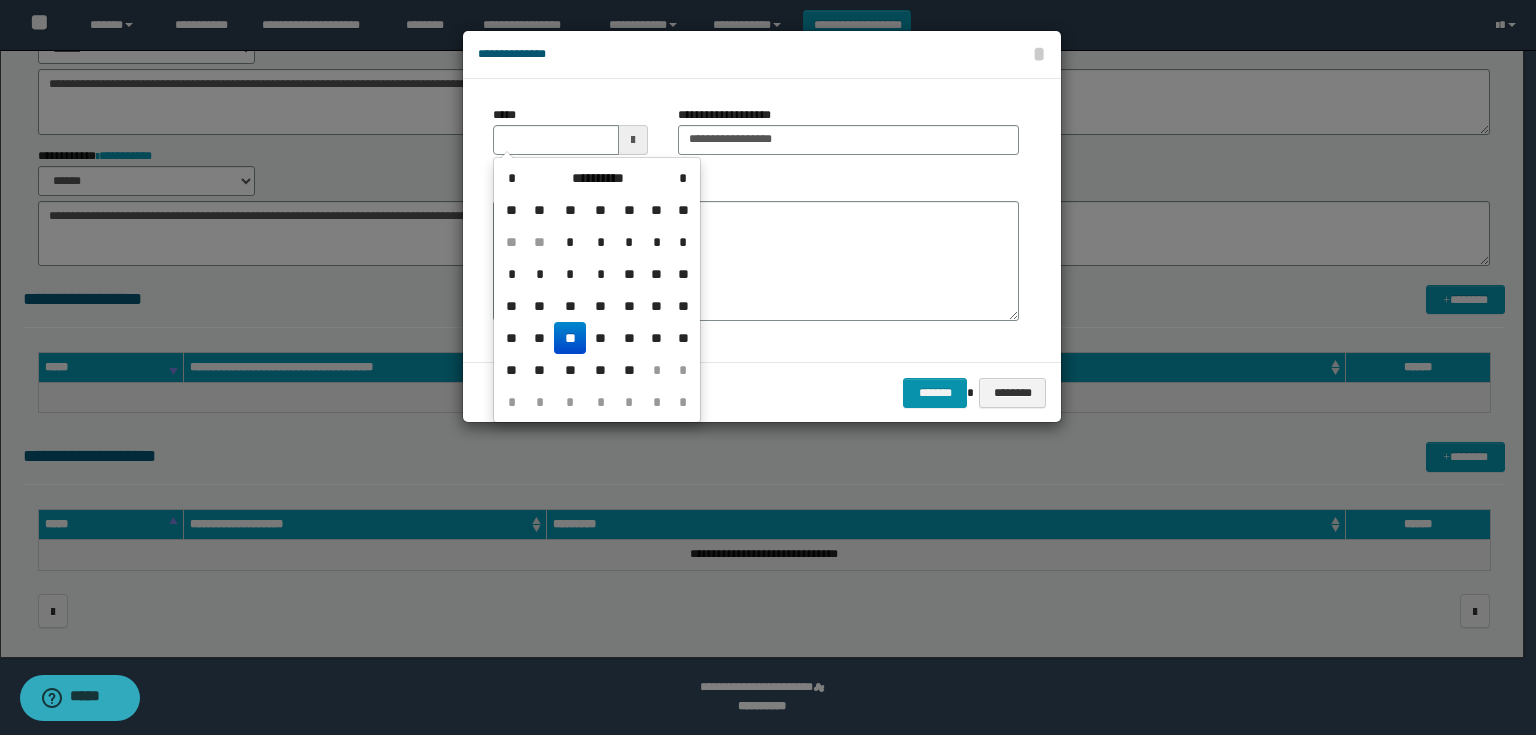 click on "**" at bounding box center (570, 338) 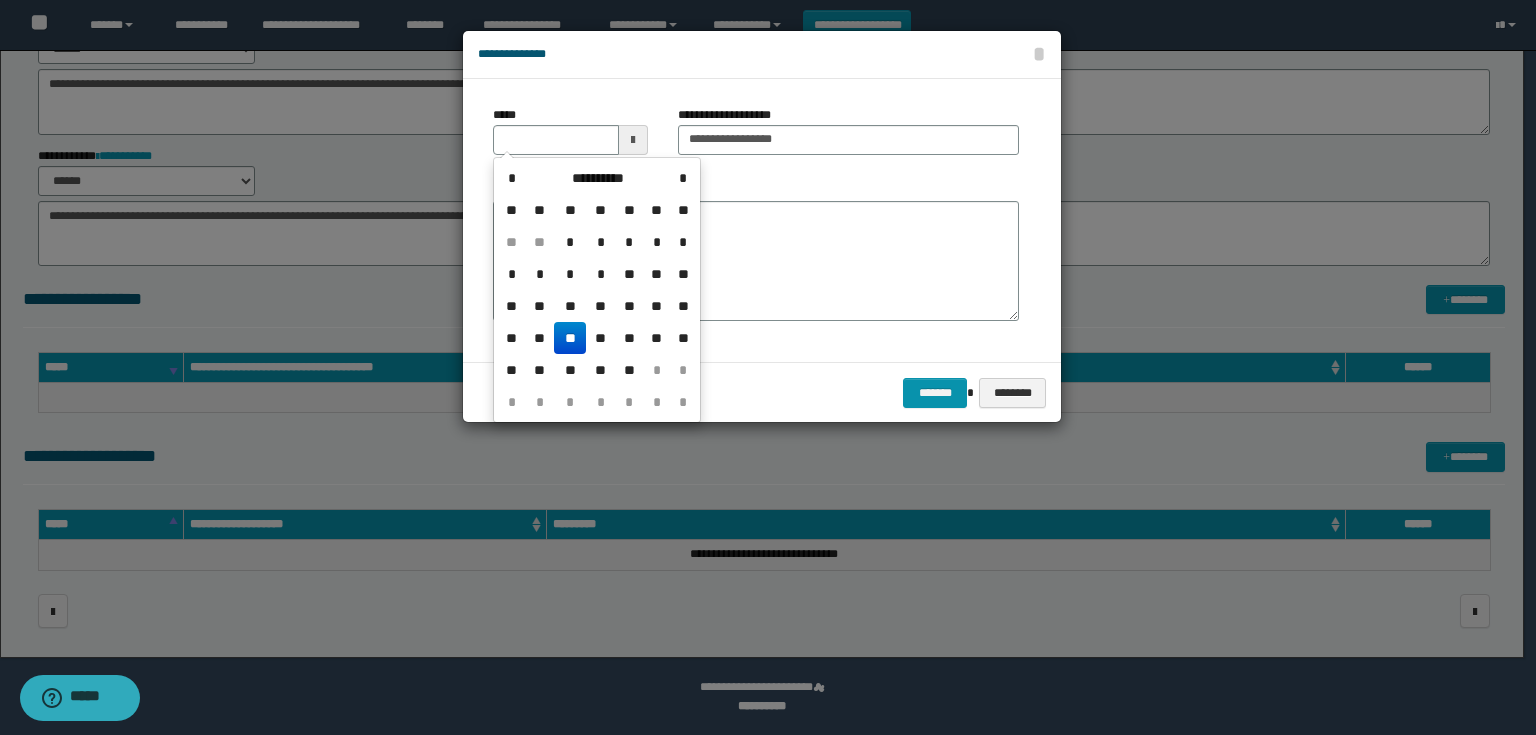 type on "**********" 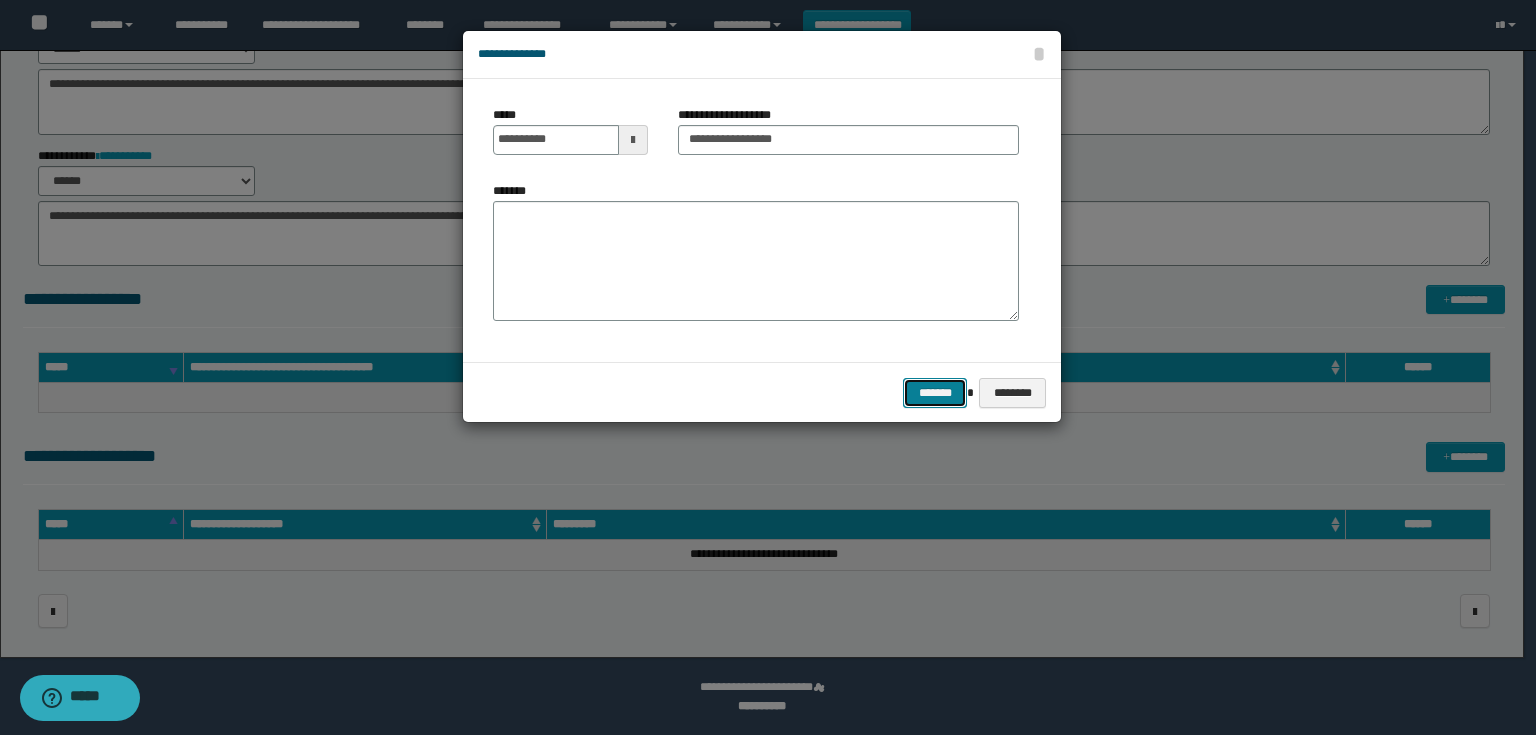 click on "*******" at bounding box center [935, 393] 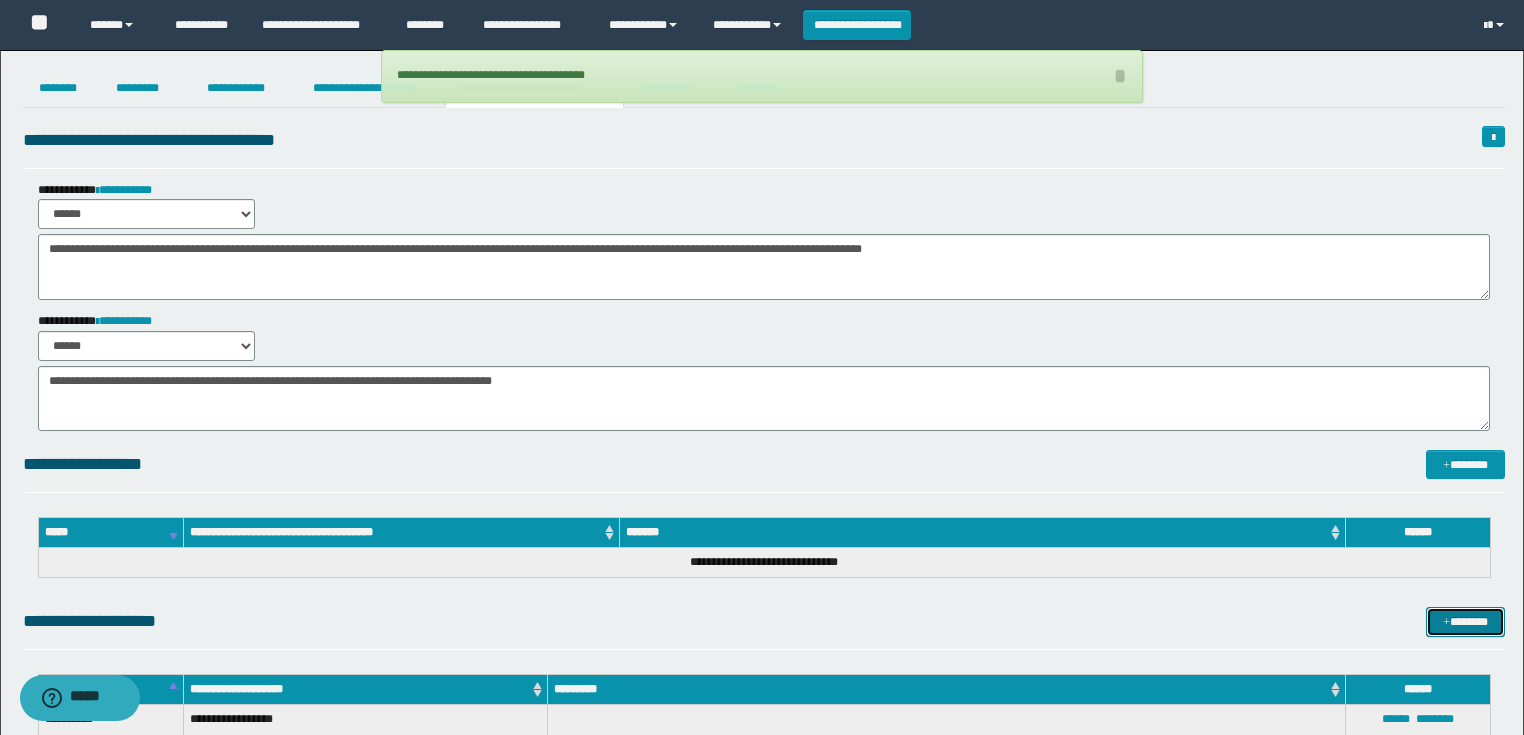 scroll, scrollTop: 0, scrollLeft: 0, axis: both 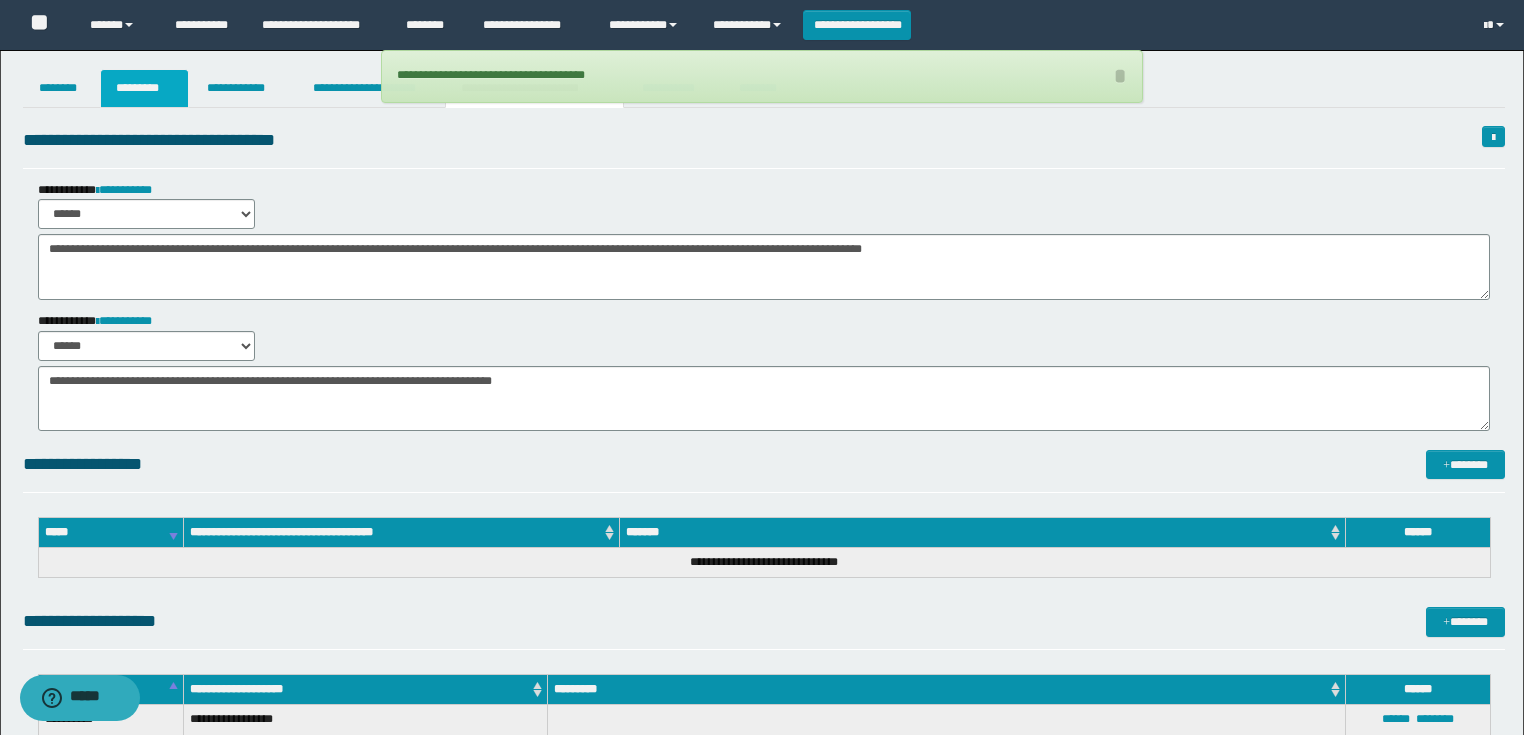 click on "*********" at bounding box center [144, 88] 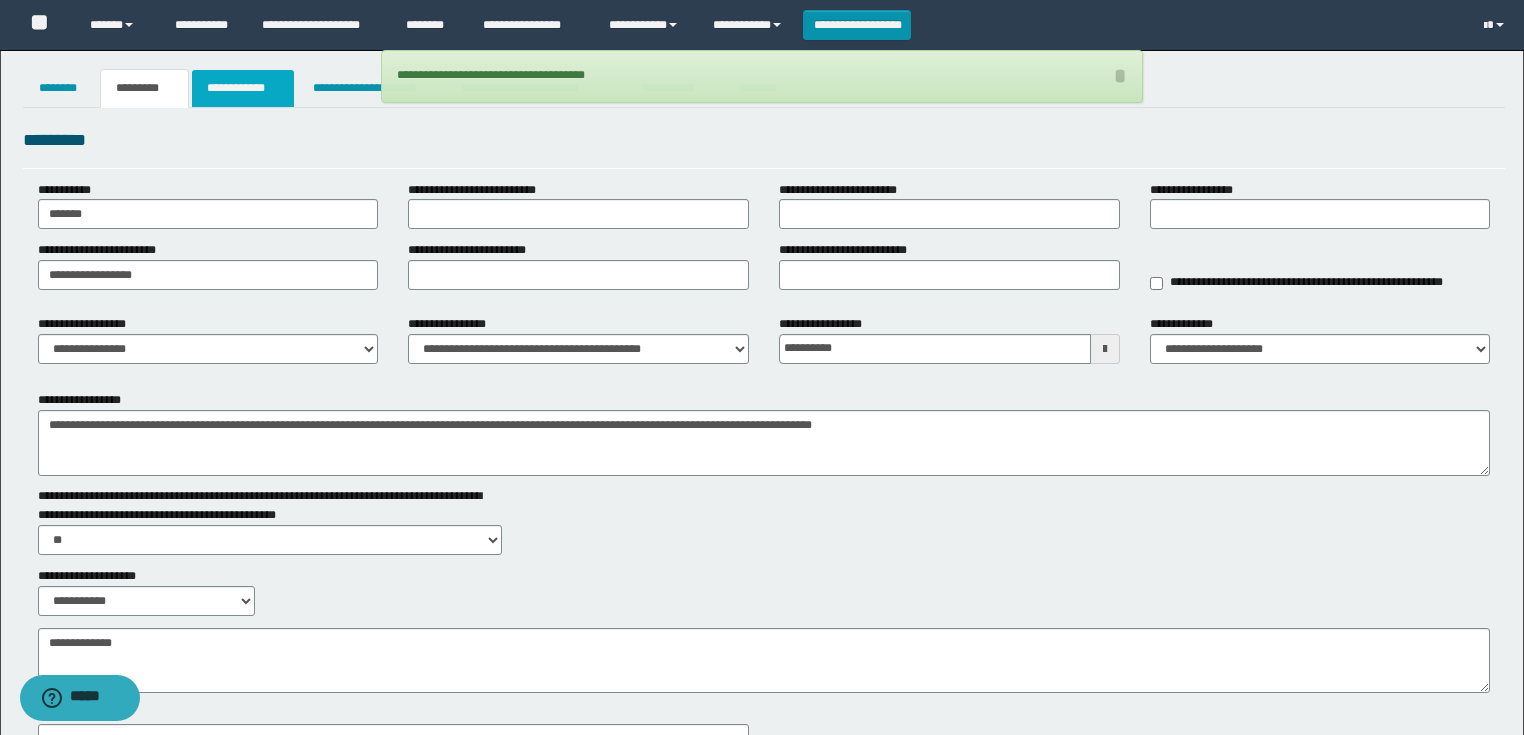 drag, startPoint x: 199, startPoint y: 84, endPoint x: 196, endPoint y: 94, distance: 10.440307 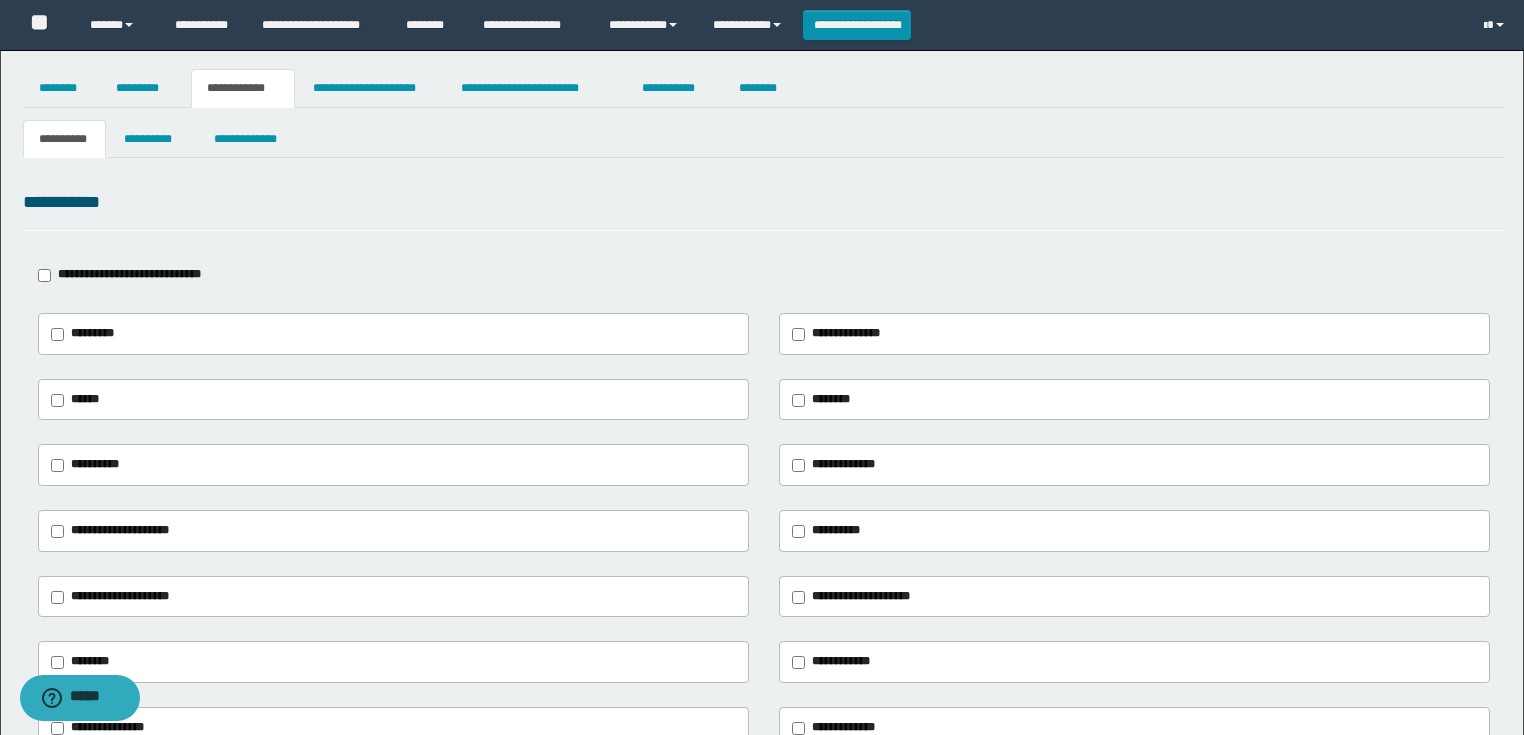click on "**********" at bounding box center (129, 274) 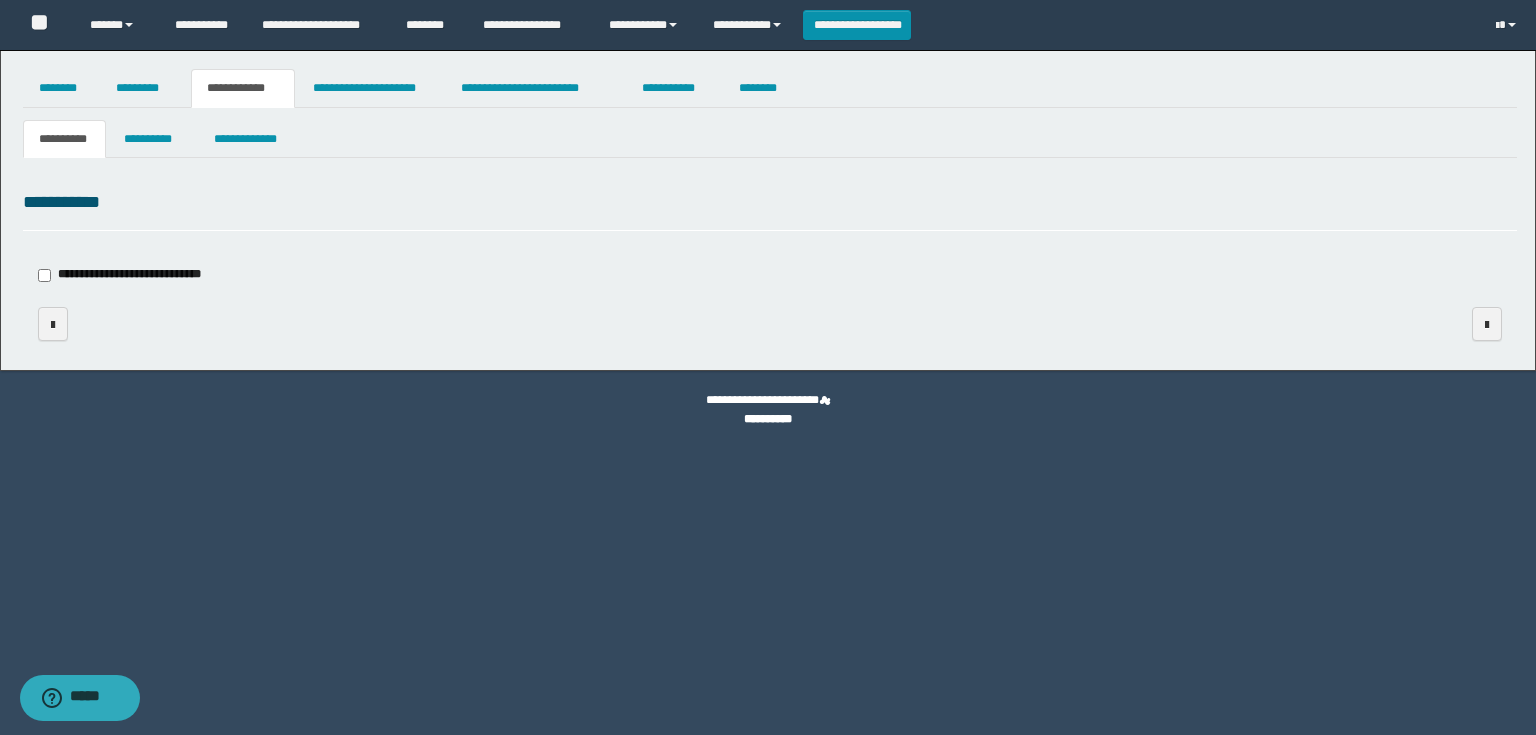 click on "**********" at bounding box center [770, 230] 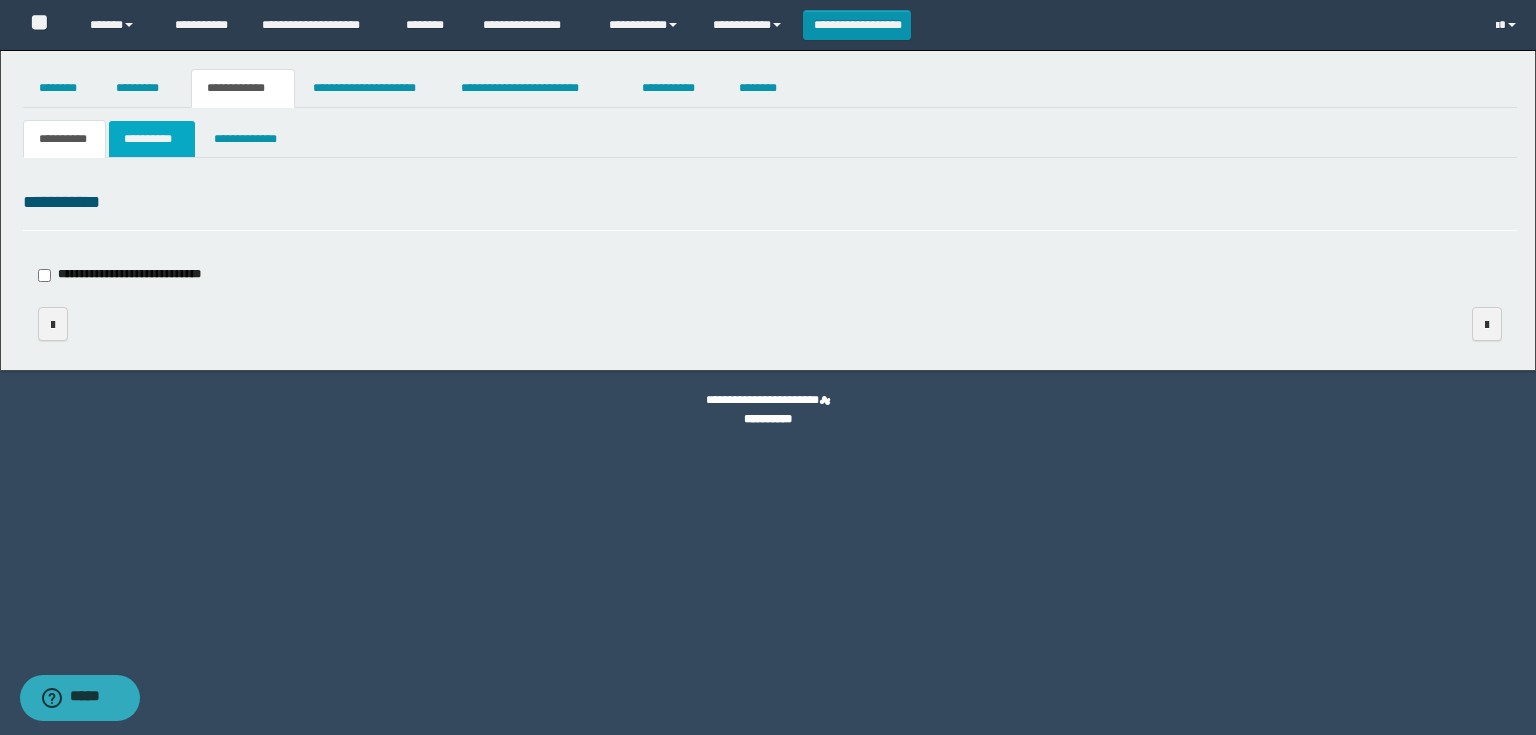click on "**********" at bounding box center [152, 139] 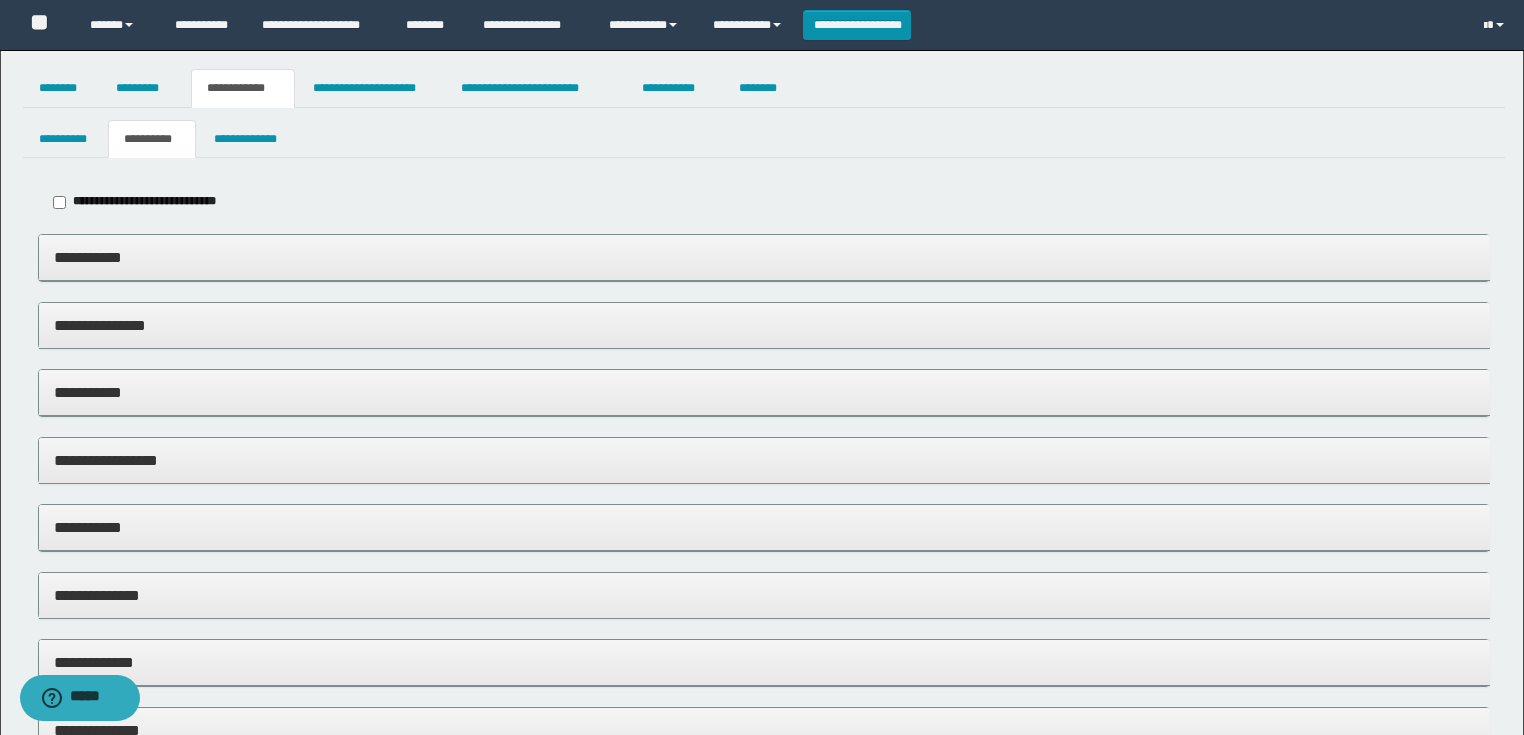 click on "**********" at bounding box center [150, 202] 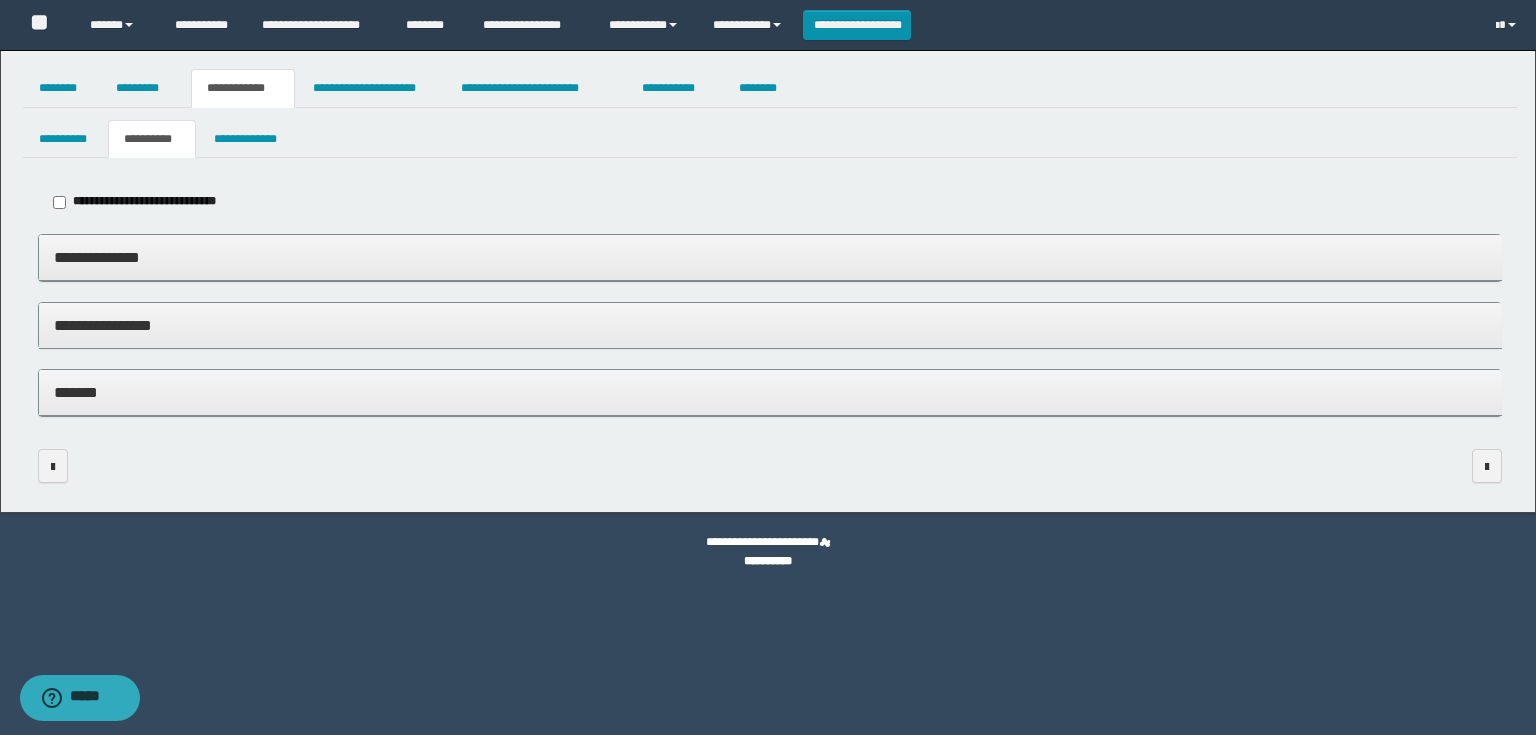 click on "**********" at bounding box center [770, 257] 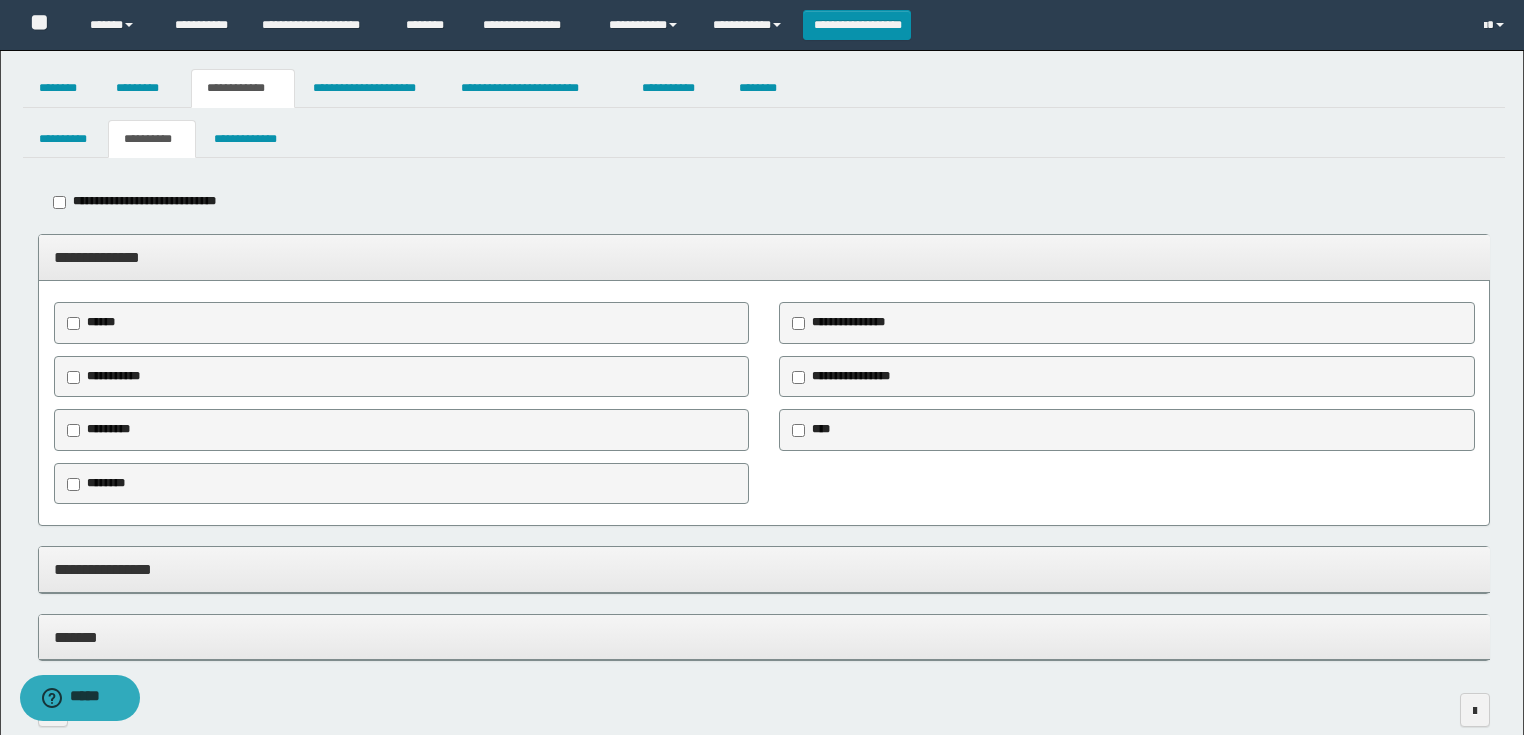 click on "********" at bounding box center (106, 483) 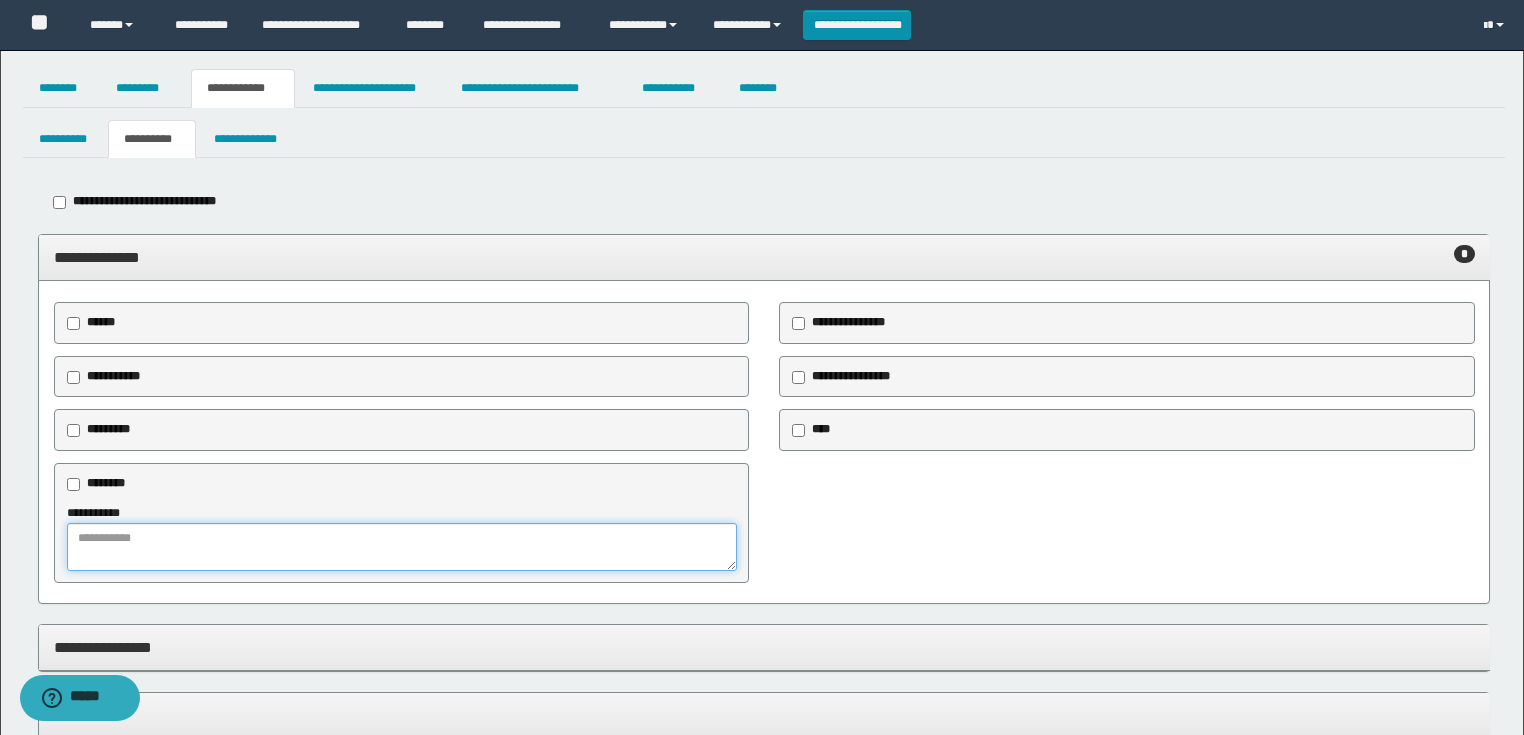 click at bounding box center (402, 547) 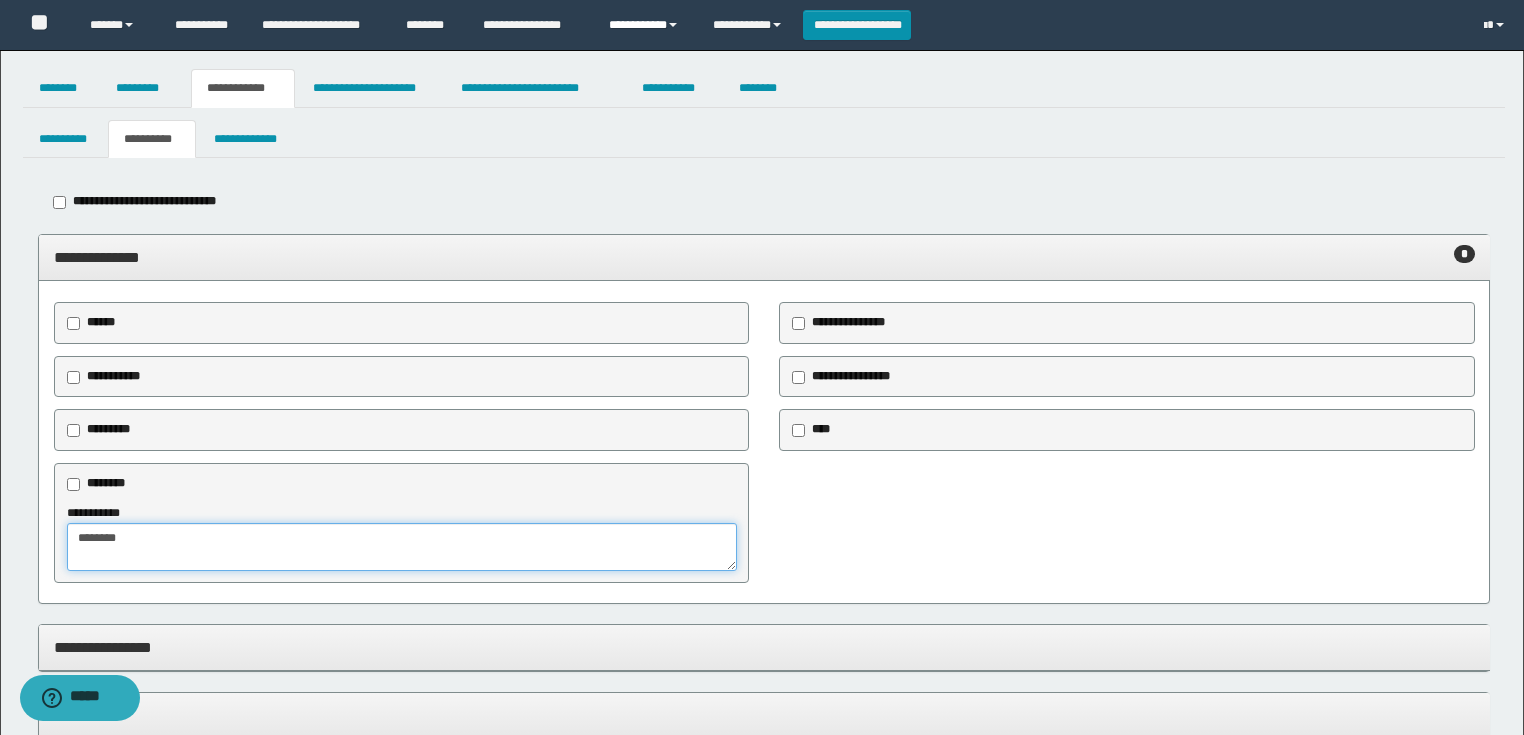 type on "*******" 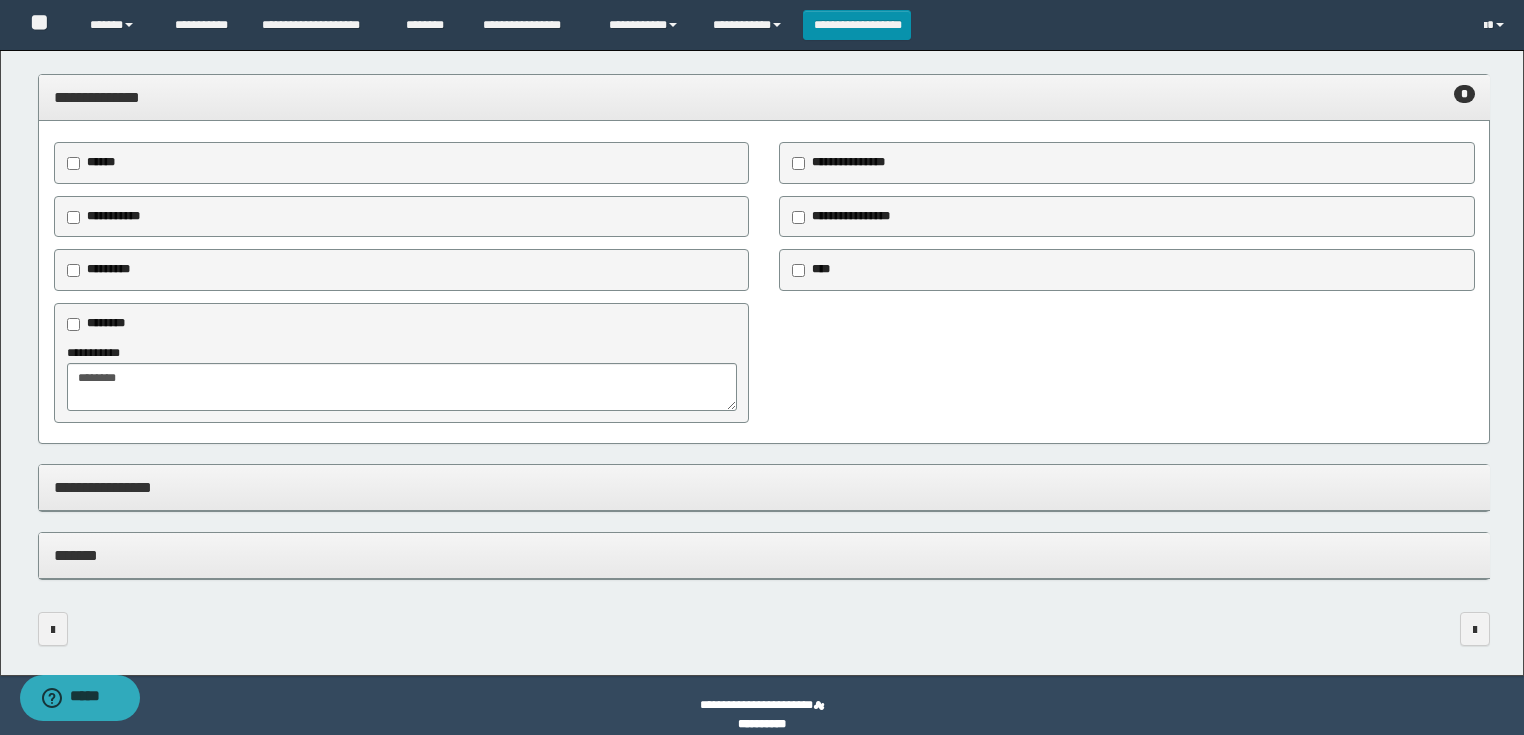 scroll, scrollTop: 178, scrollLeft: 0, axis: vertical 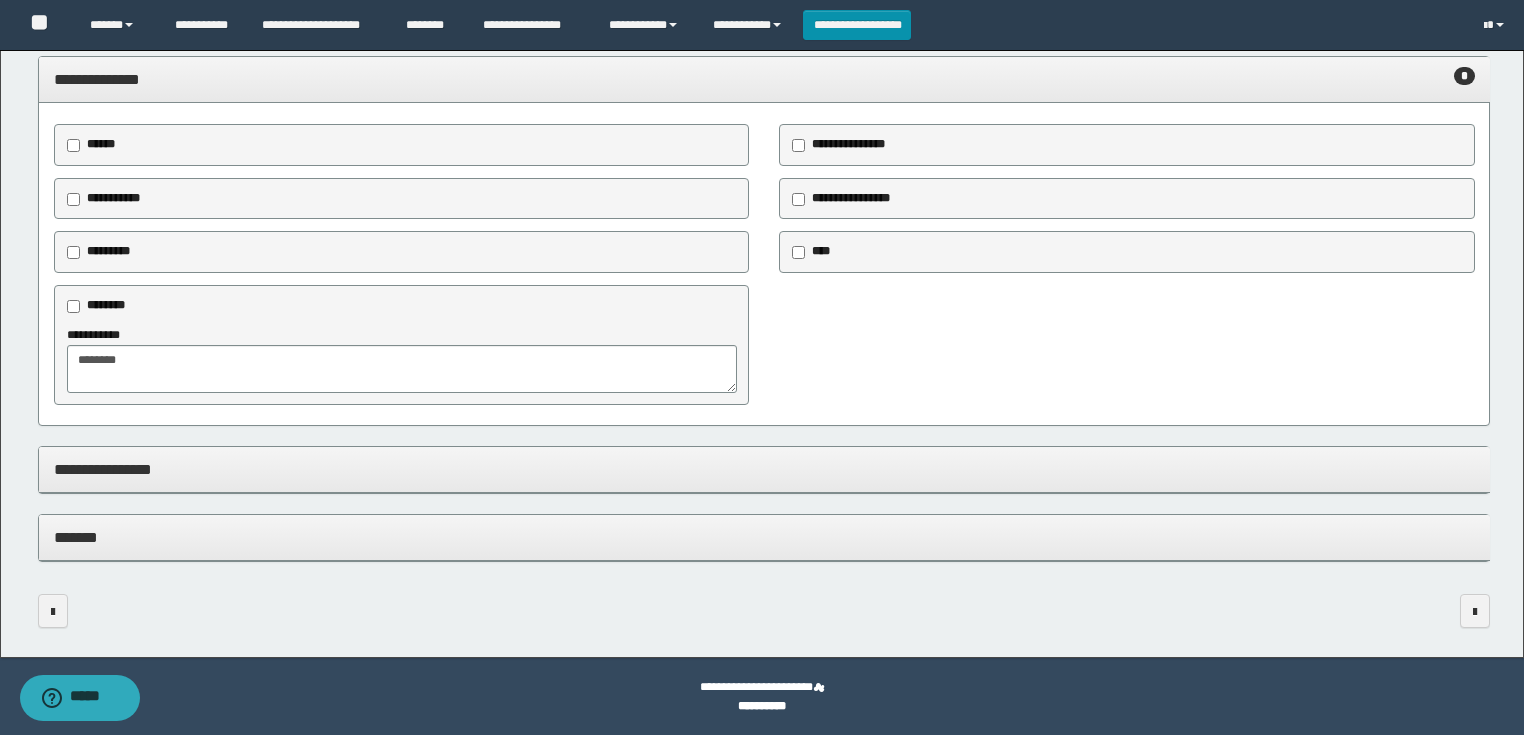 click on "**********" at bounding box center [764, 469] 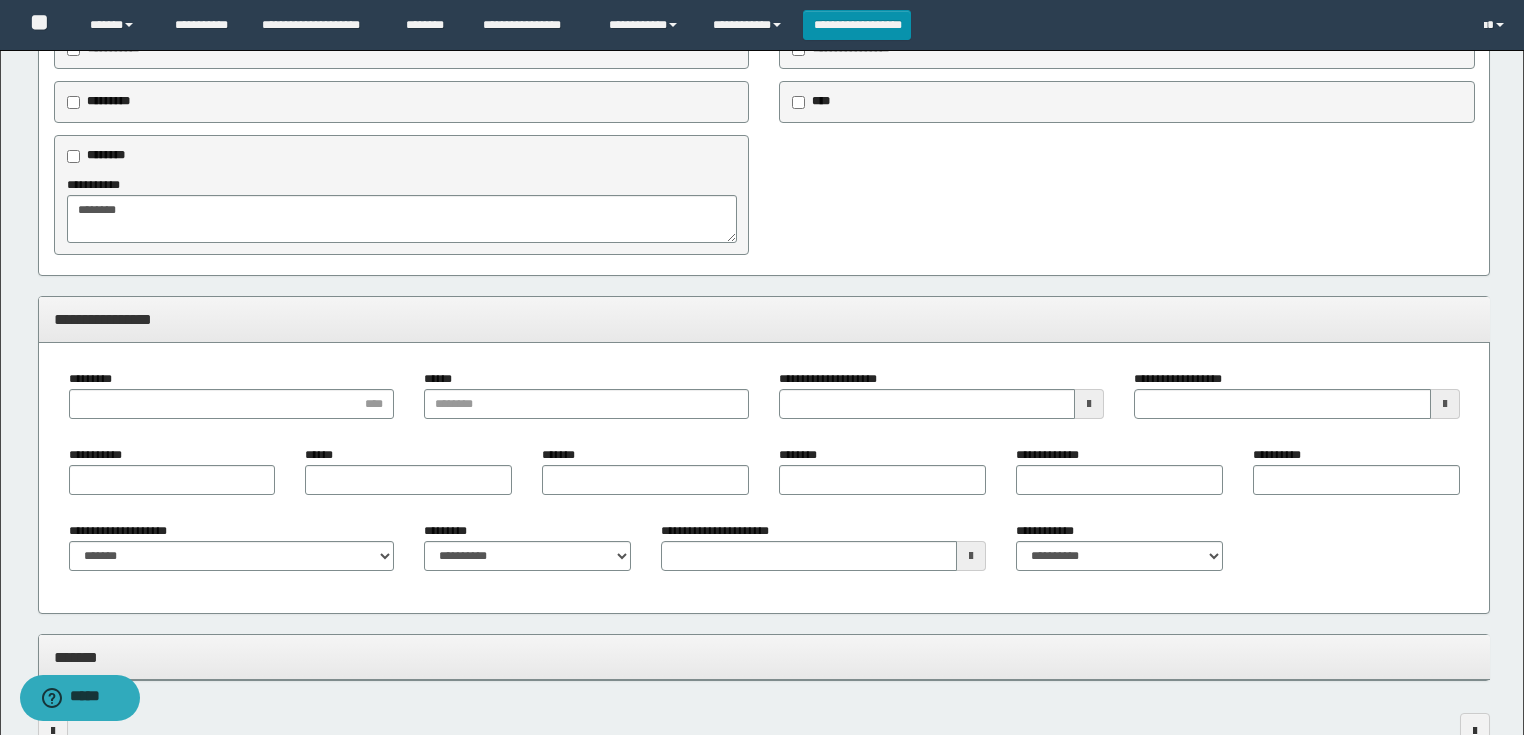 scroll, scrollTop: 448, scrollLeft: 0, axis: vertical 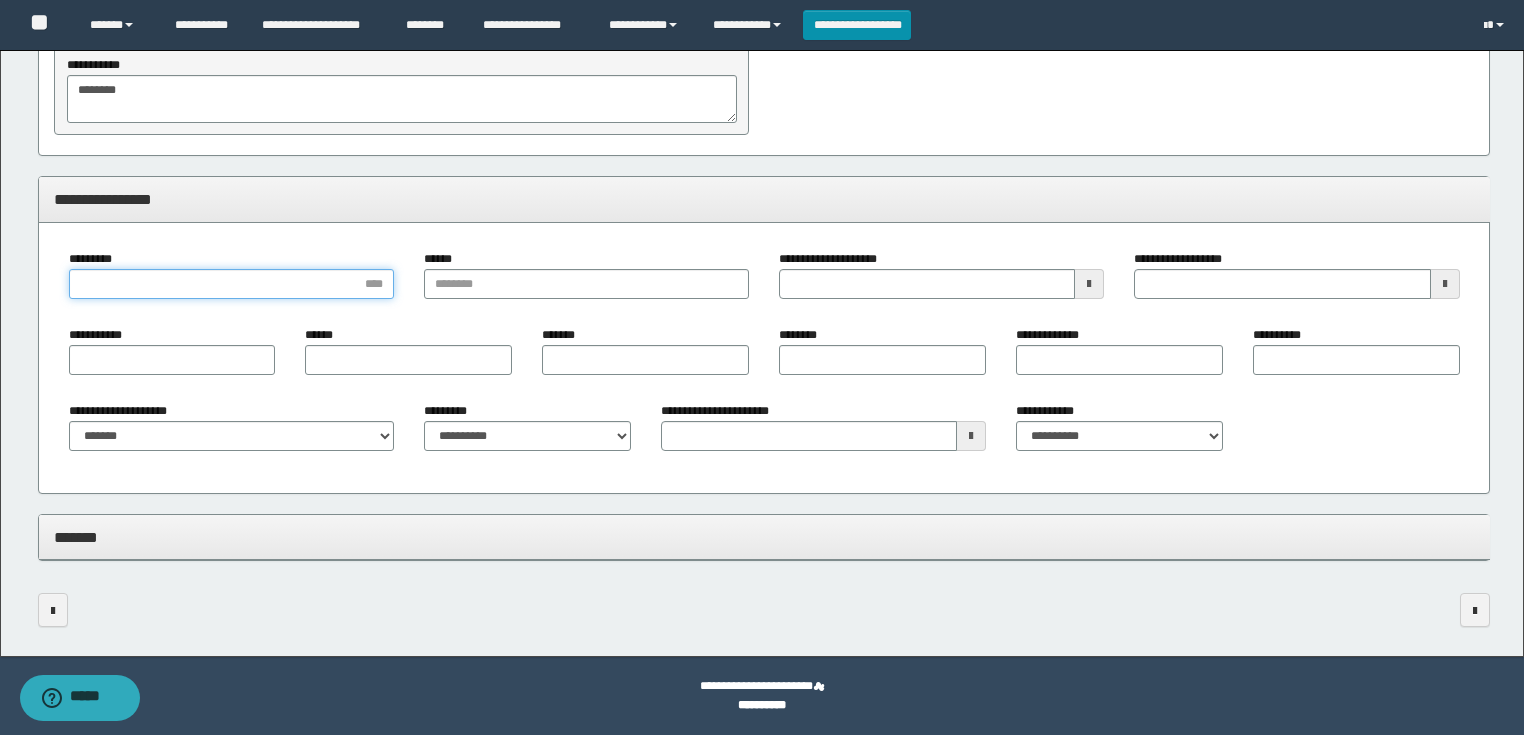 click on "*********" at bounding box center (231, 284) 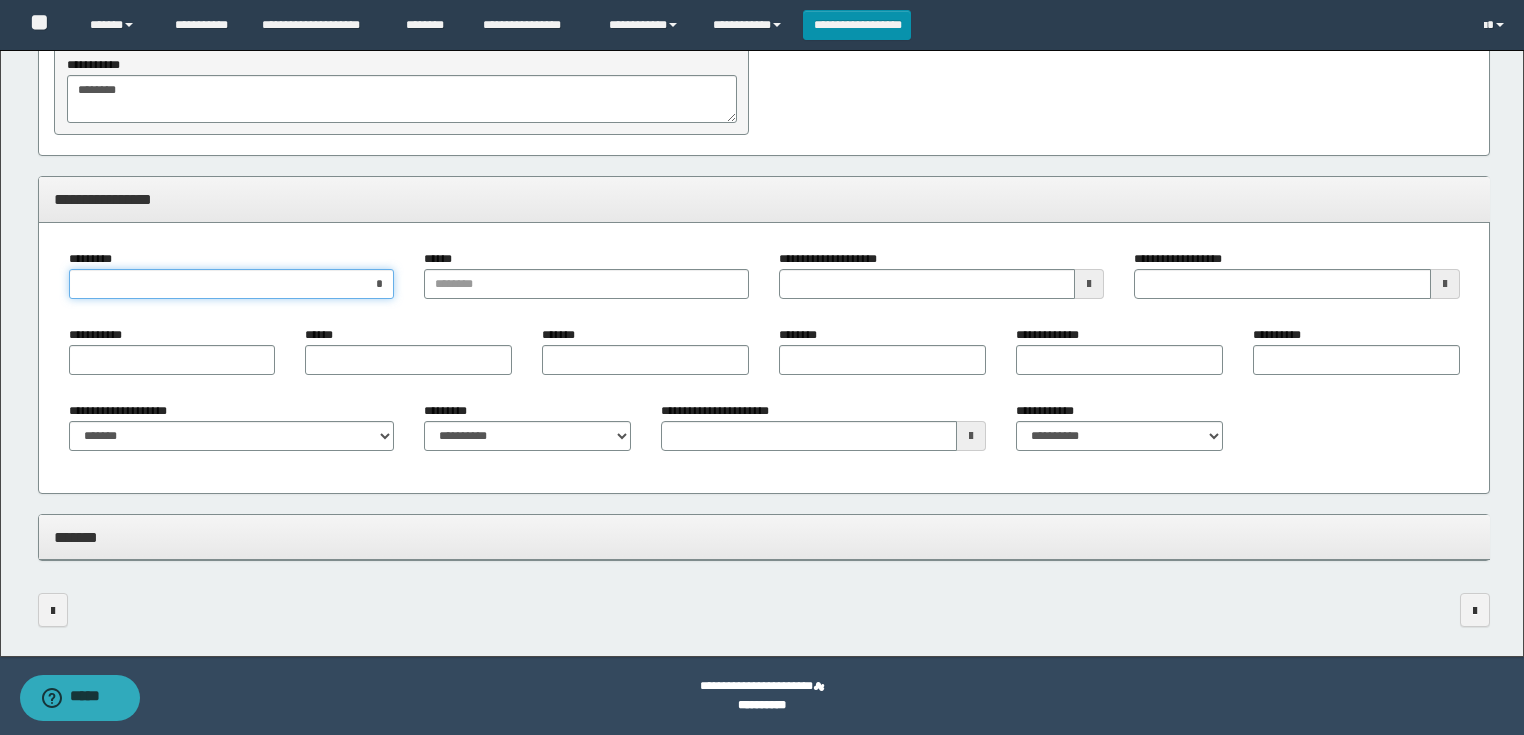 type on "**" 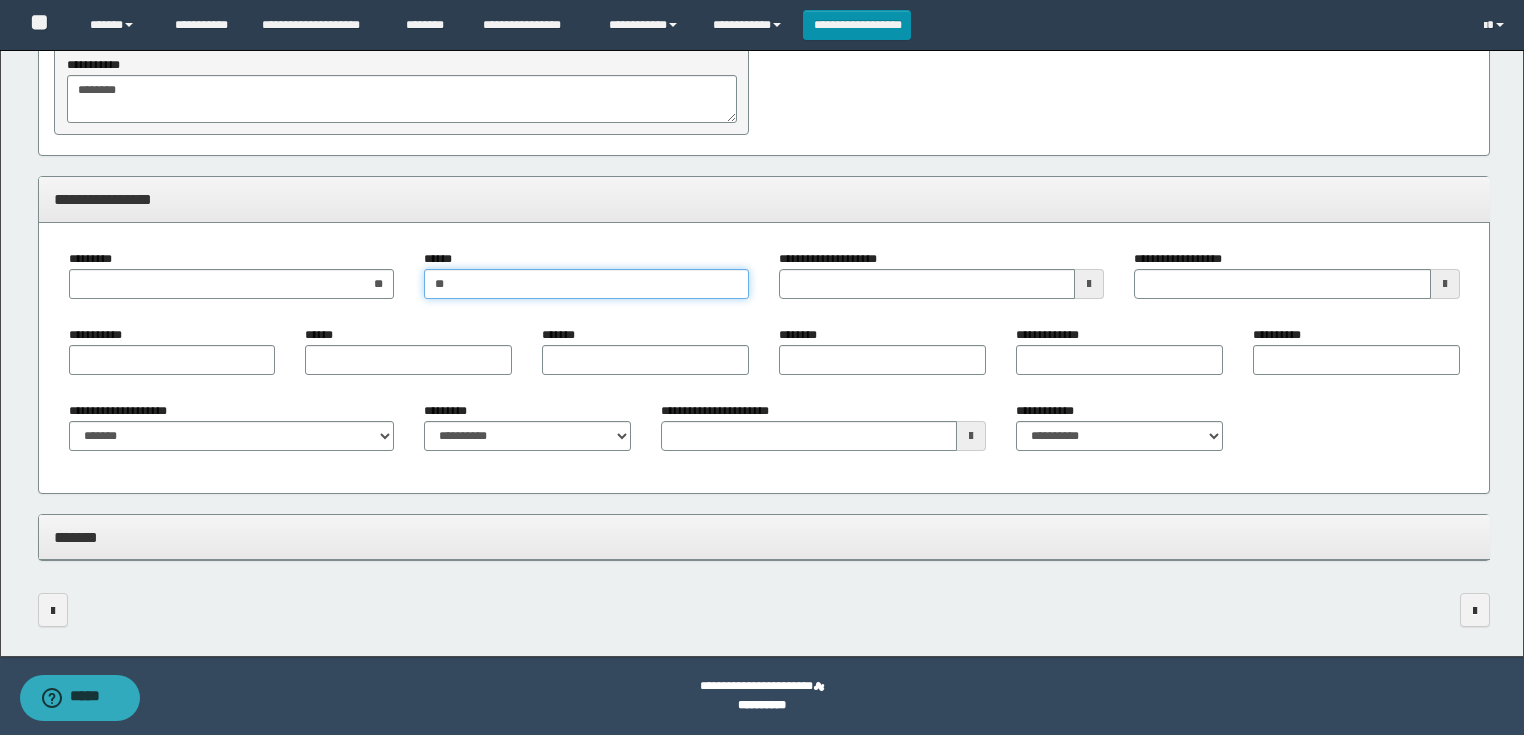 type on "*" 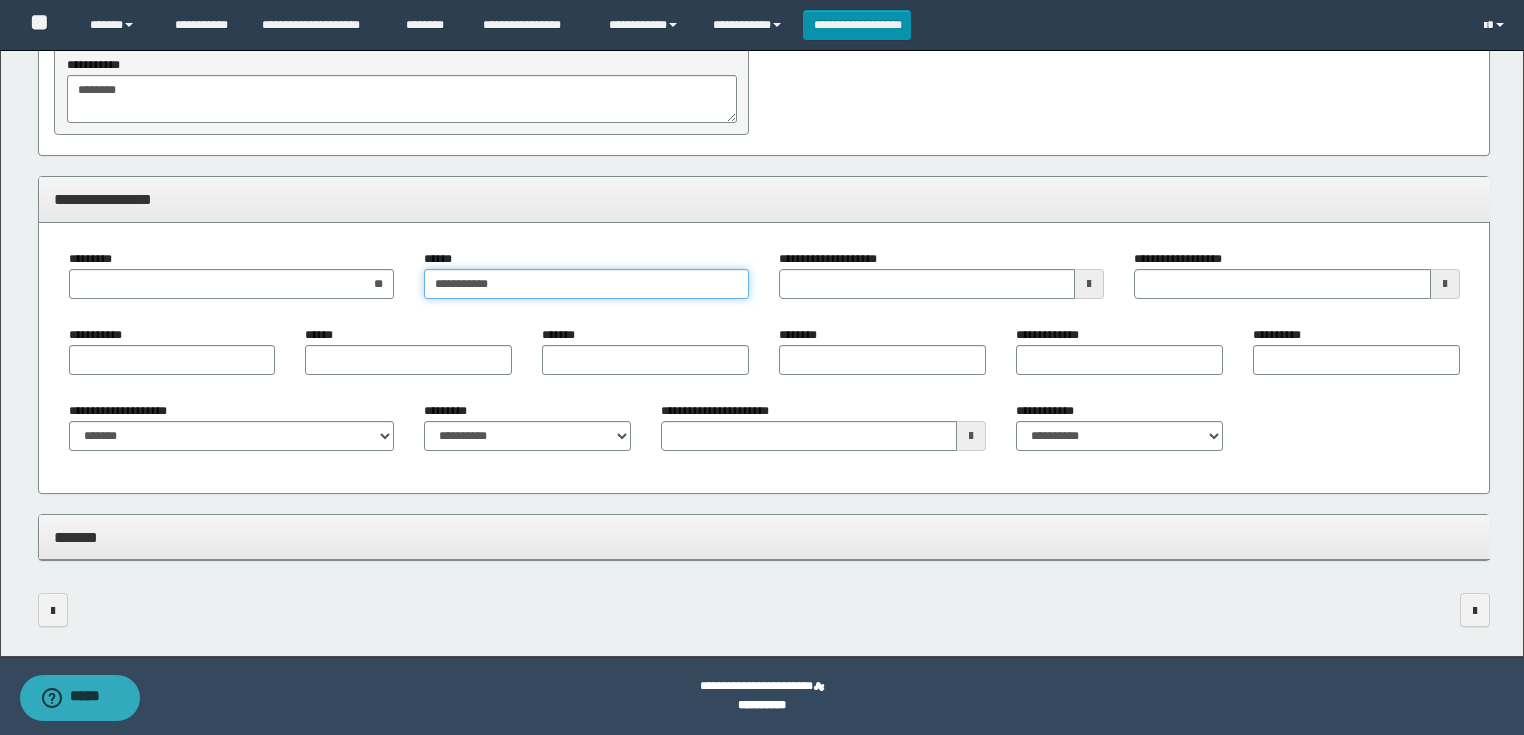 type on "**********" 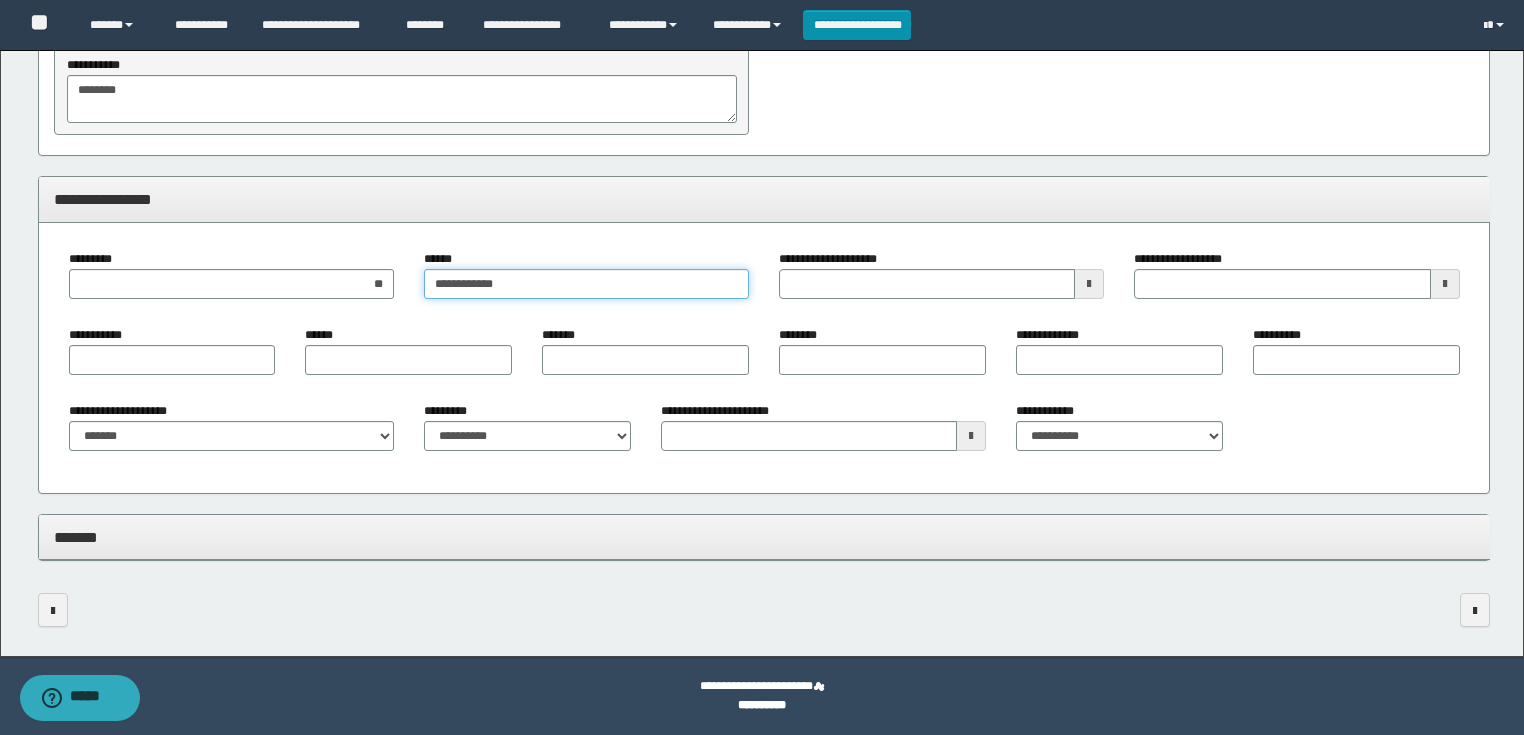 type 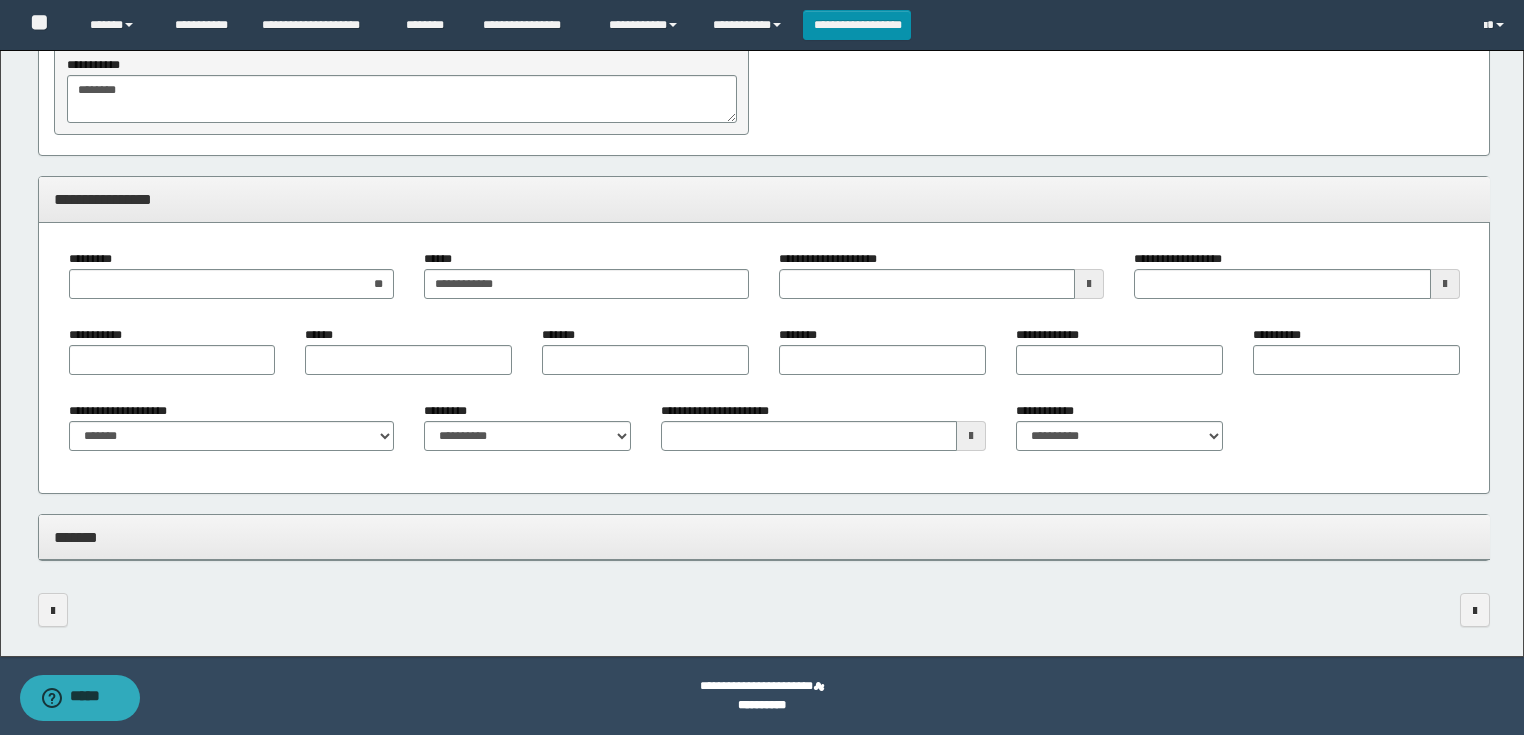 click at bounding box center [1089, 284] 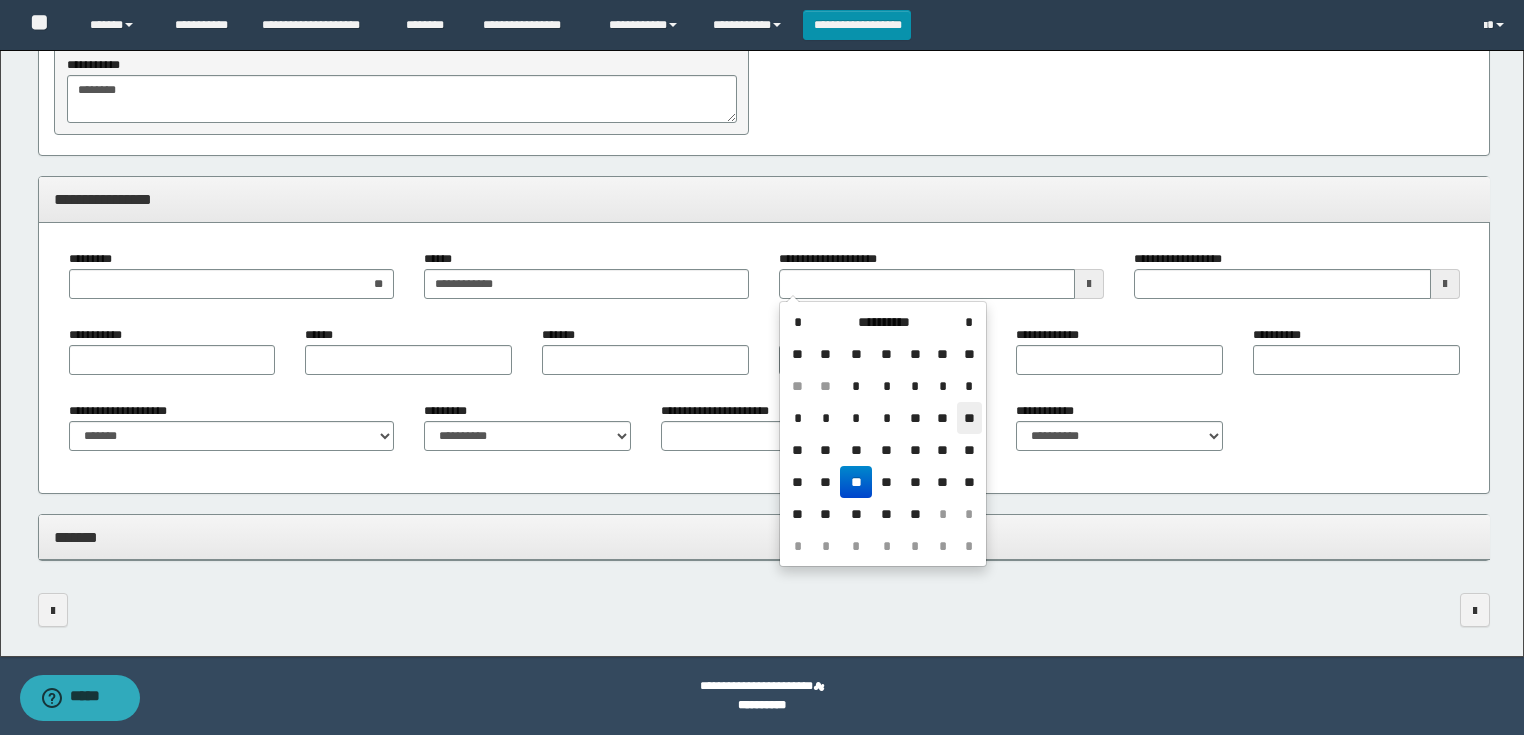 click on "**" at bounding box center (969, 418) 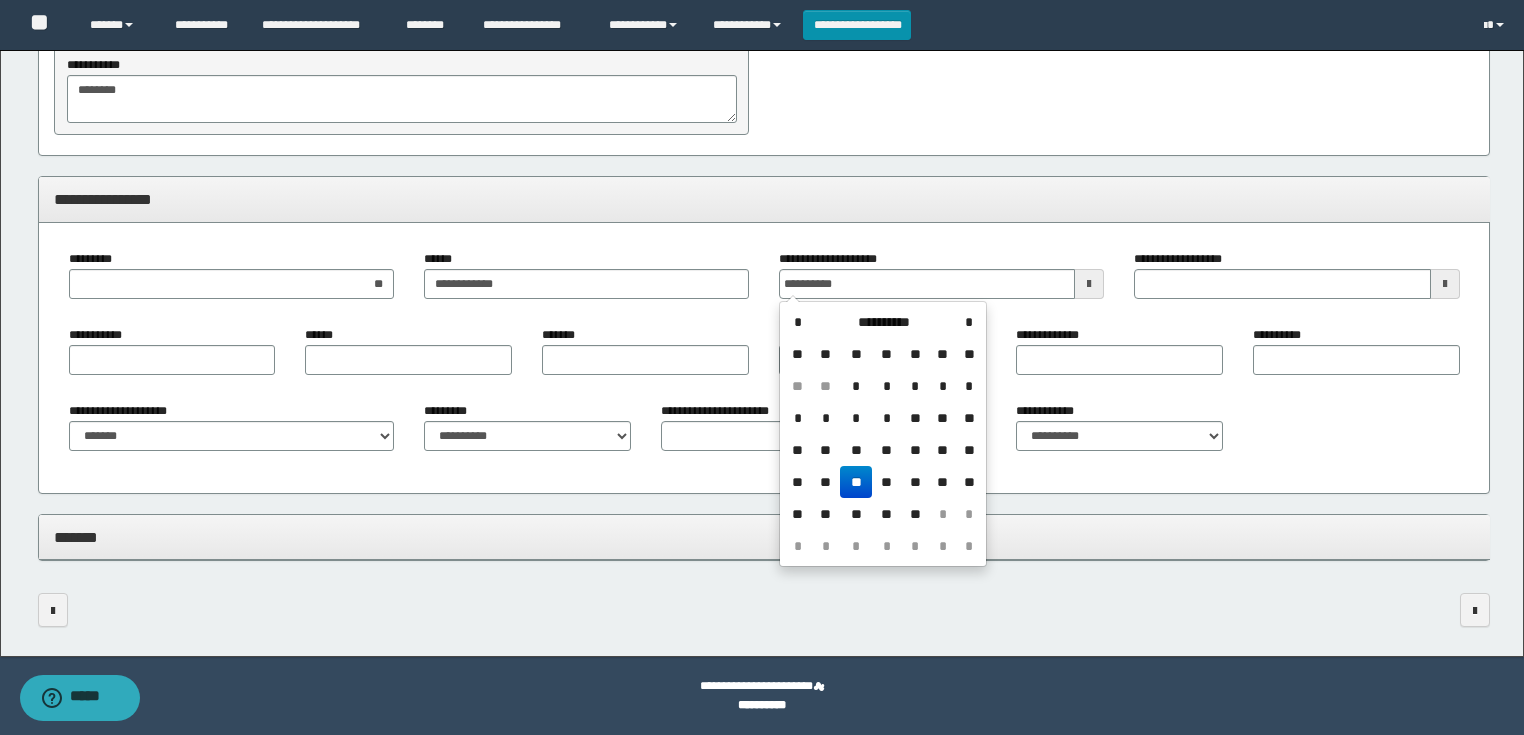 type 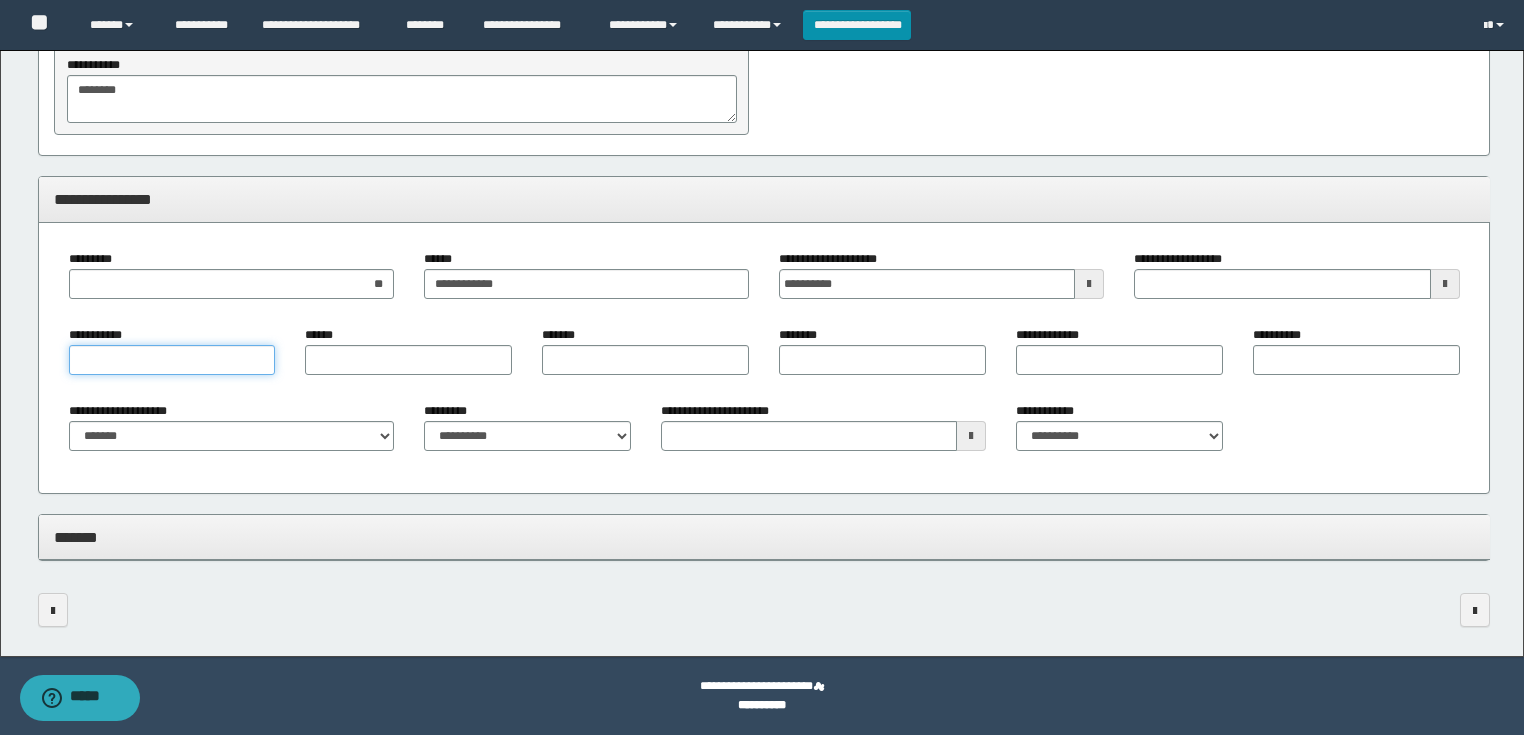 click on "**********" at bounding box center [172, 360] 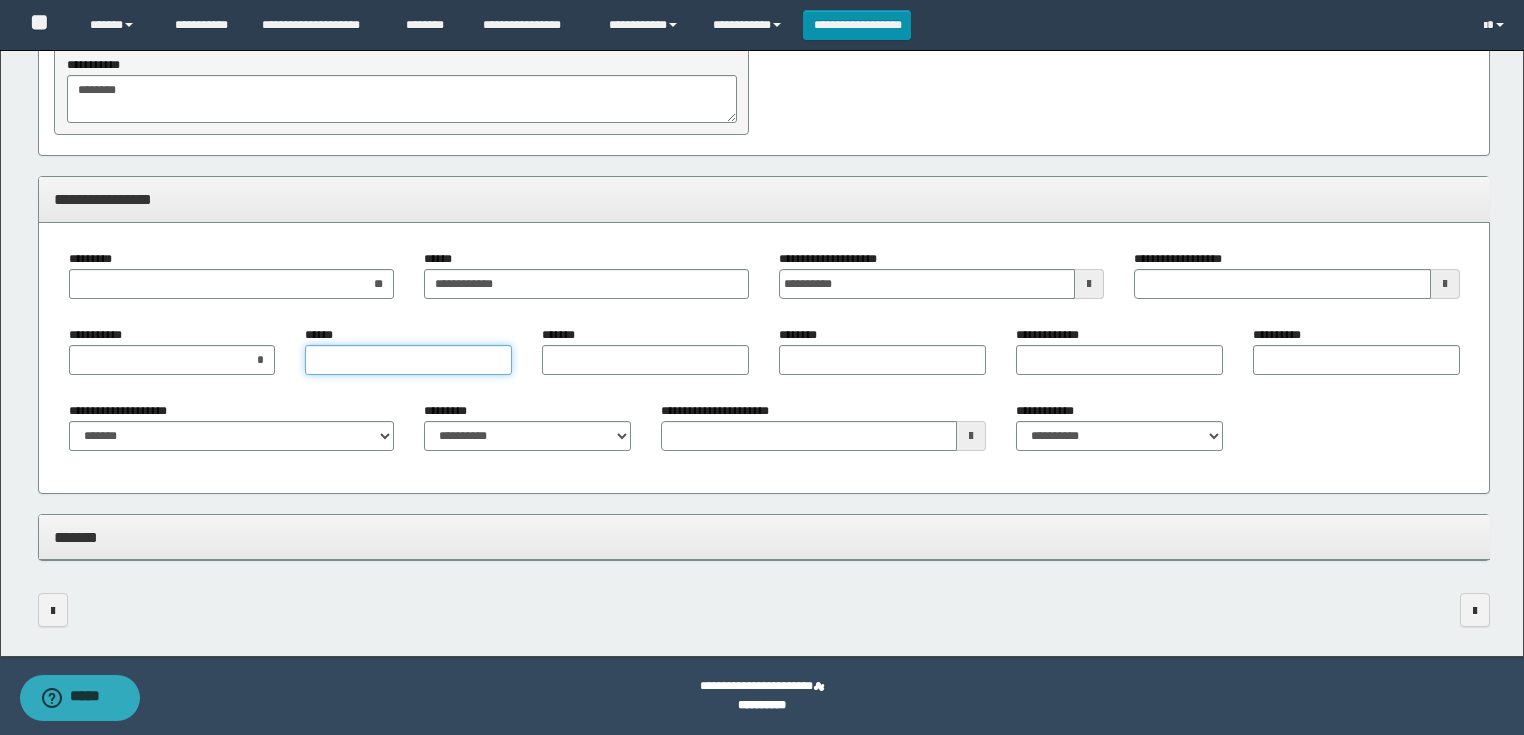 click on "******" at bounding box center [408, 360] 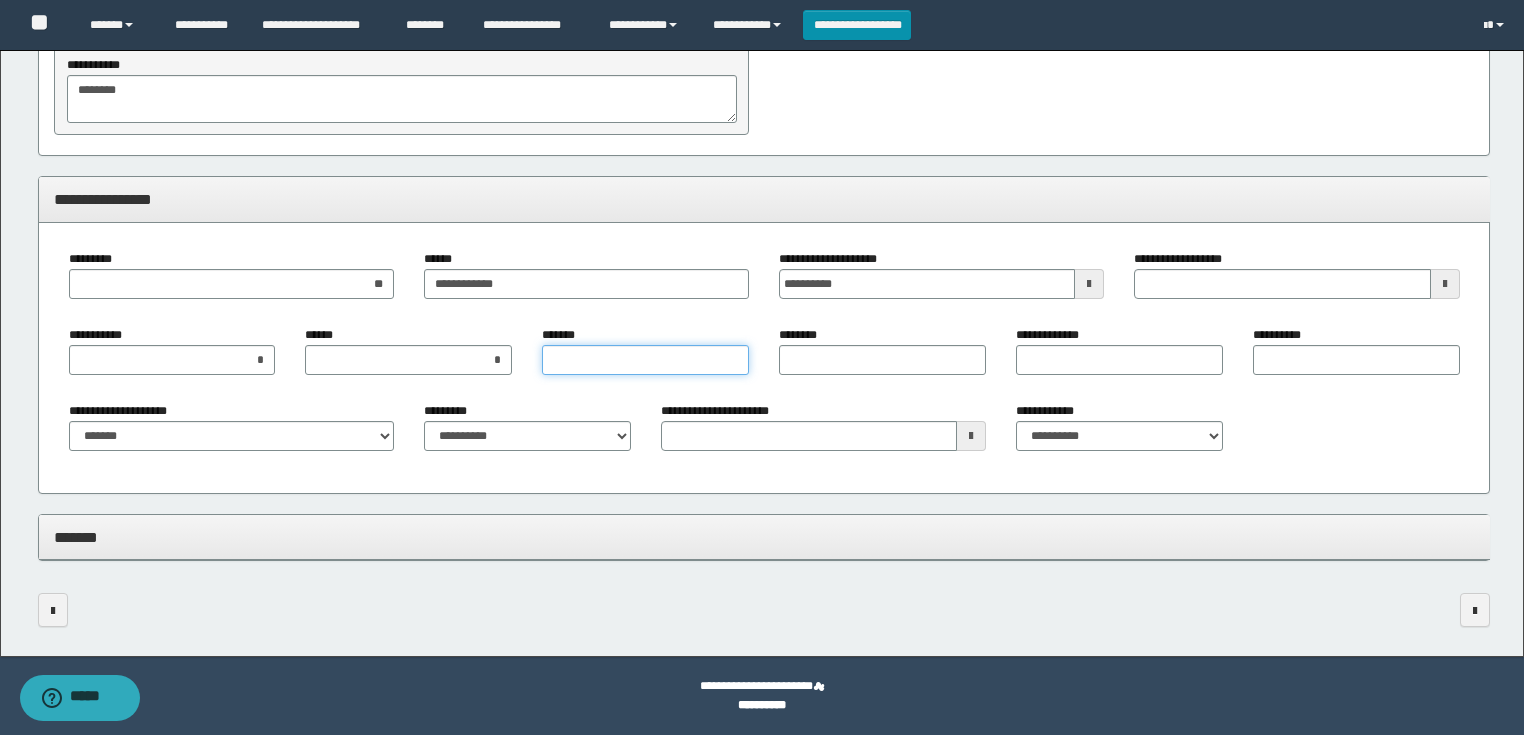 type on "*" 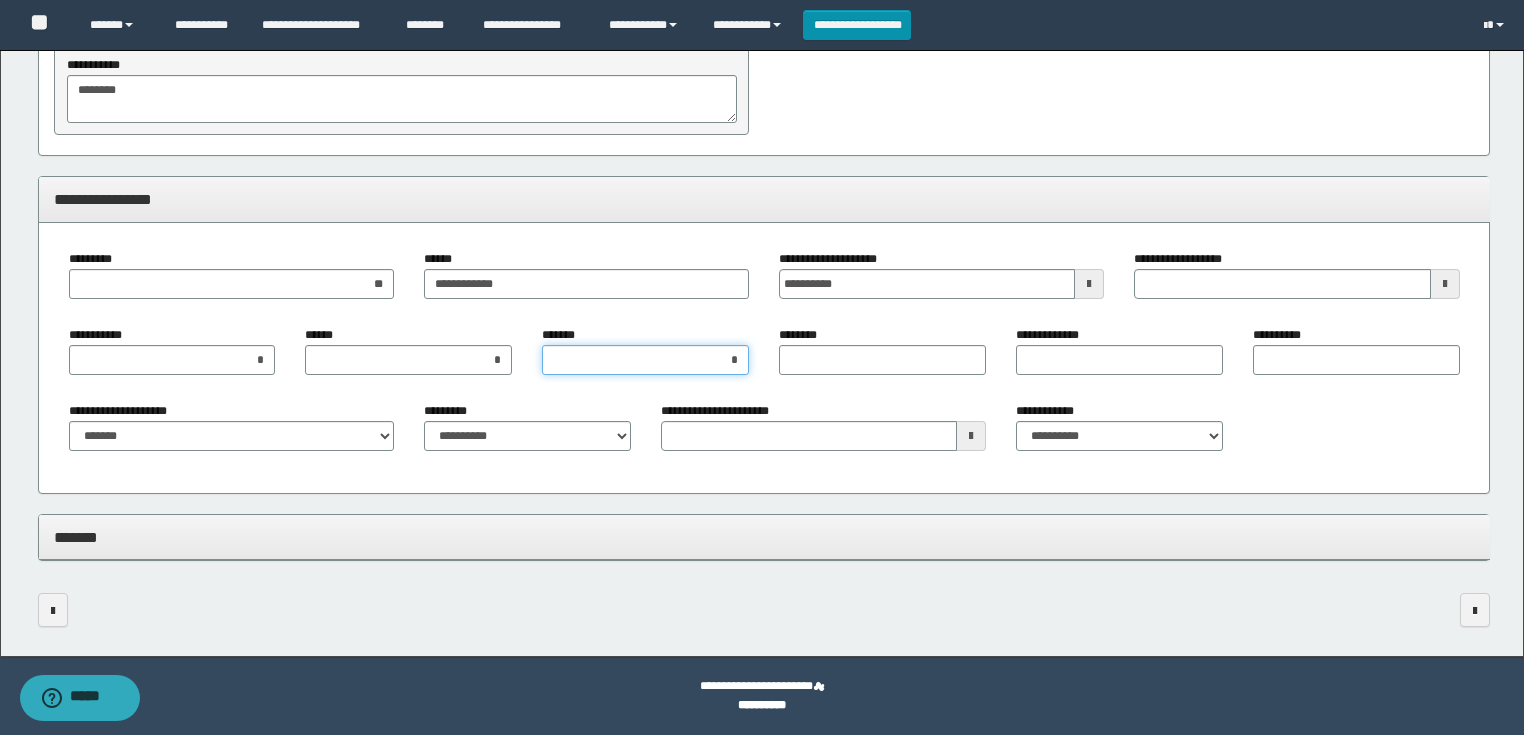 click on "*" at bounding box center (645, 360) 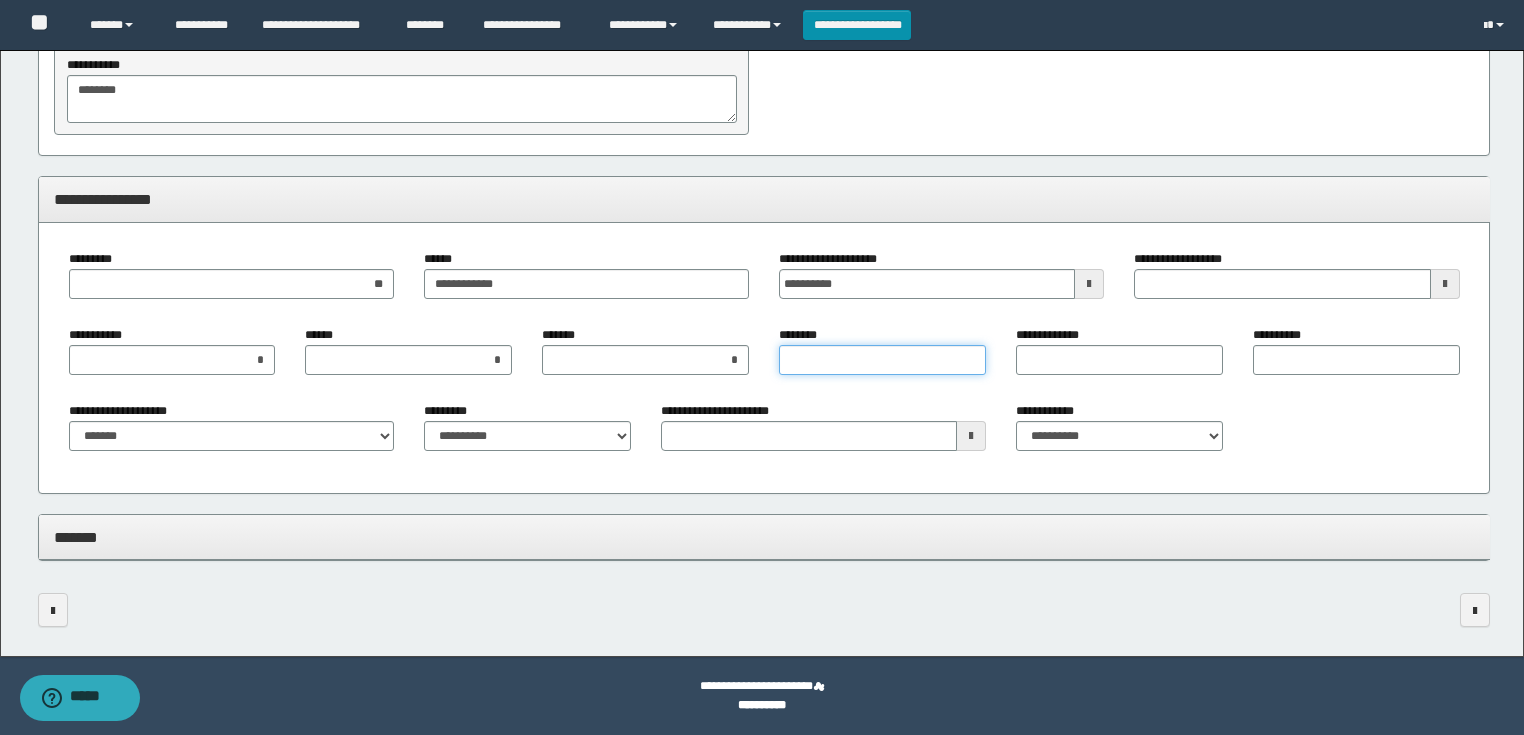 drag, startPoint x: 836, startPoint y: 352, endPoint x: 856, endPoint y: 360, distance: 21.540659 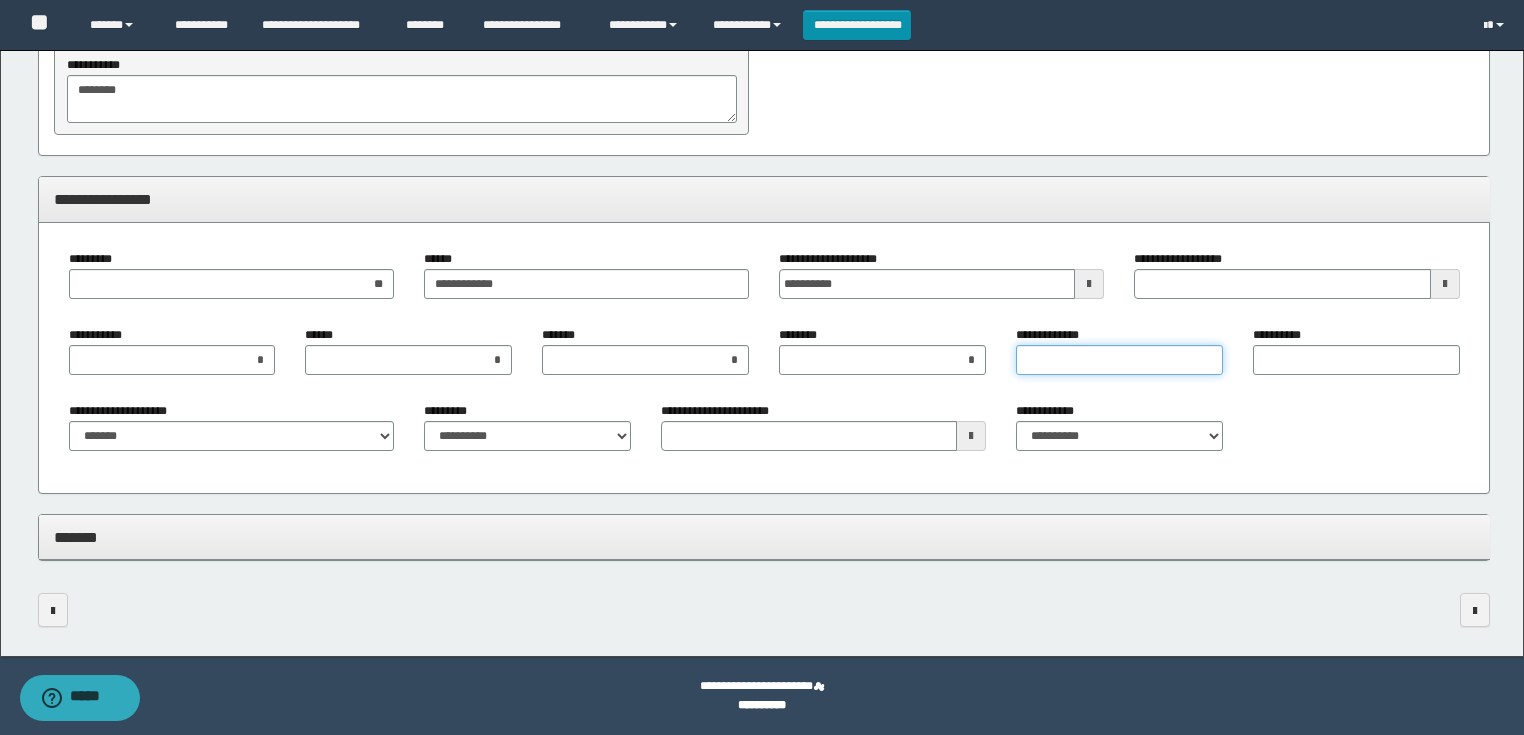 click on "**********" at bounding box center (1119, 360) 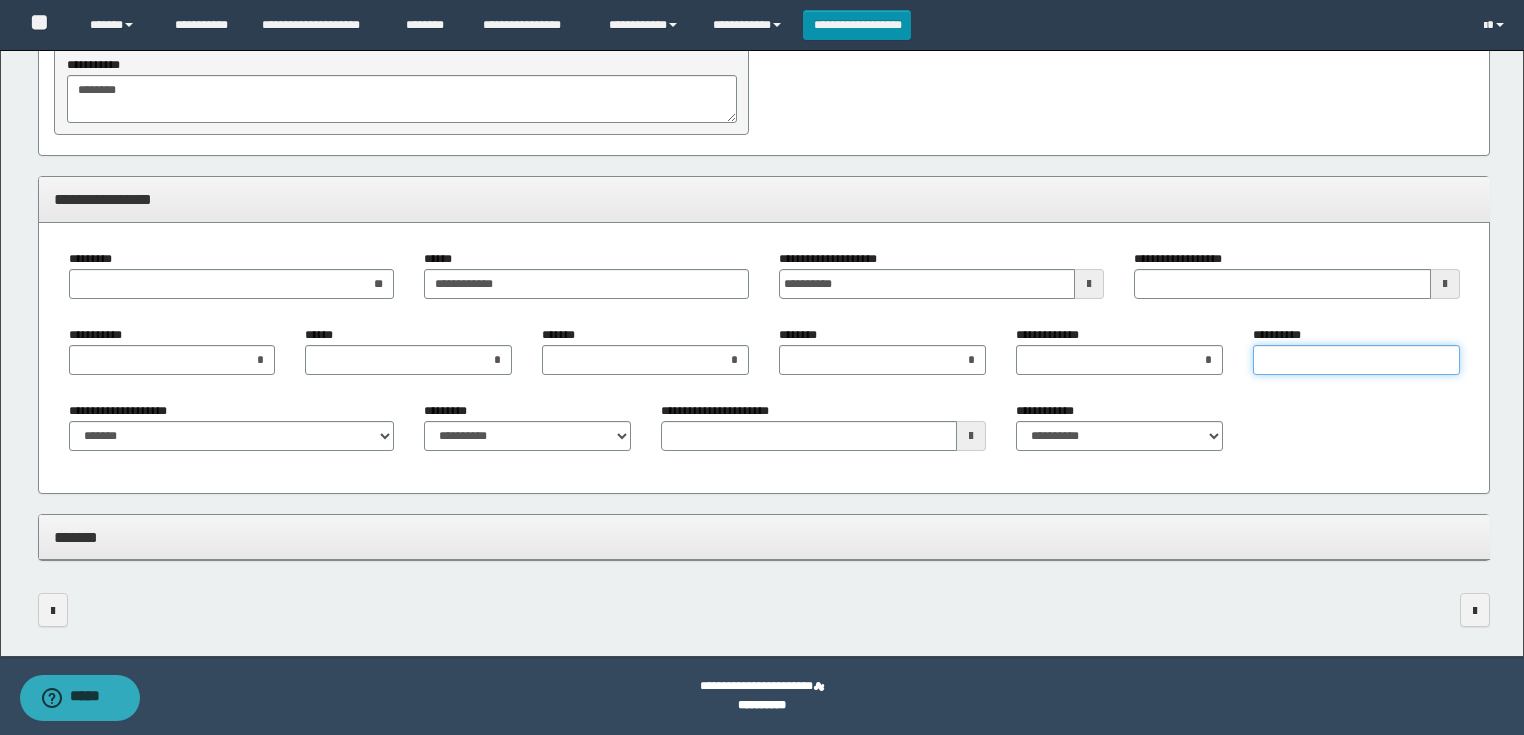 click on "**********" at bounding box center [1356, 360] 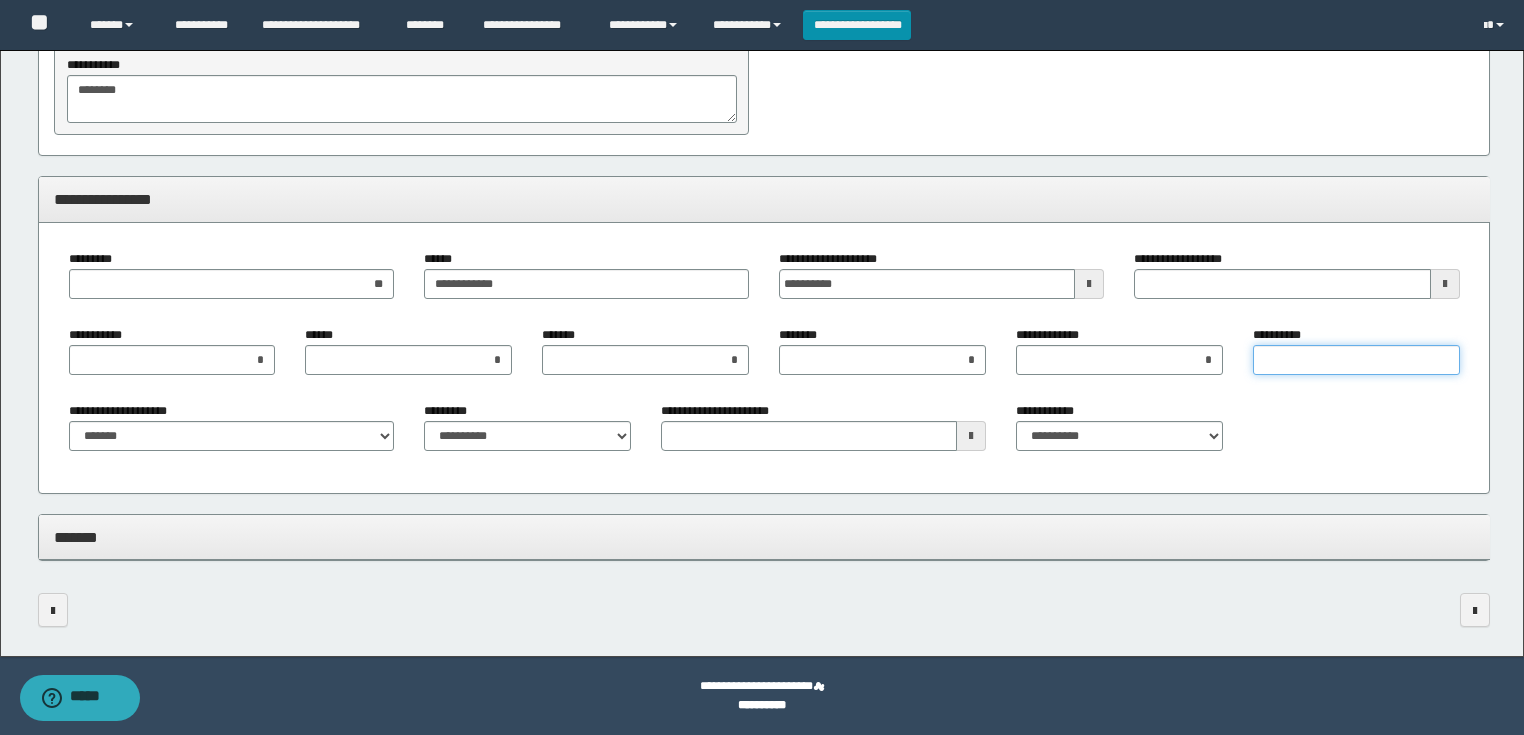 type on "*" 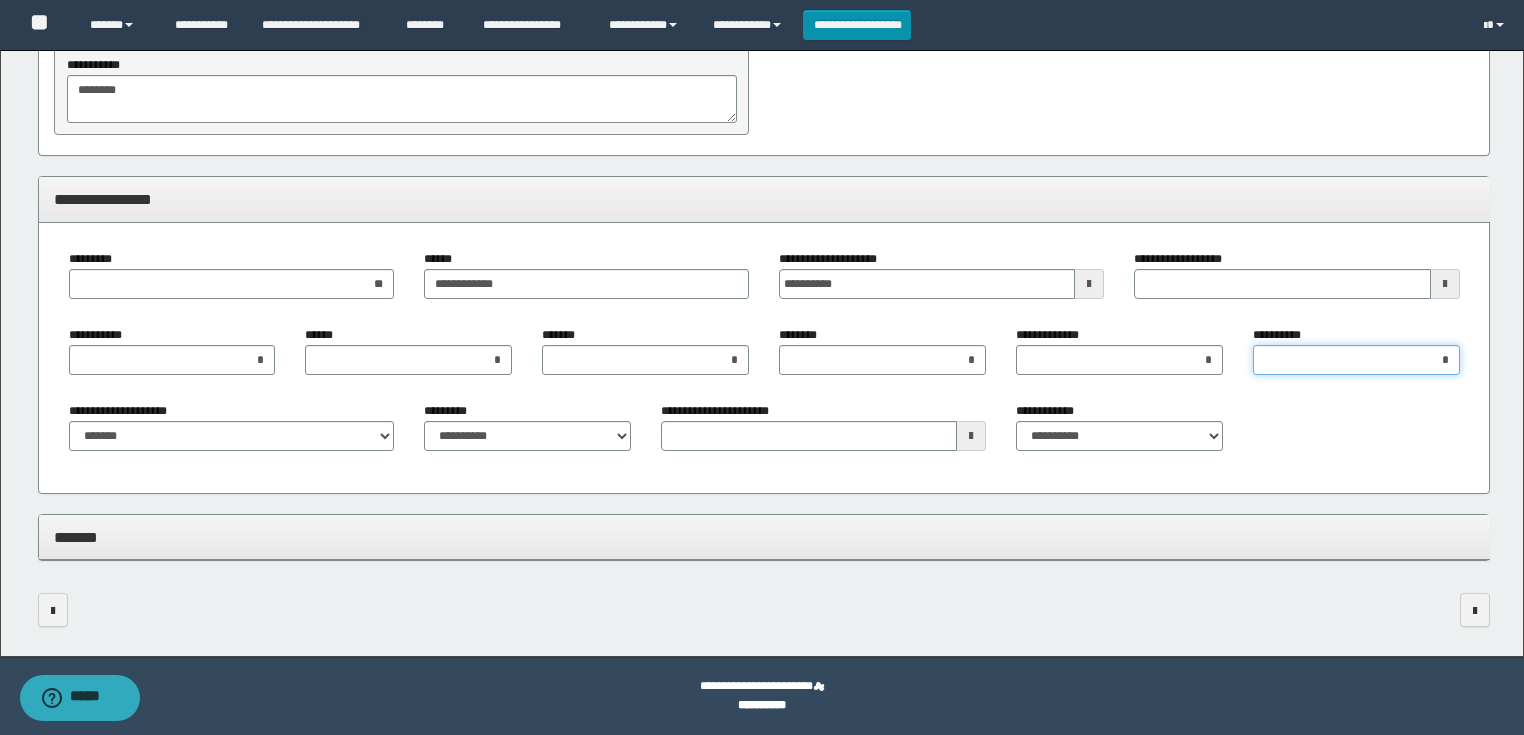 type 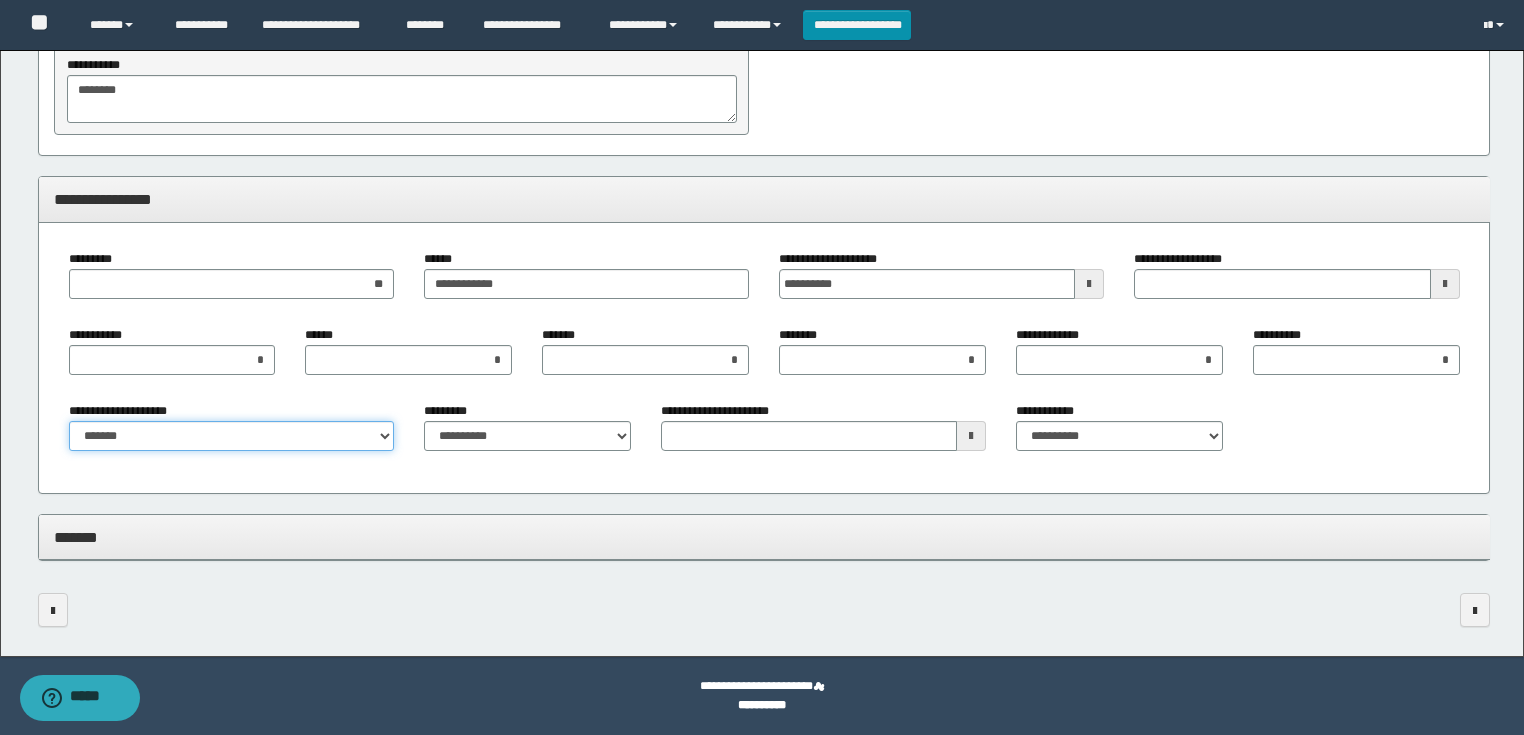 click on "**********" at bounding box center [231, 436] 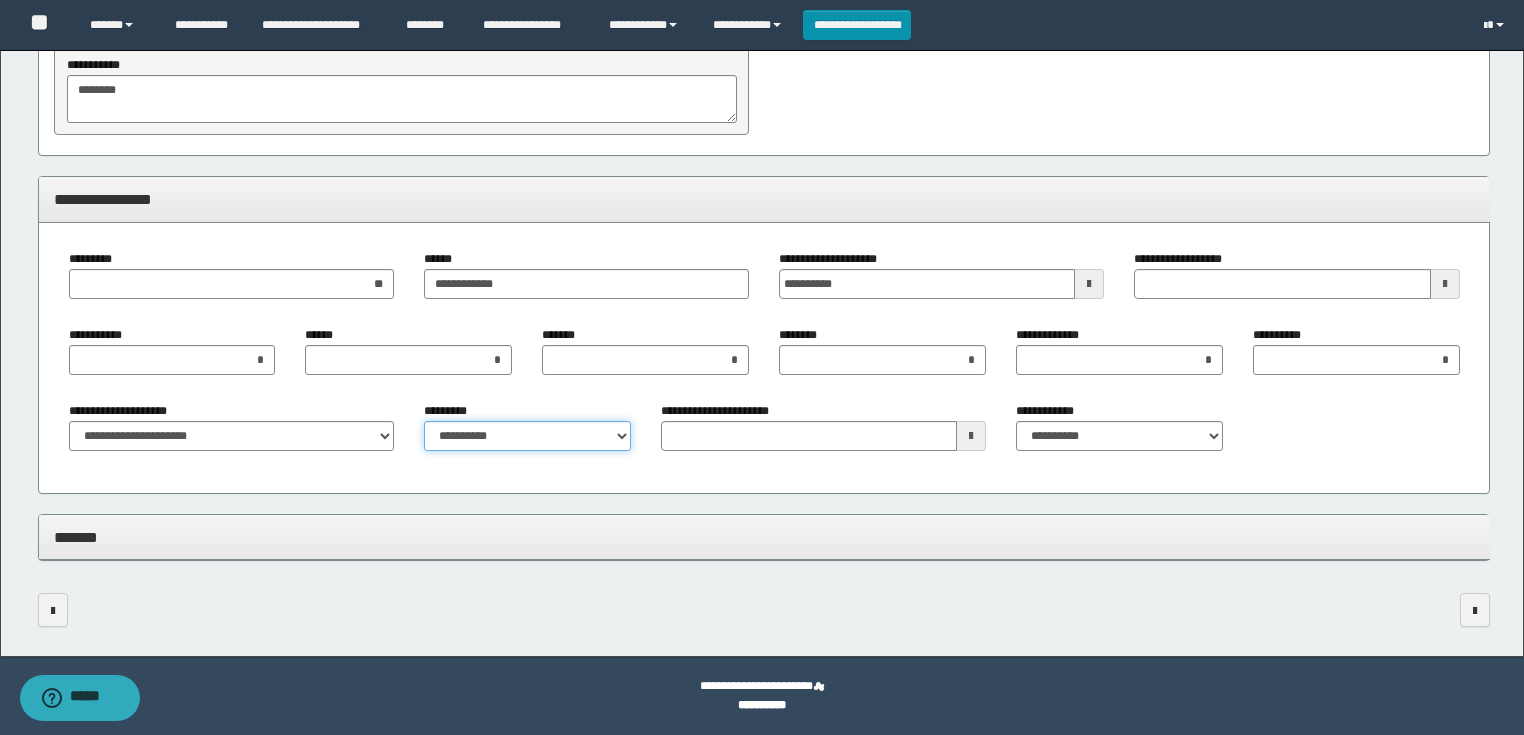 drag, startPoint x: 490, startPoint y: 434, endPoint x: 487, endPoint y: 448, distance: 14.3178215 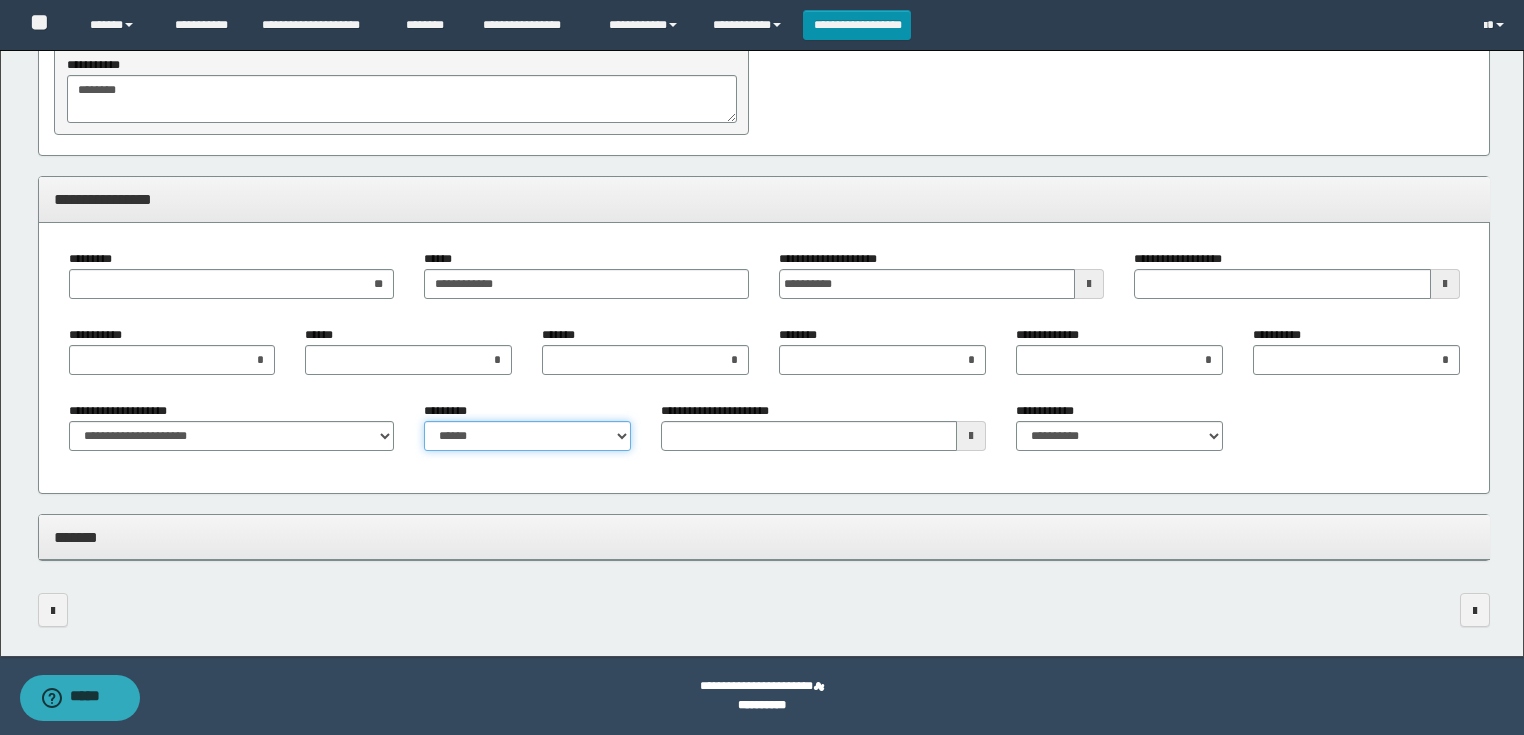 type 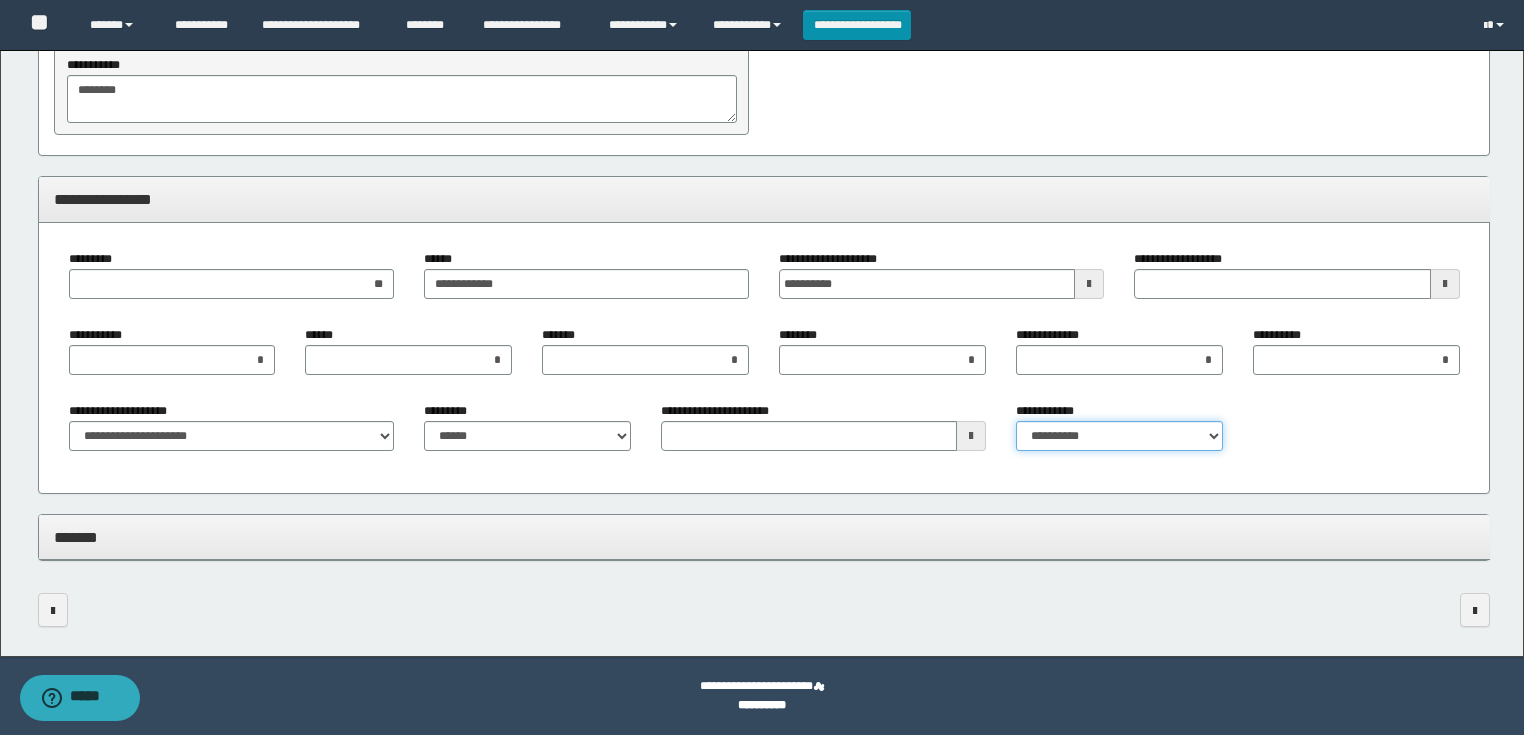 click on "**********" at bounding box center [1119, 436] 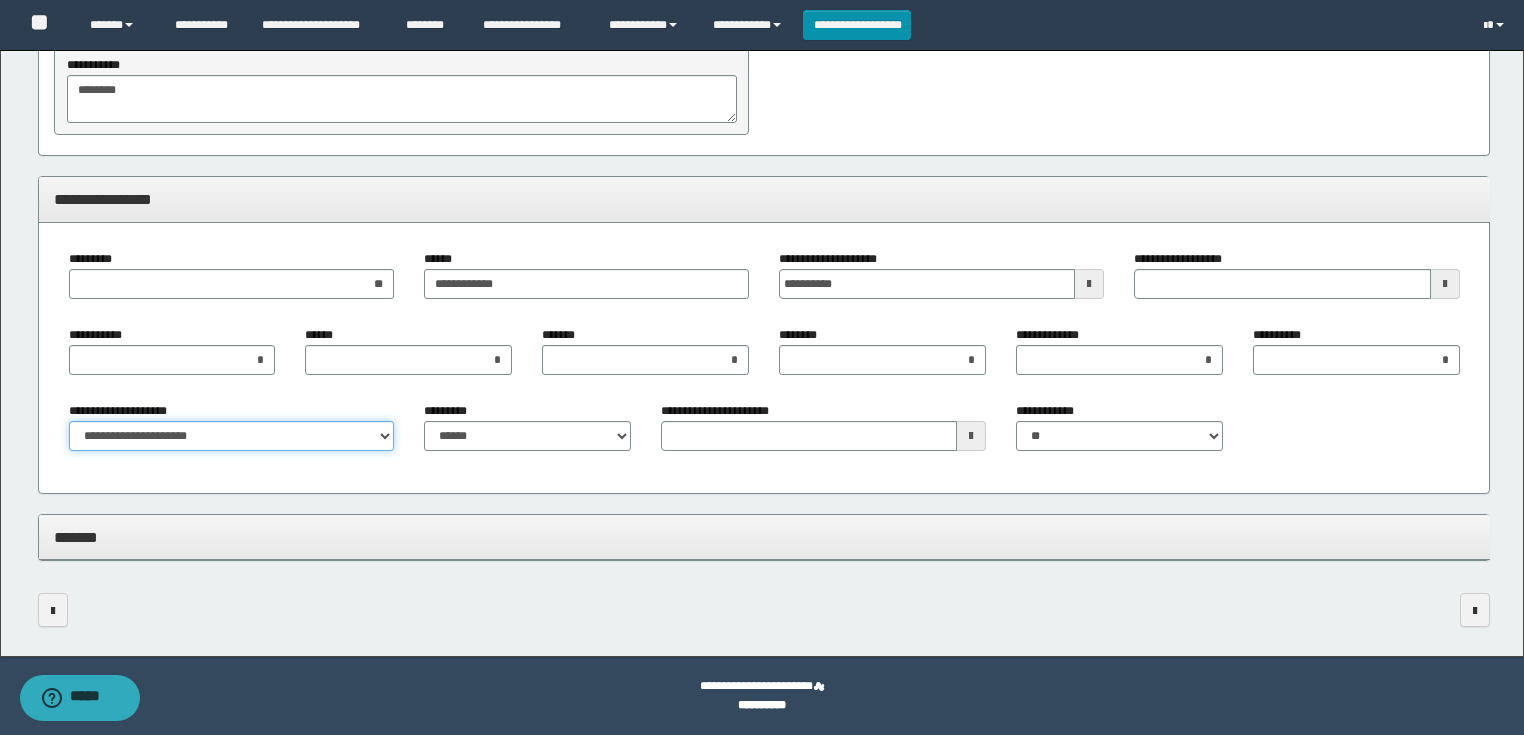 click on "**********" at bounding box center [231, 436] 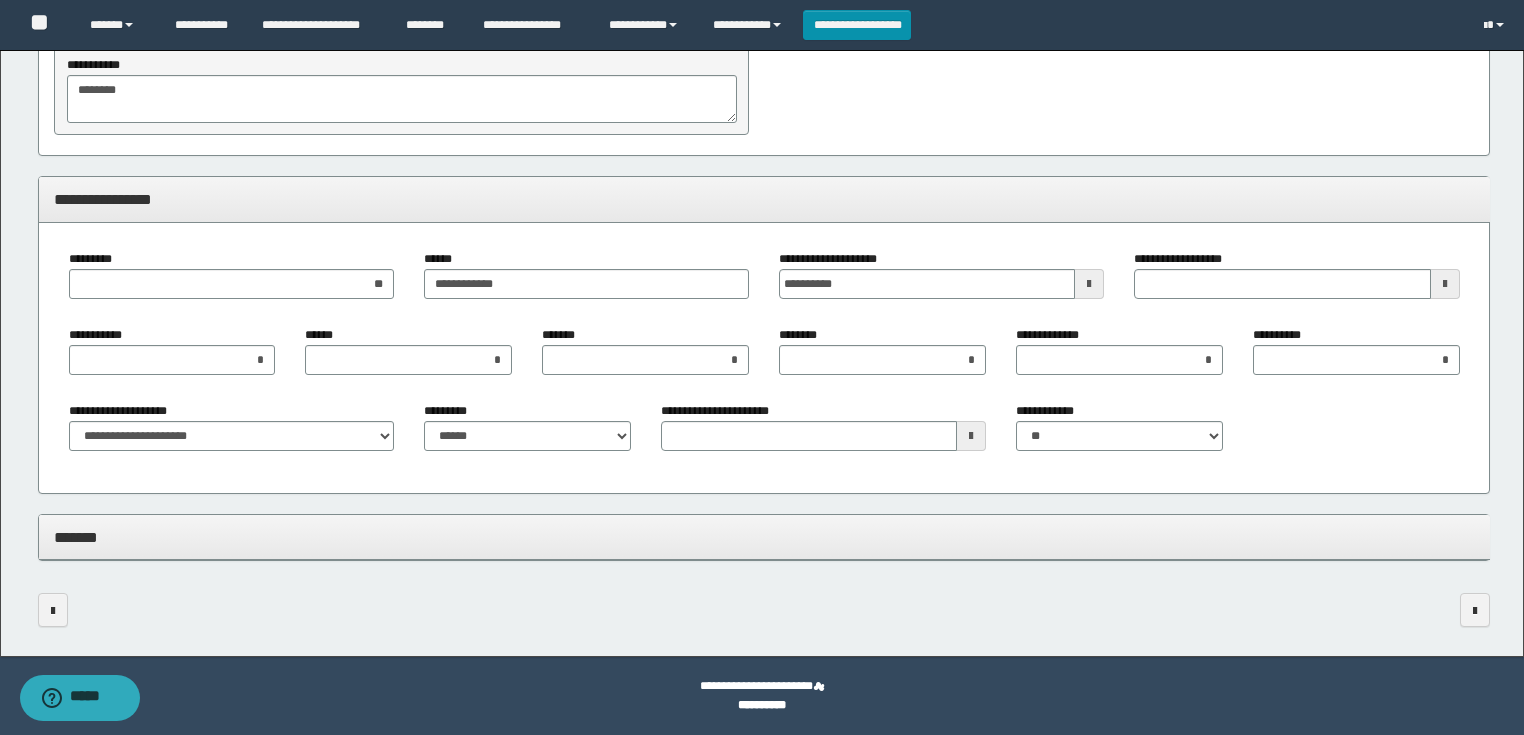 click on "*******" at bounding box center [764, 537] 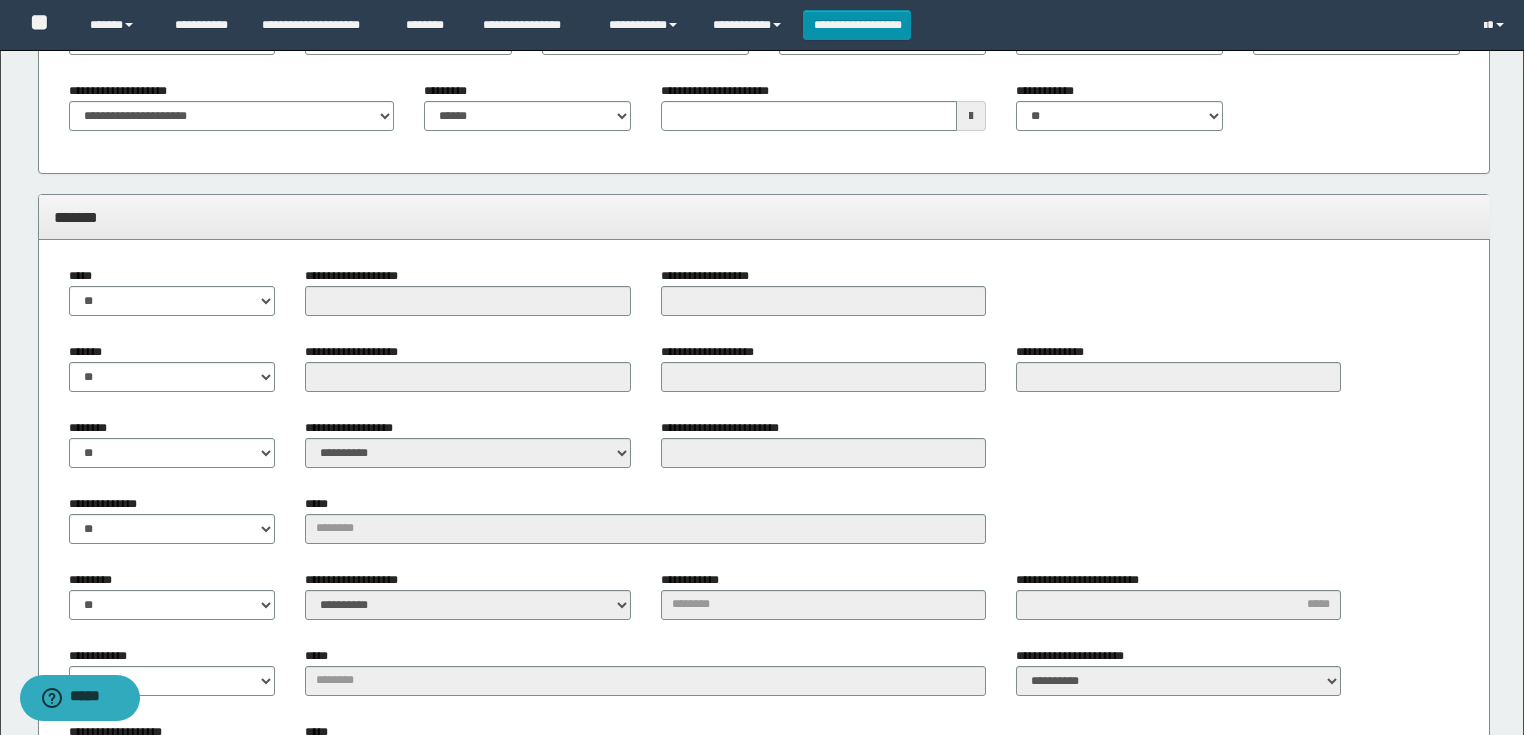 scroll, scrollTop: 1008, scrollLeft: 0, axis: vertical 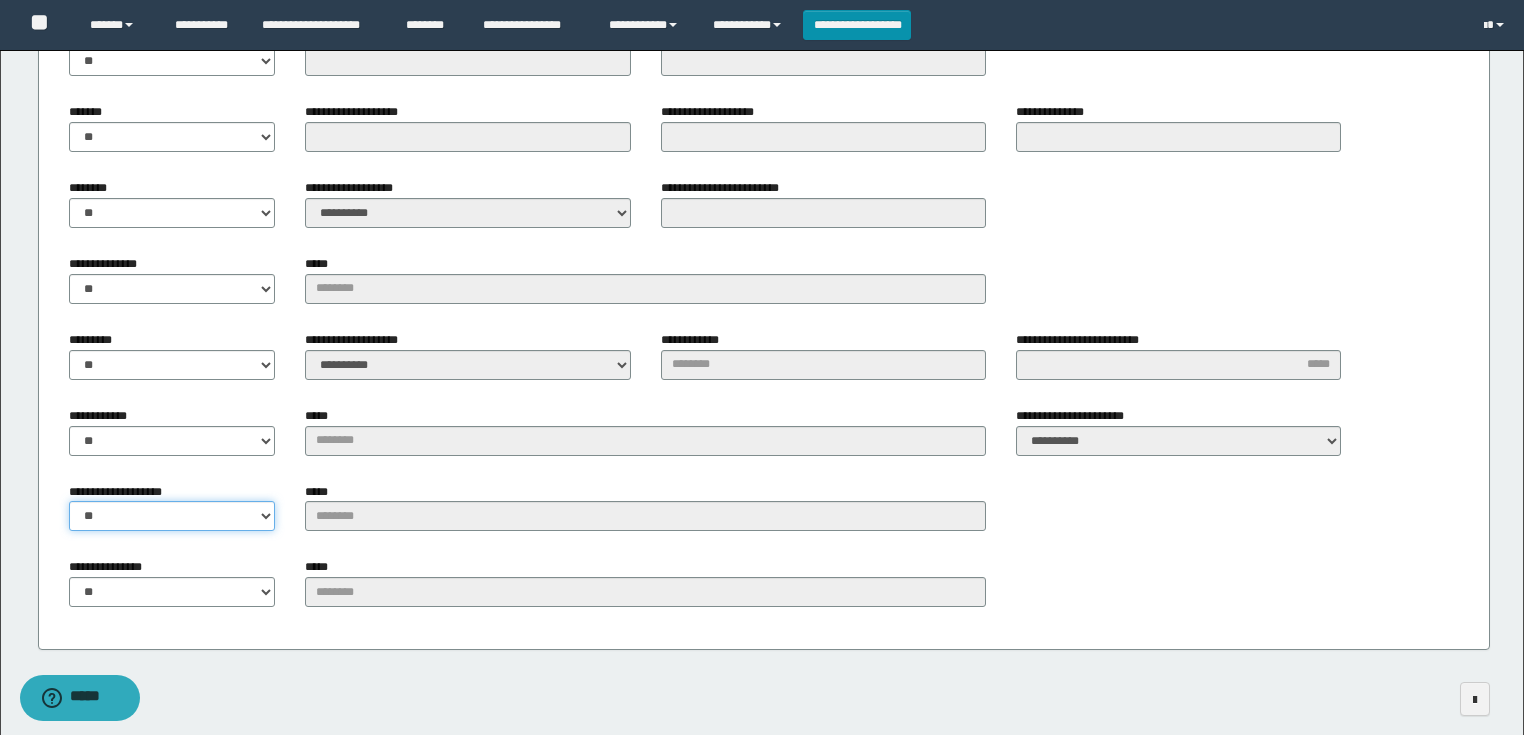 click on "**
**" at bounding box center [172, 516] 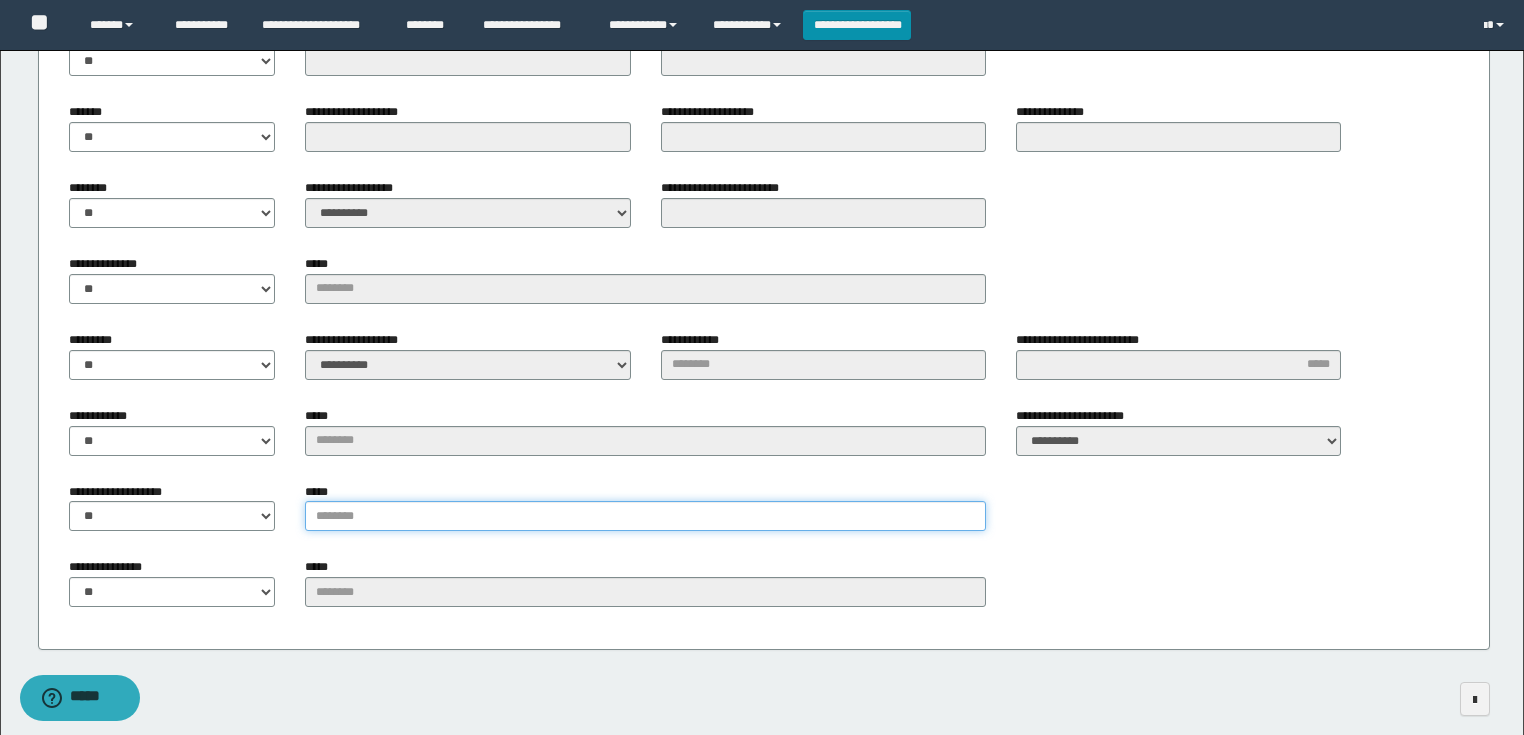 click on "*****" at bounding box center [645, 516] 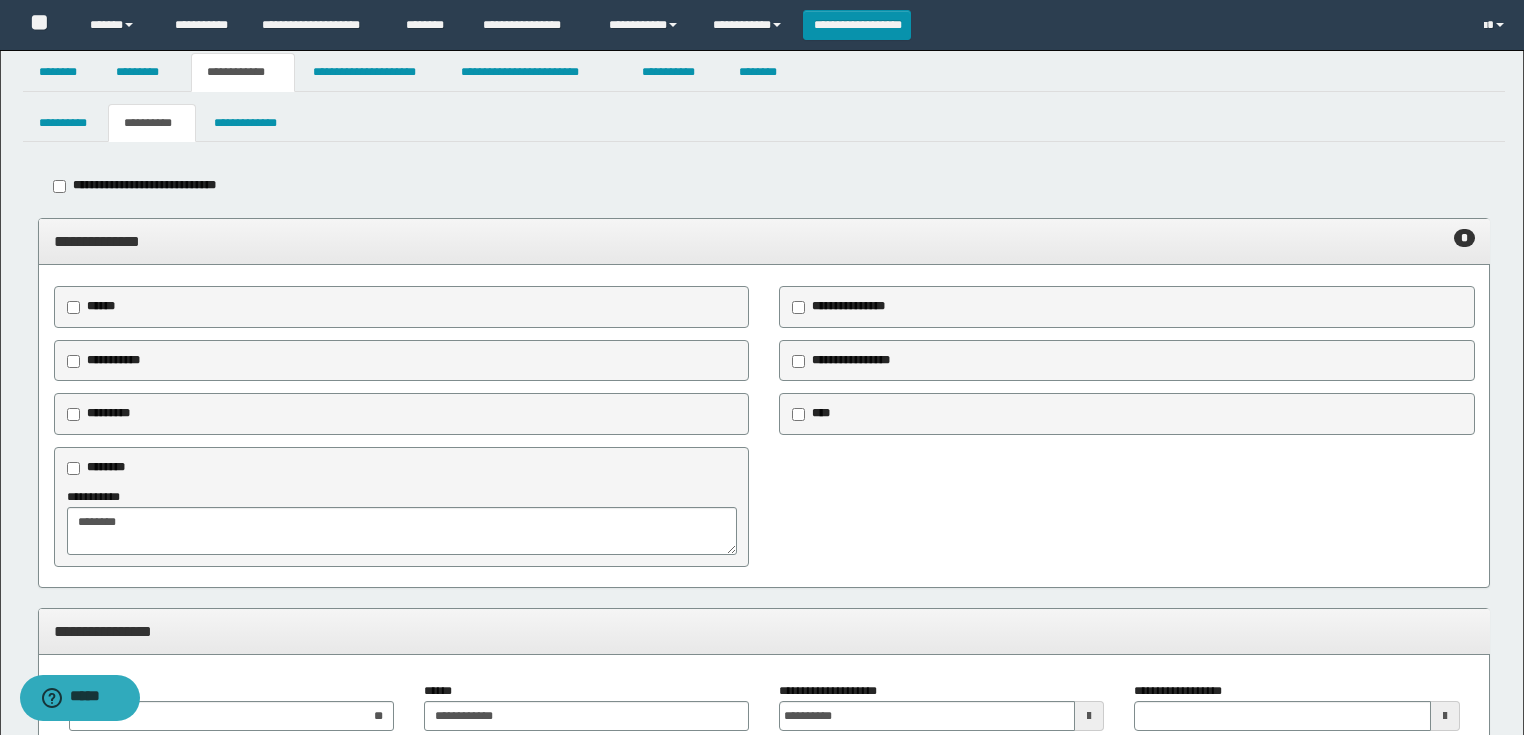 scroll, scrollTop: 0, scrollLeft: 0, axis: both 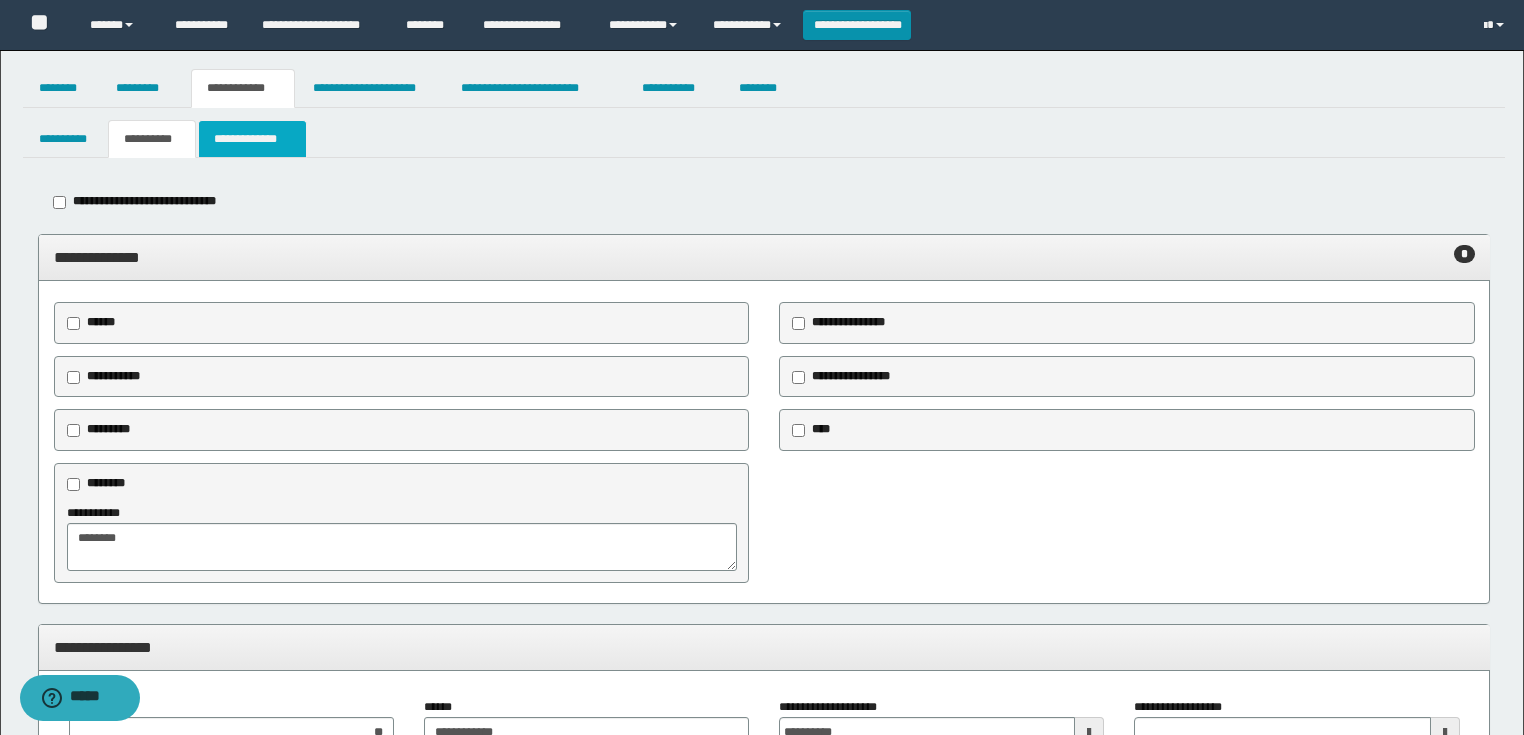 type on "**********" 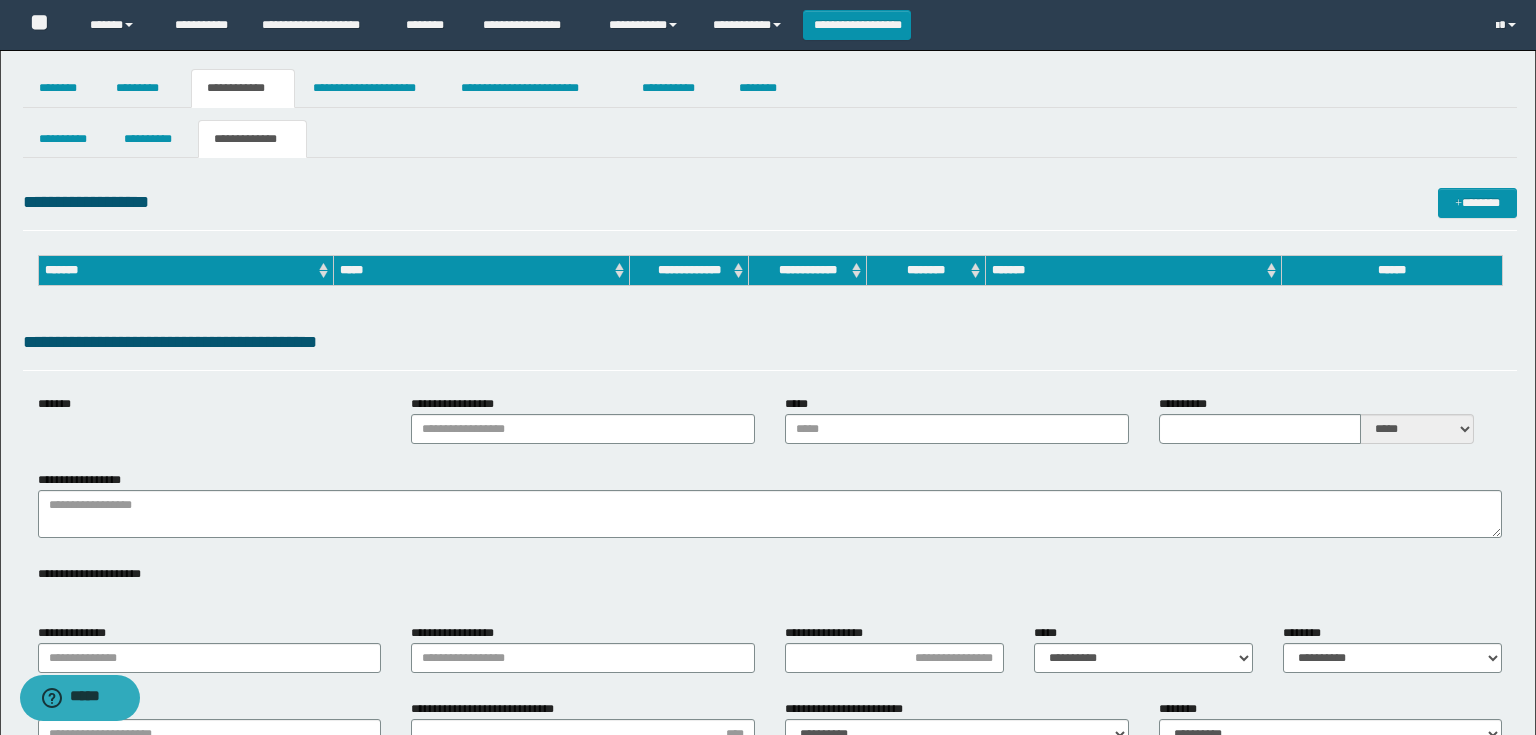 type on "**********" 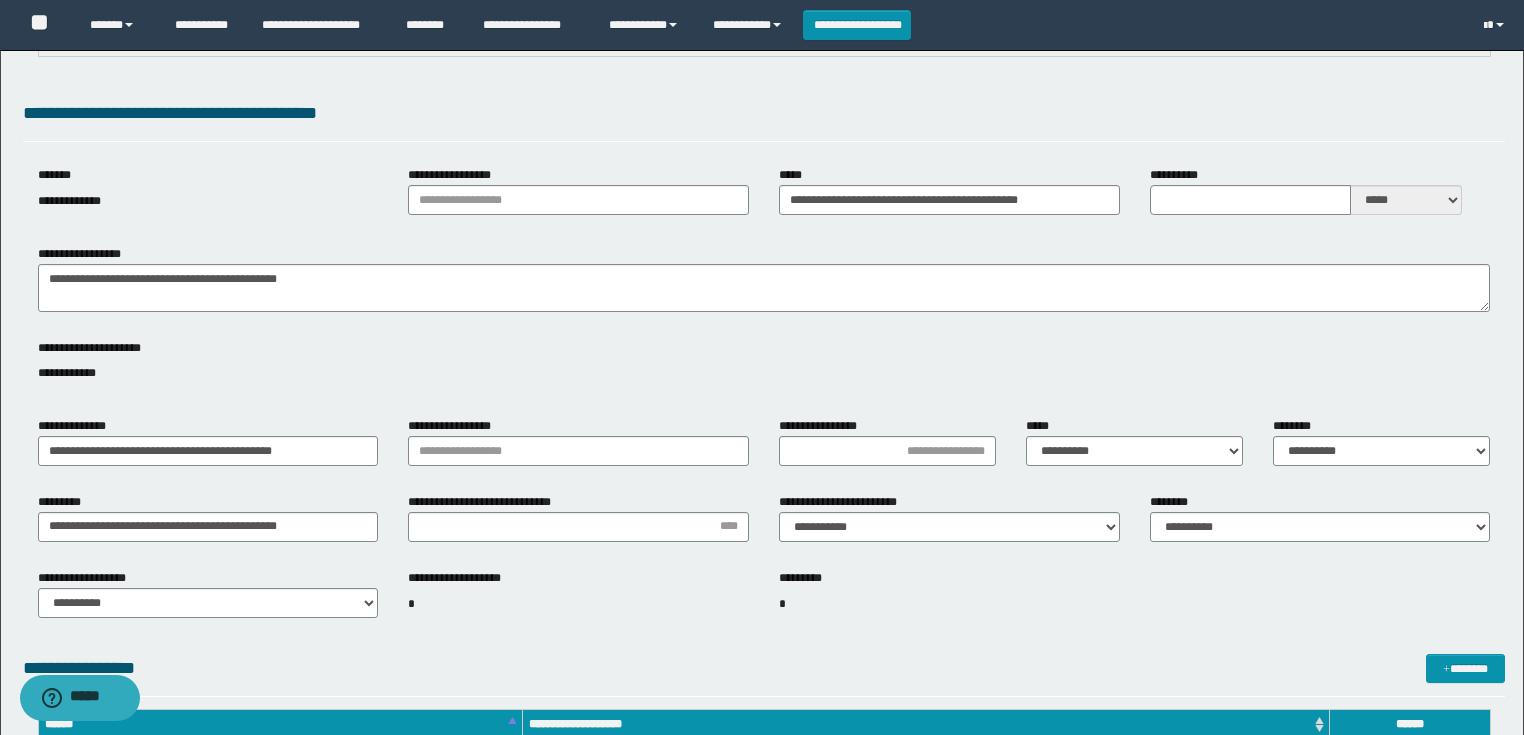 scroll, scrollTop: 320, scrollLeft: 0, axis: vertical 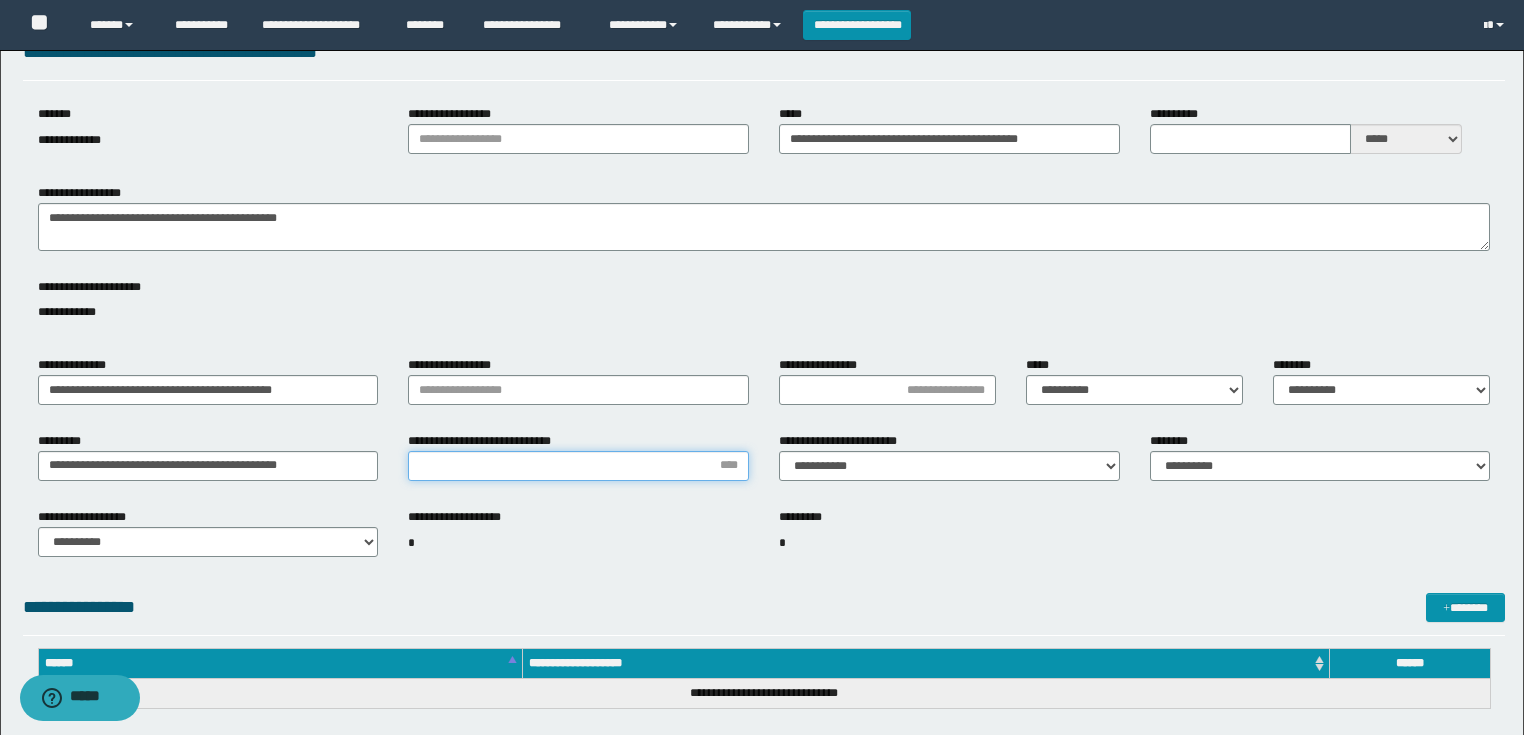 click on "**********" at bounding box center [578, 466] 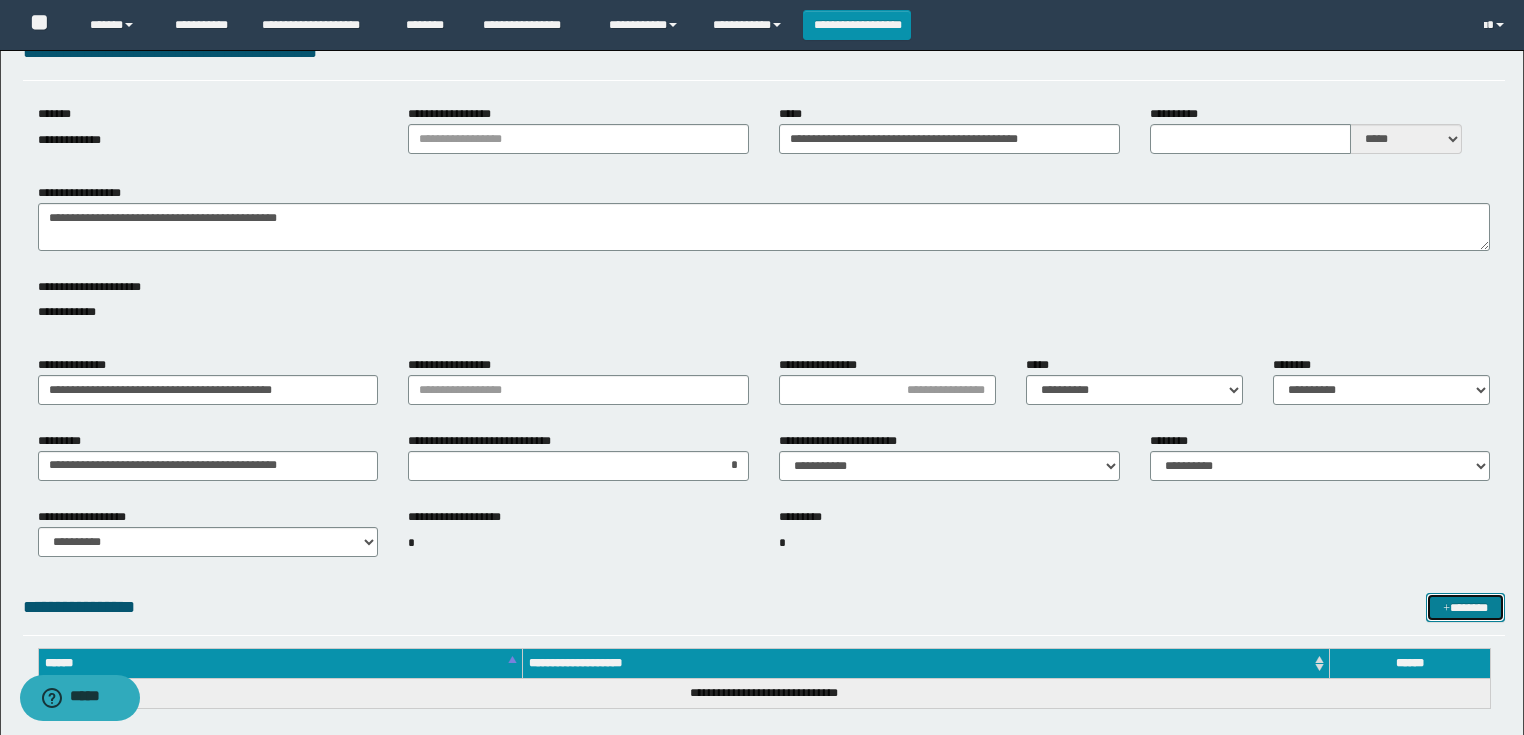 drag, startPoint x: 1450, startPoint y: 595, endPoint x: 1401, endPoint y: 562, distance: 59.07622 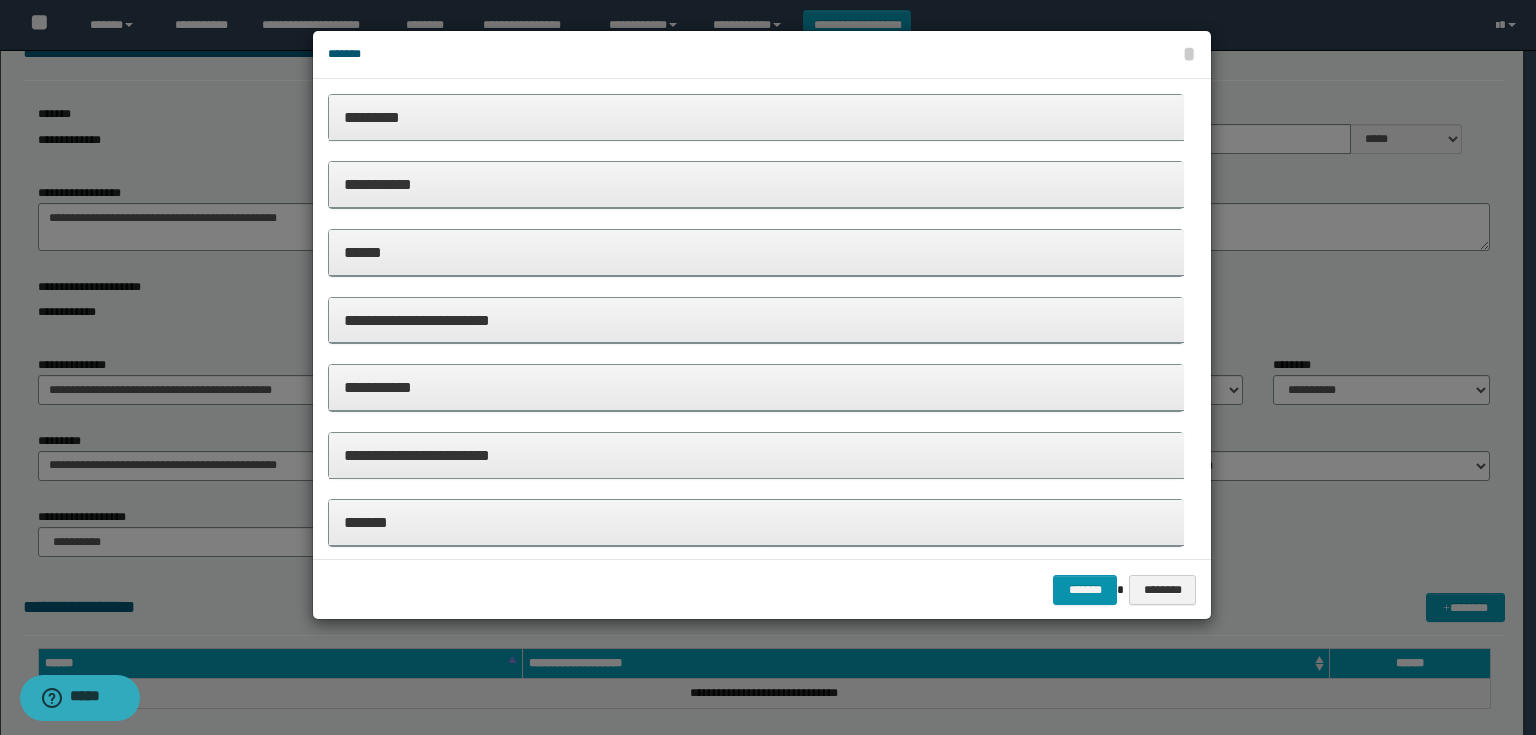 click on "**********" at bounding box center [756, 184] 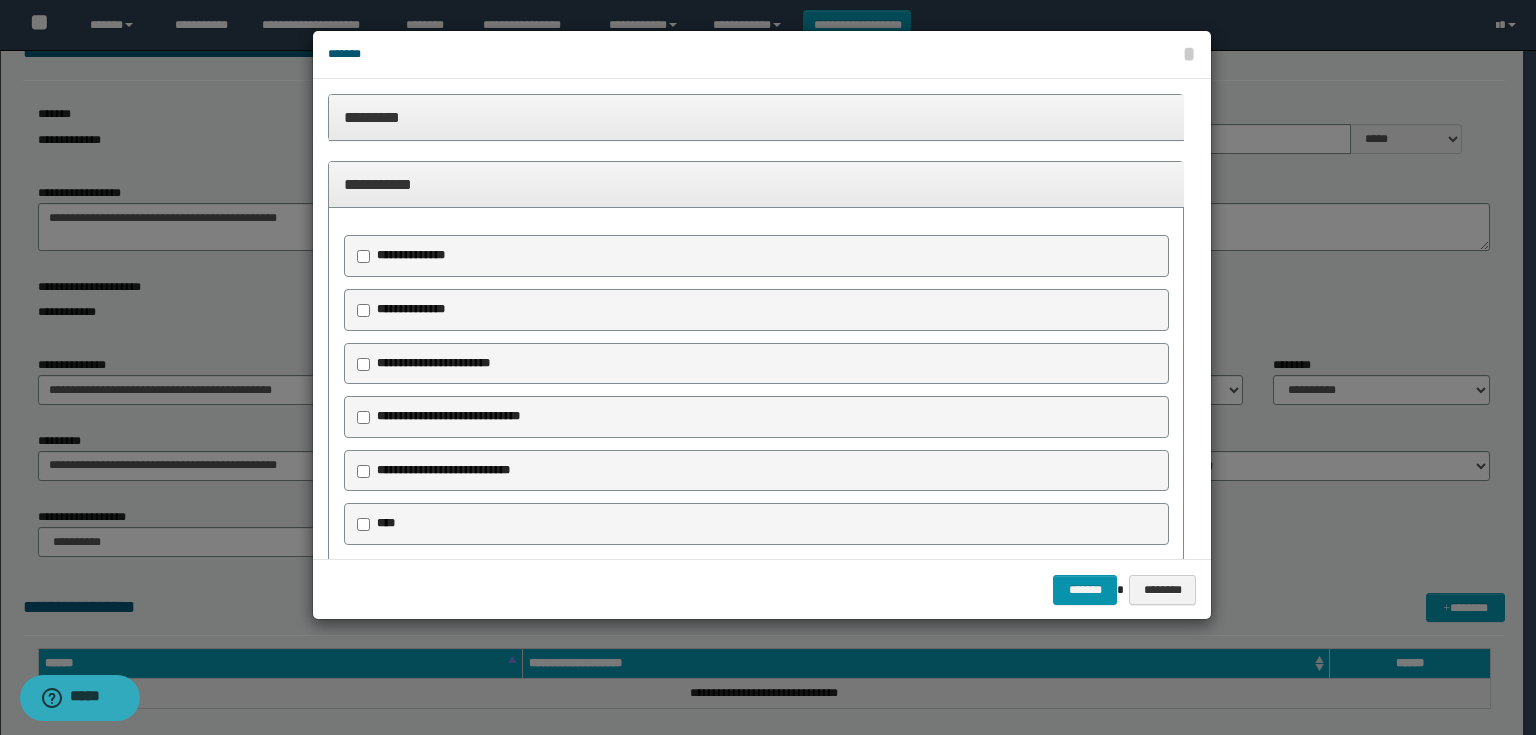 click on "**********" at bounding box center [433, 363] 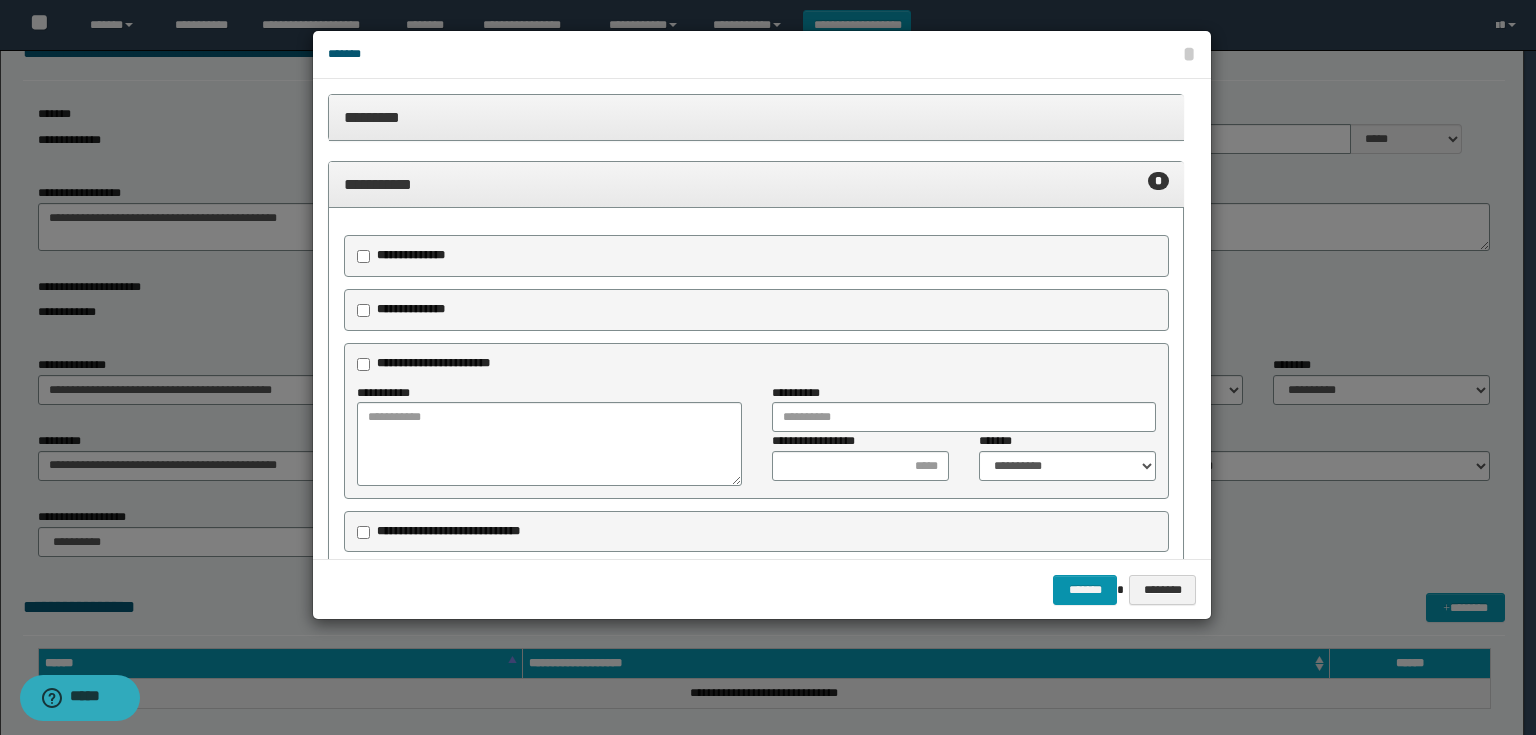 click on "**********" at bounding box center [406, 256] 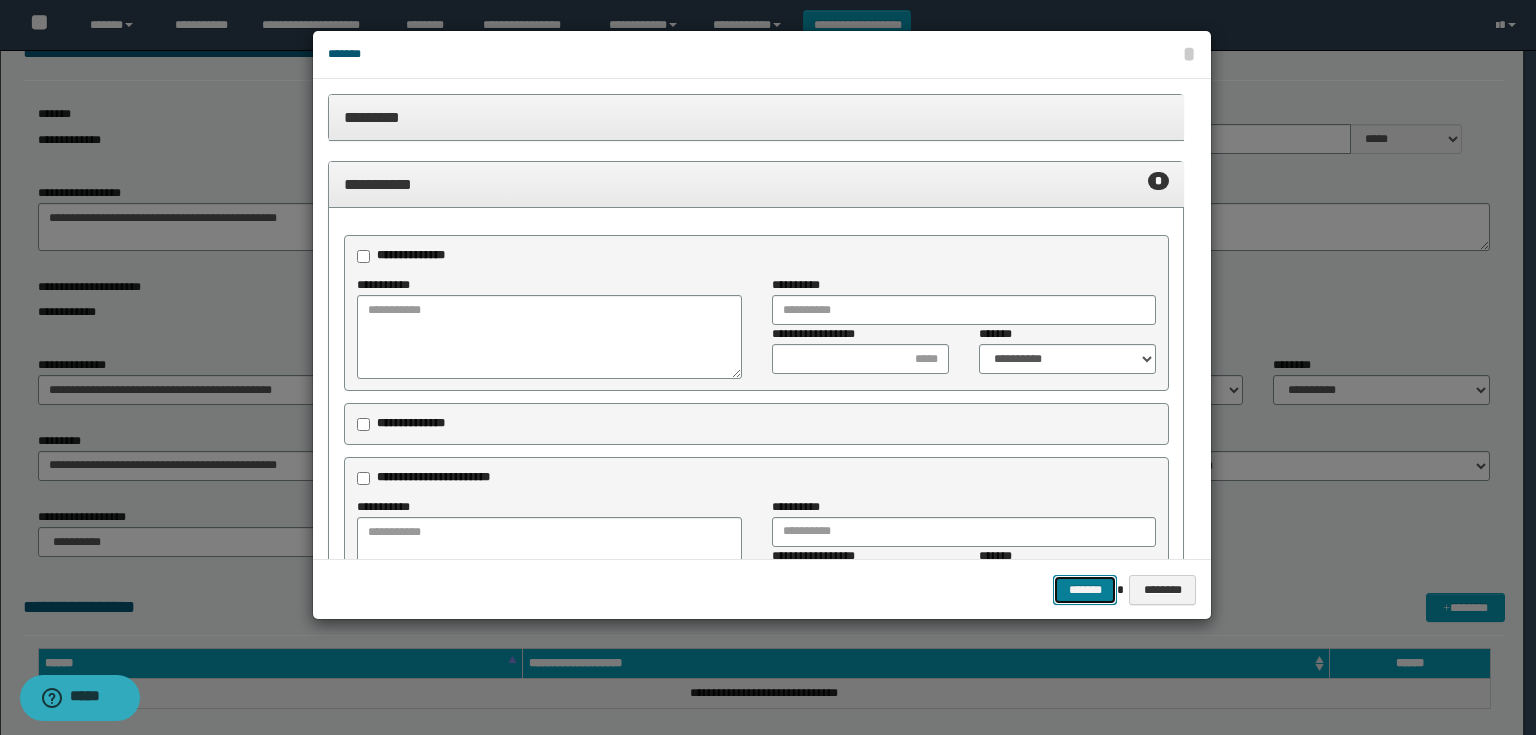 click on "*******" at bounding box center [1085, 590] 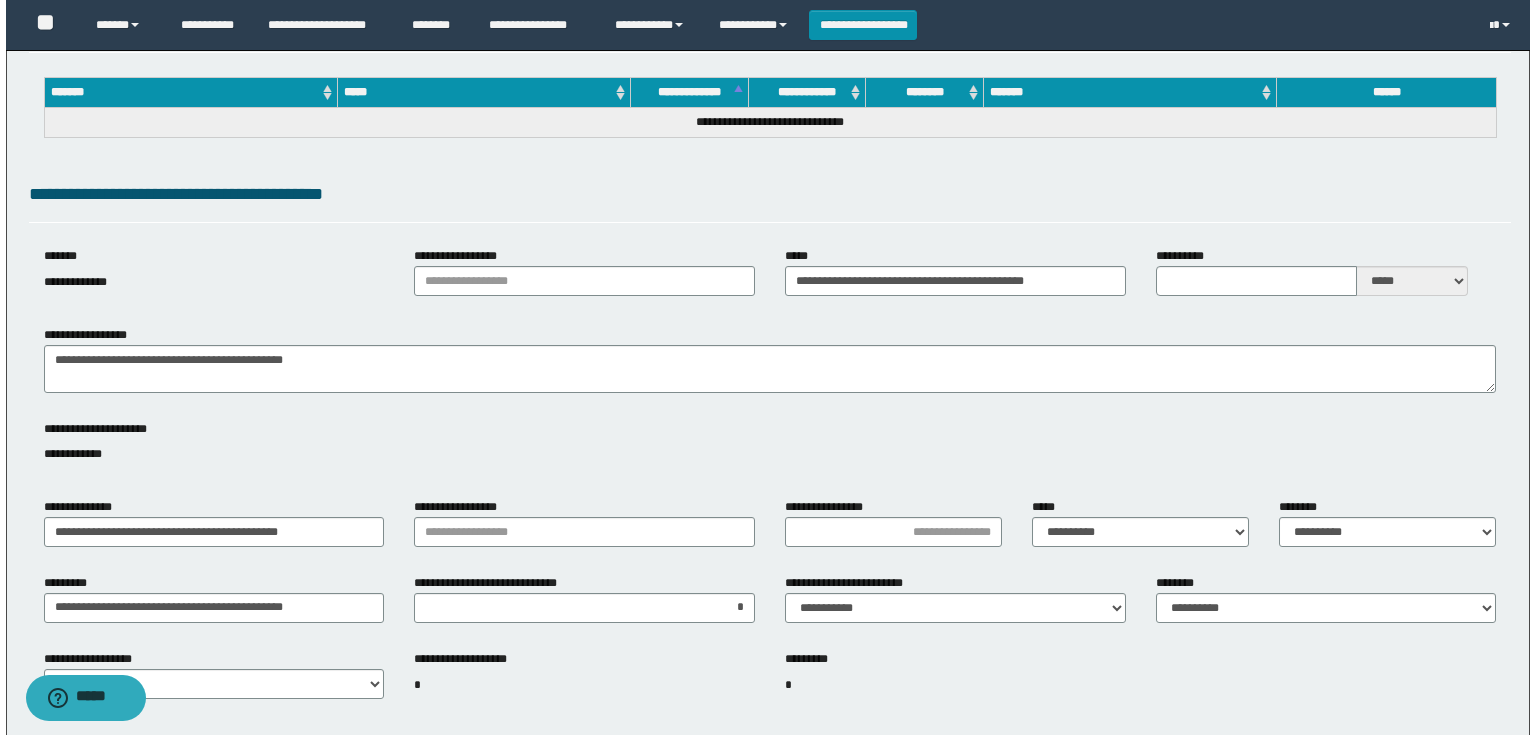scroll, scrollTop: 0, scrollLeft: 0, axis: both 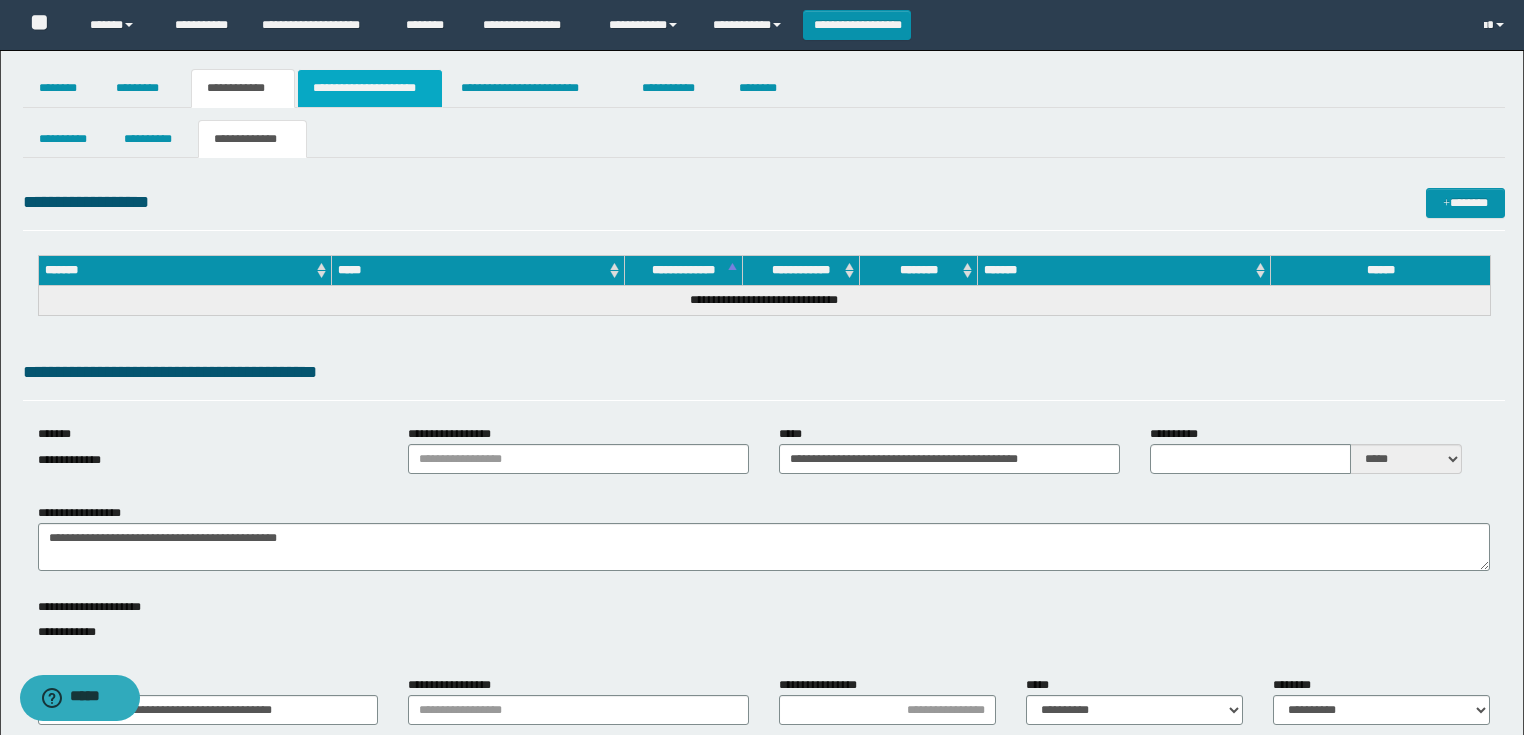 click on "**********" at bounding box center [370, 88] 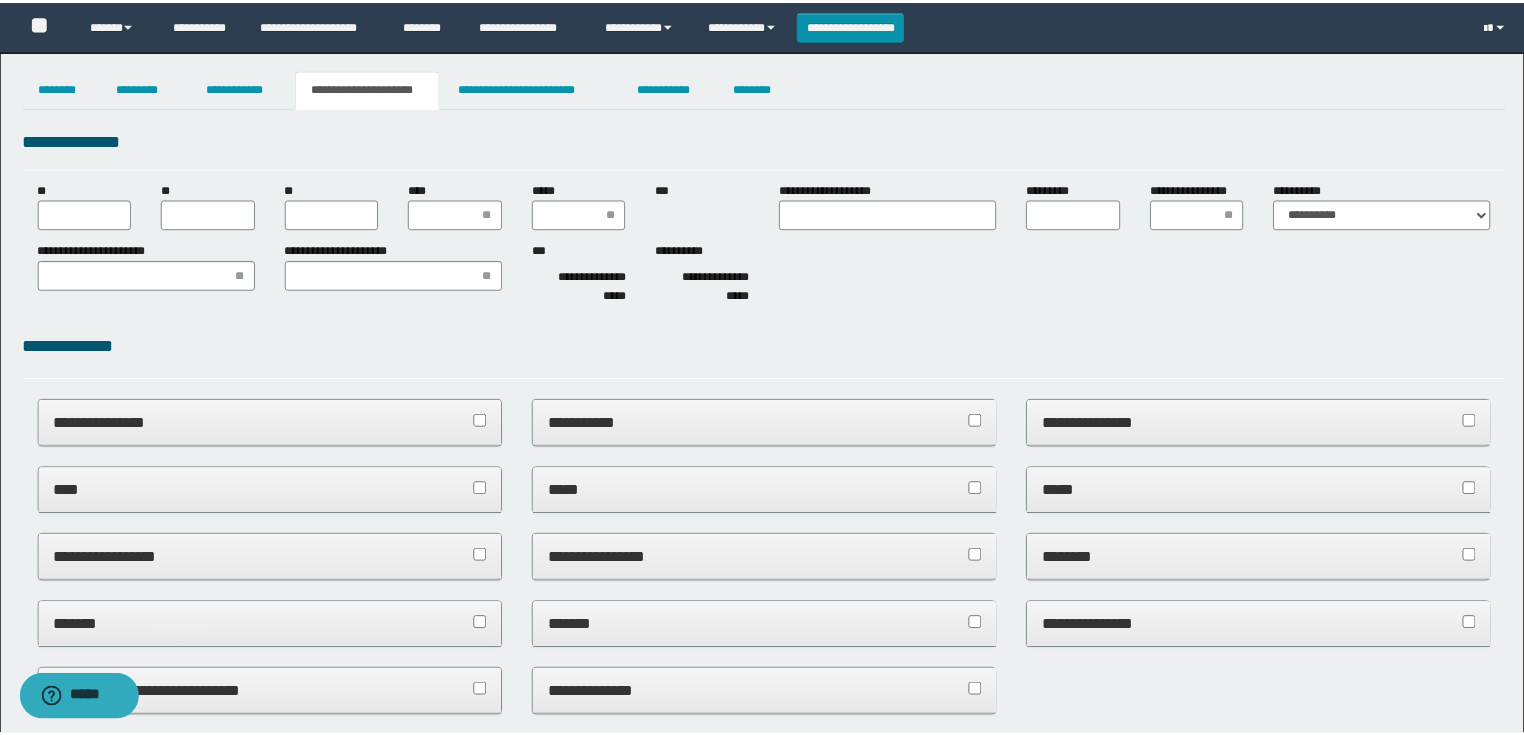 scroll, scrollTop: 0, scrollLeft: 0, axis: both 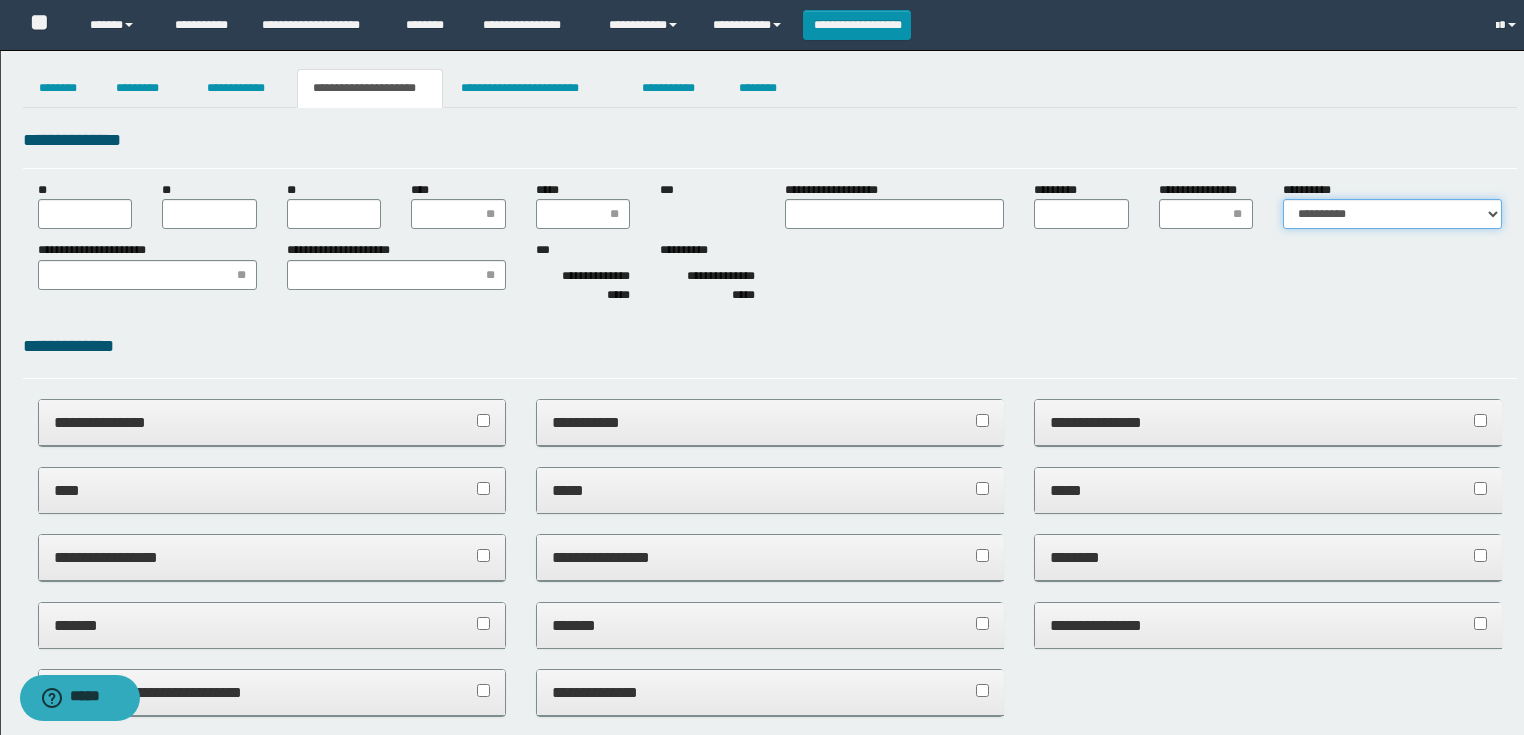 click on "**********" at bounding box center [1392, 214] 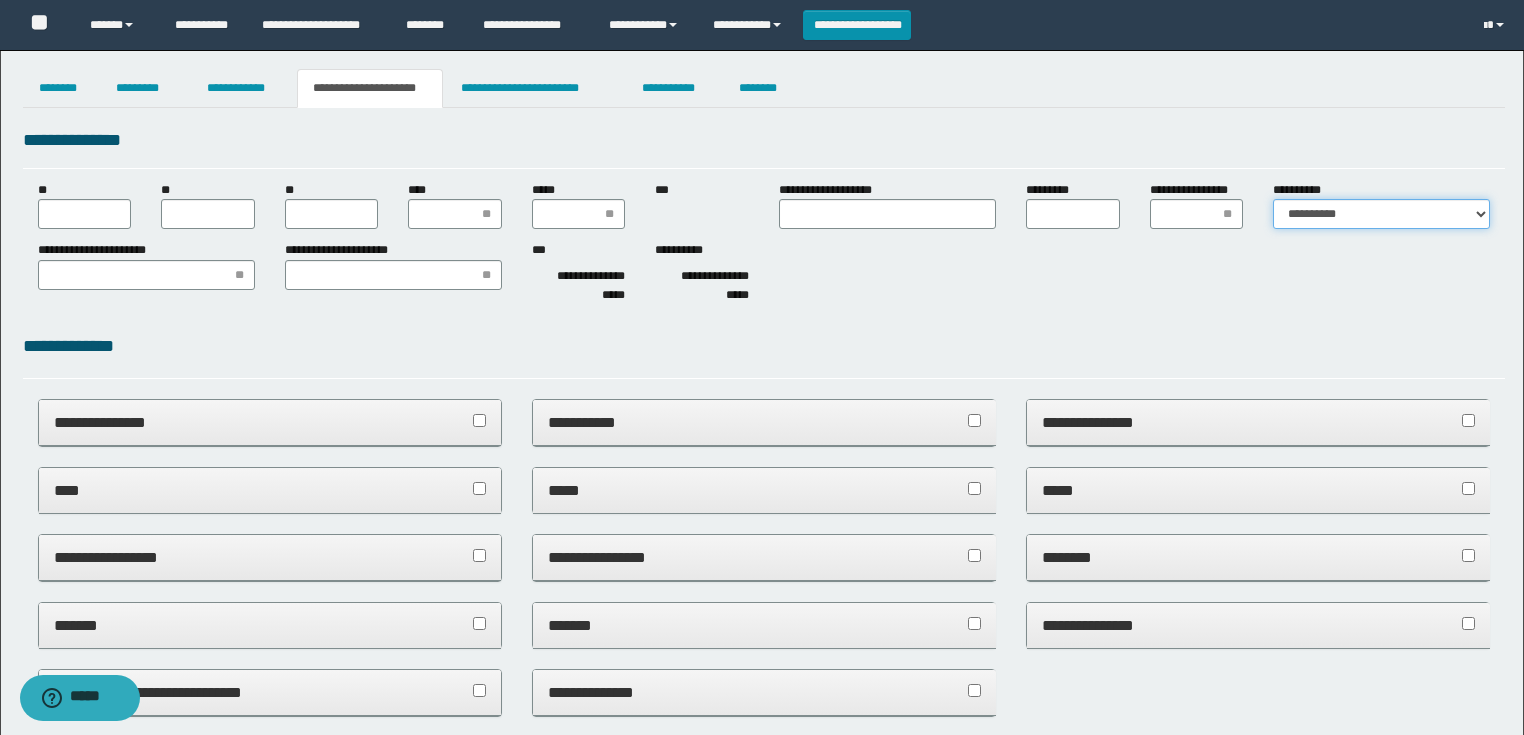 click on "**********" at bounding box center (1381, 214) 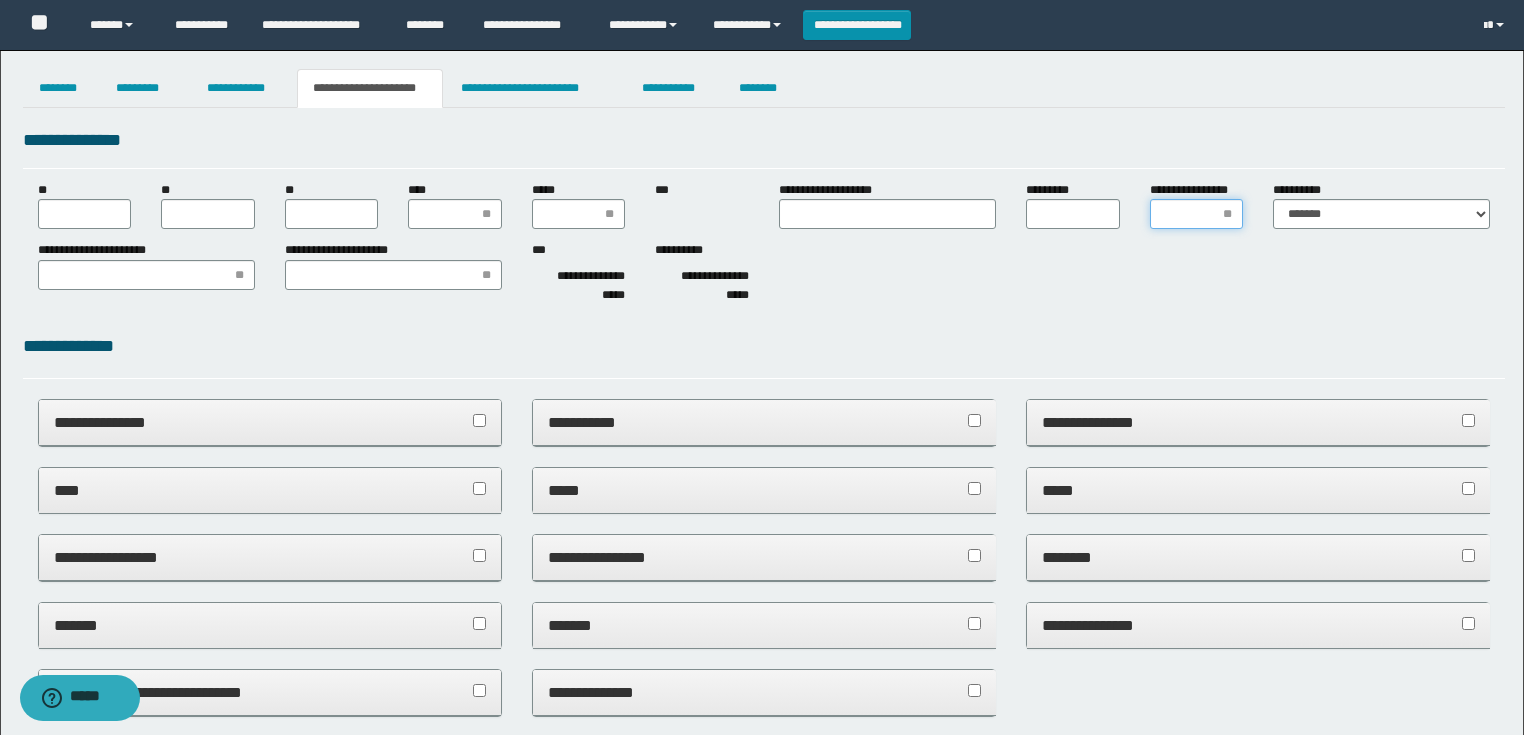 click on "**********" at bounding box center [1197, 214] 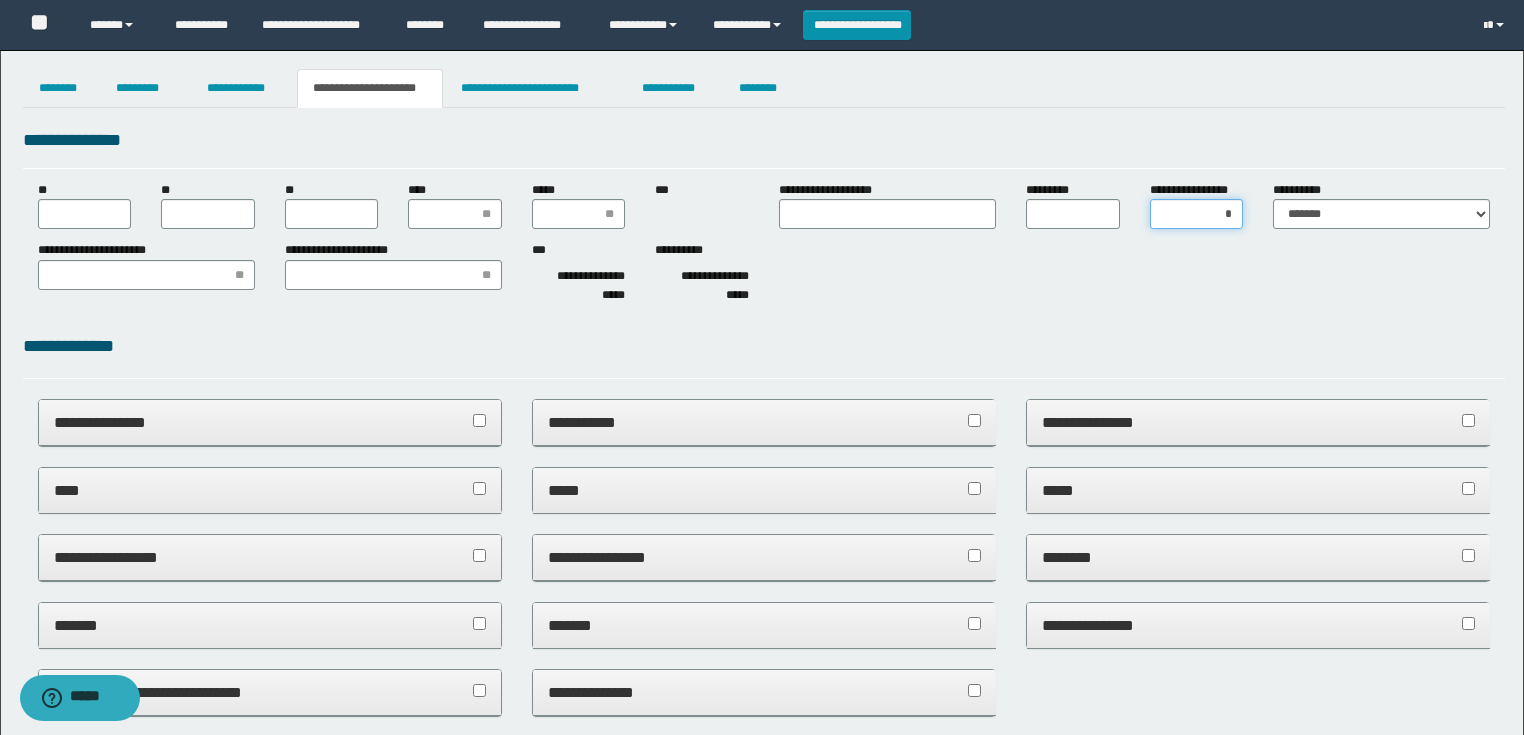 type on "**" 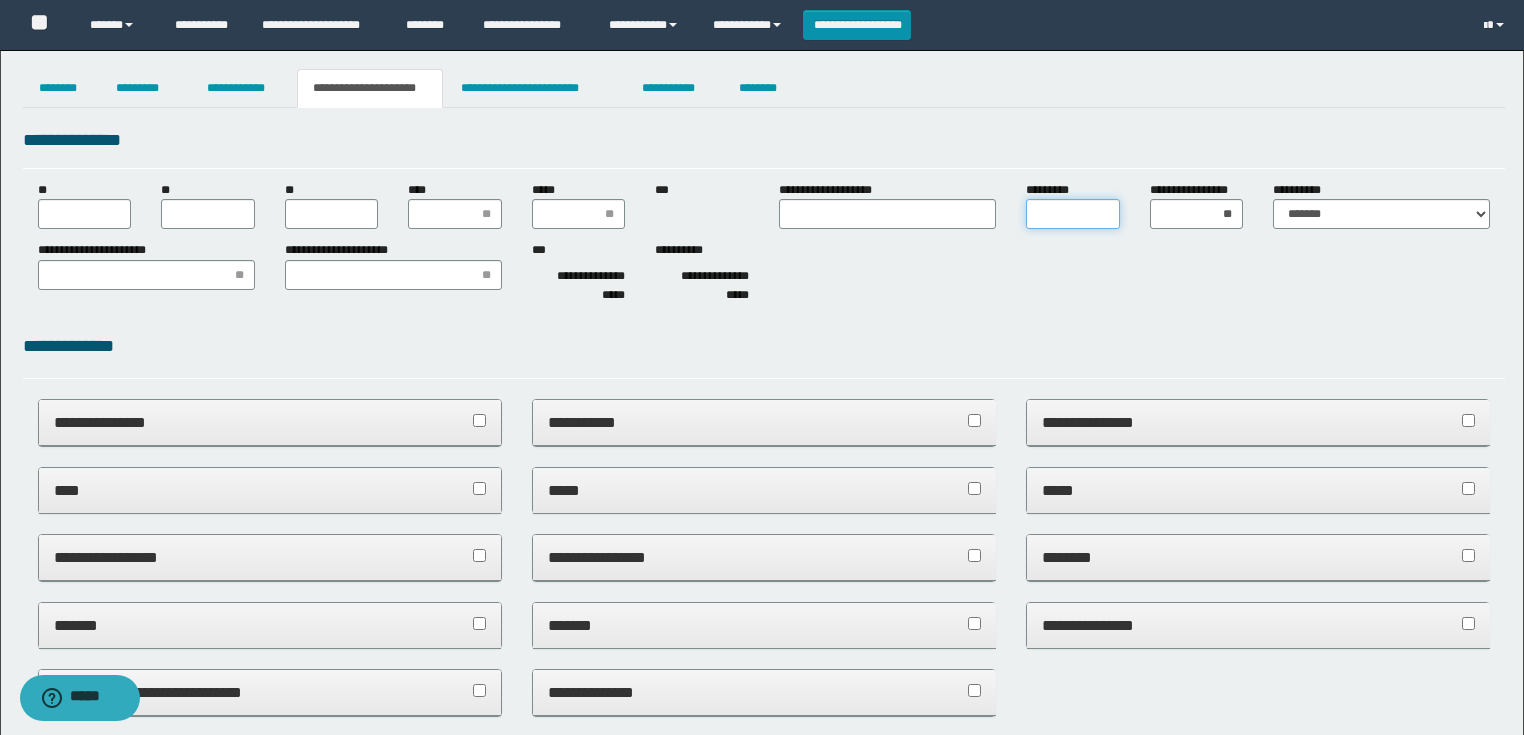 click on "*********" at bounding box center [1073, 214] 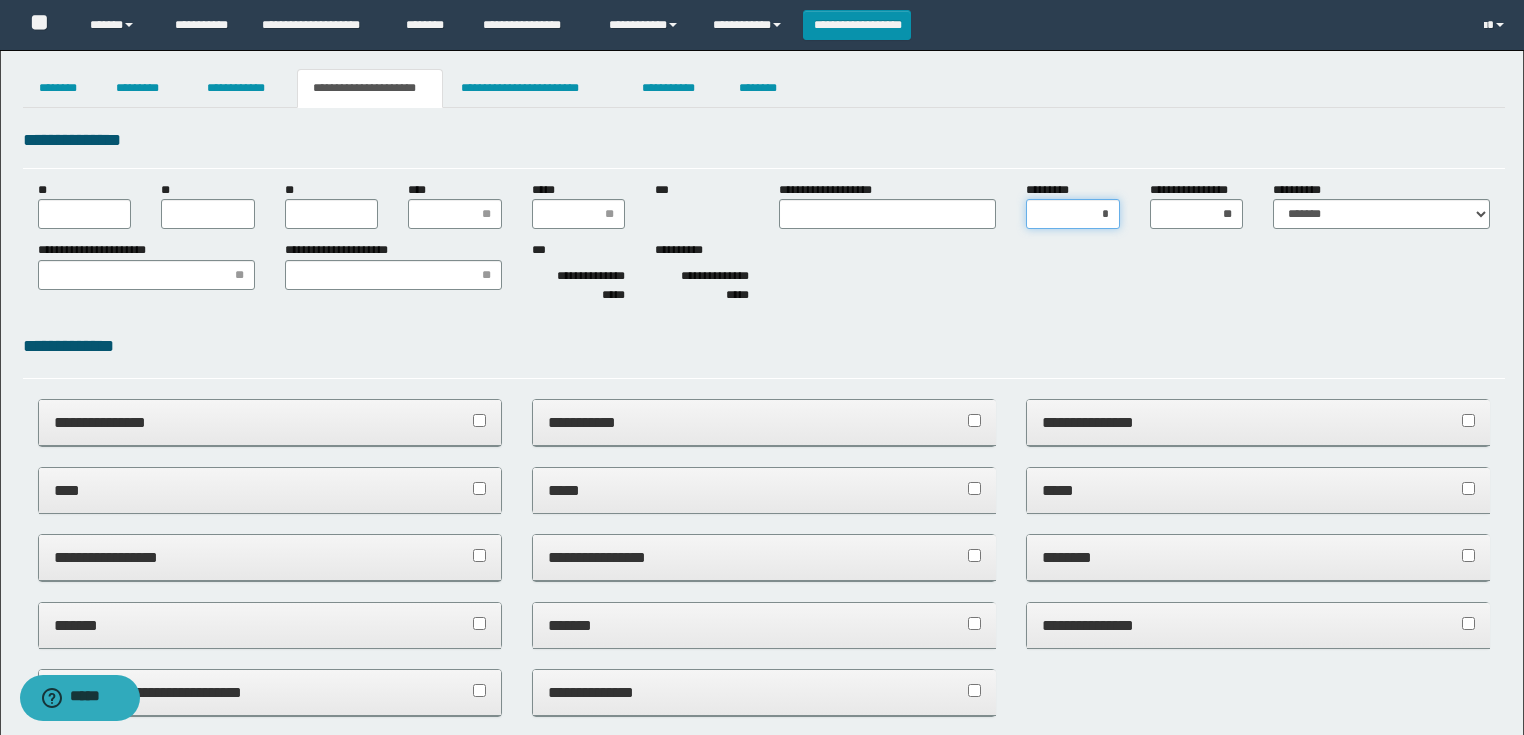 type on "**" 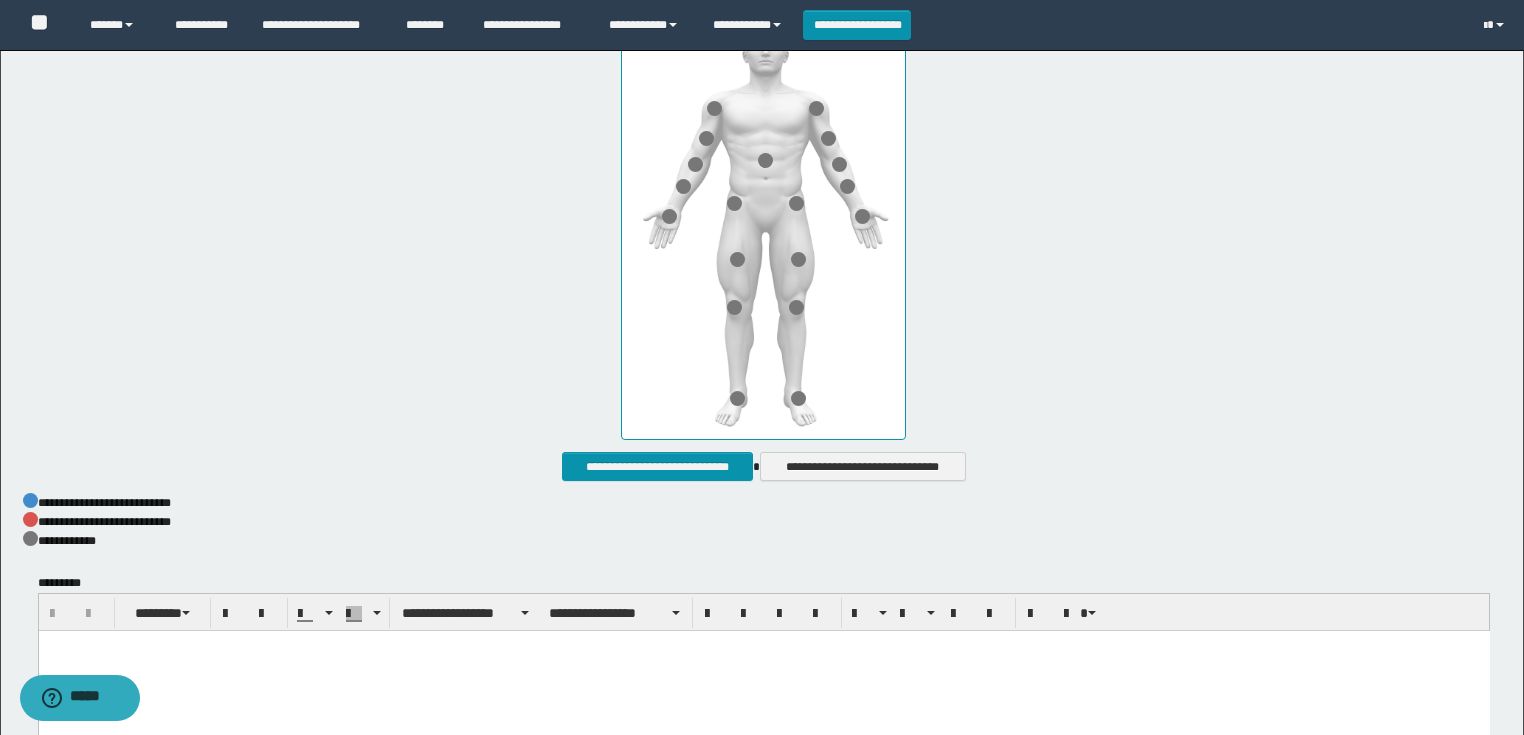 scroll, scrollTop: 960, scrollLeft: 0, axis: vertical 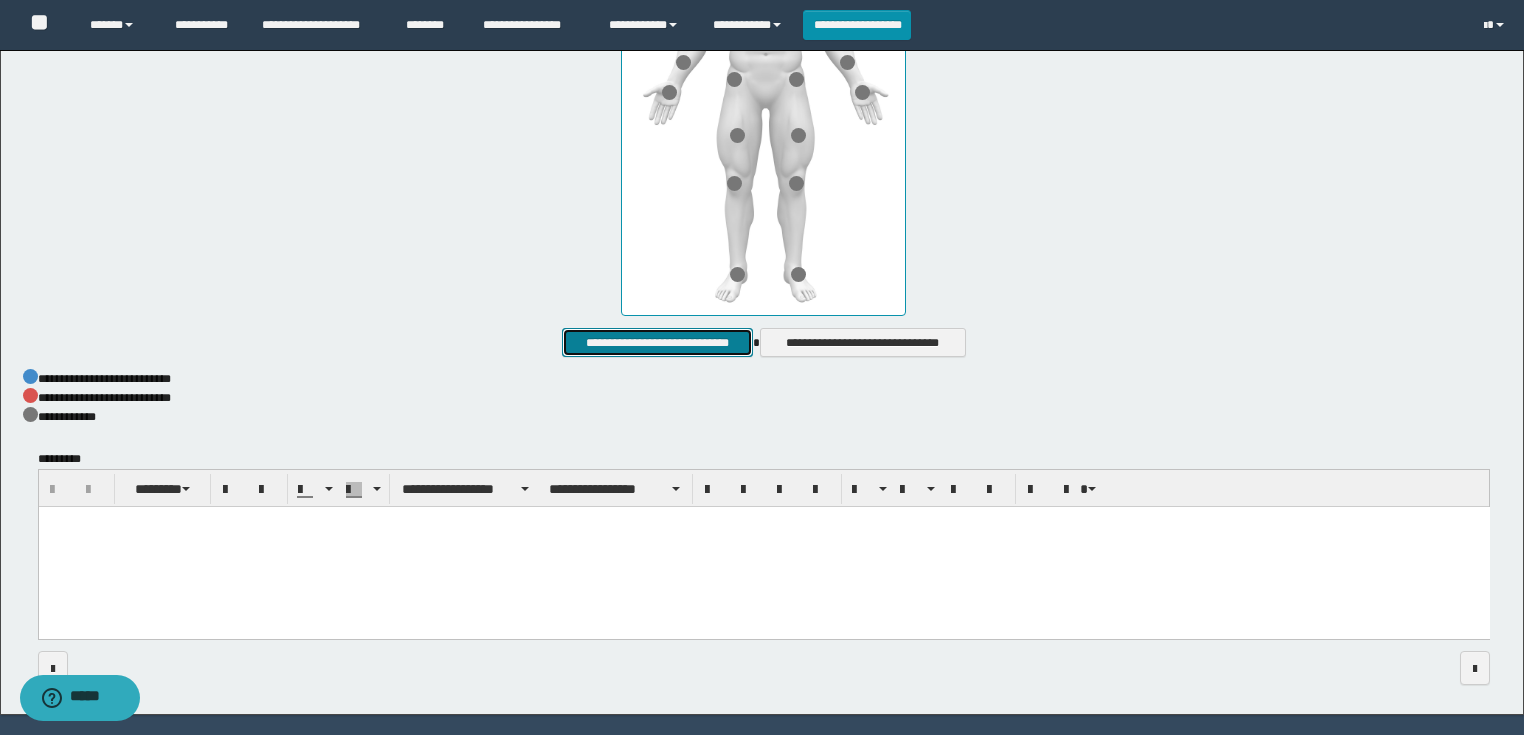 click on "**********" at bounding box center [657, 343] 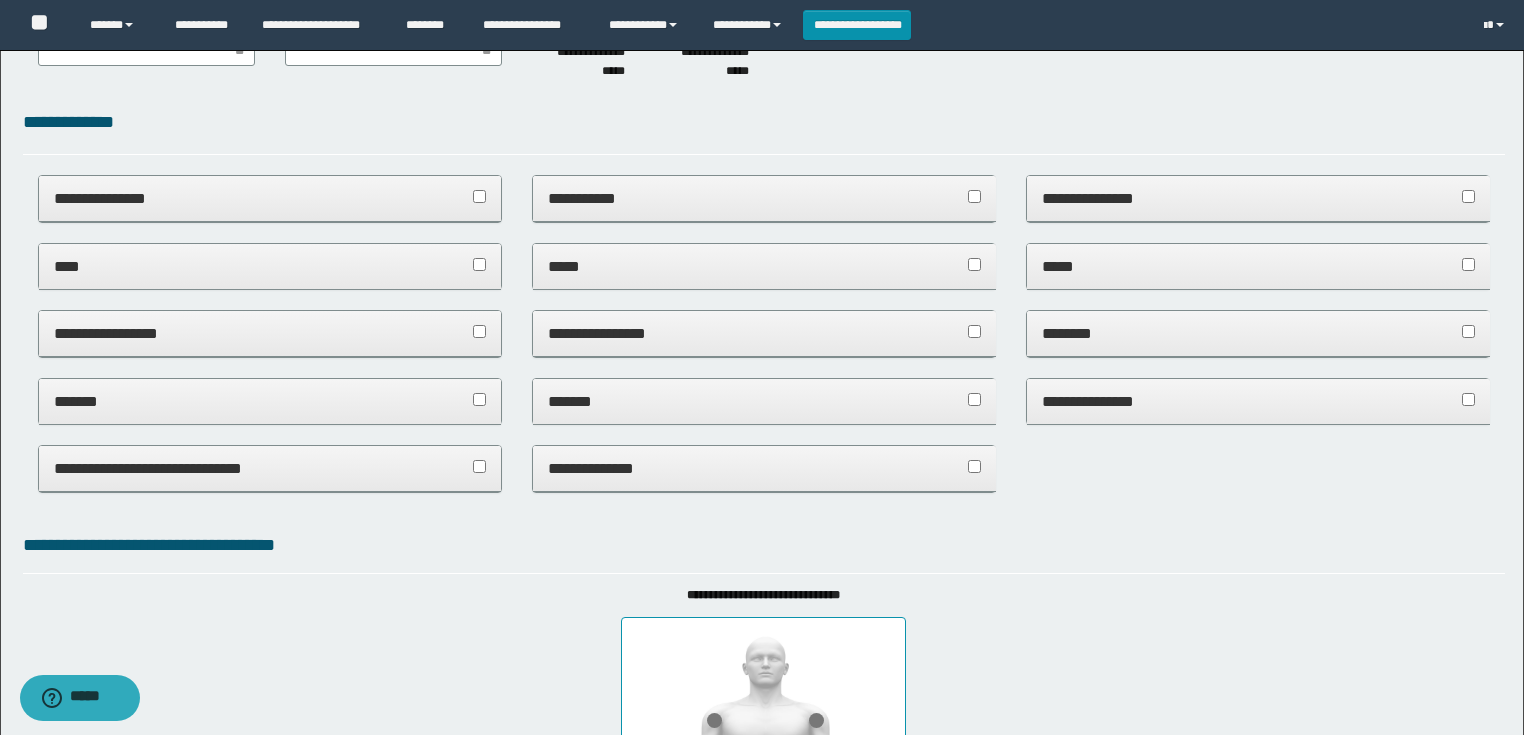 scroll, scrollTop: 0, scrollLeft: 0, axis: both 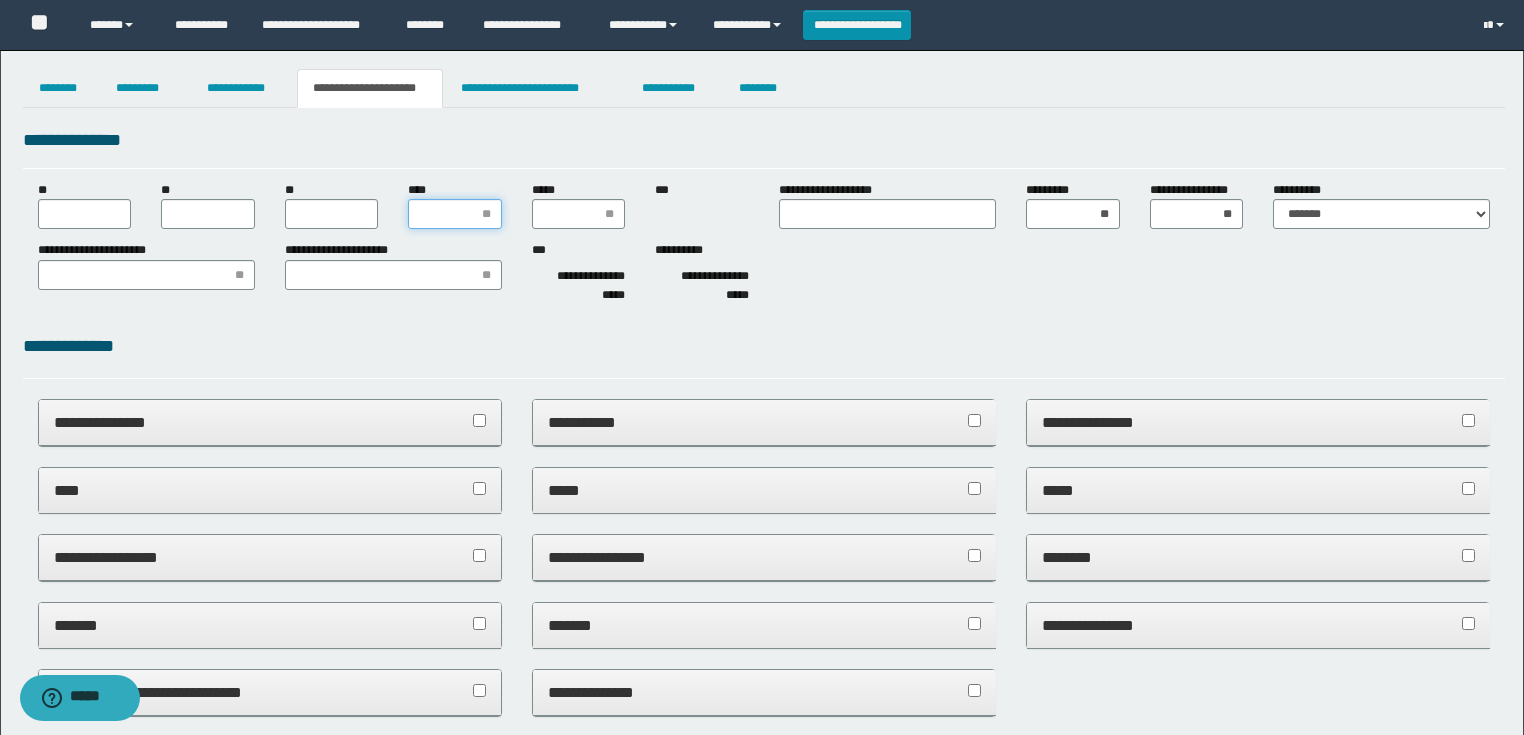 click on "****" at bounding box center [455, 214] 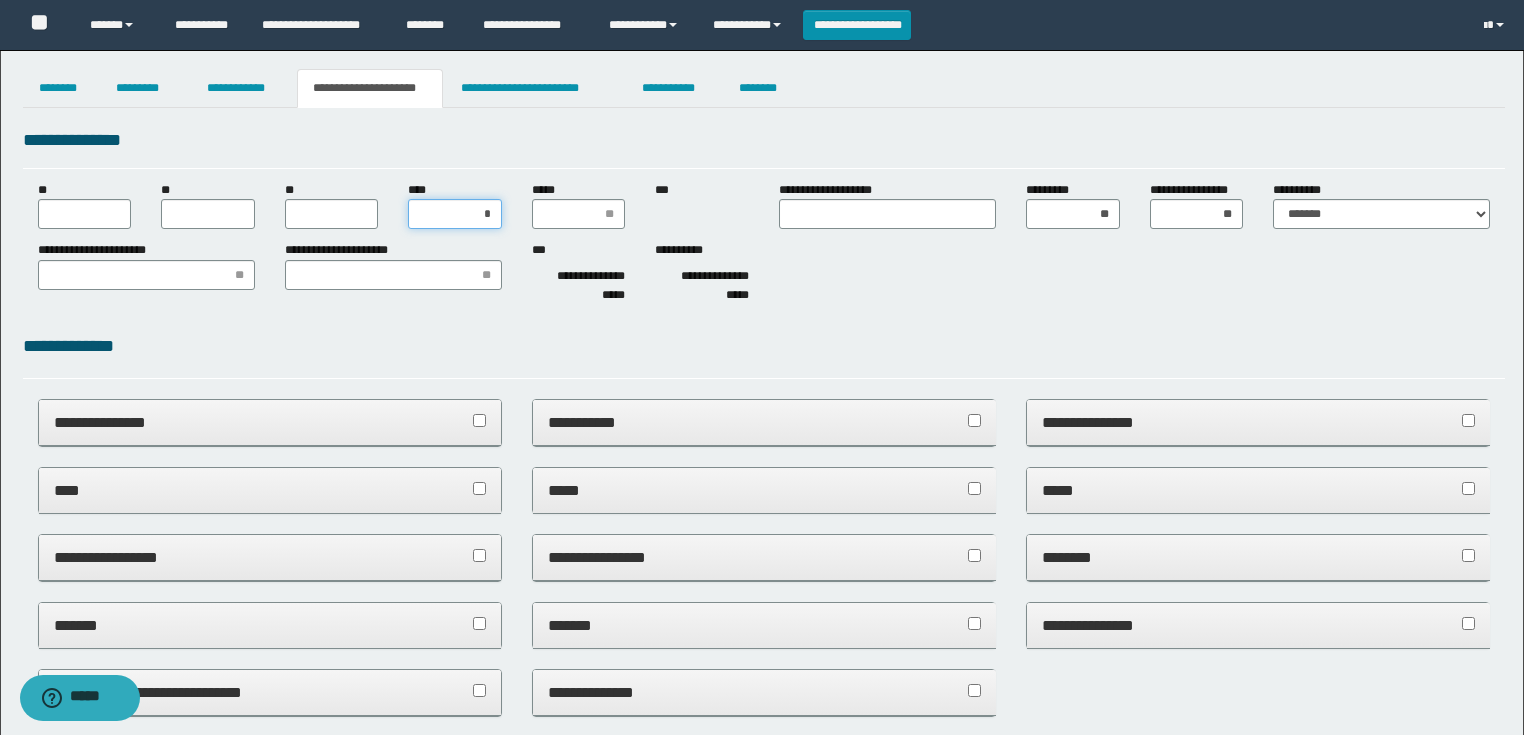 type on "**" 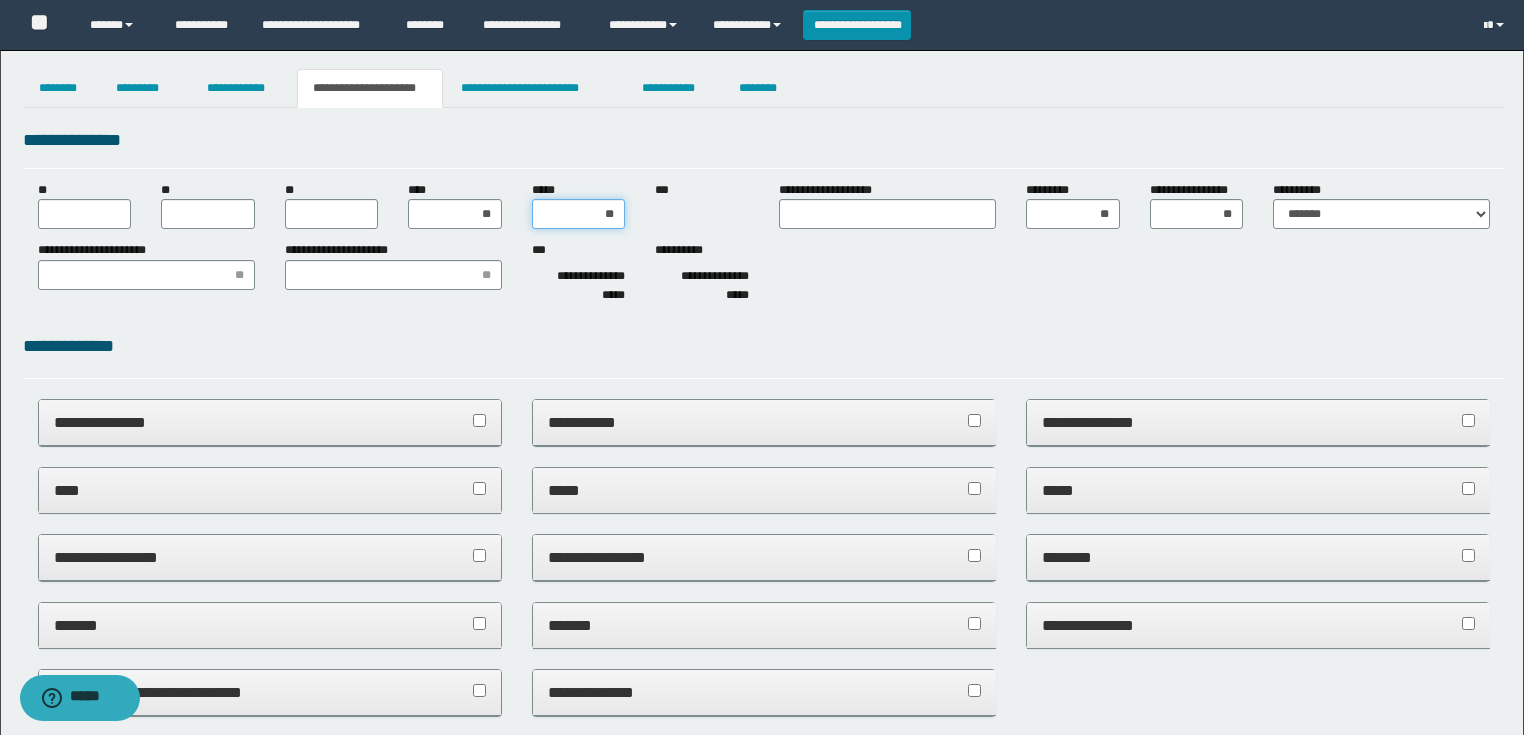 type on "***" 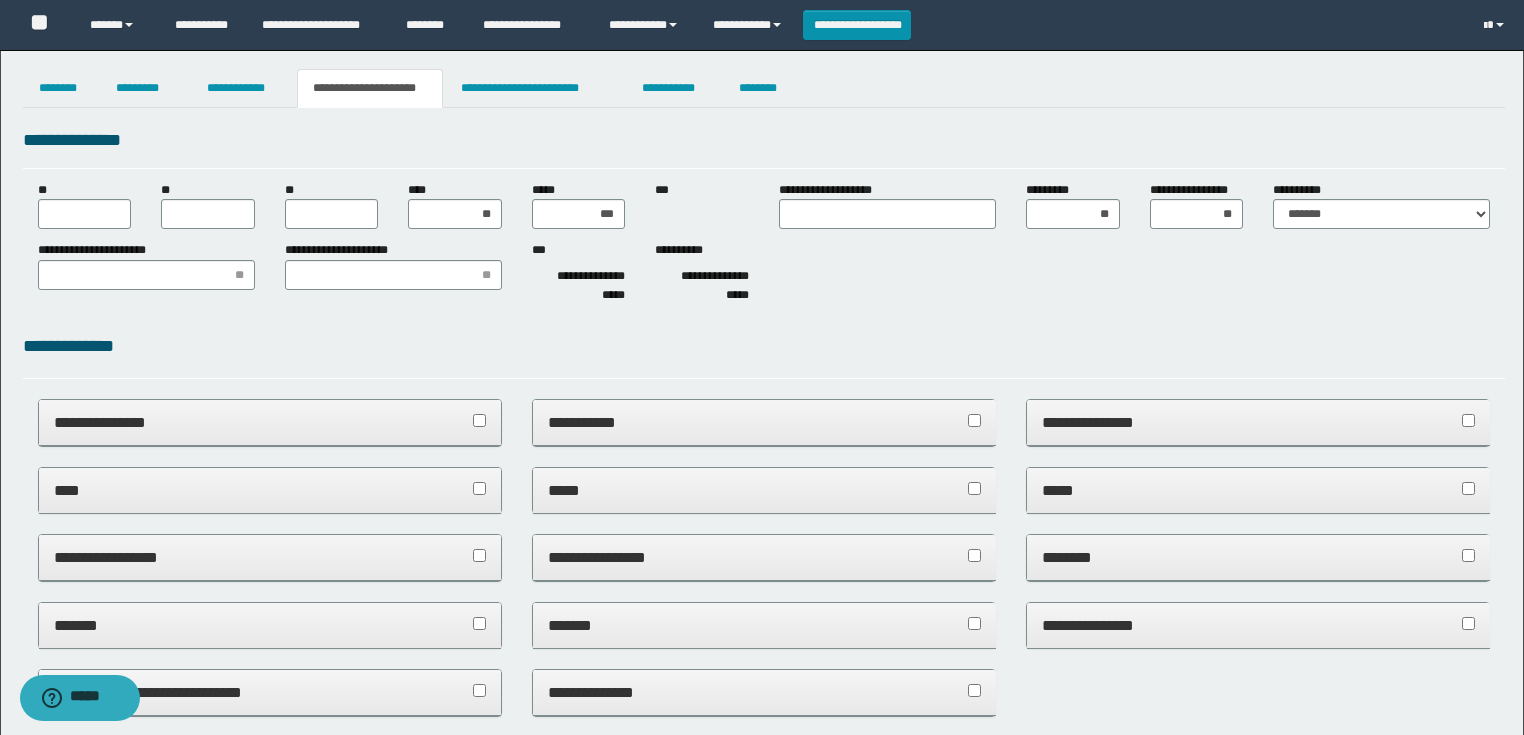 click on "**********" at bounding box center (764, 346) 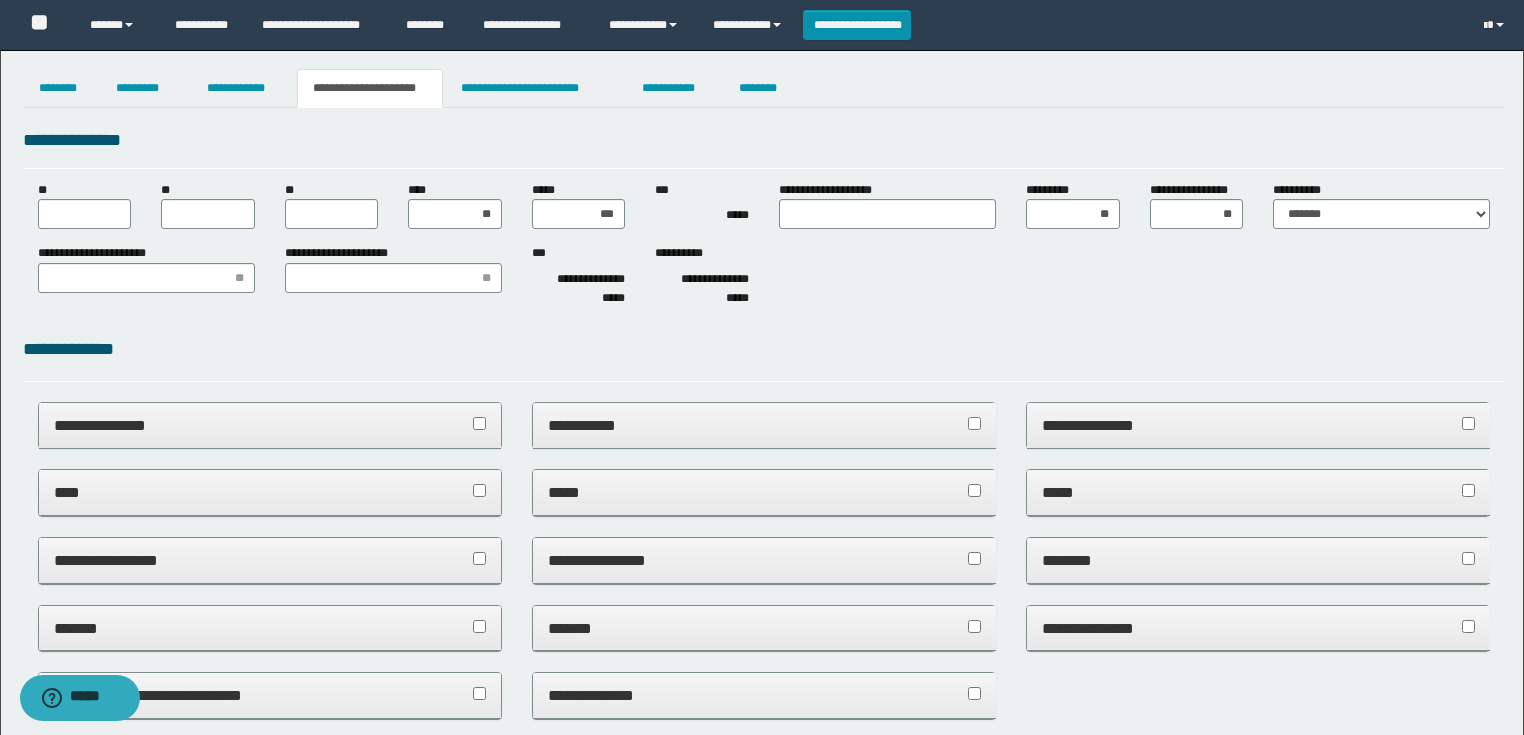 click on "**********" at bounding box center [764, 207] 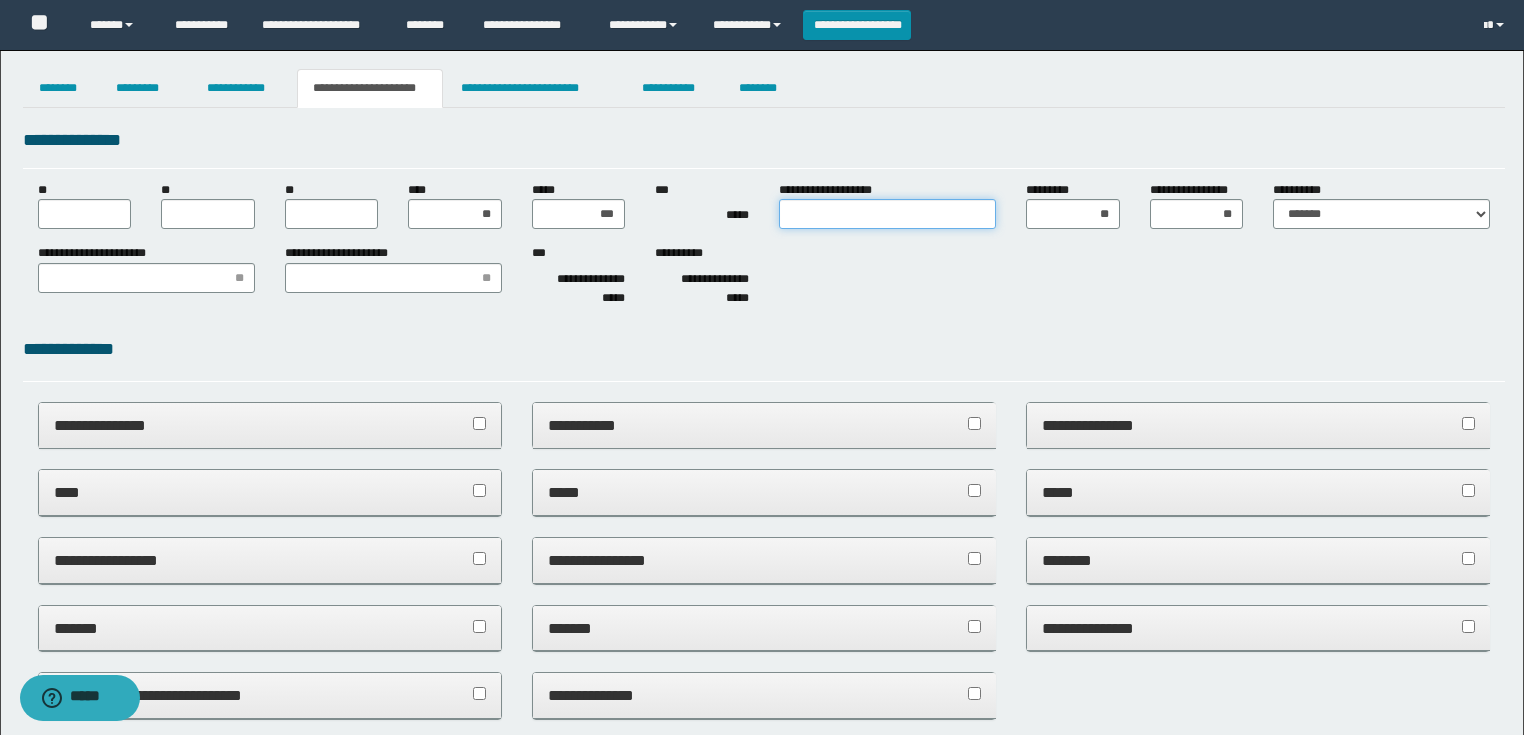 click on "**********" at bounding box center (887, 214) 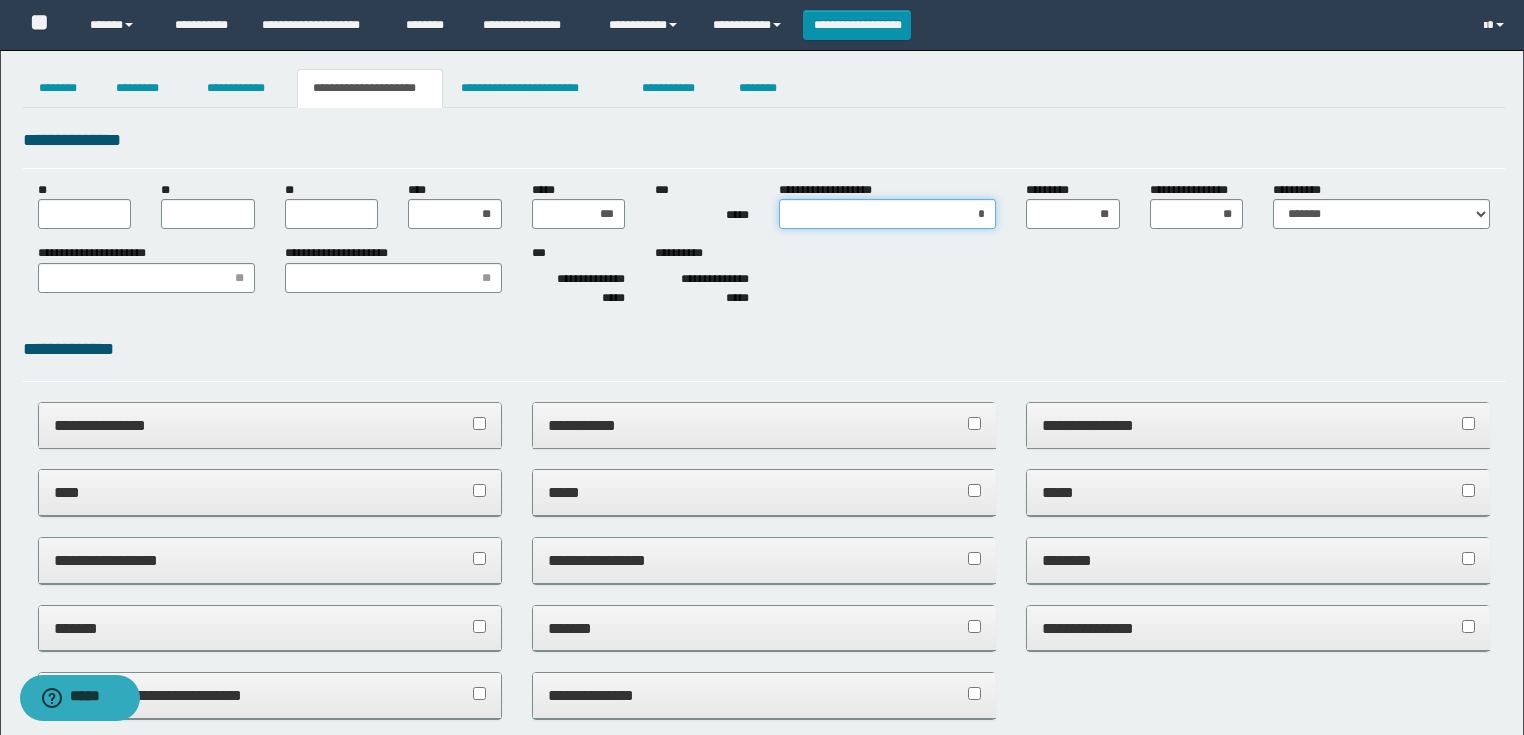 type on "**" 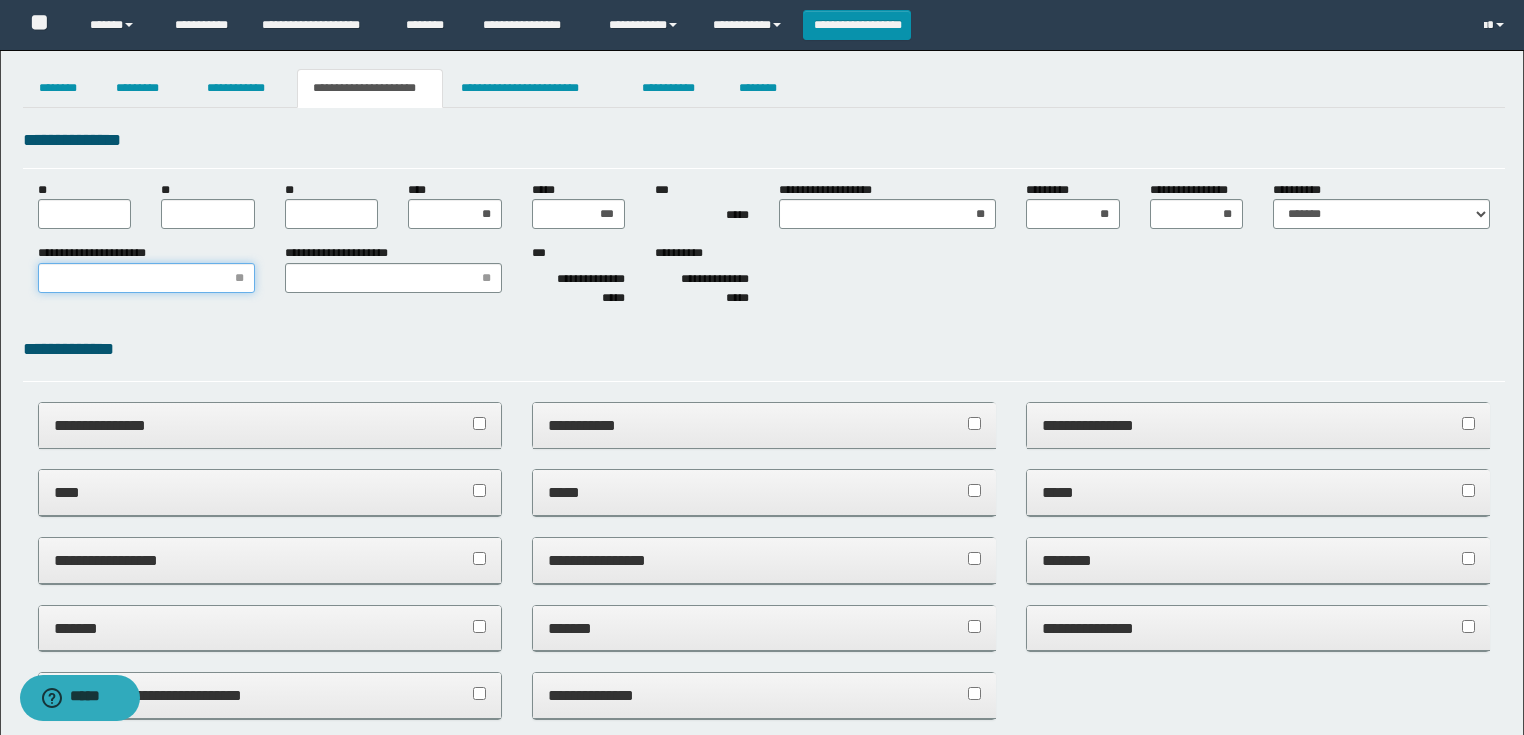 click on "**********" at bounding box center (146, 278) 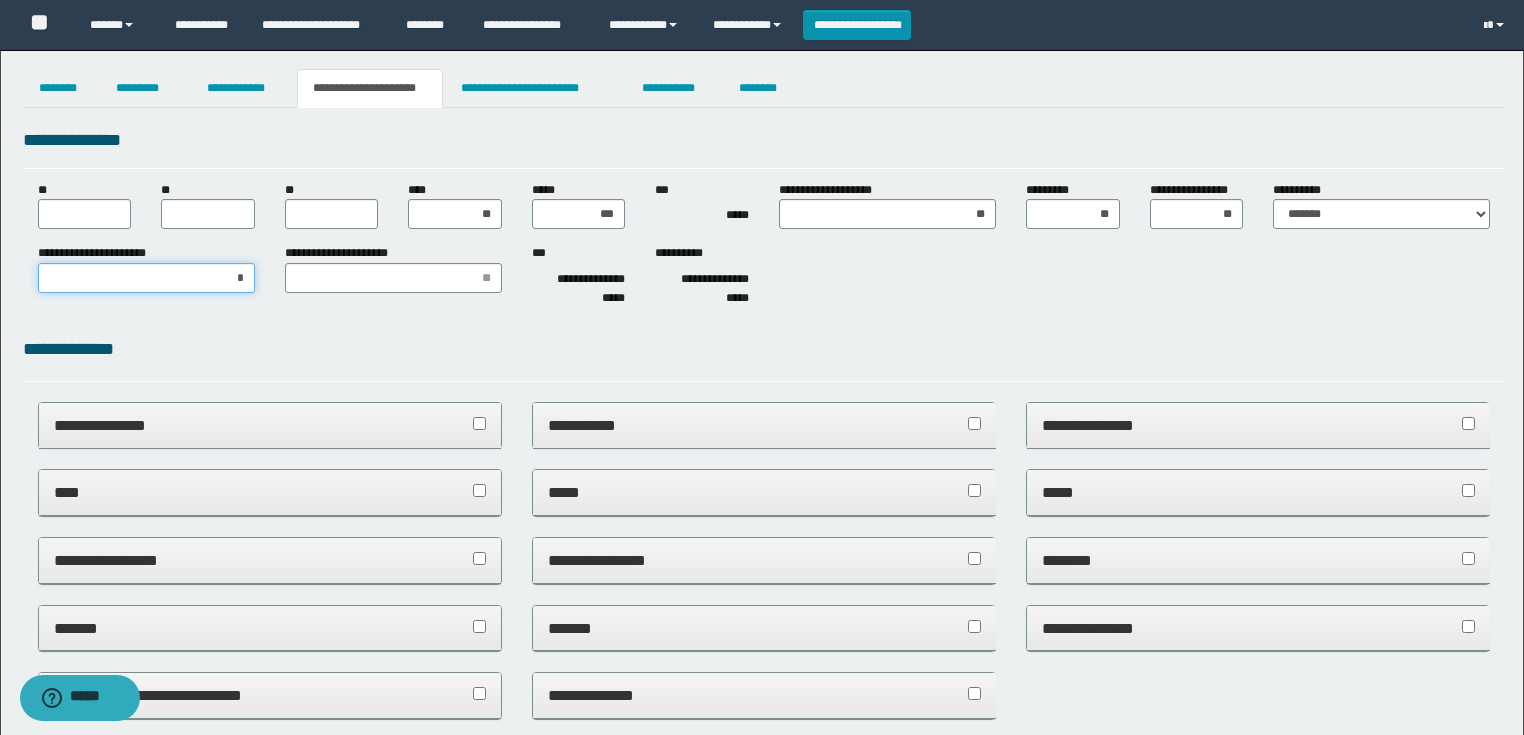type on "**" 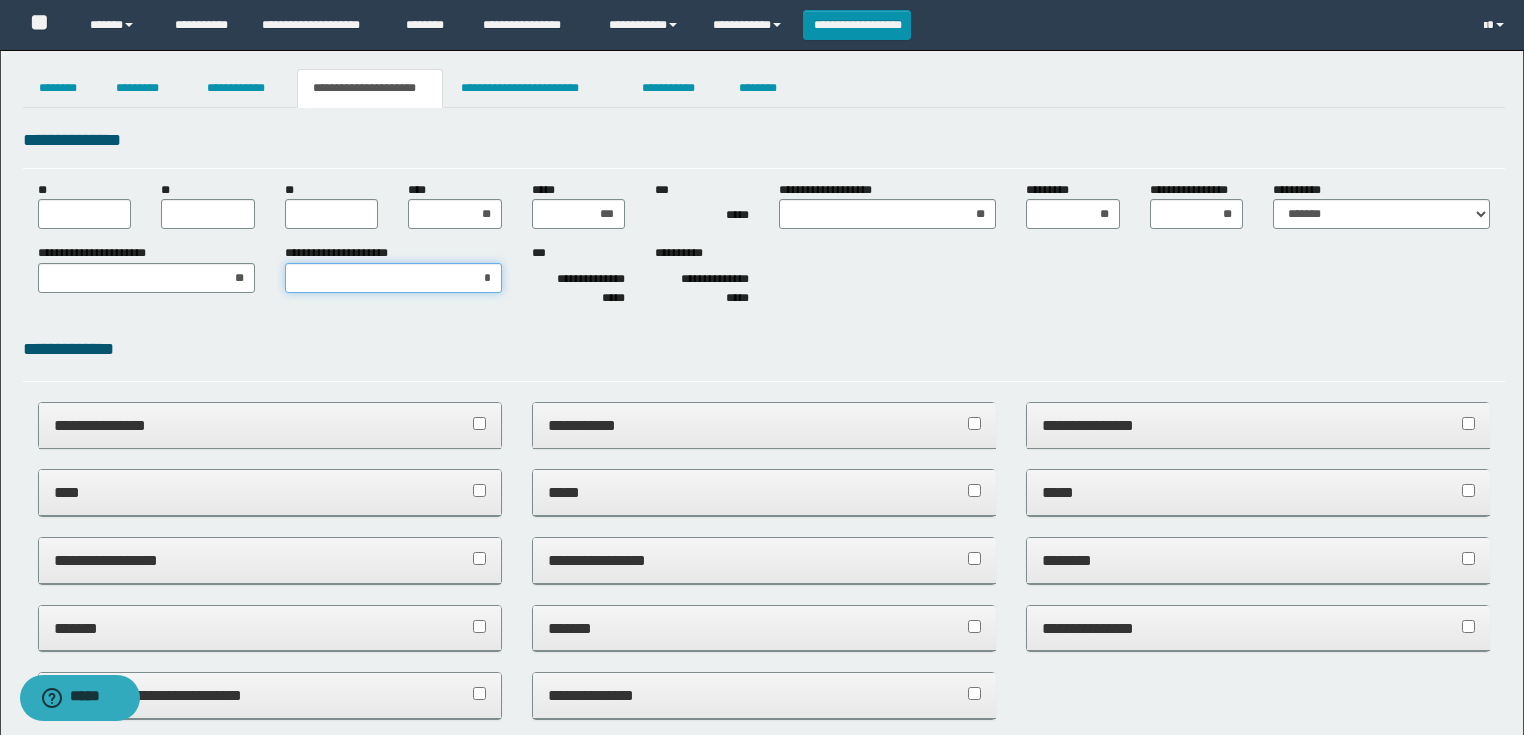 type on "**" 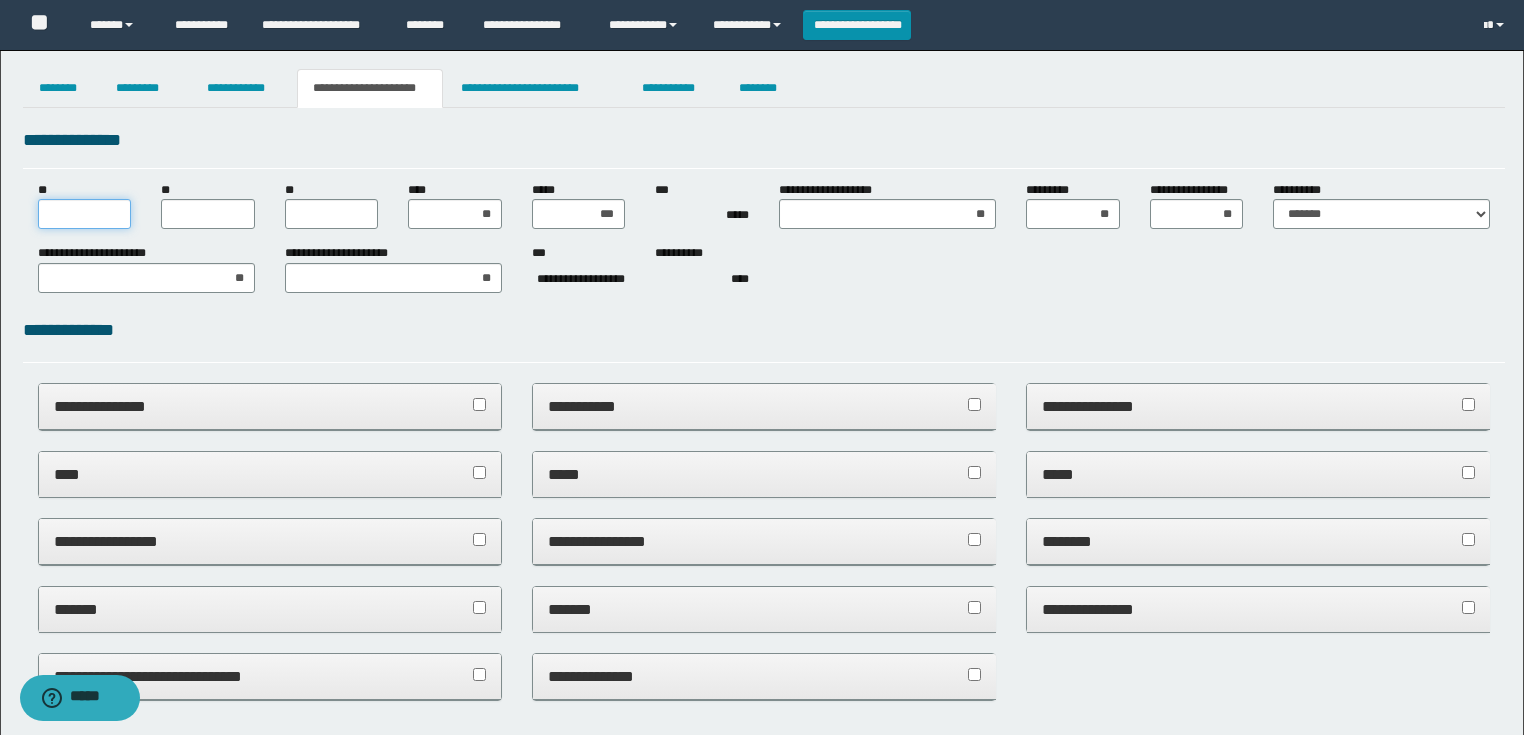 click on "**" at bounding box center [85, 214] 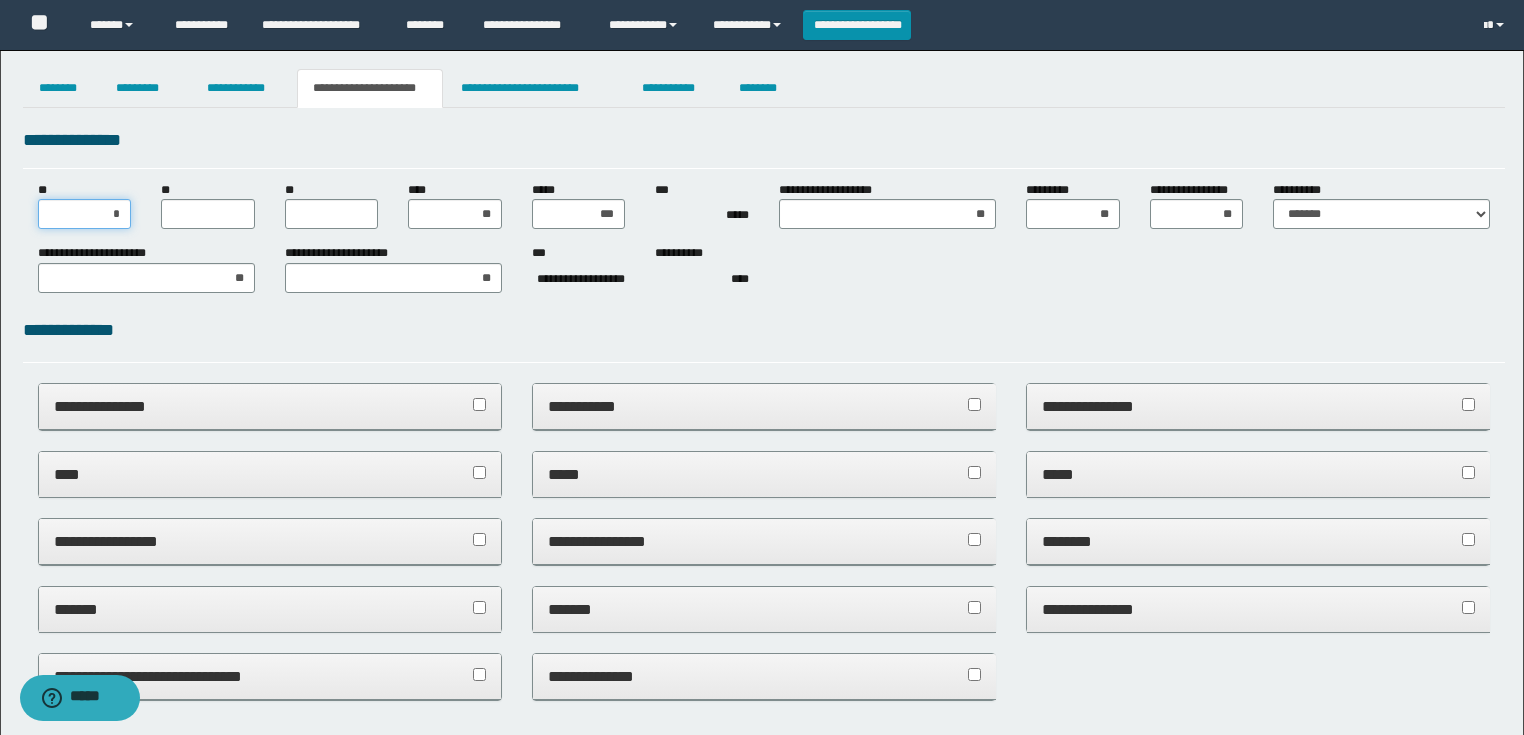 type on "**" 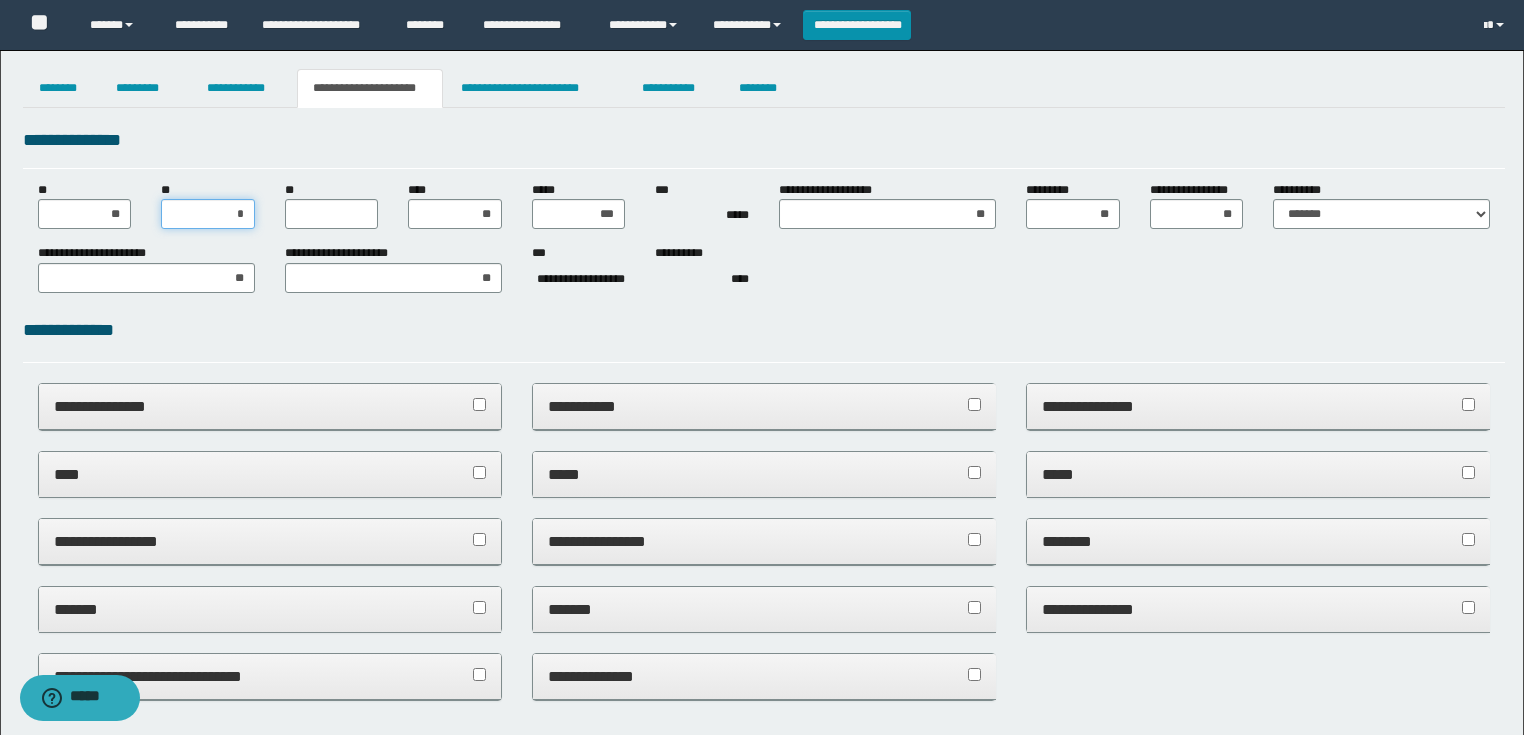 type on "**" 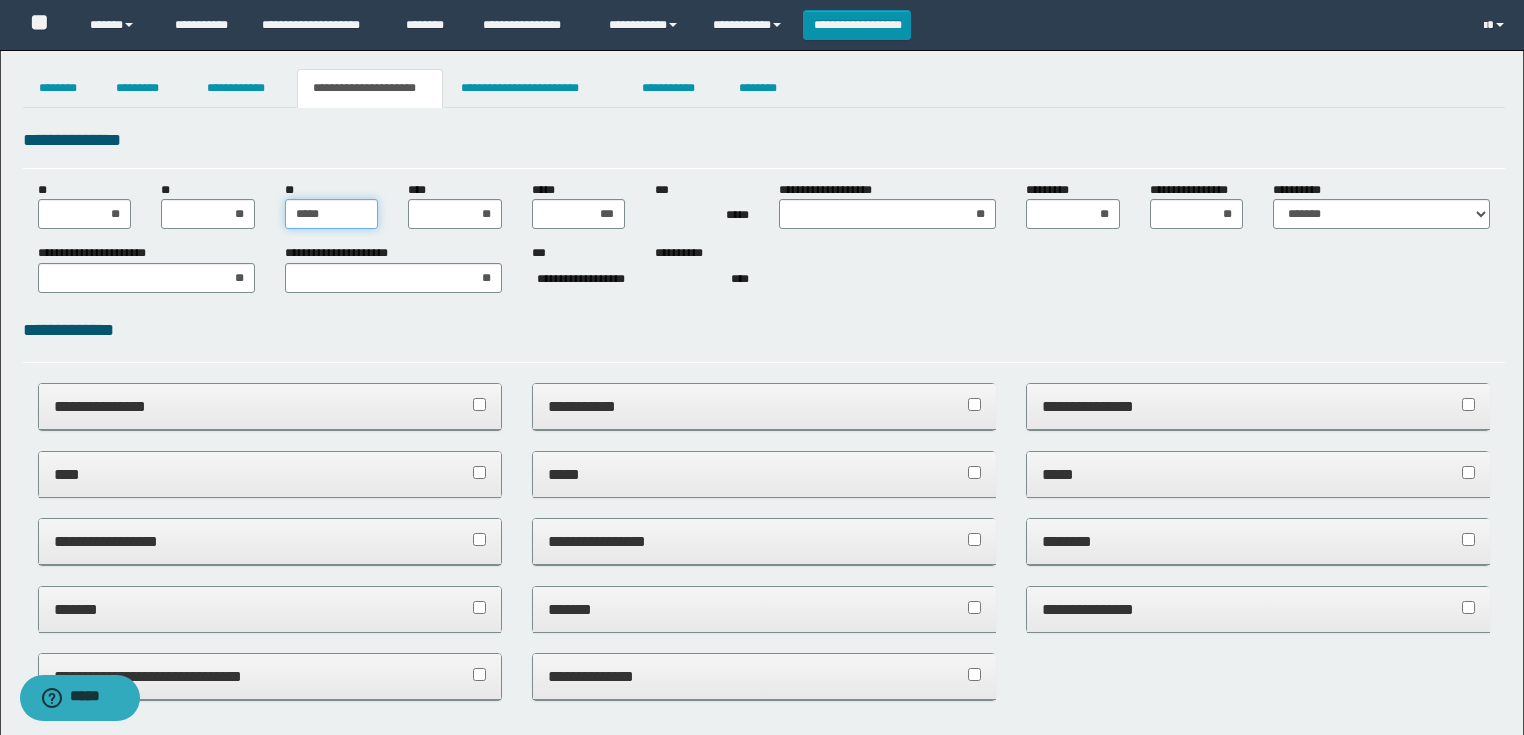 type on "******" 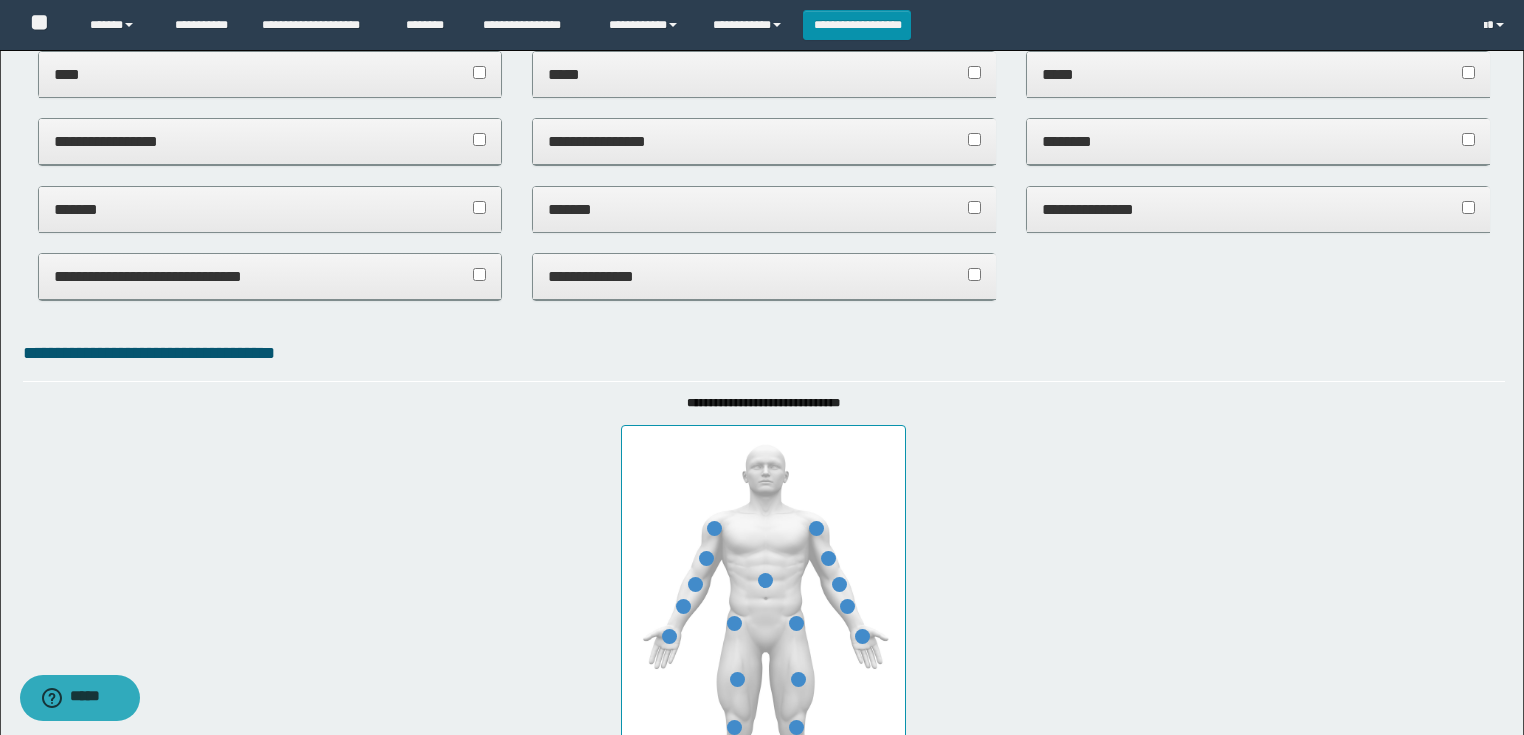 scroll, scrollTop: 0, scrollLeft: 0, axis: both 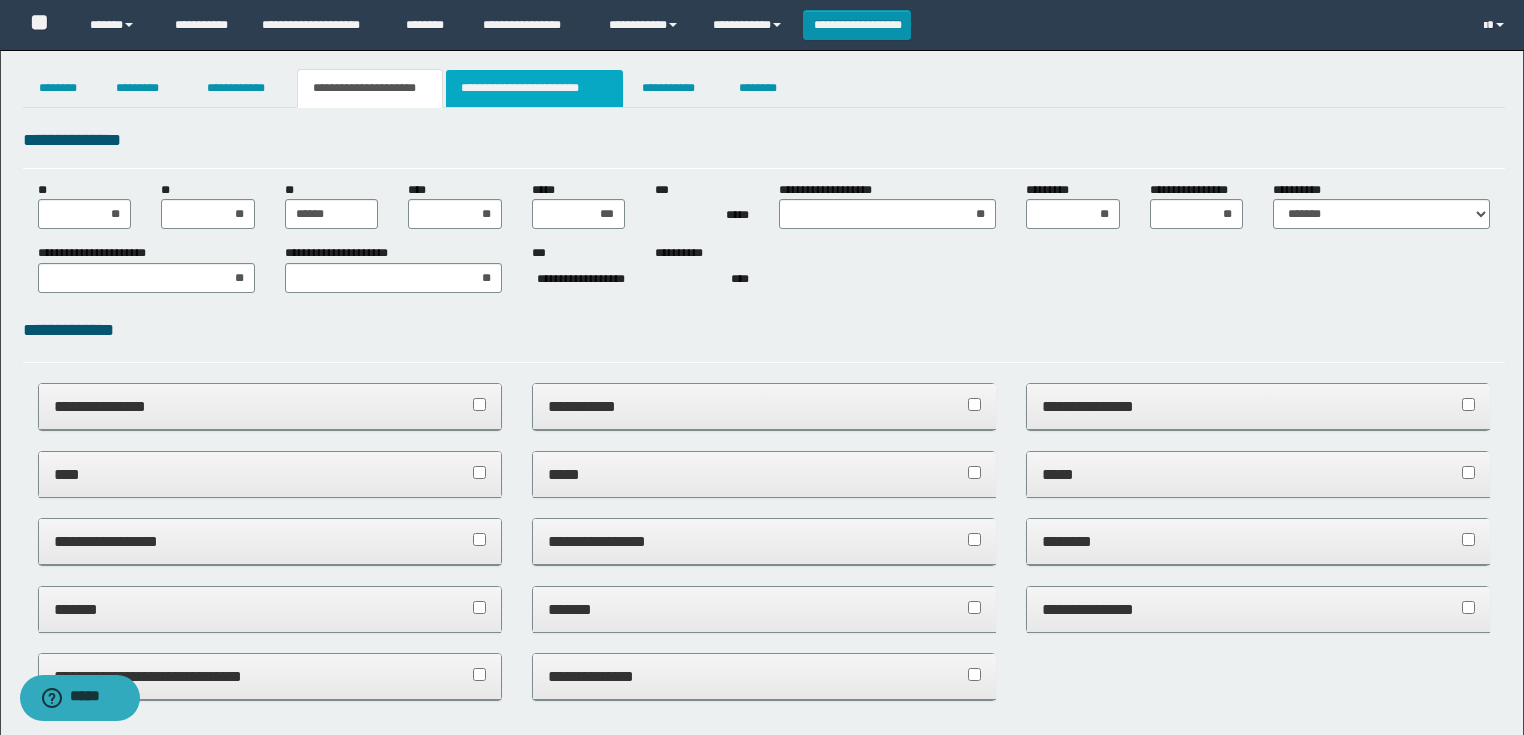 click on "**********" at bounding box center (534, 88) 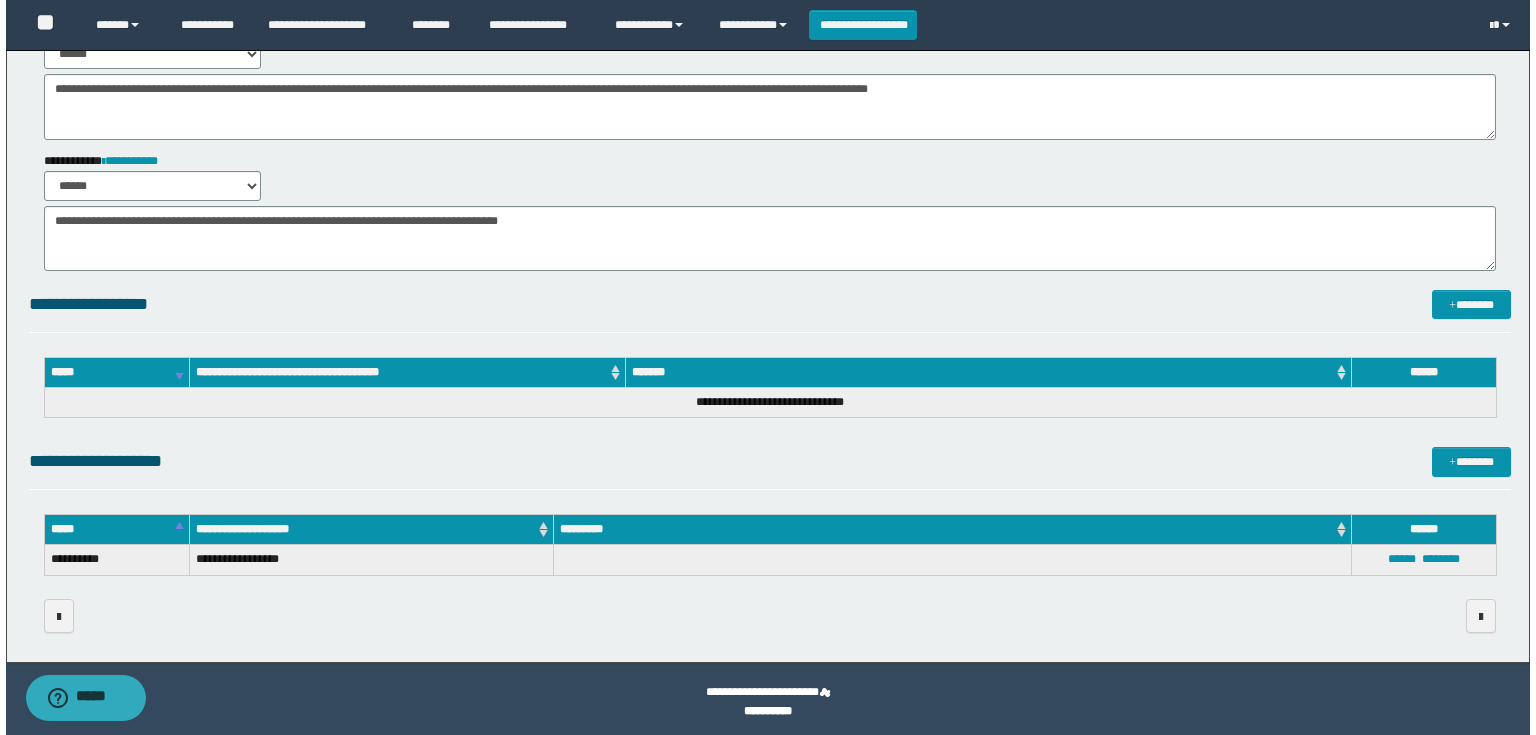 scroll, scrollTop: 0, scrollLeft: 0, axis: both 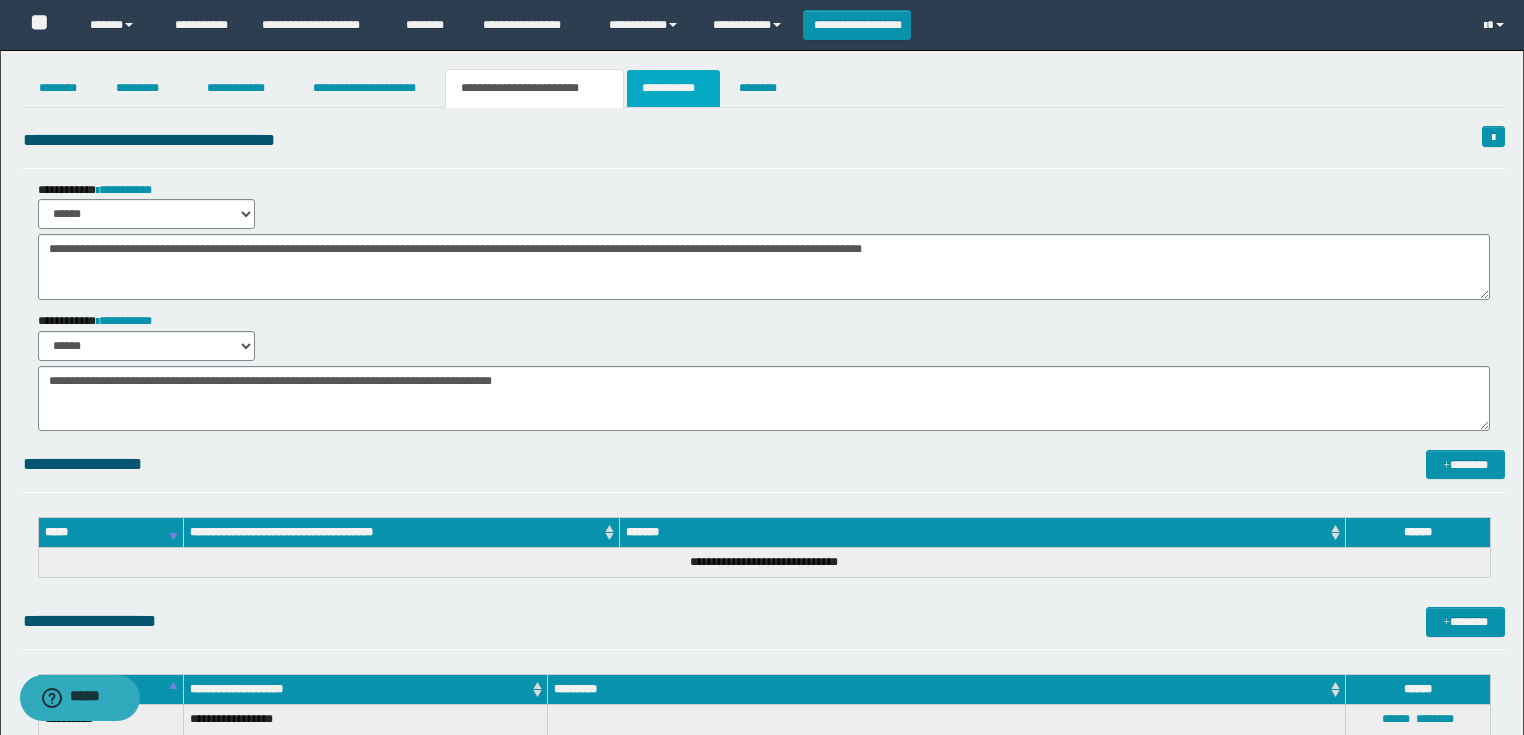 click on "**********" at bounding box center (673, 88) 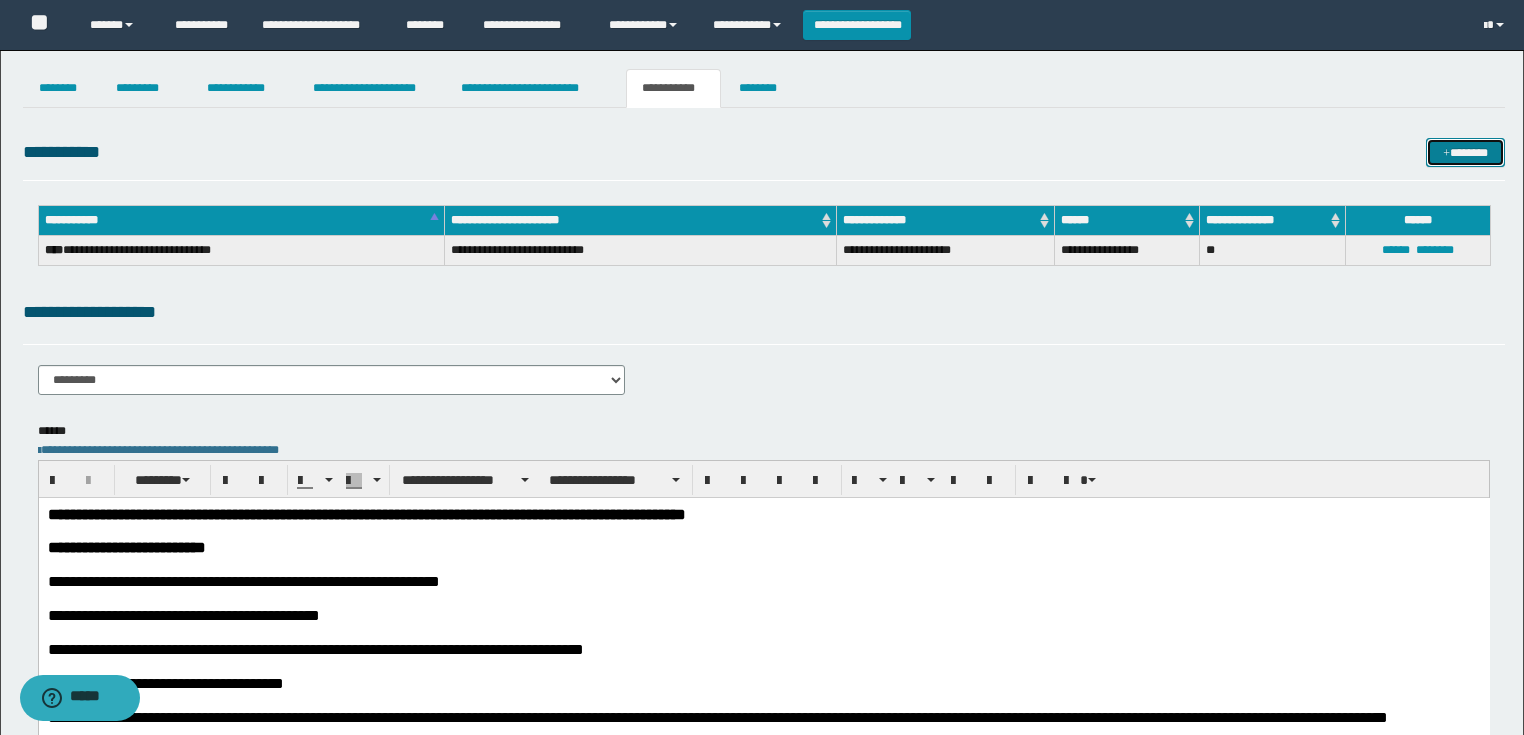 click on "*******" at bounding box center [1465, 153] 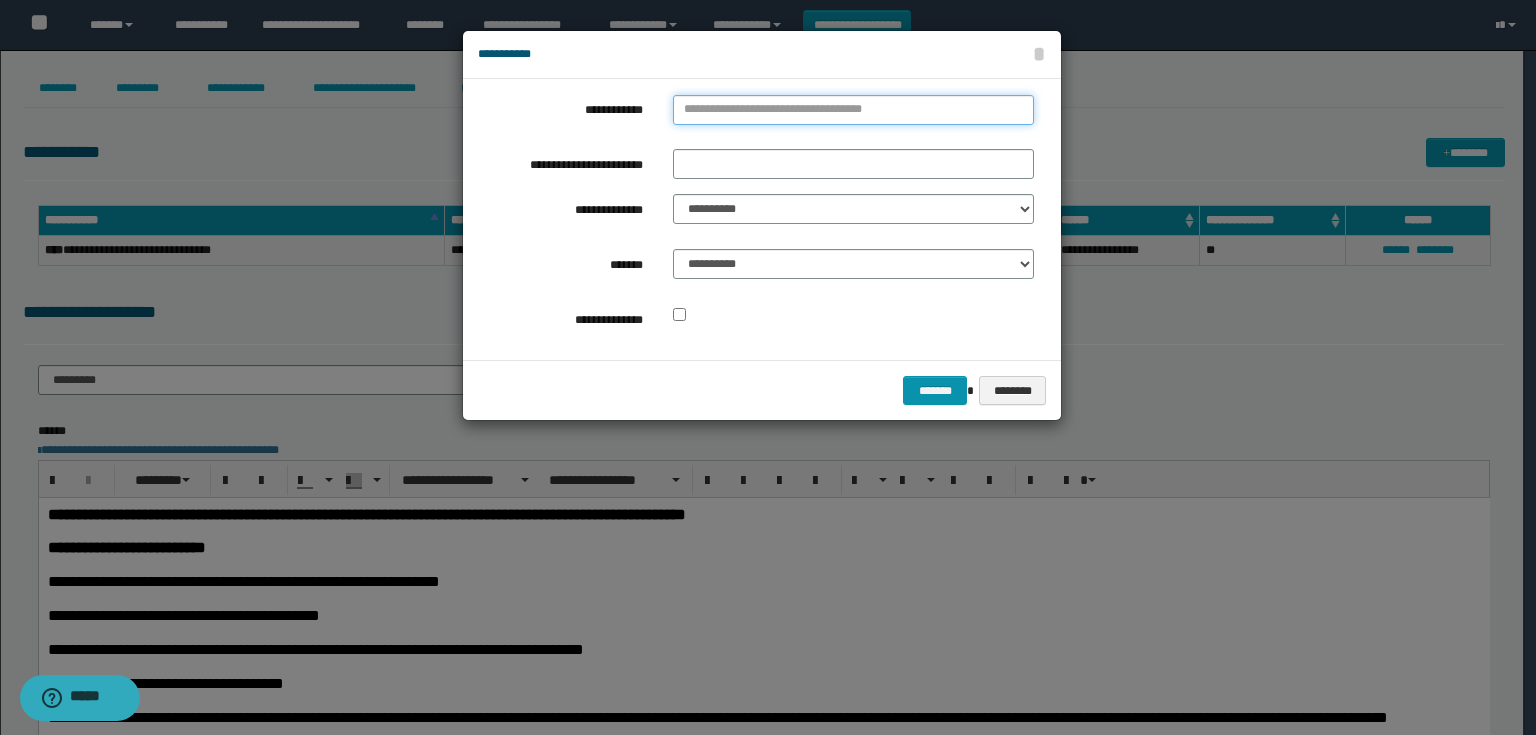 type on "**********" 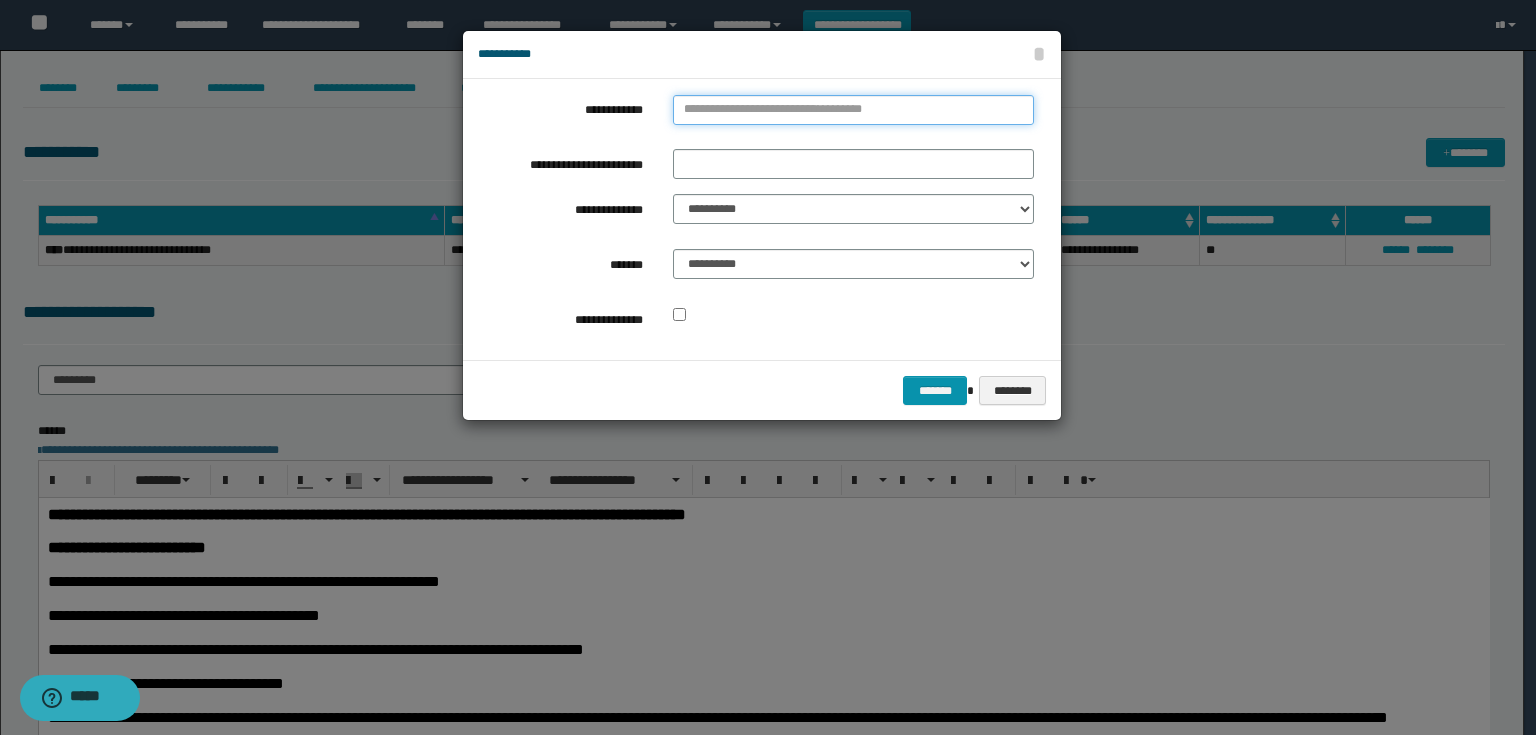 click on "**********" at bounding box center [853, 110] 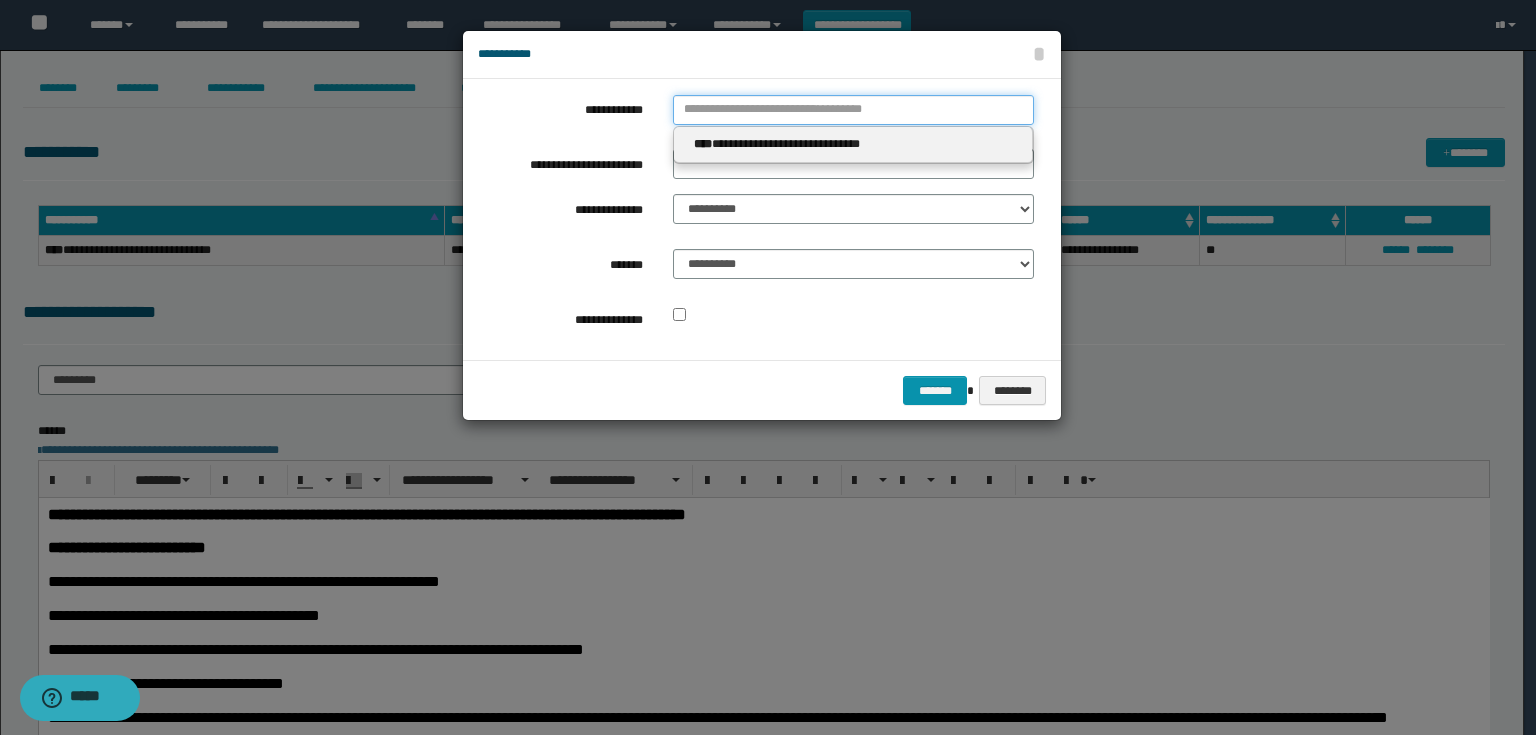 type 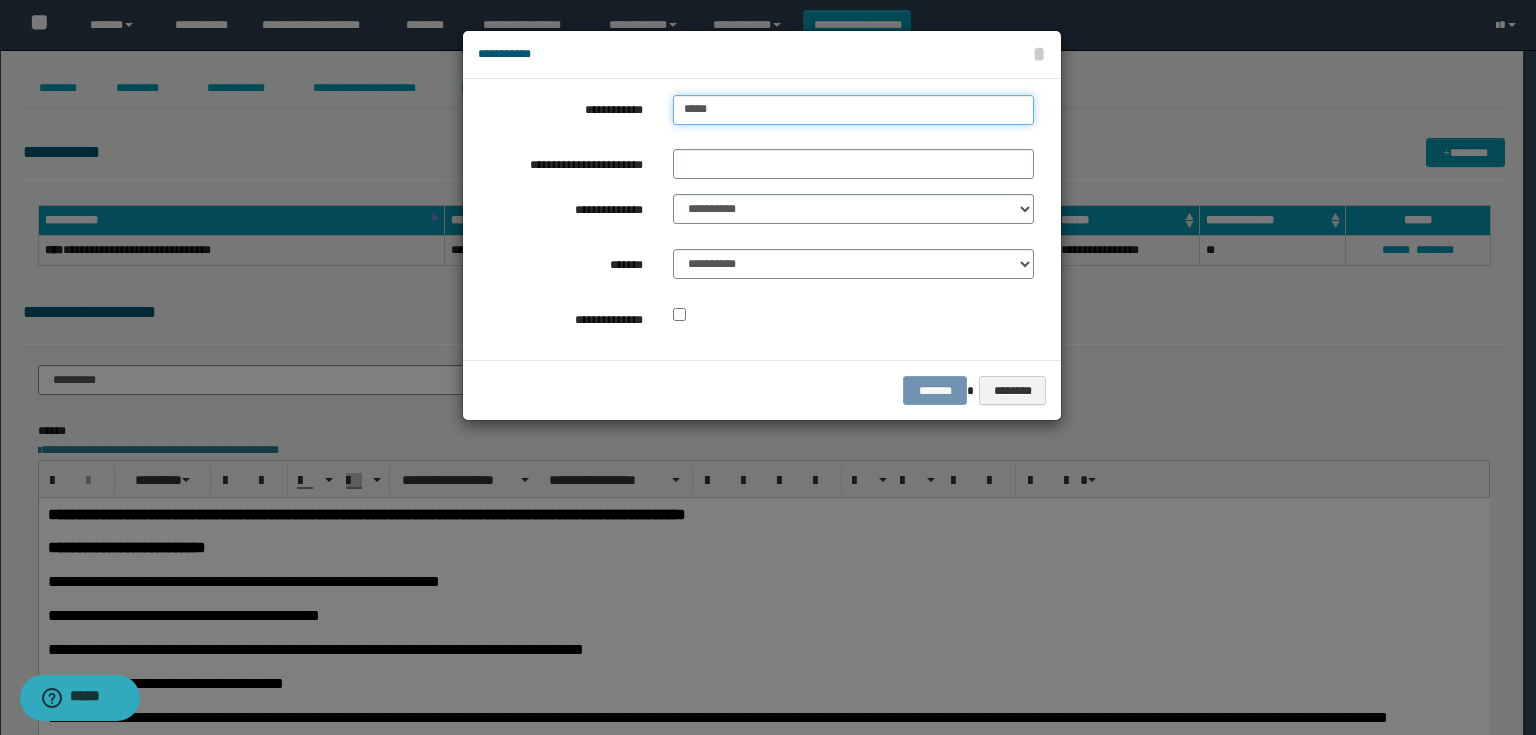 type on "******" 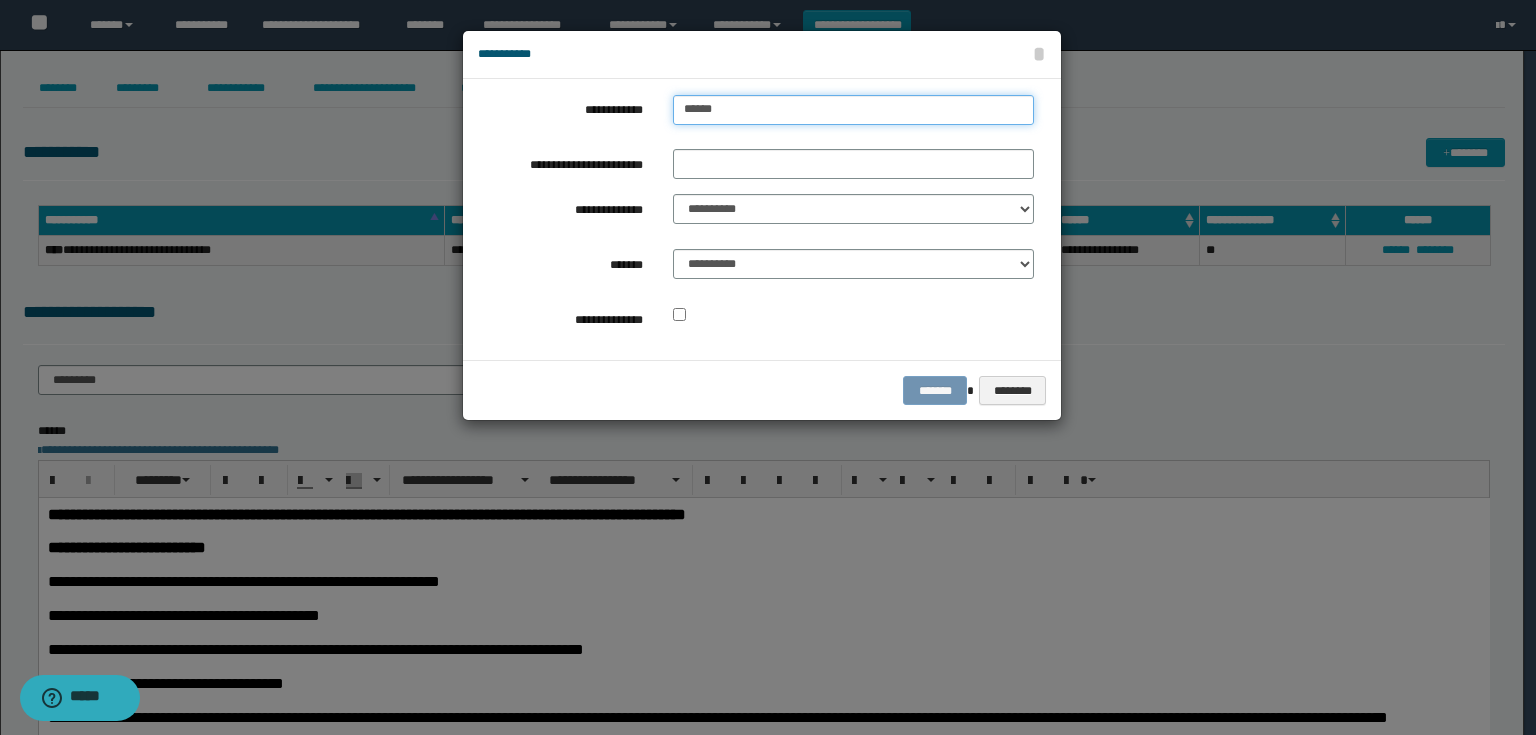 type on "******" 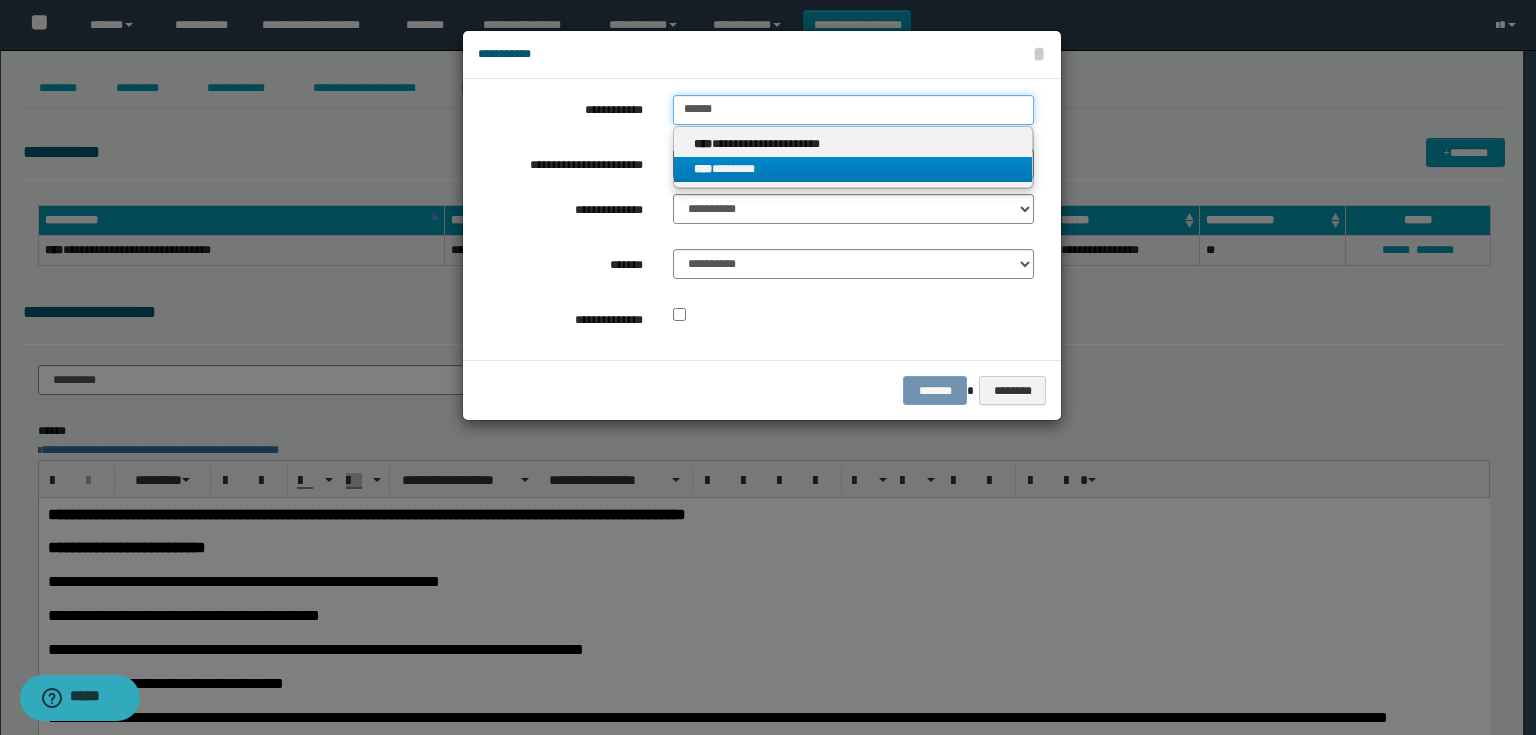 type on "******" 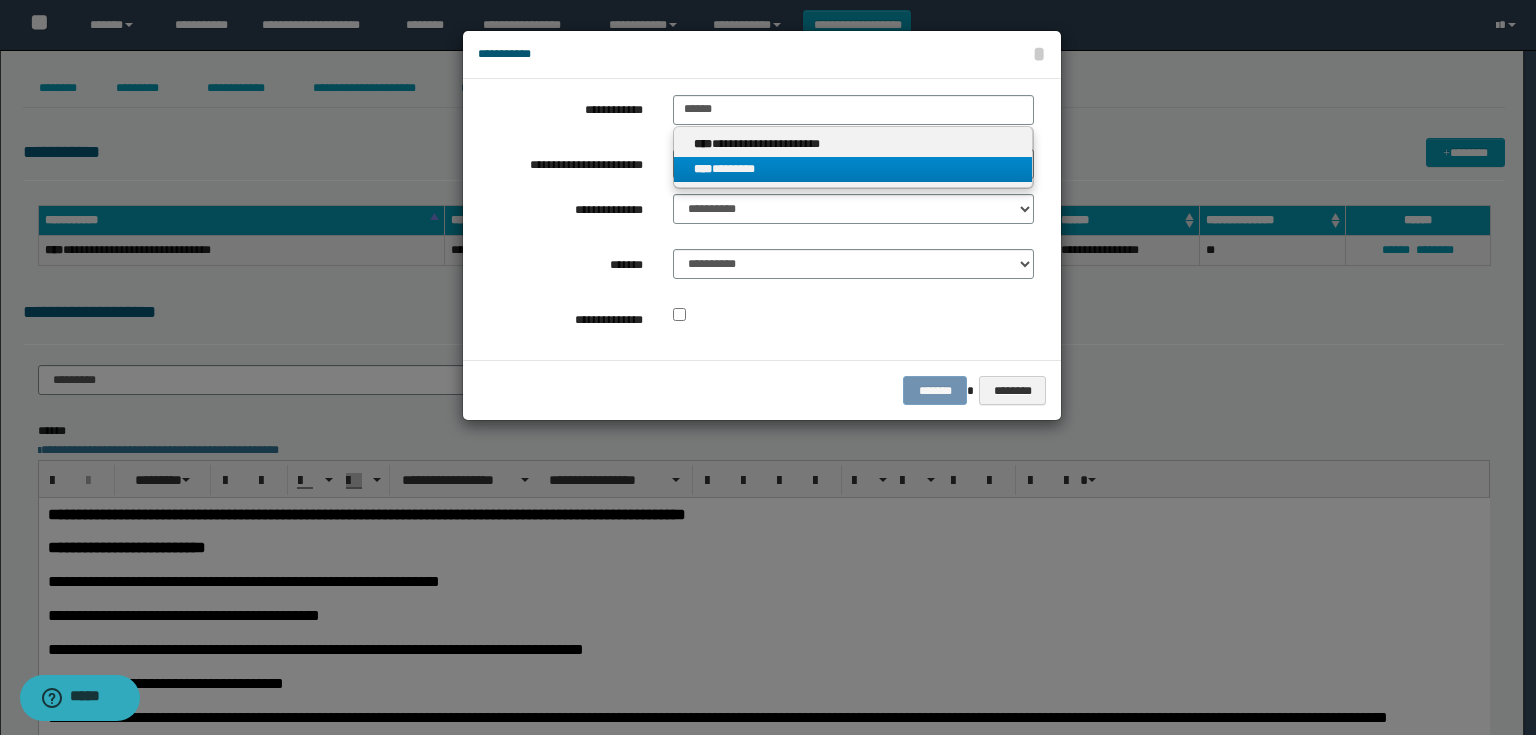 click on "**** ********" at bounding box center (853, 169) 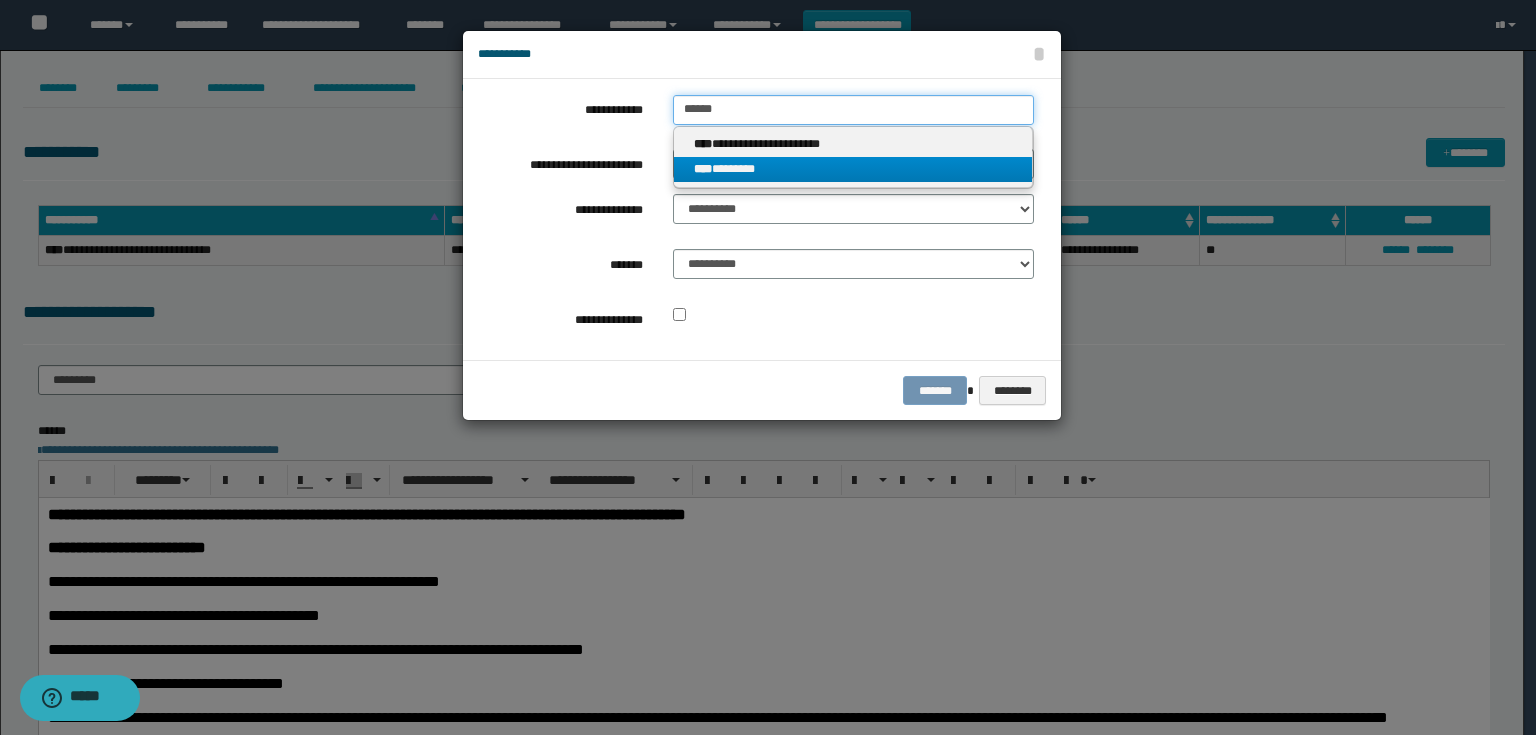 type 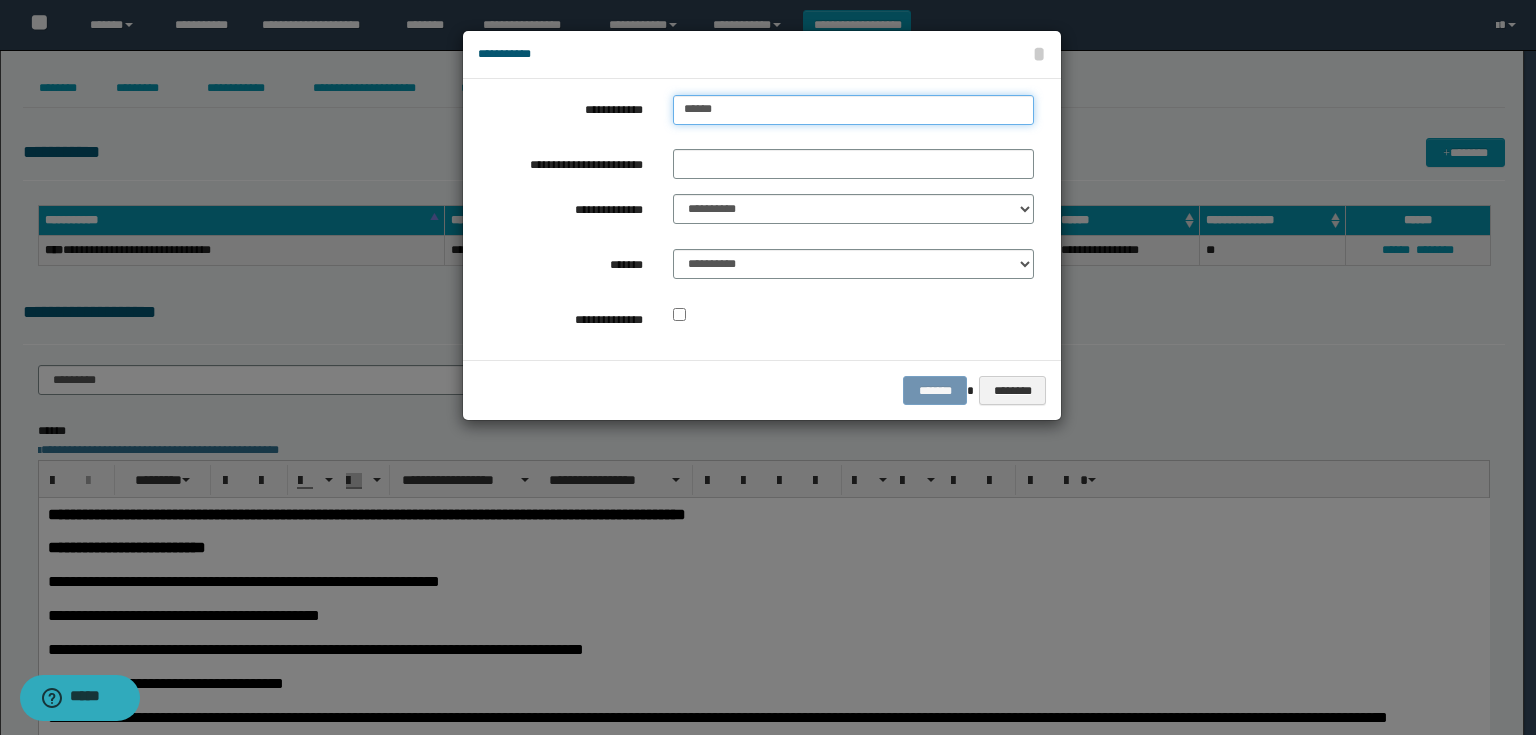 drag, startPoint x: 709, startPoint y: 111, endPoint x: 679, endPoint y: 113, distance: 30.066593 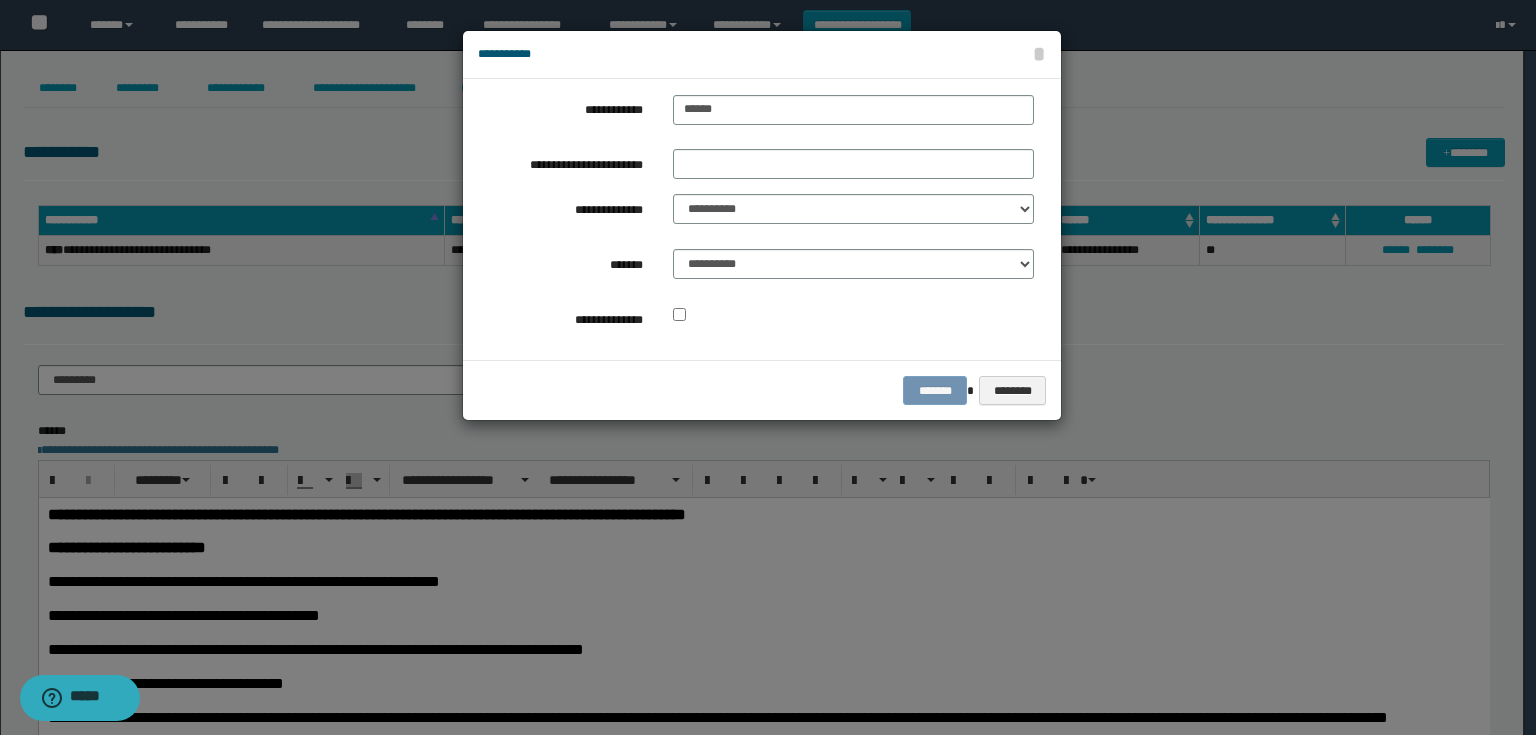 click on "**********" at bounding box center (756, 219) 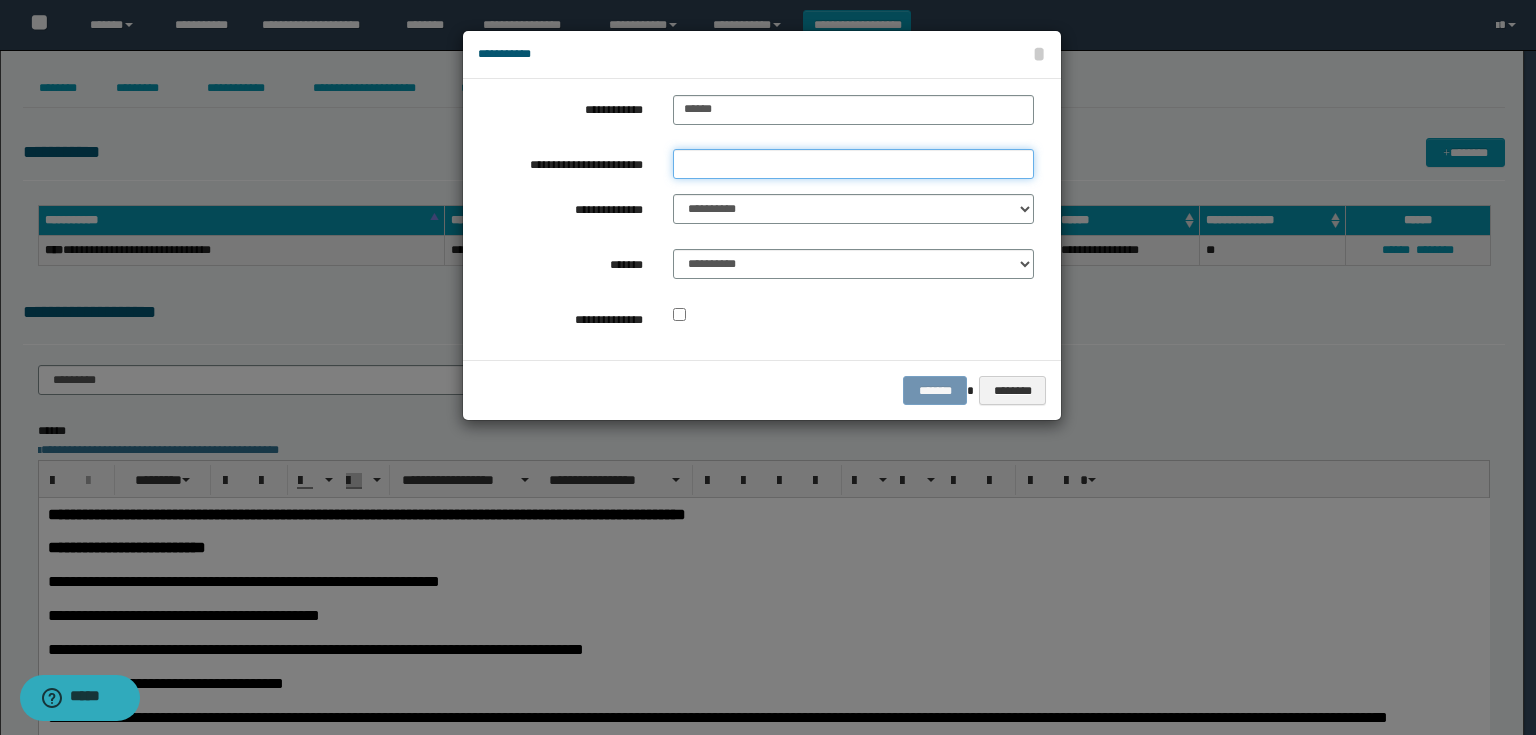 click on "**********" at bounding box center [853, 164] 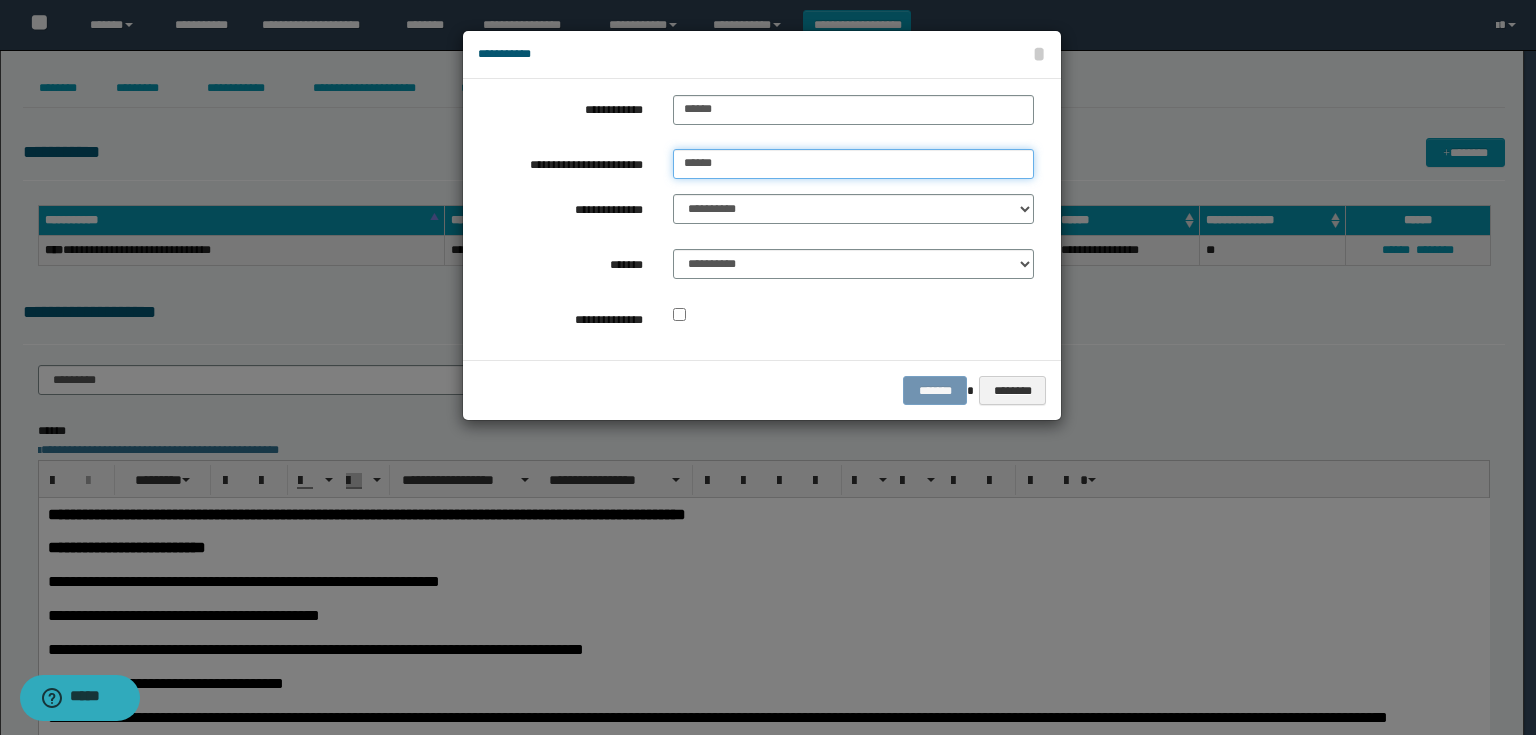 type on "******" 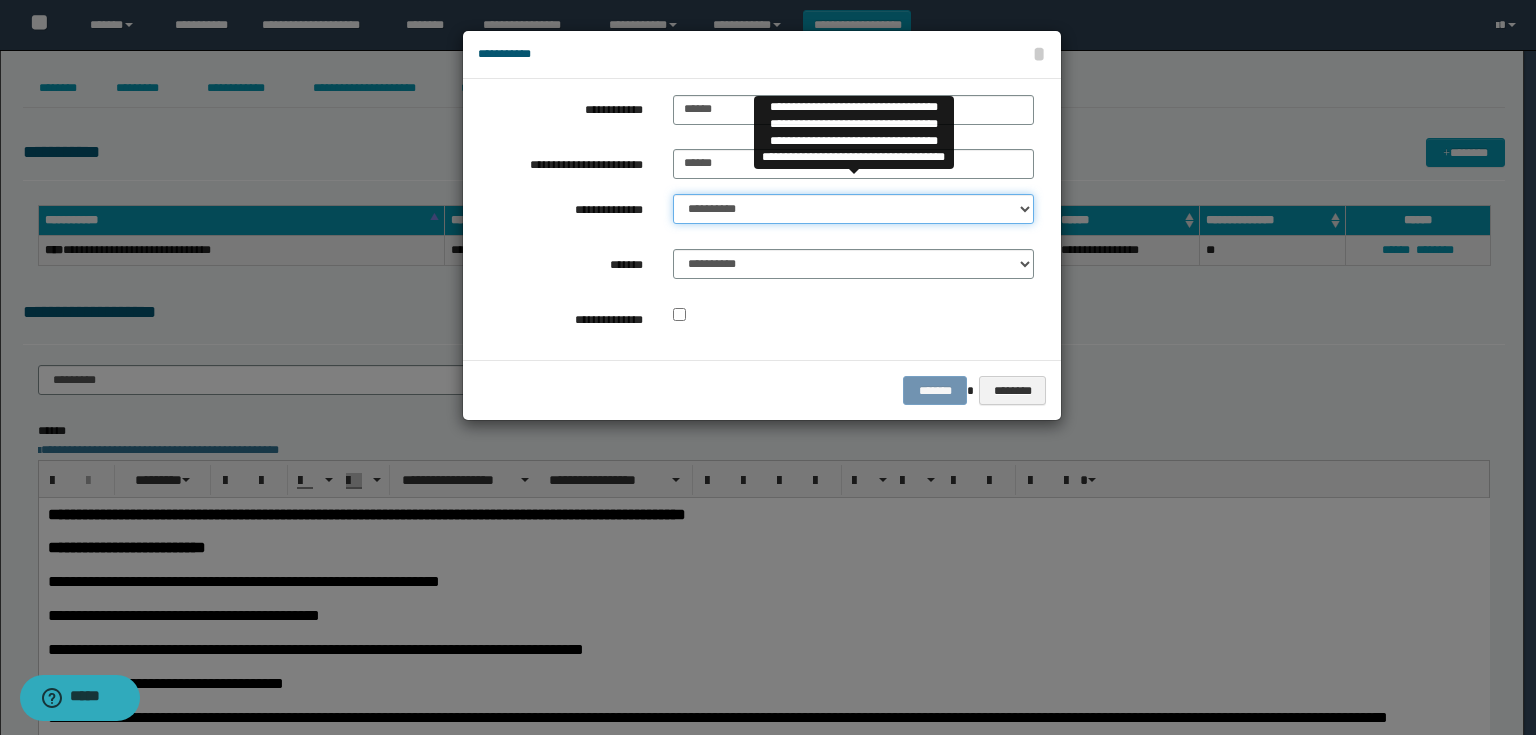 click on "**********" at bounding box center [853, 209] 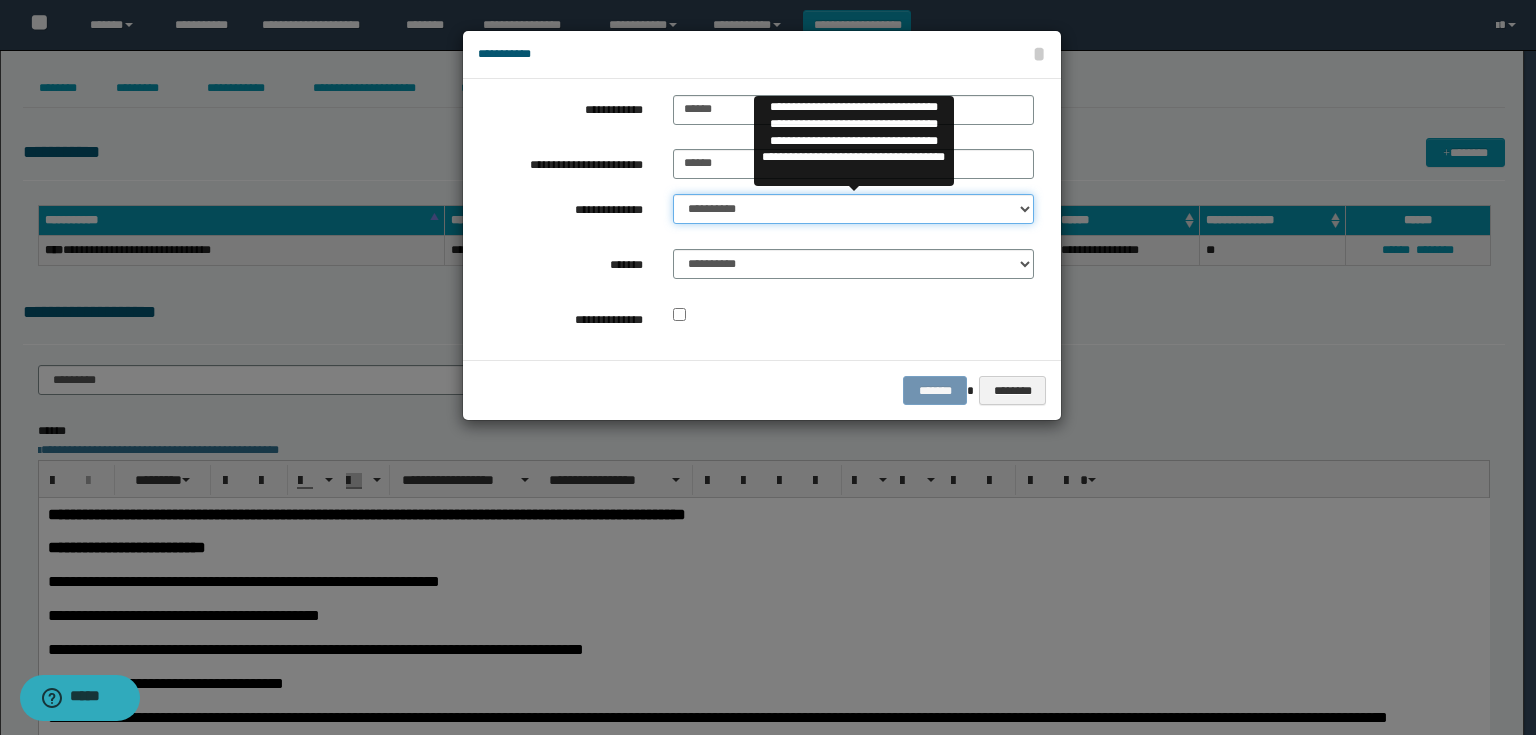 select on "**" 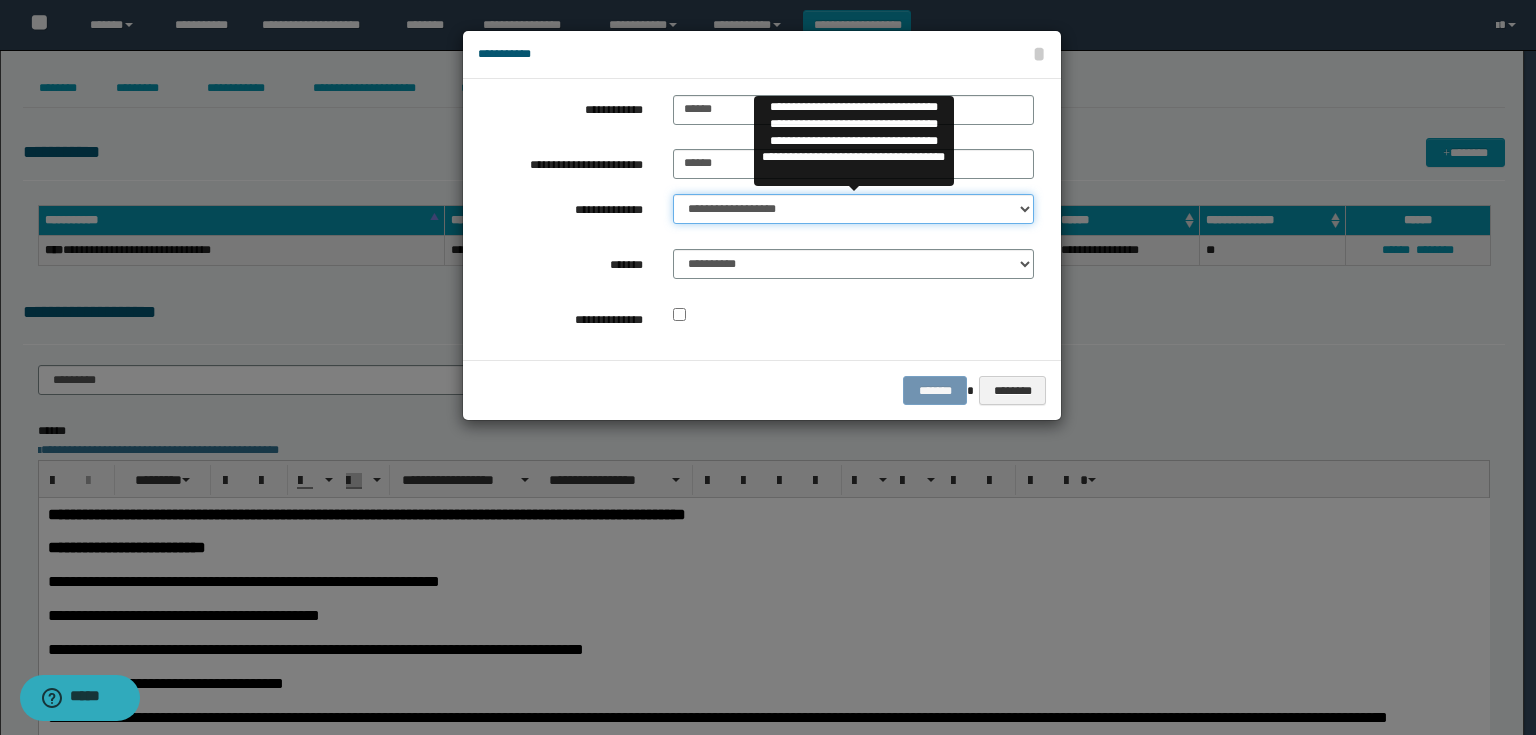 click on "**********" at bounding box center (853, 209) 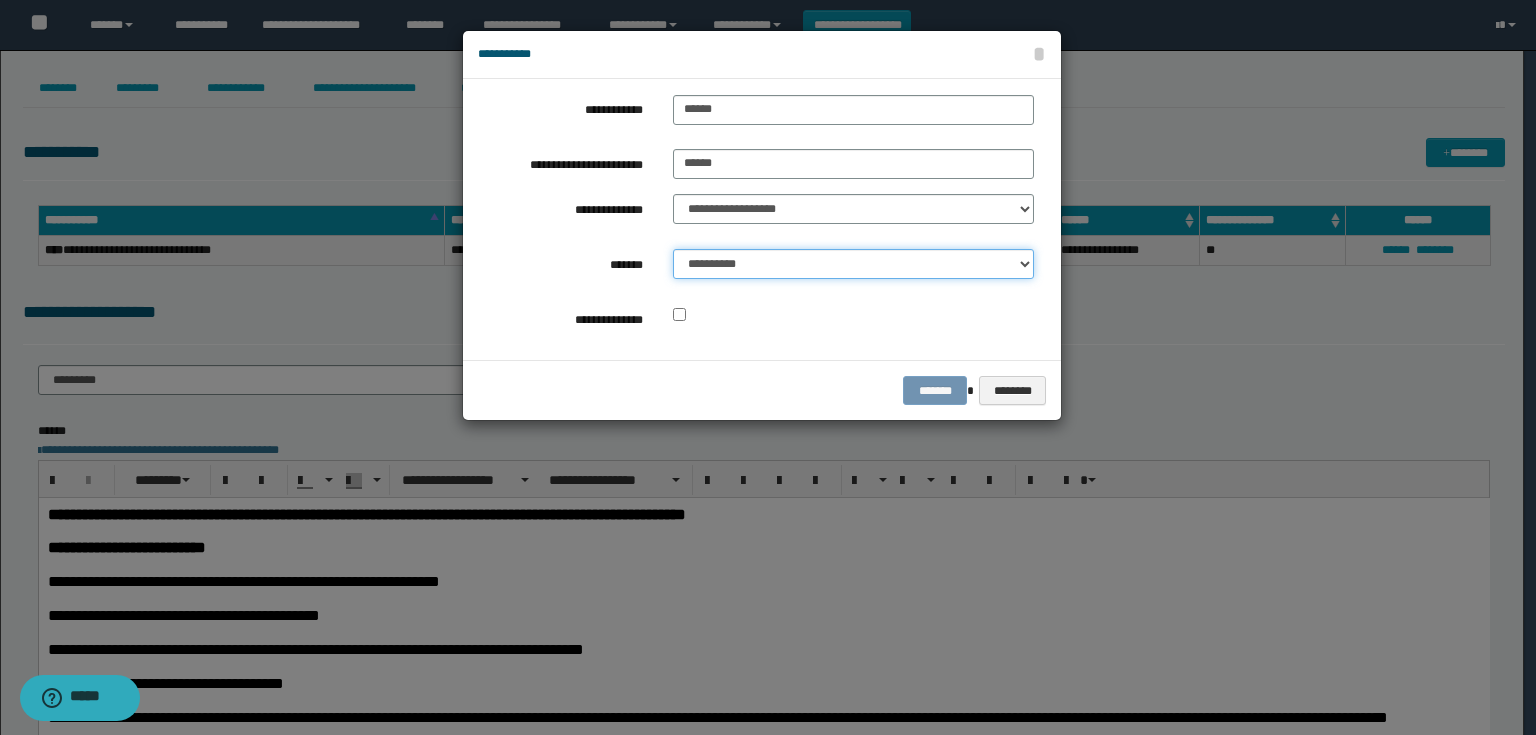 click on "**********" at bounding box center [853, 264] 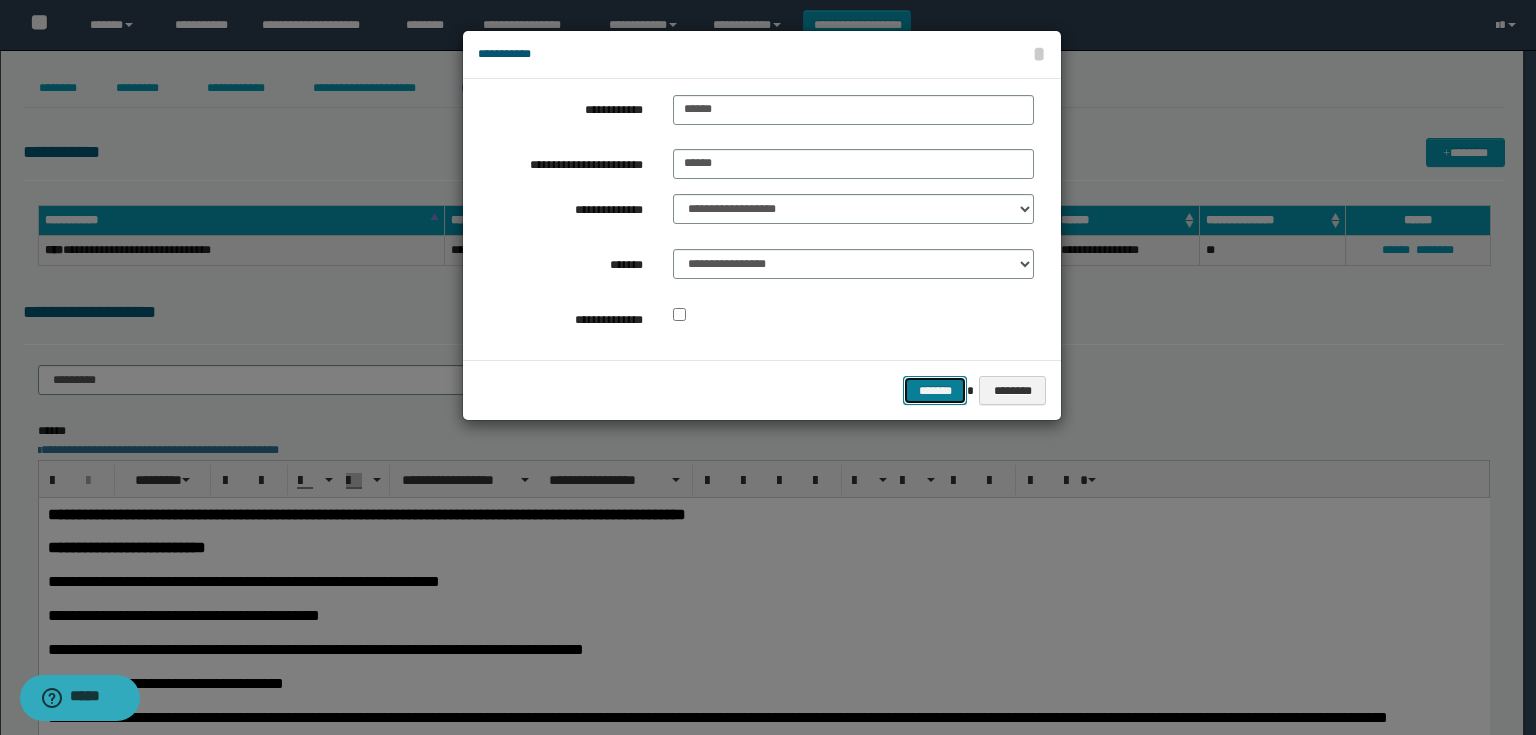 click on "*******" at bounding box center [935, 391] 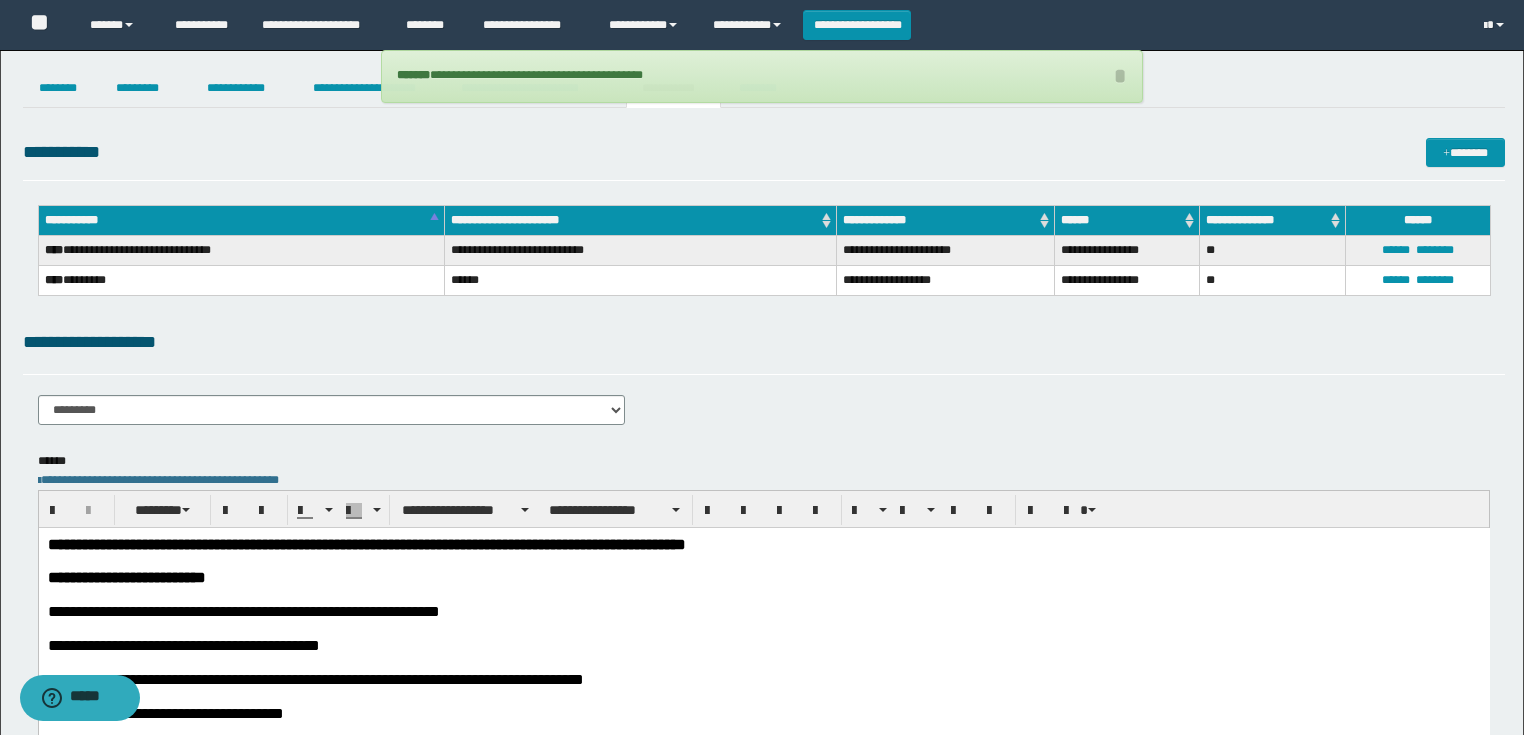 click on "**********" at bounding box center (762, 843) 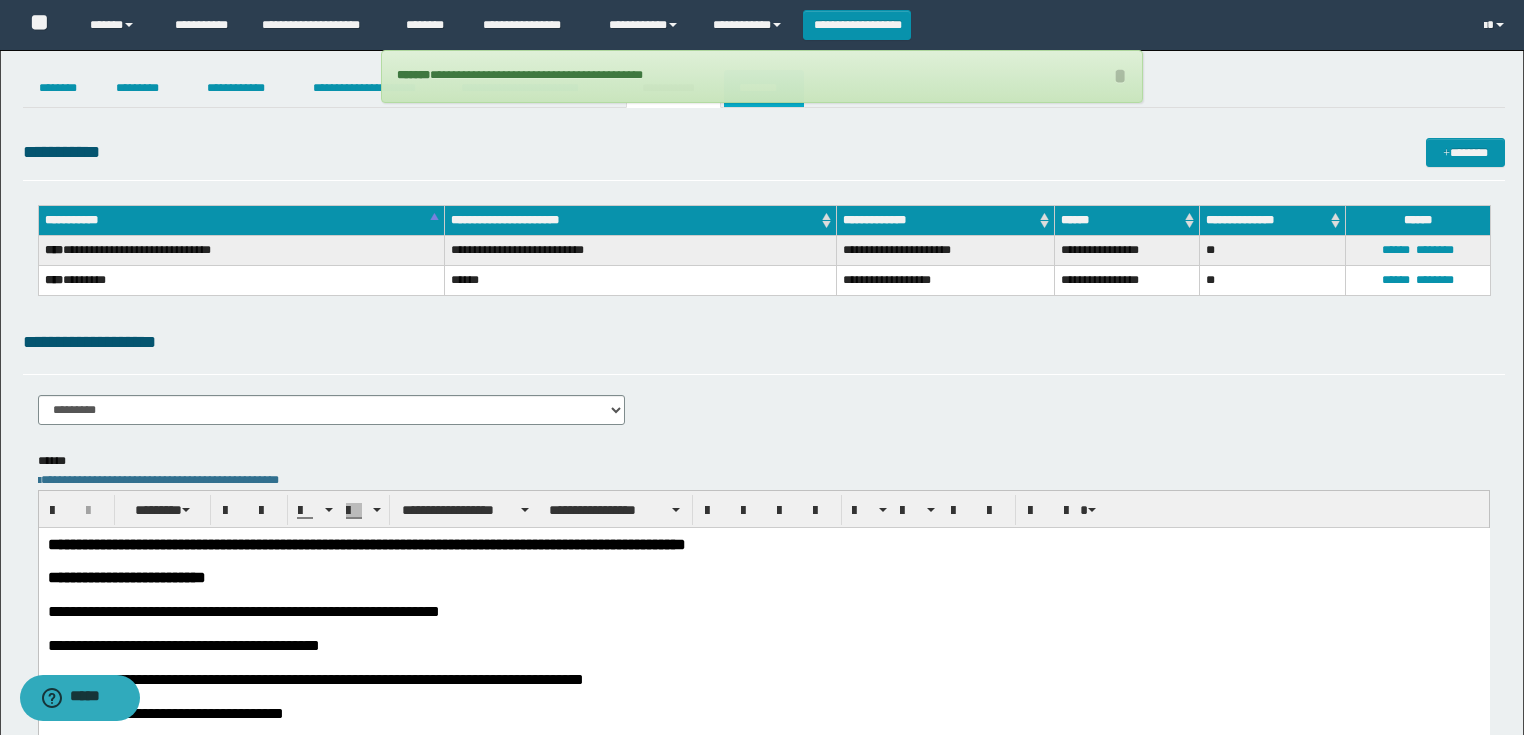 click on "********" at bounding box center [764, 88] 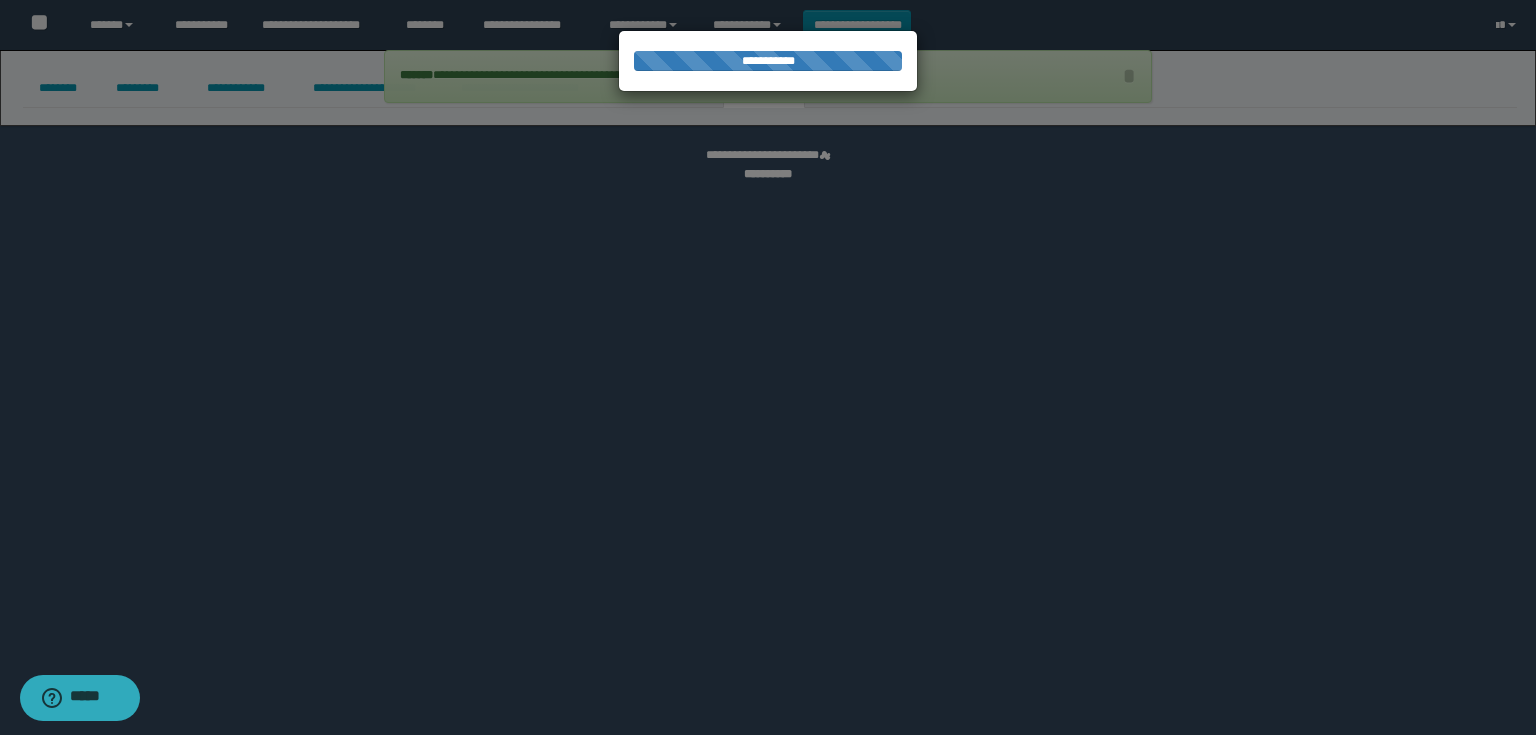 select 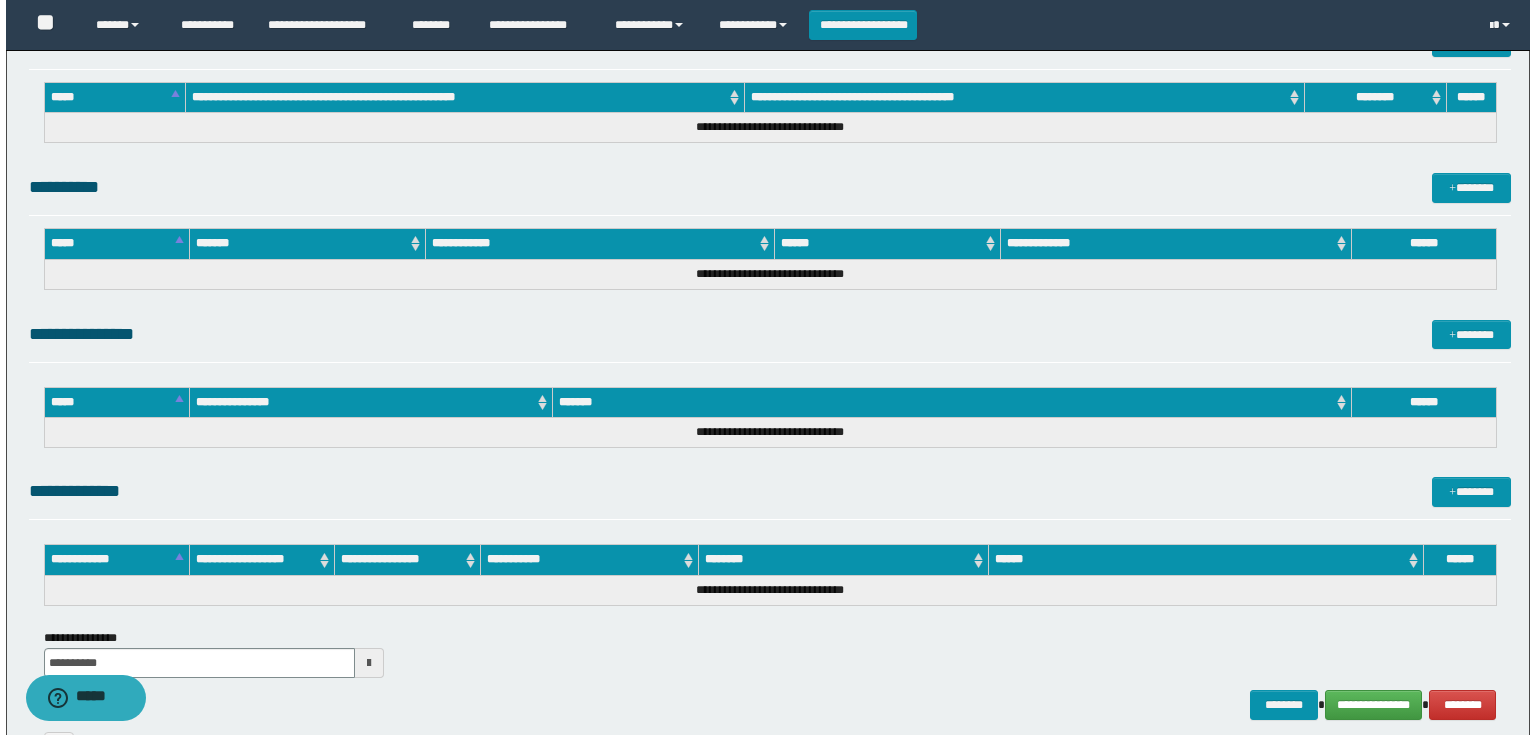scroll, scrollTop: 889, scrollLeft: 0, axis: vertical 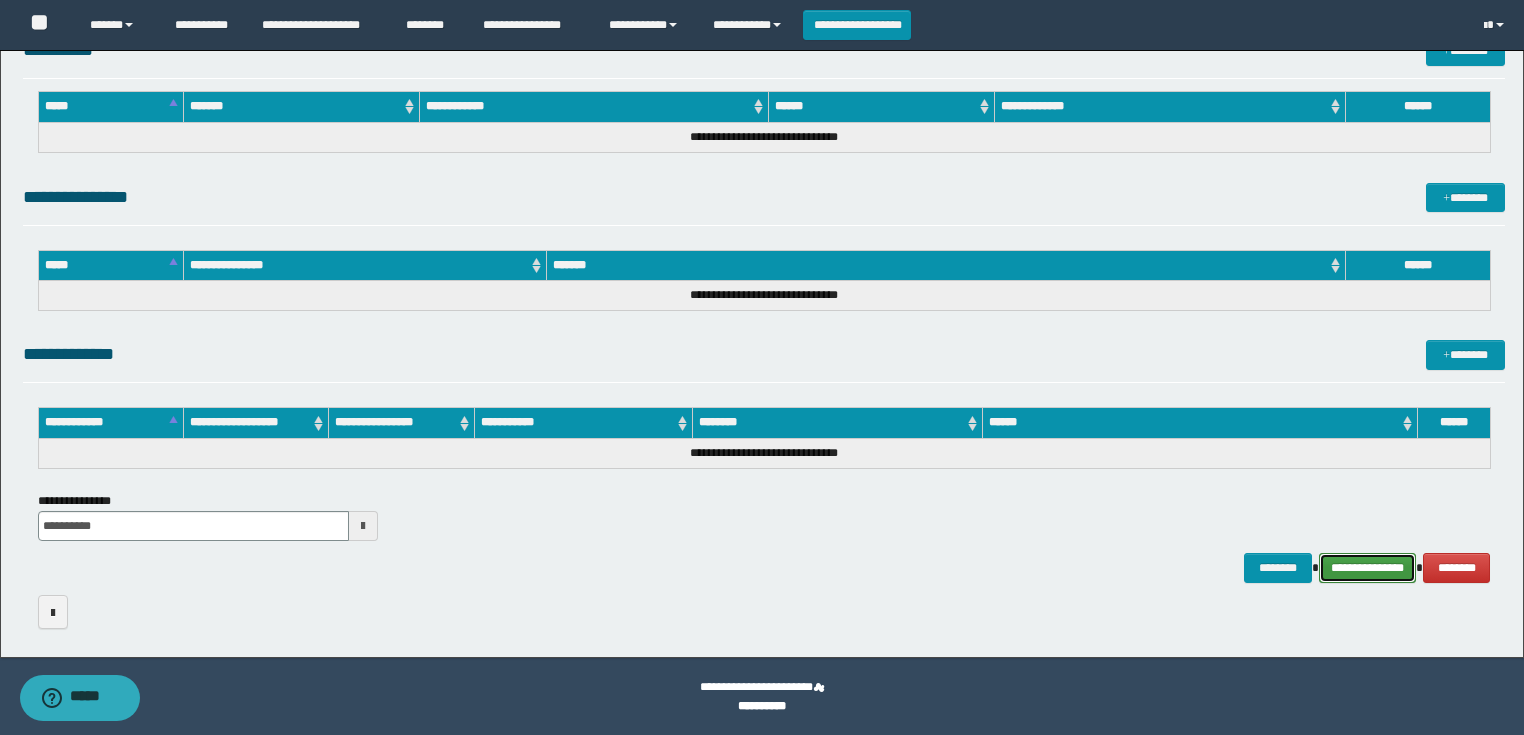 click on "**********" at bounding box center [1368, 568] 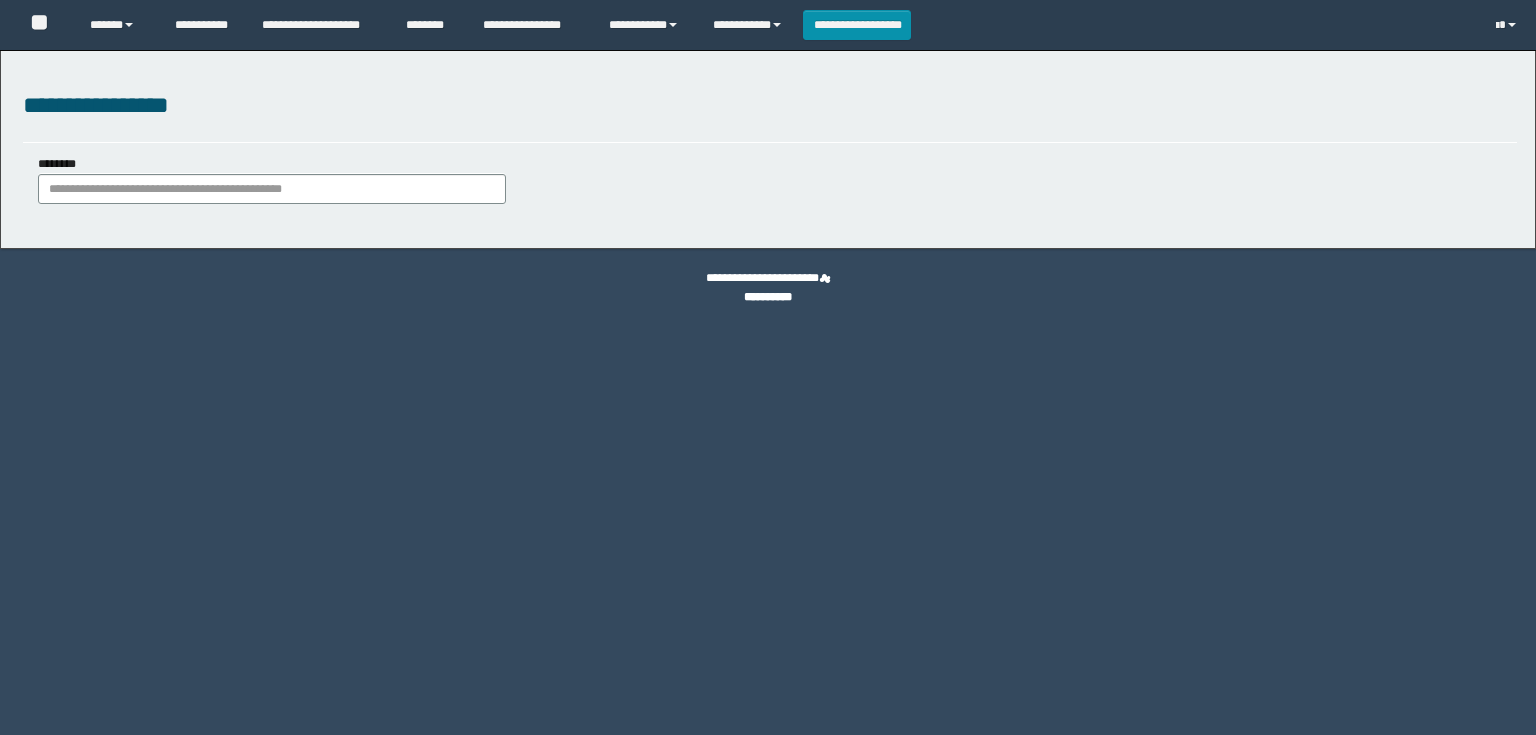 scroll, scrollTop: 0, scrollLeft: 0, axis: both 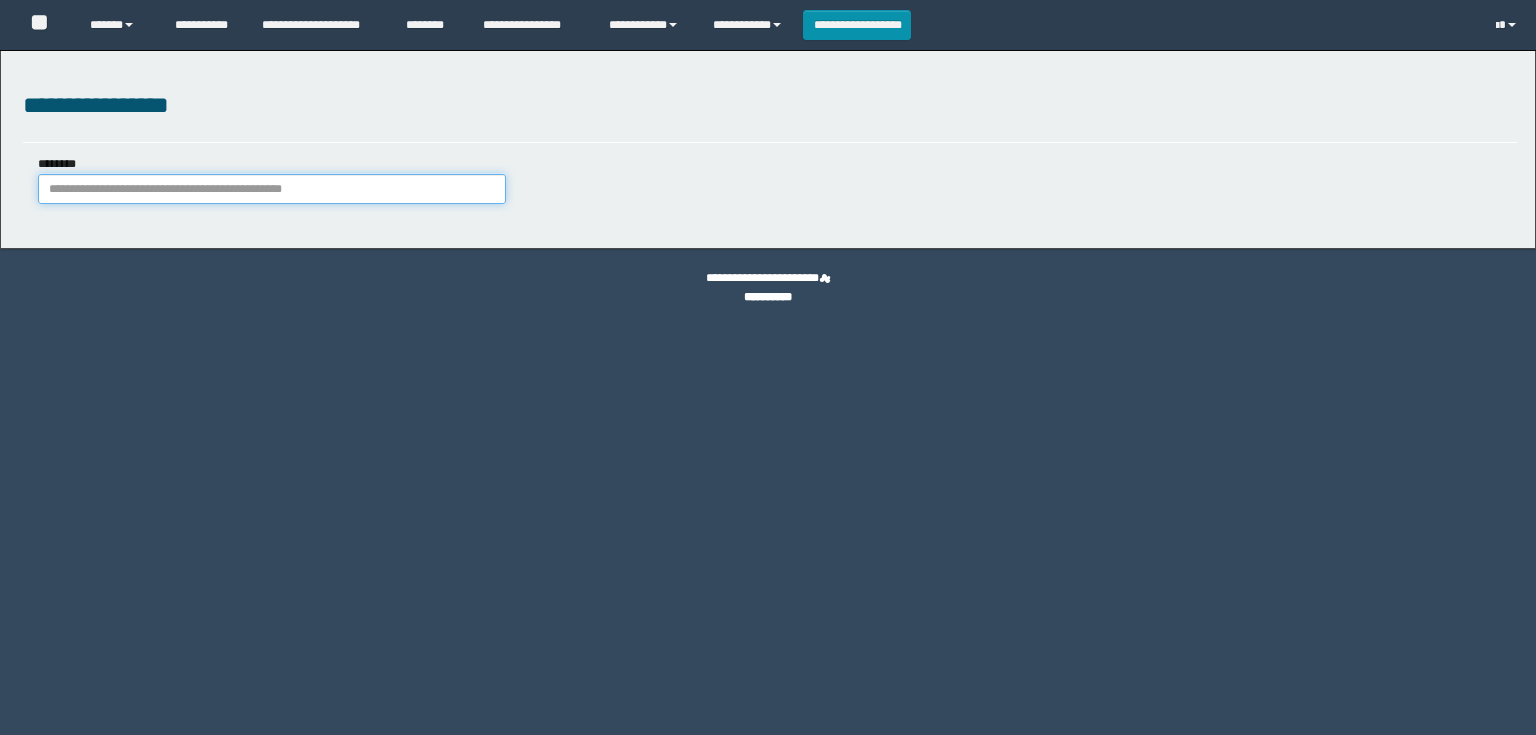 click on "********" at bounding box center [272, 189] 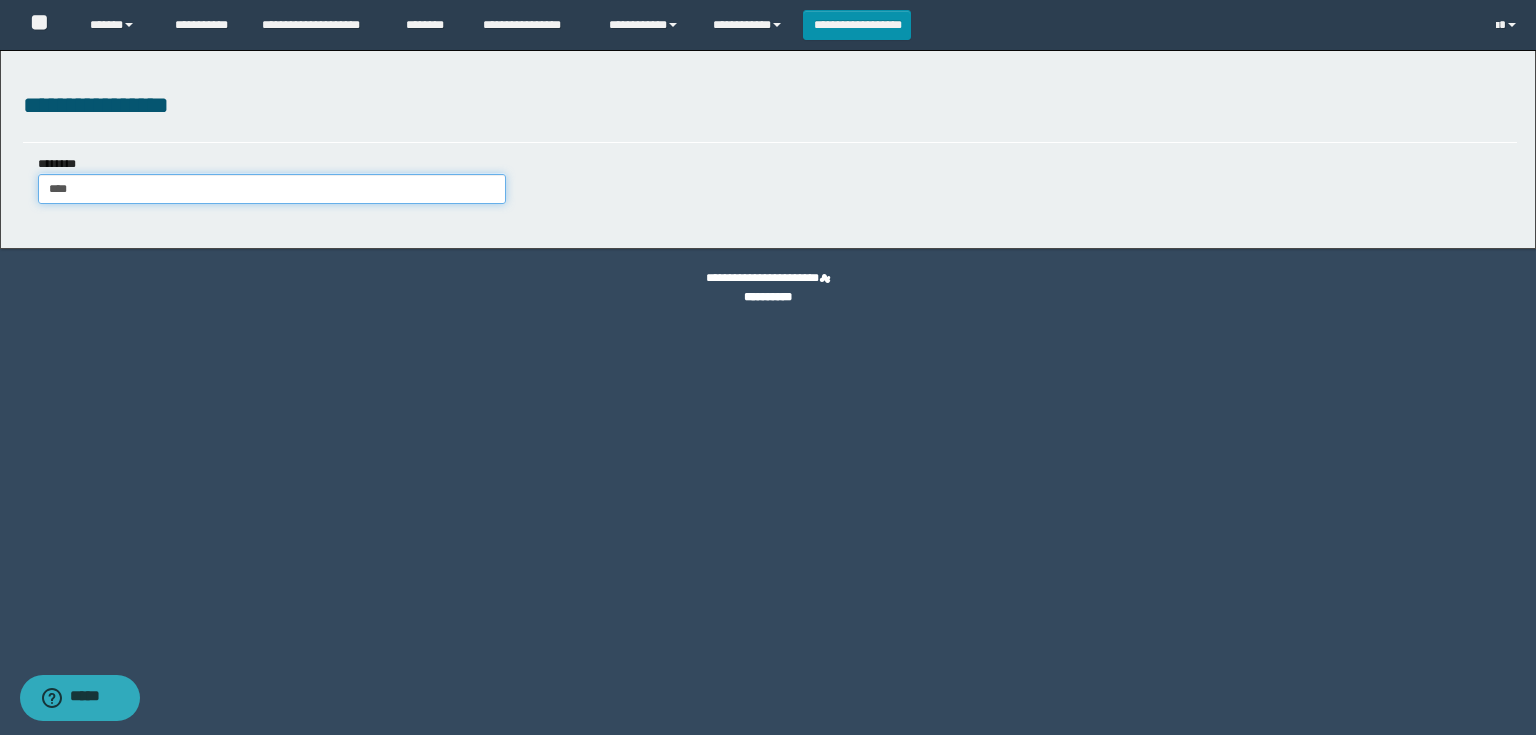 type on "*****" 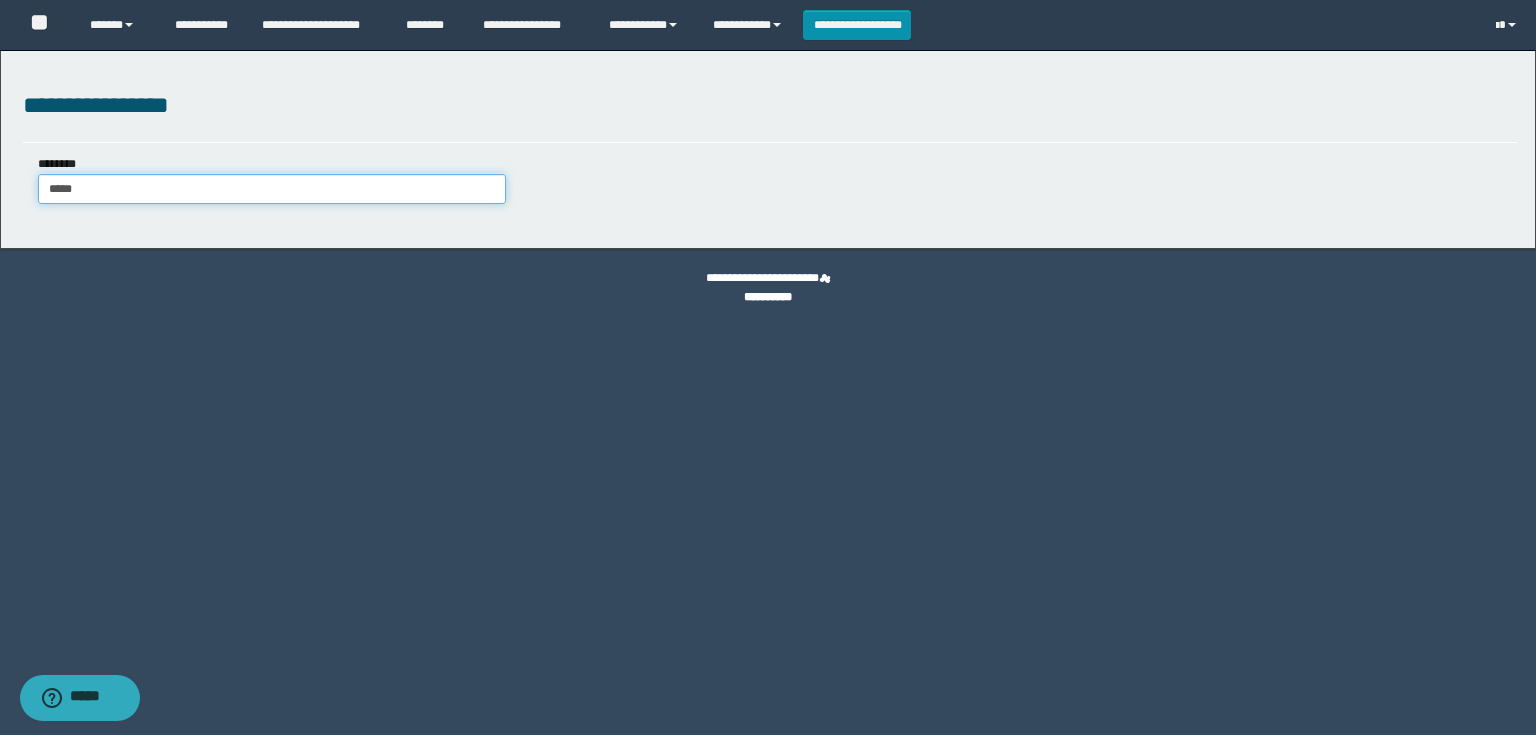 type on "*****" 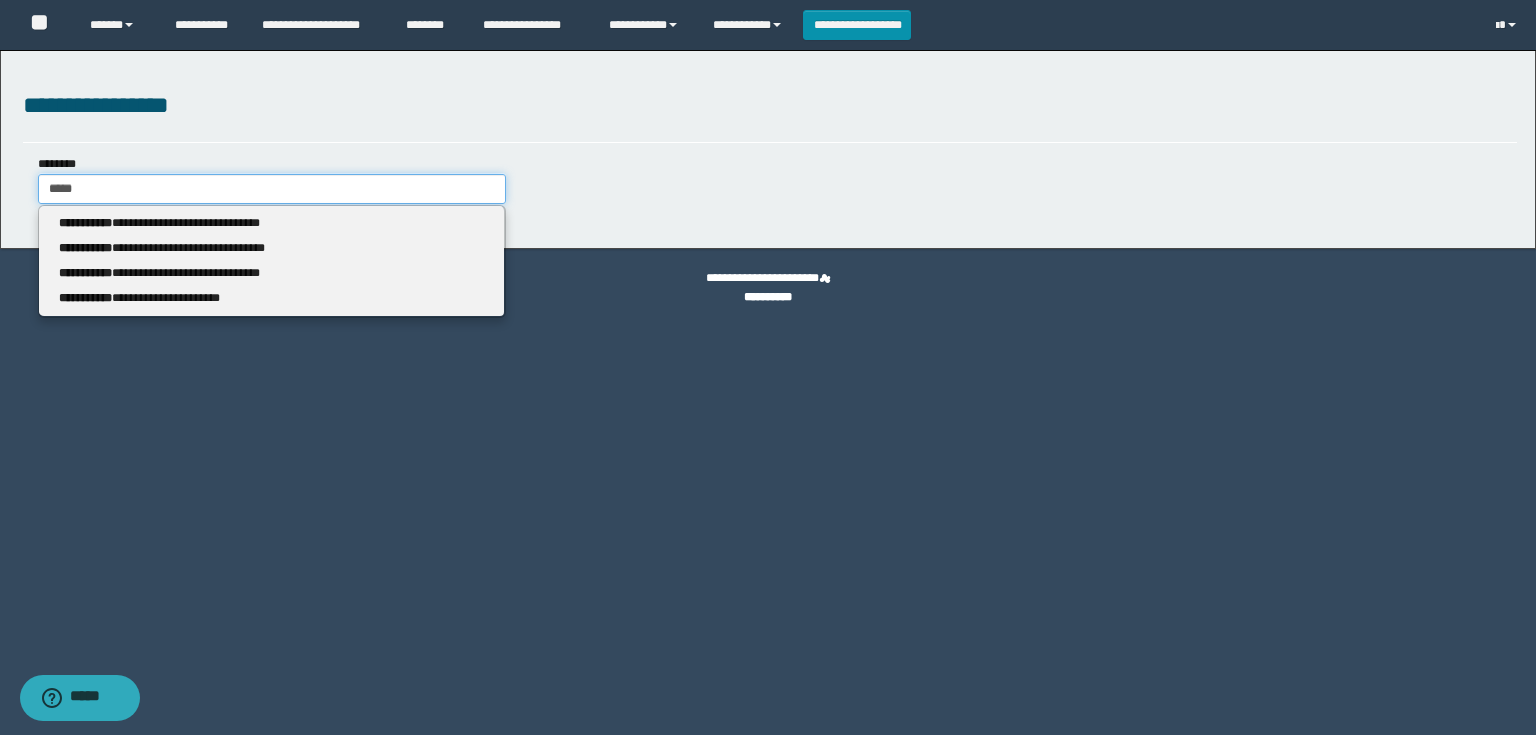 type 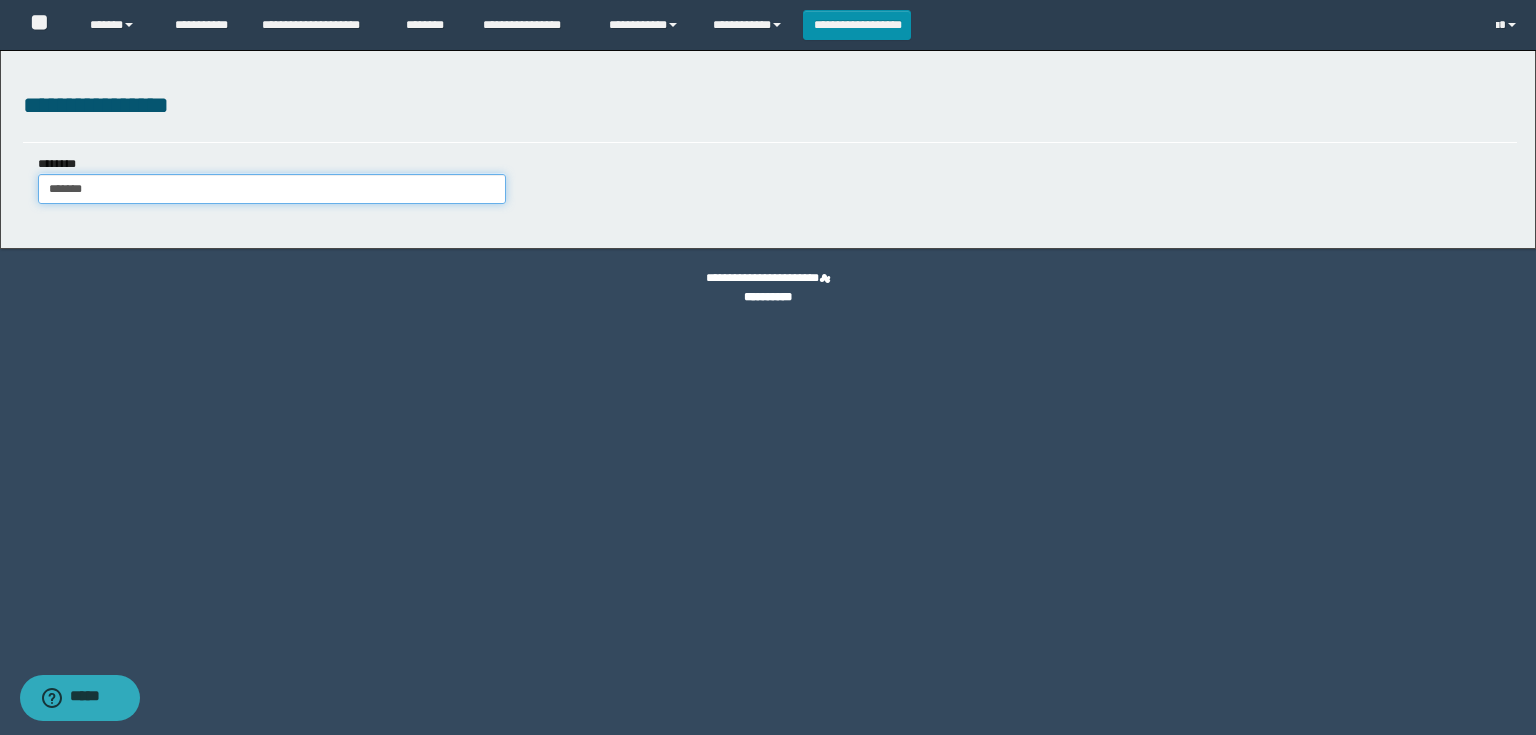type on "********" 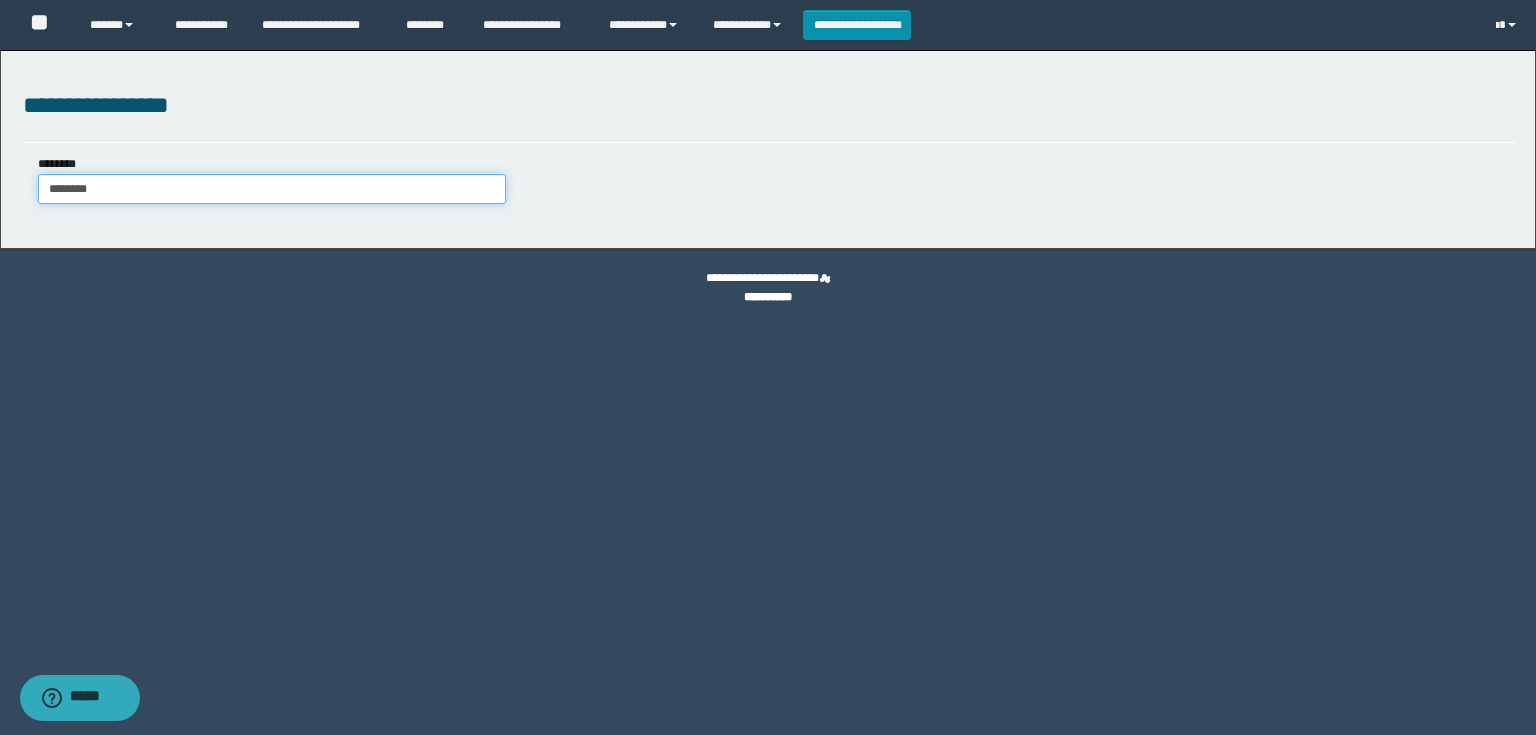 type on "********" 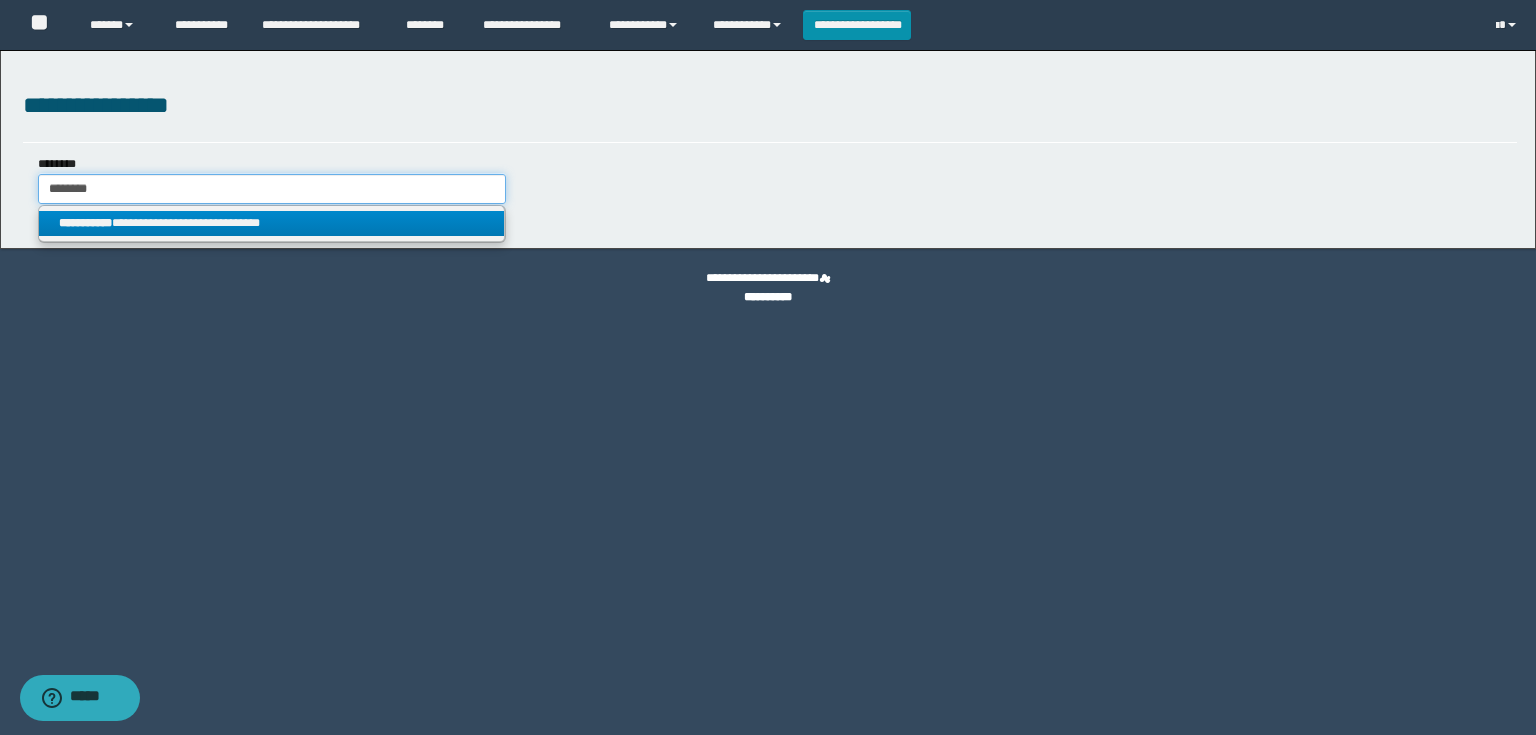 type on "********" 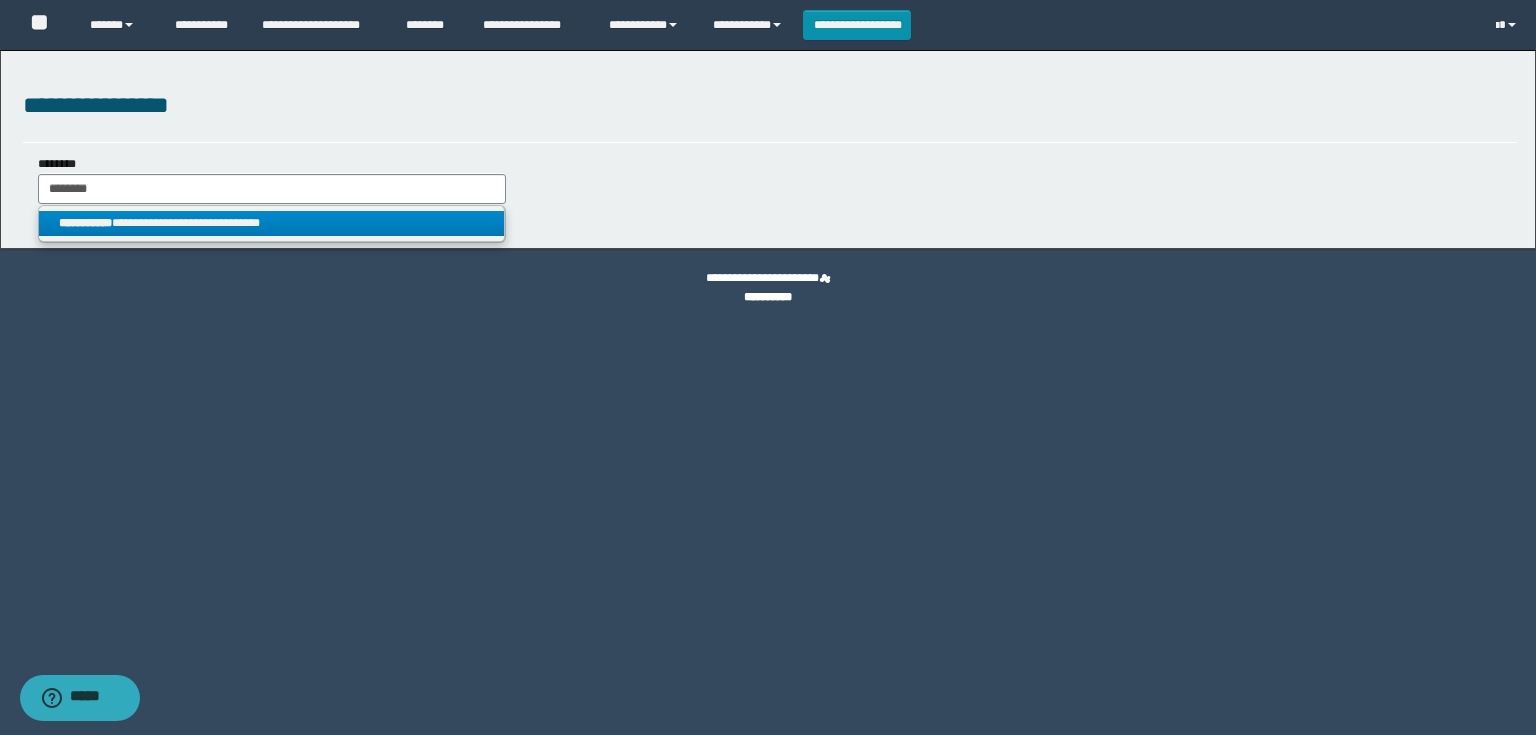 click on "**********" at bounding box center [272, 223] 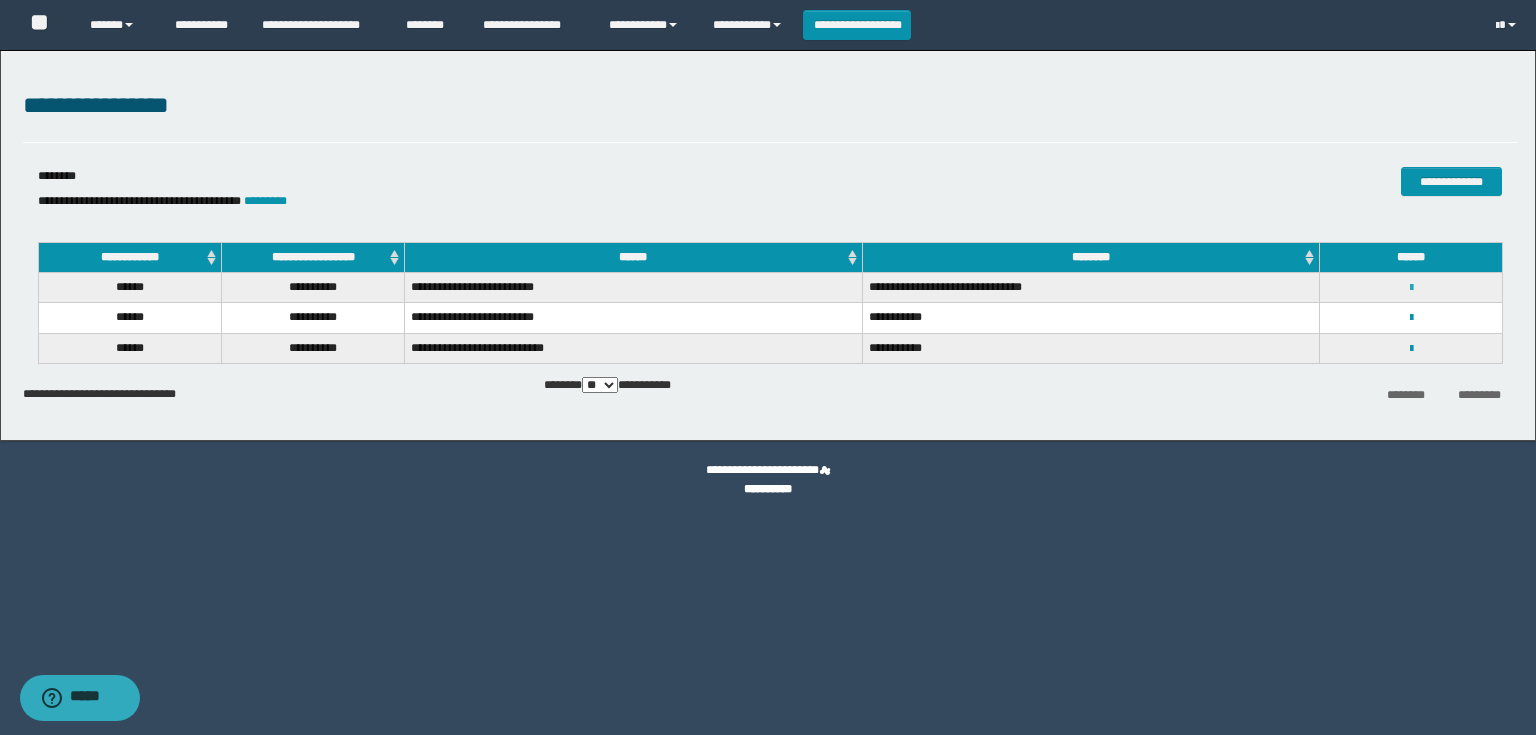 click at bounding box center (1411, 288) 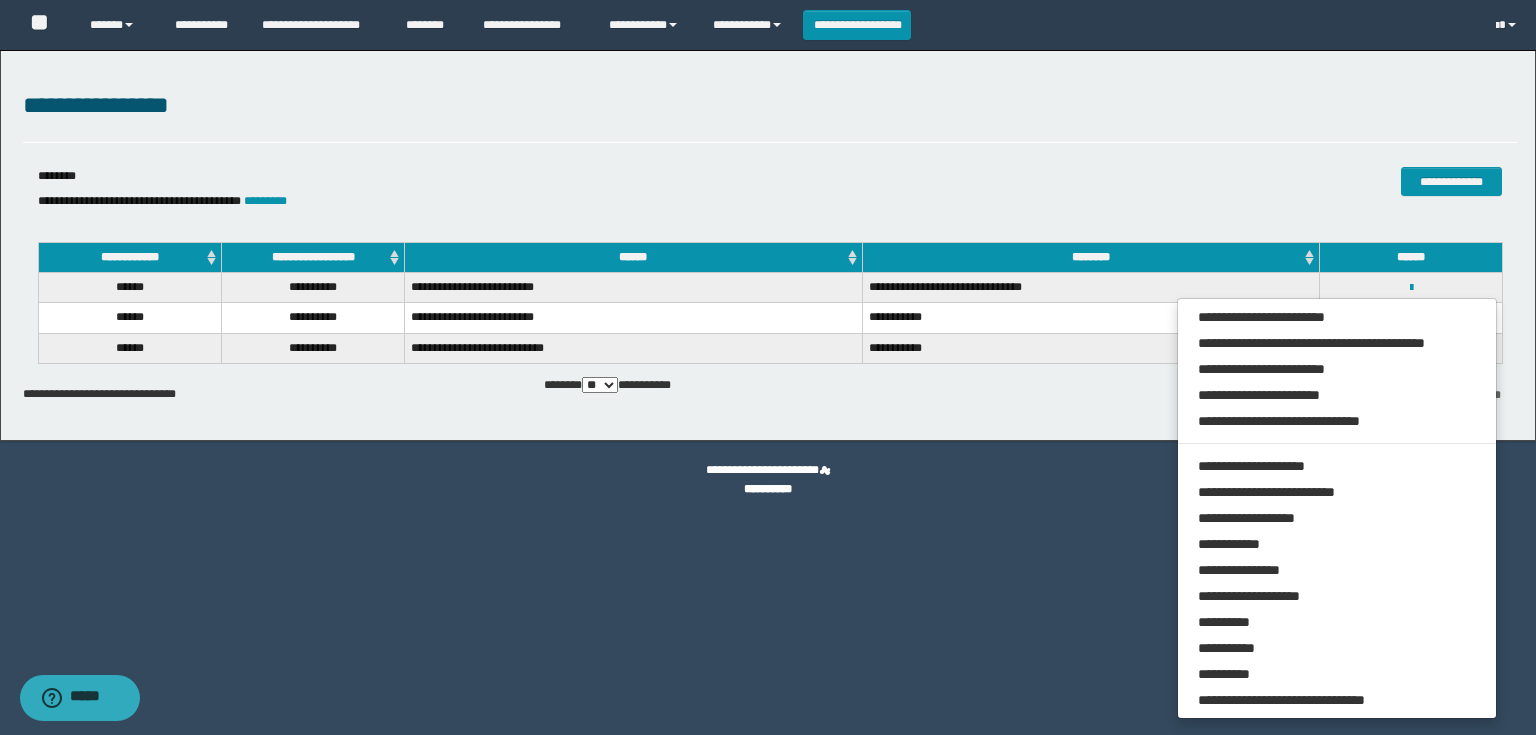 click on "**********" at bounding box center (768, 480) 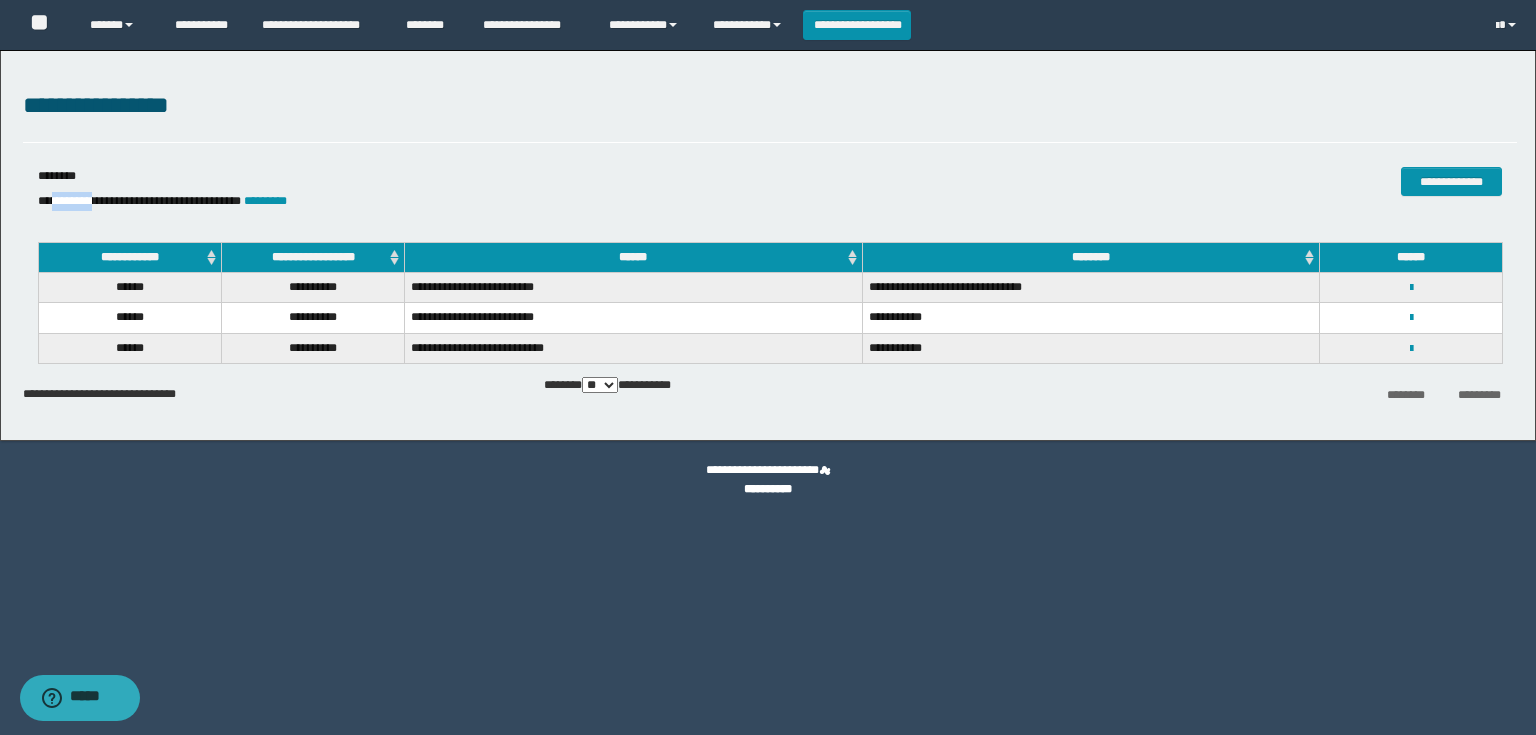 drag, startPoint x: 105, startPoint y: 206, endPoint x: 58, endPoint y: 205, distance: 47.010635 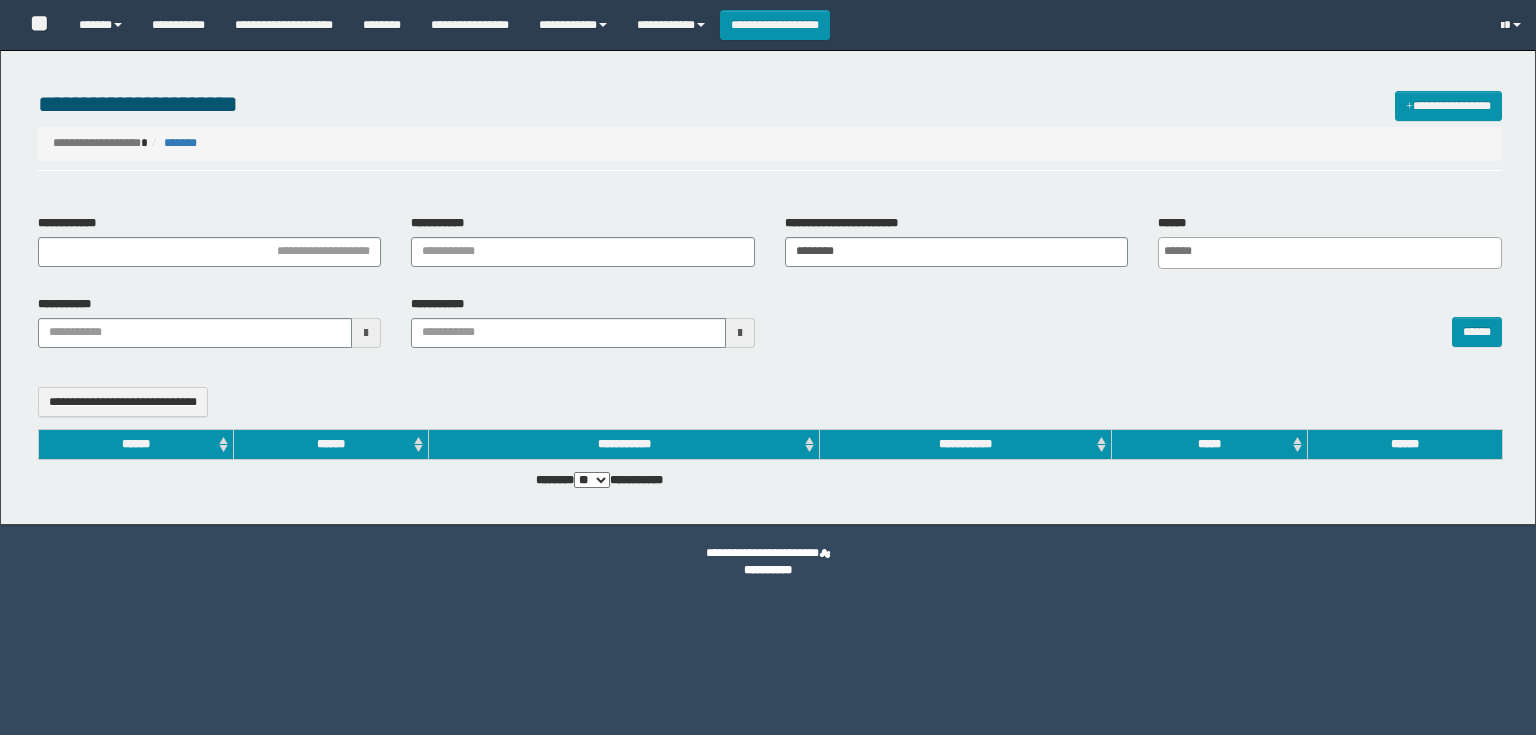 select 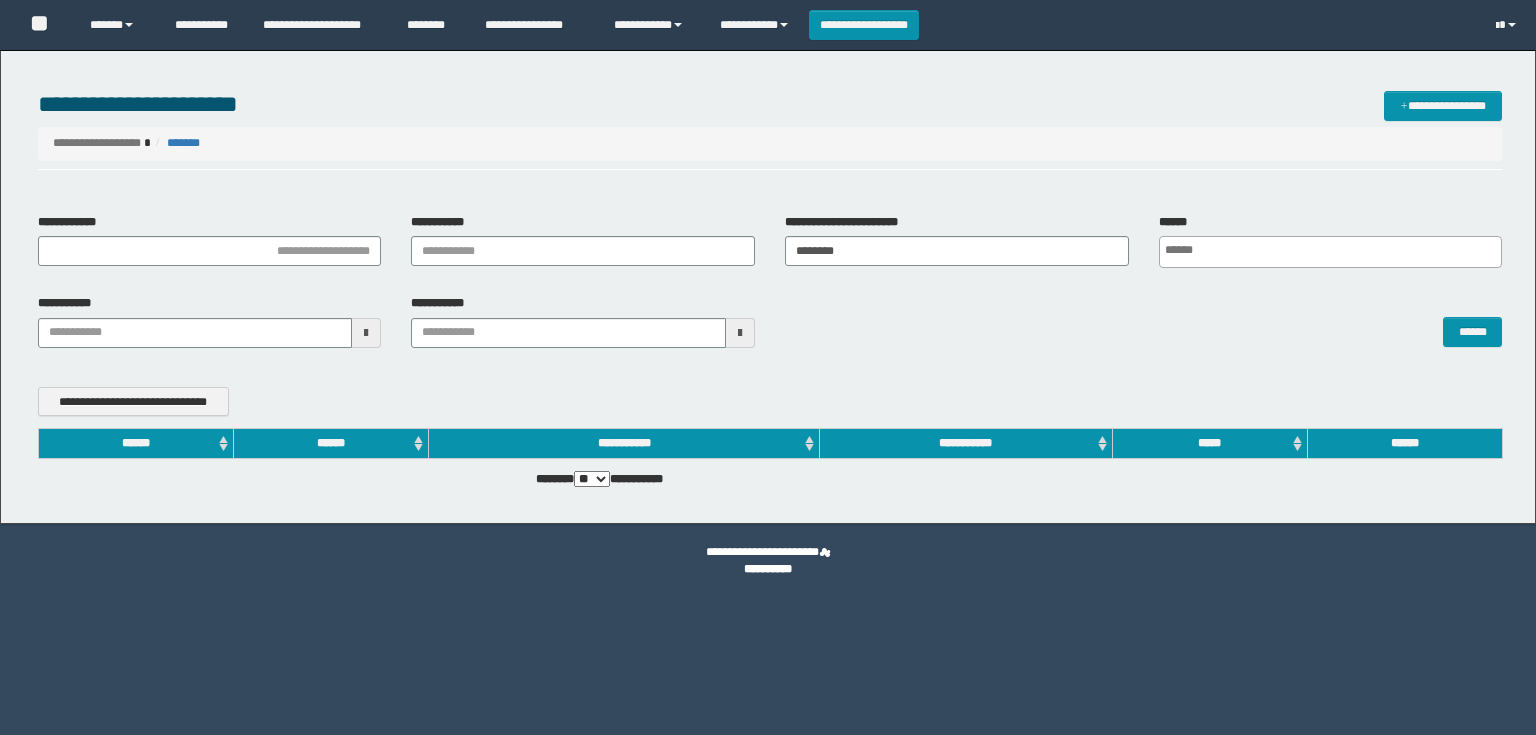 scroll, scrollTop: 0, scrollLeft: 0, axis: both 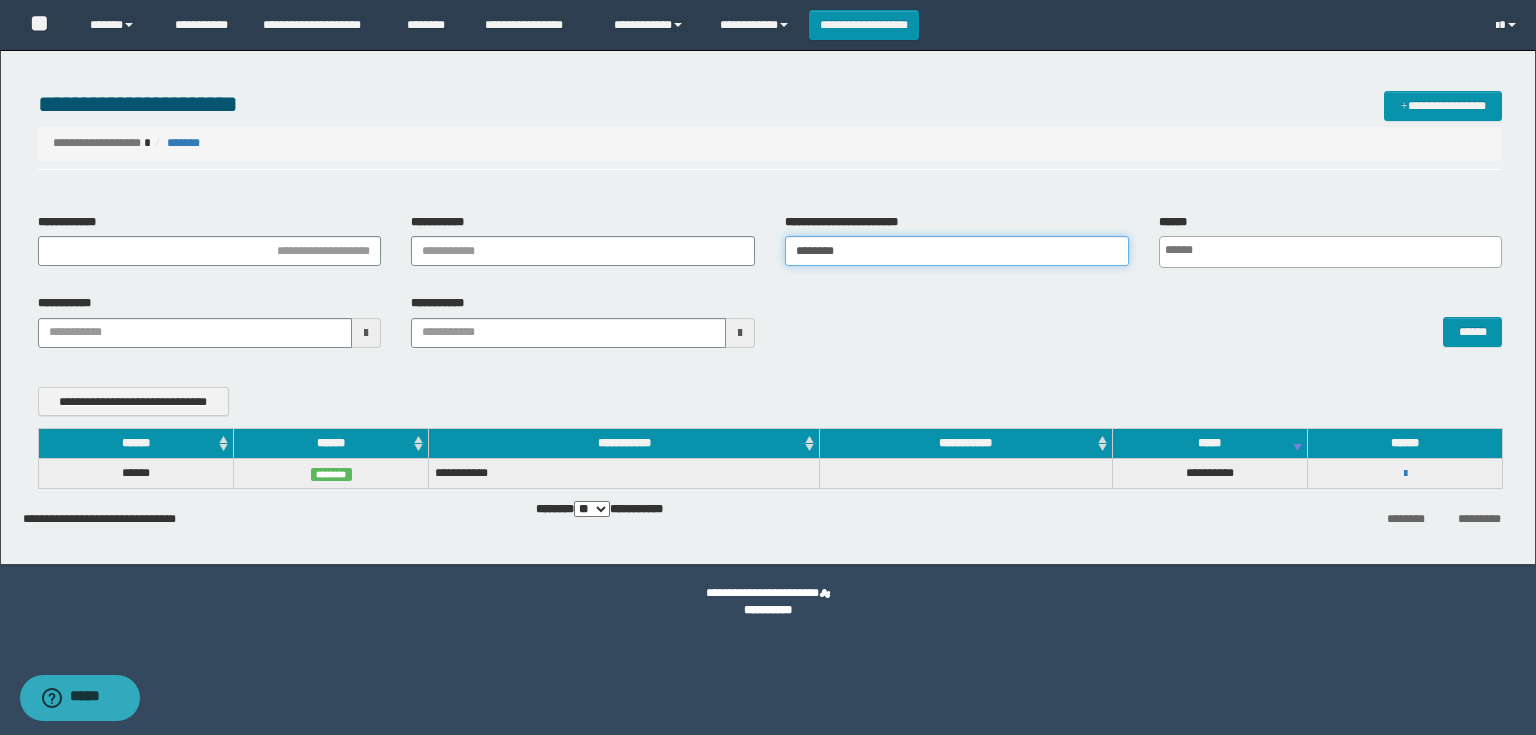 click on "********" at bounding box center [957, 251] 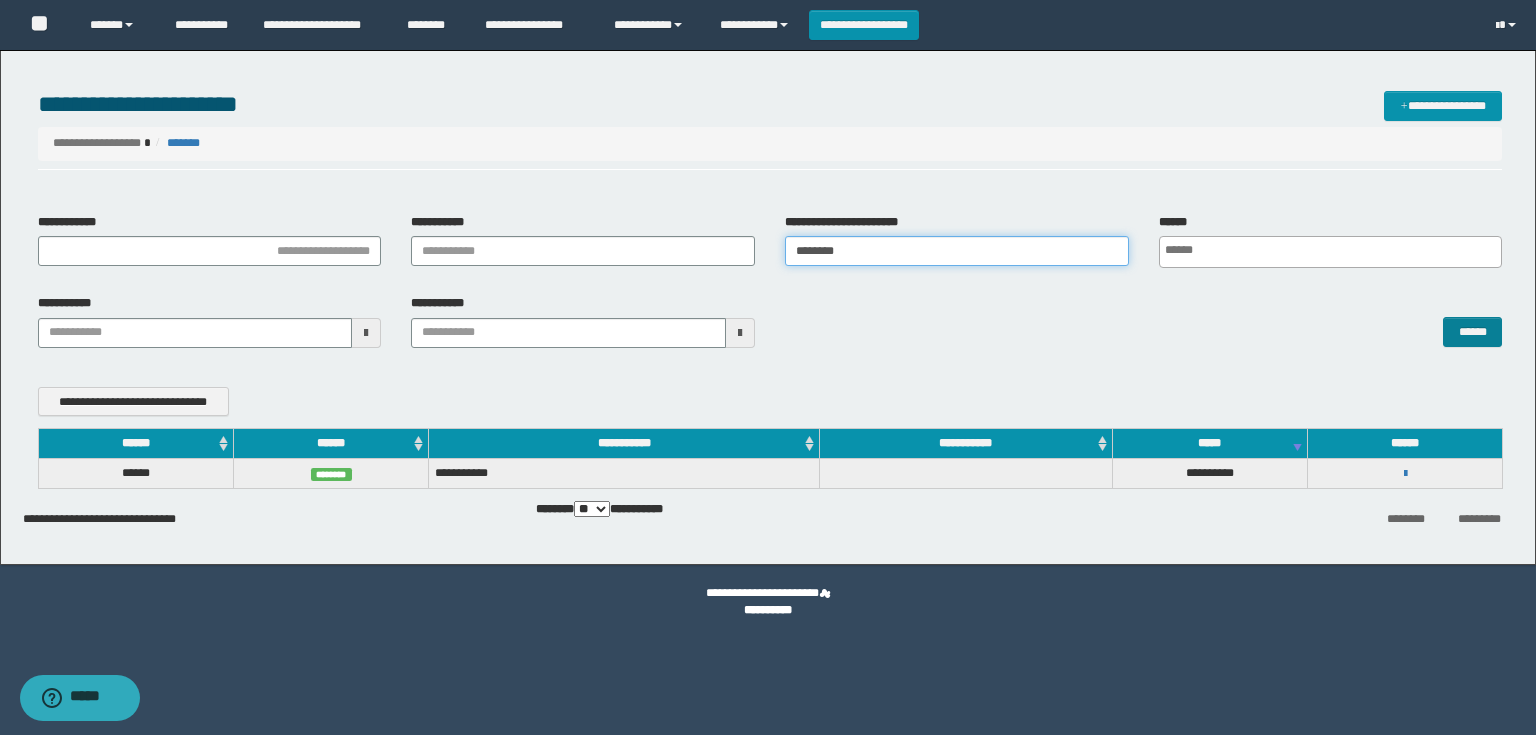 type on "********" 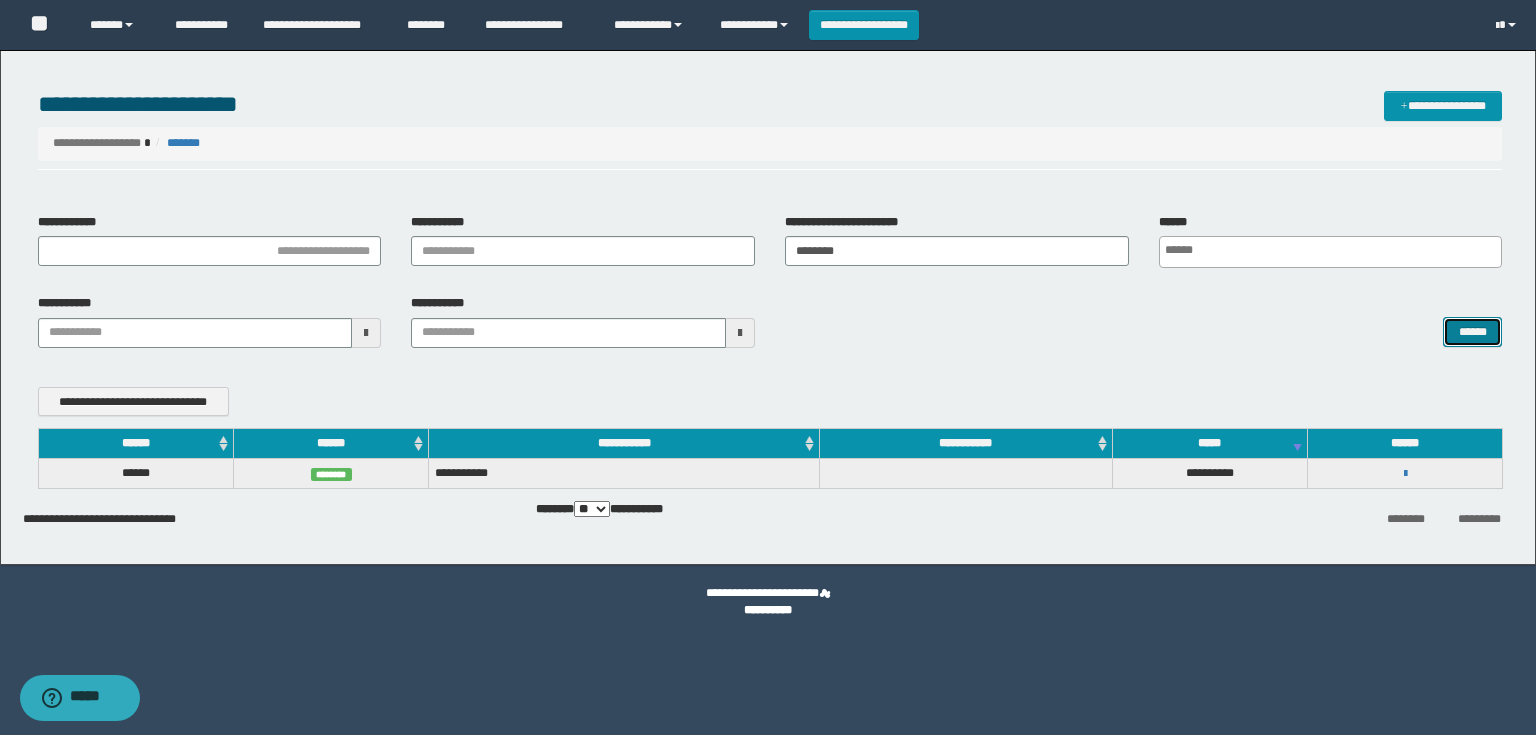 click on "******" at bounding box center (1472, 332) 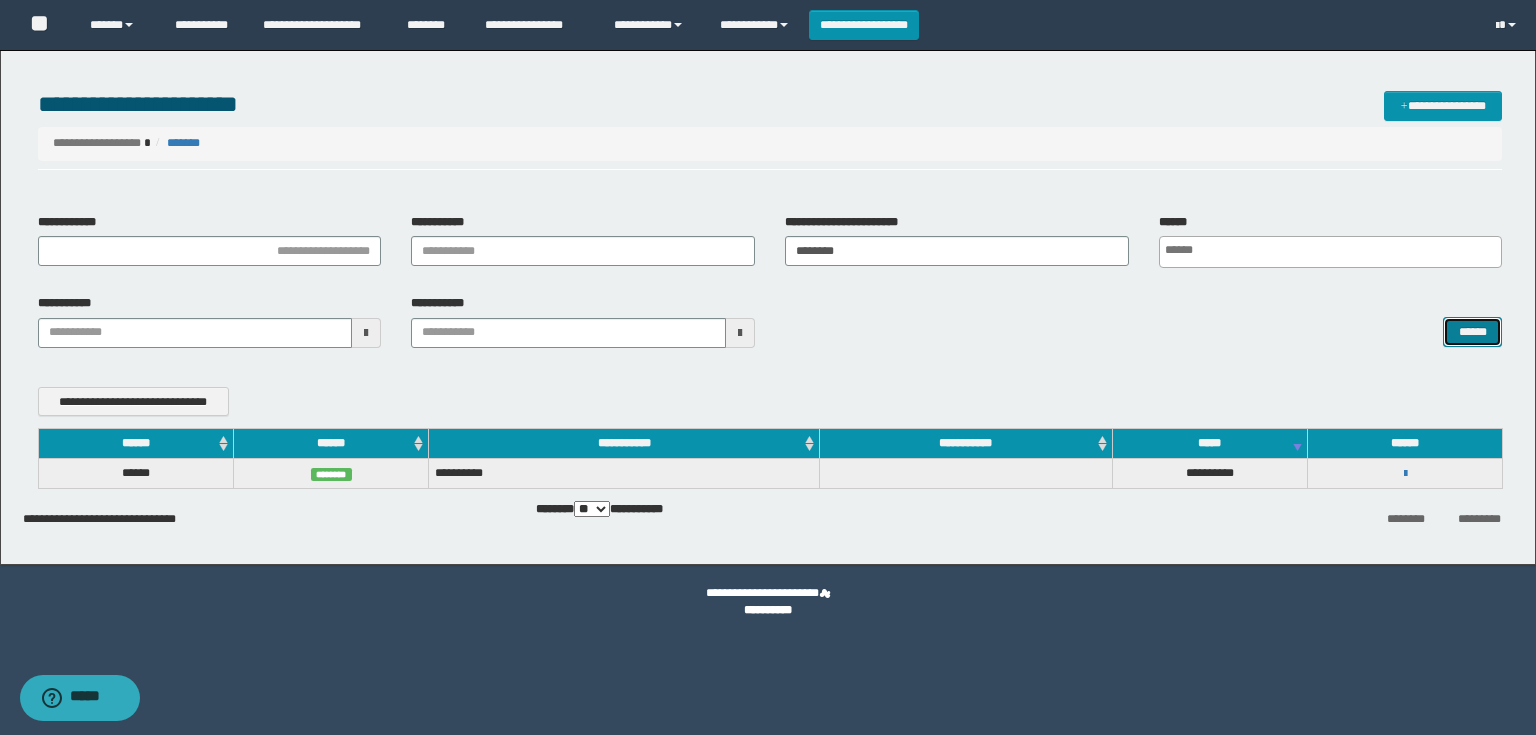 click on "******" at bounding box center (1472, 332) 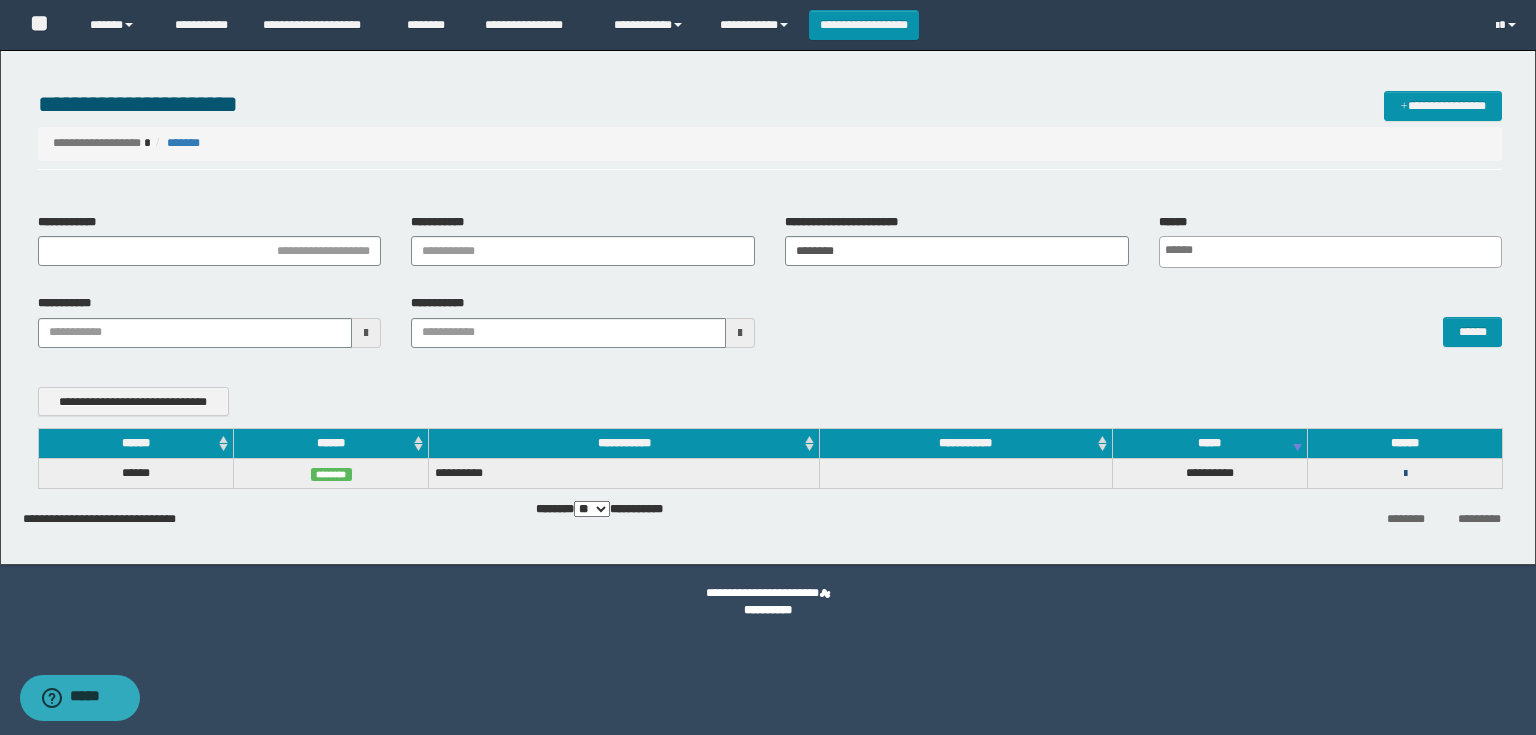 click at bounding box center [1405, 474] 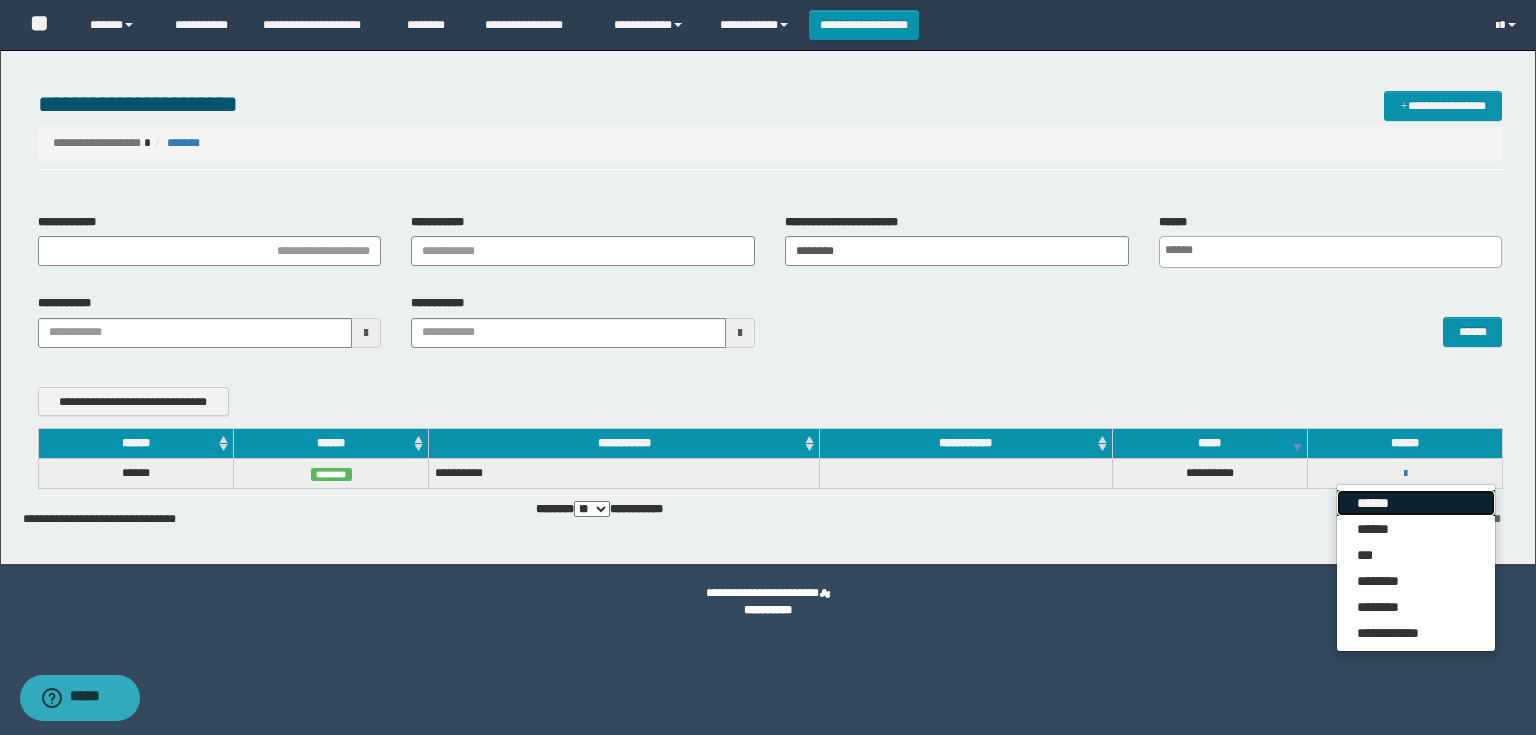 click on "******" at bounding box center (1416, 503) 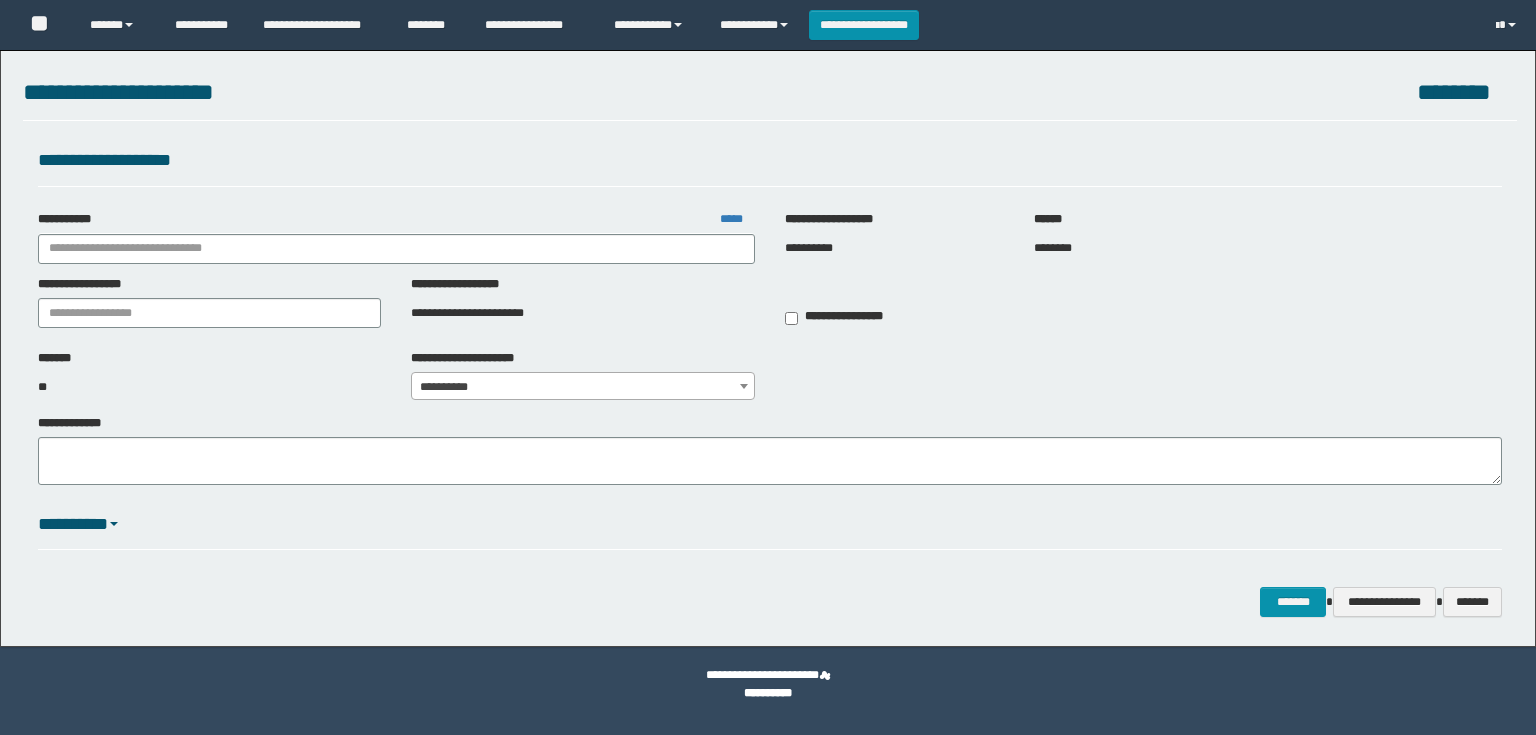 scroll, scrollTop: 0, scrollLeft: 0, axis: both 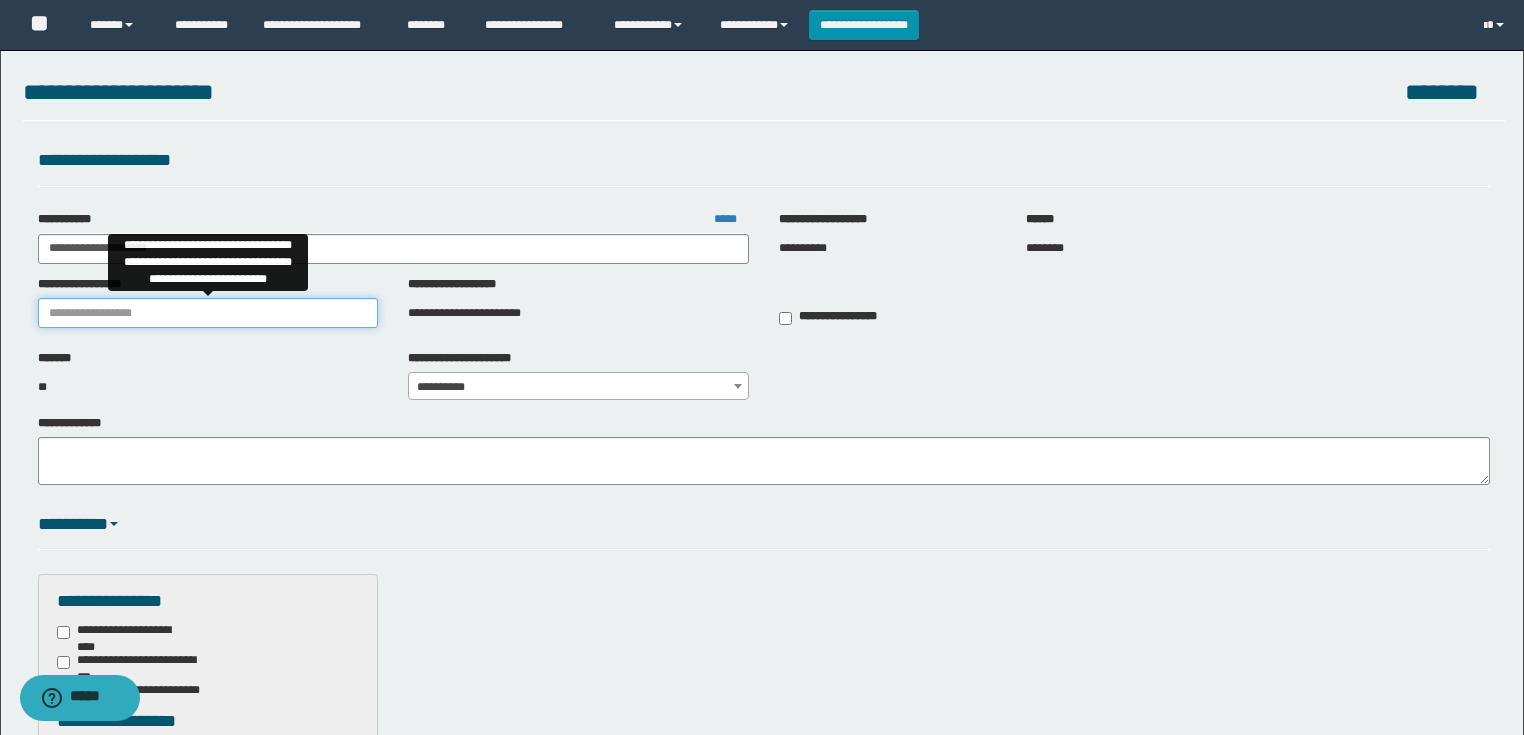 click on "**********" at bounding box center [208, 313] 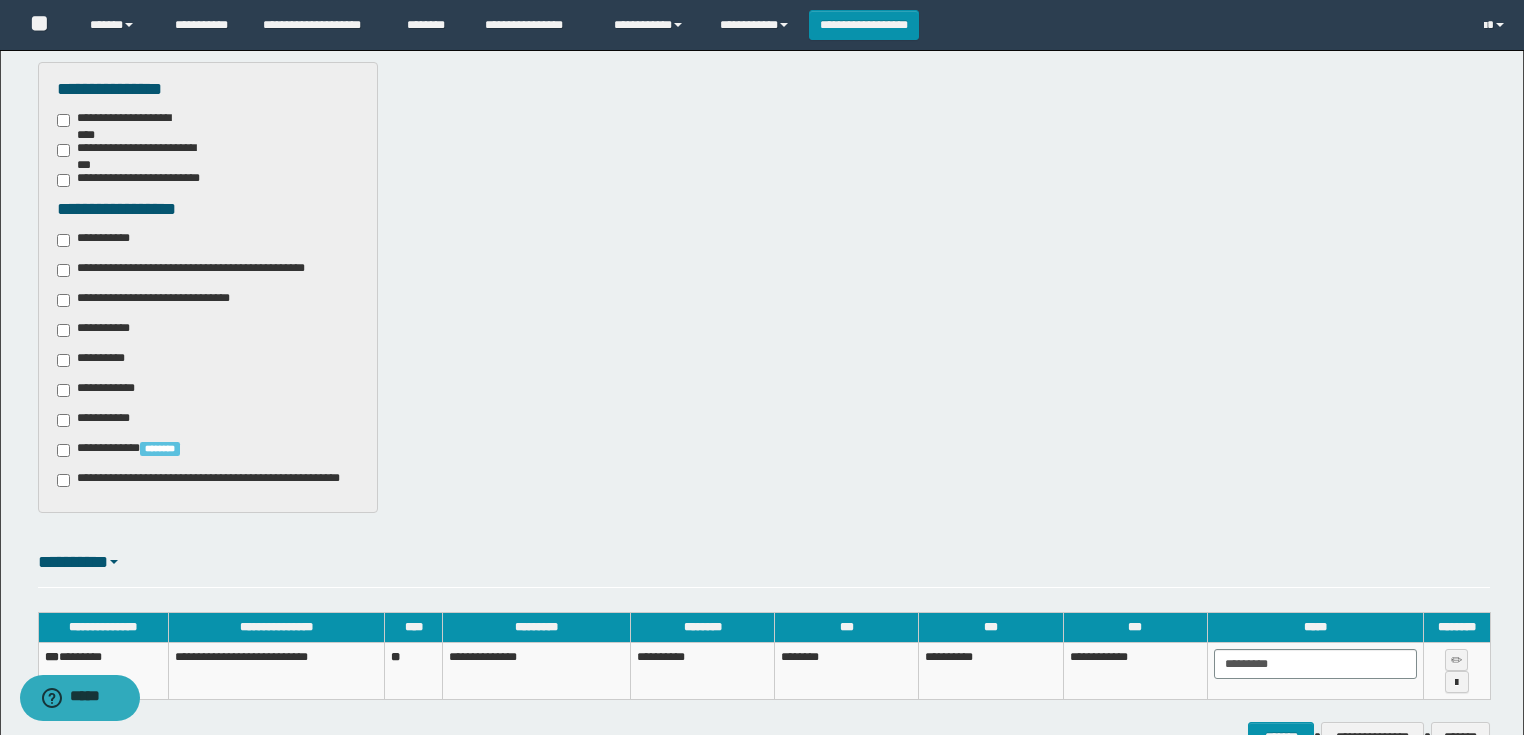 scroll, scrollTop: 633, scrollLeft: 0, axis: vertical 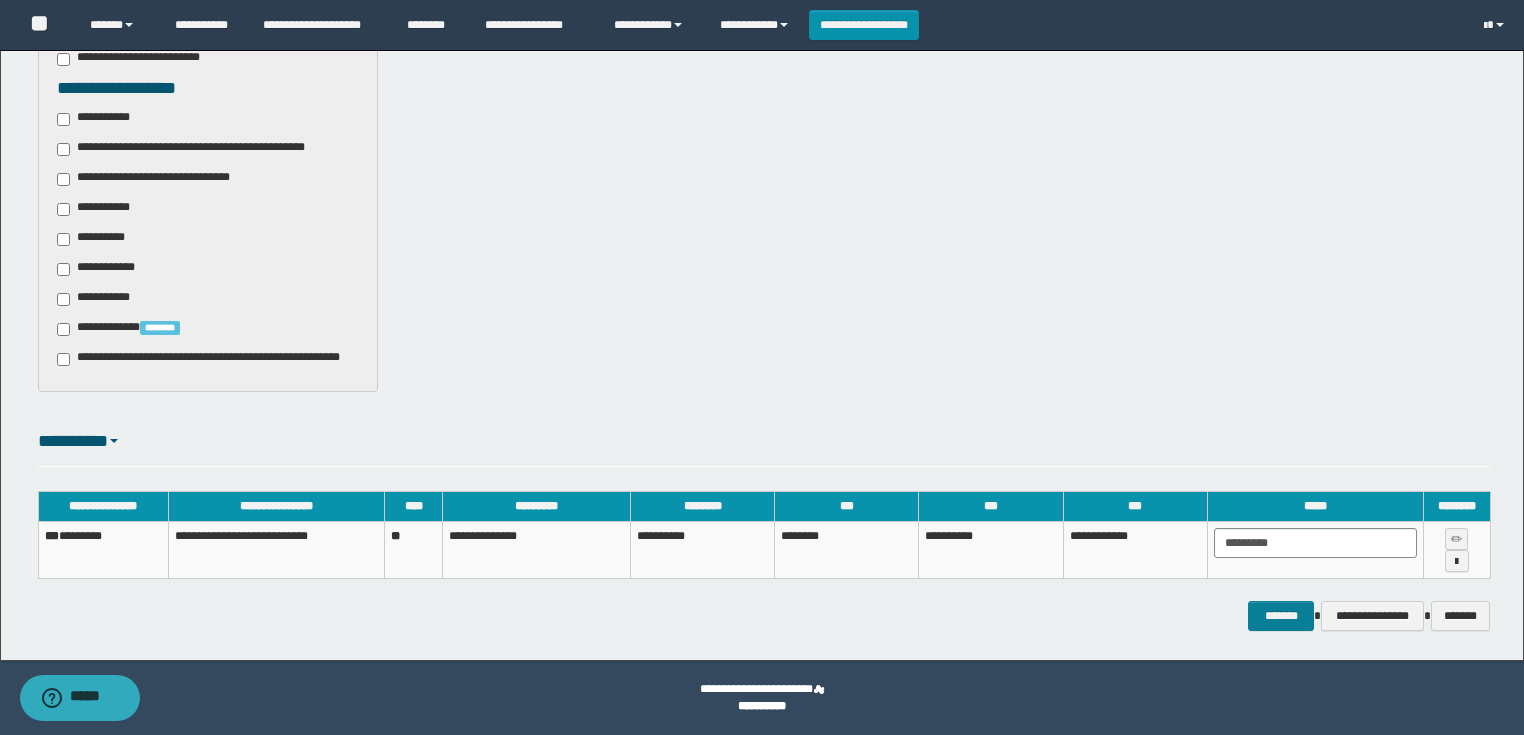 type on "**********" 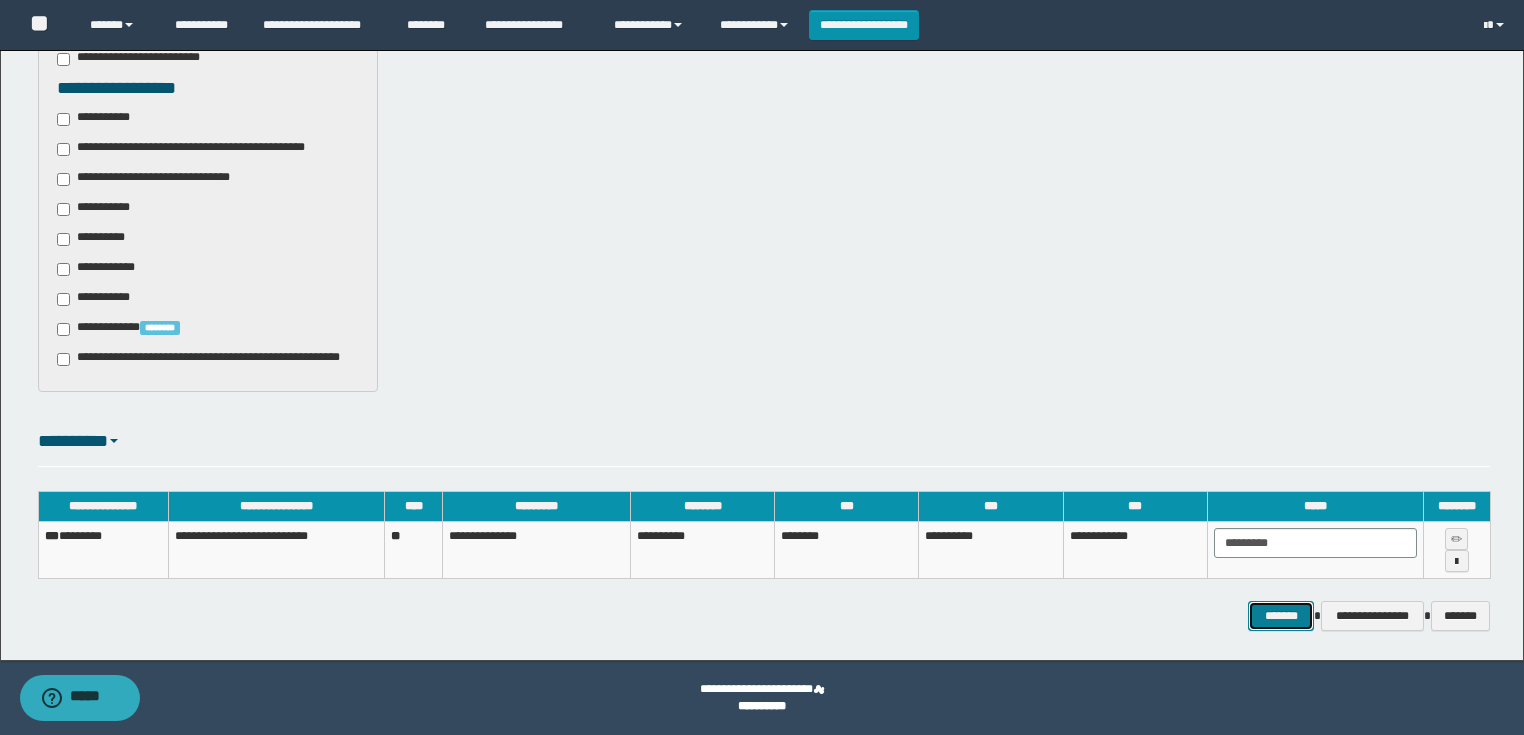click on "*******" at bounding box center [1281, 616] 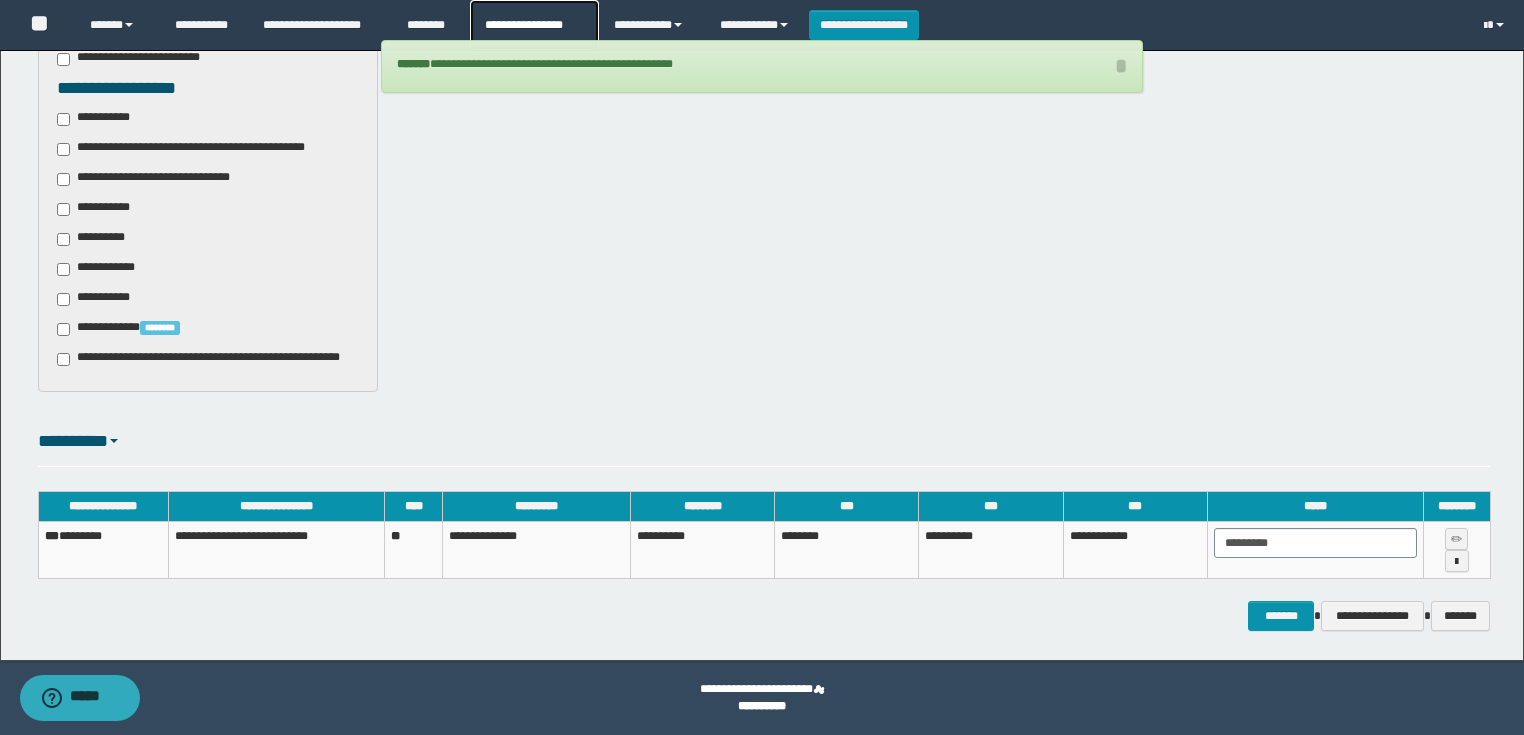 click on "**********" at bounding box center [534, 25] 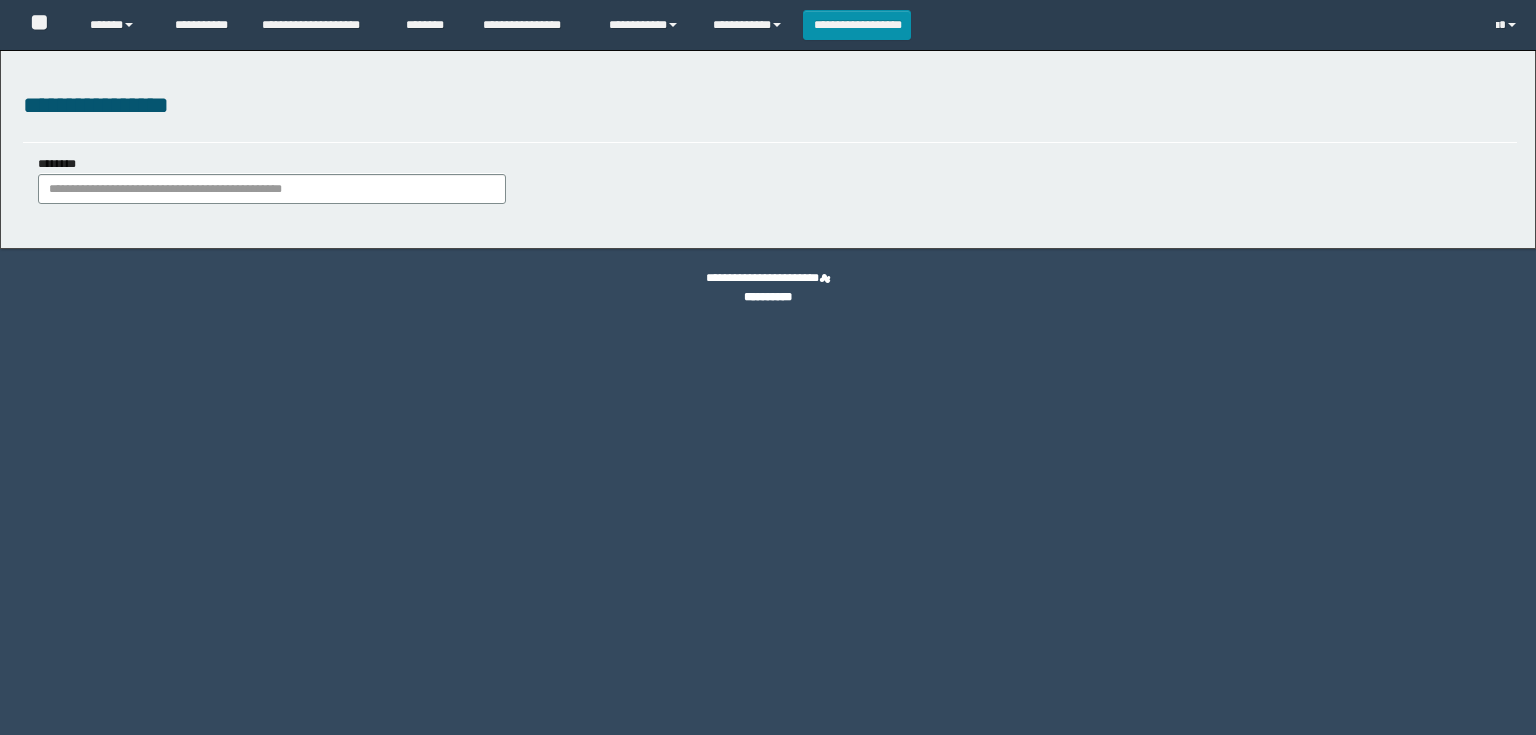 scroll, scrollTop: 0, scrollLeft: 0, axis: both 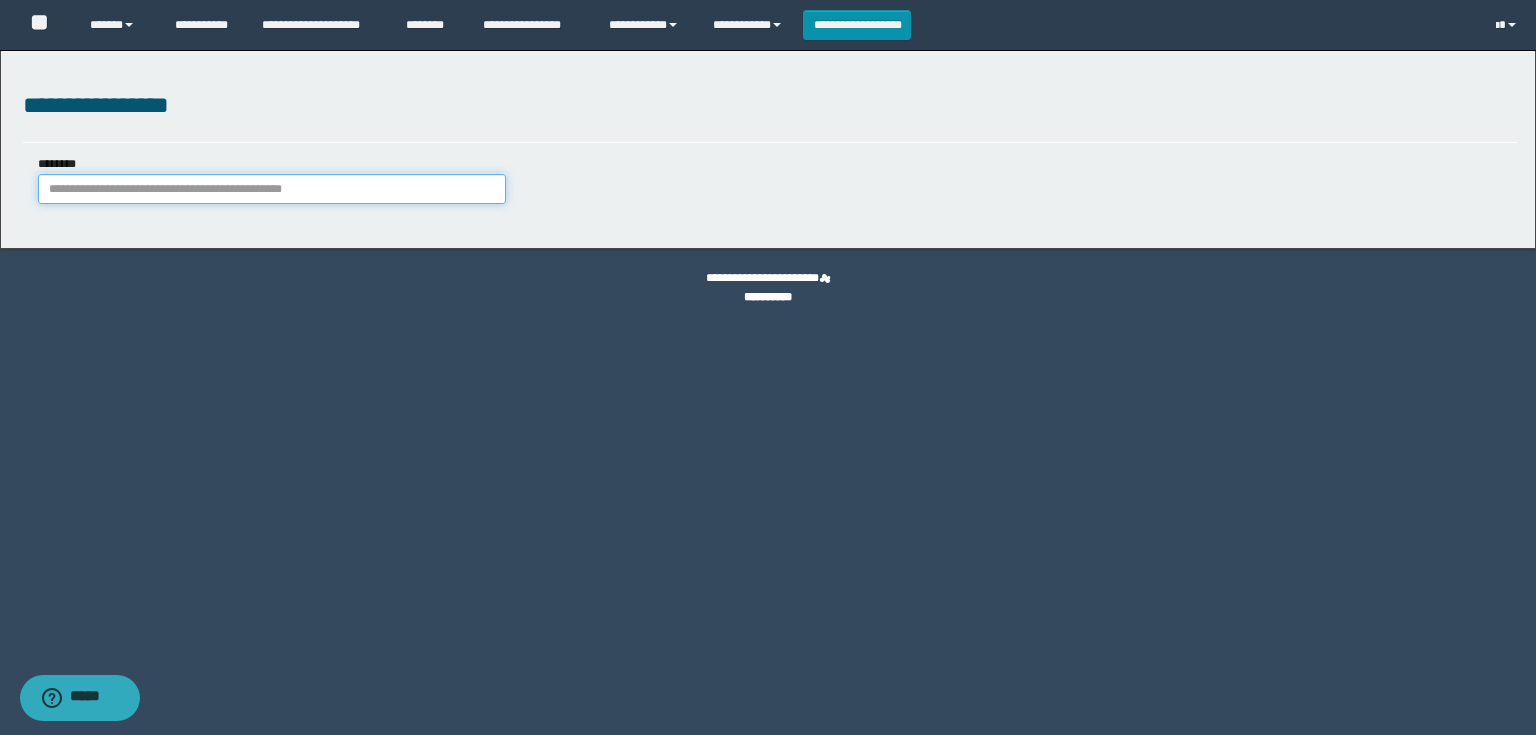 click on "********" at bounding box center (272, 189) 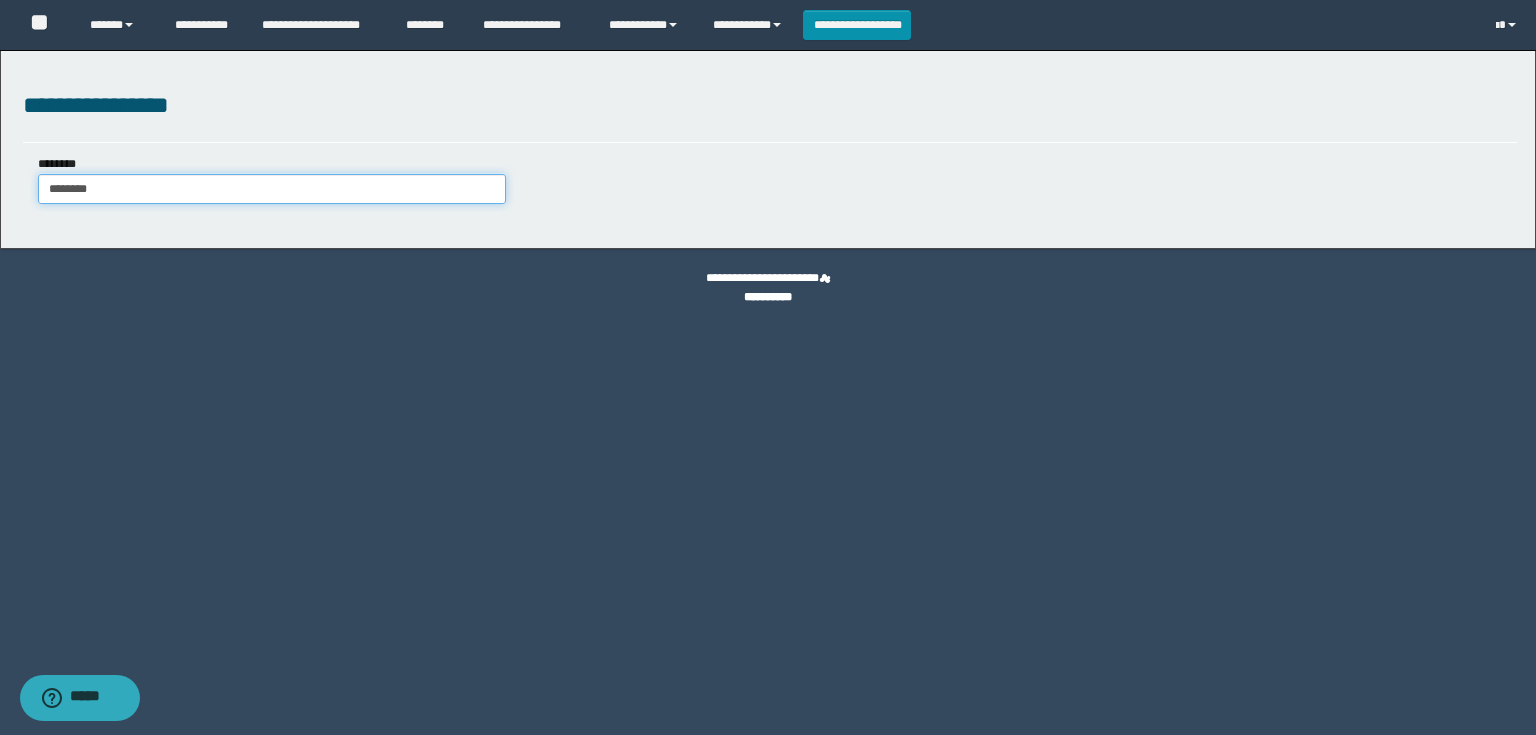 type on "********" 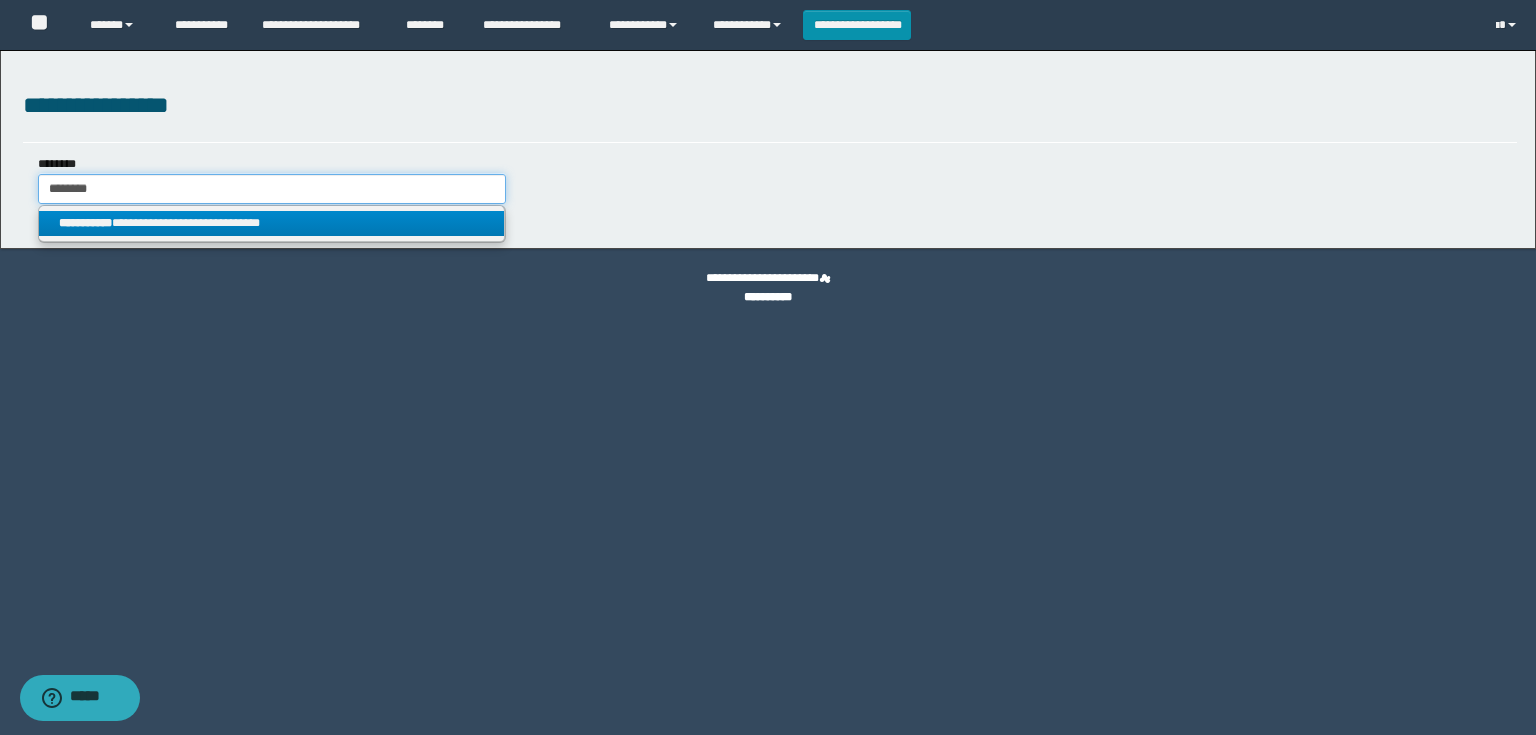 type on "********" 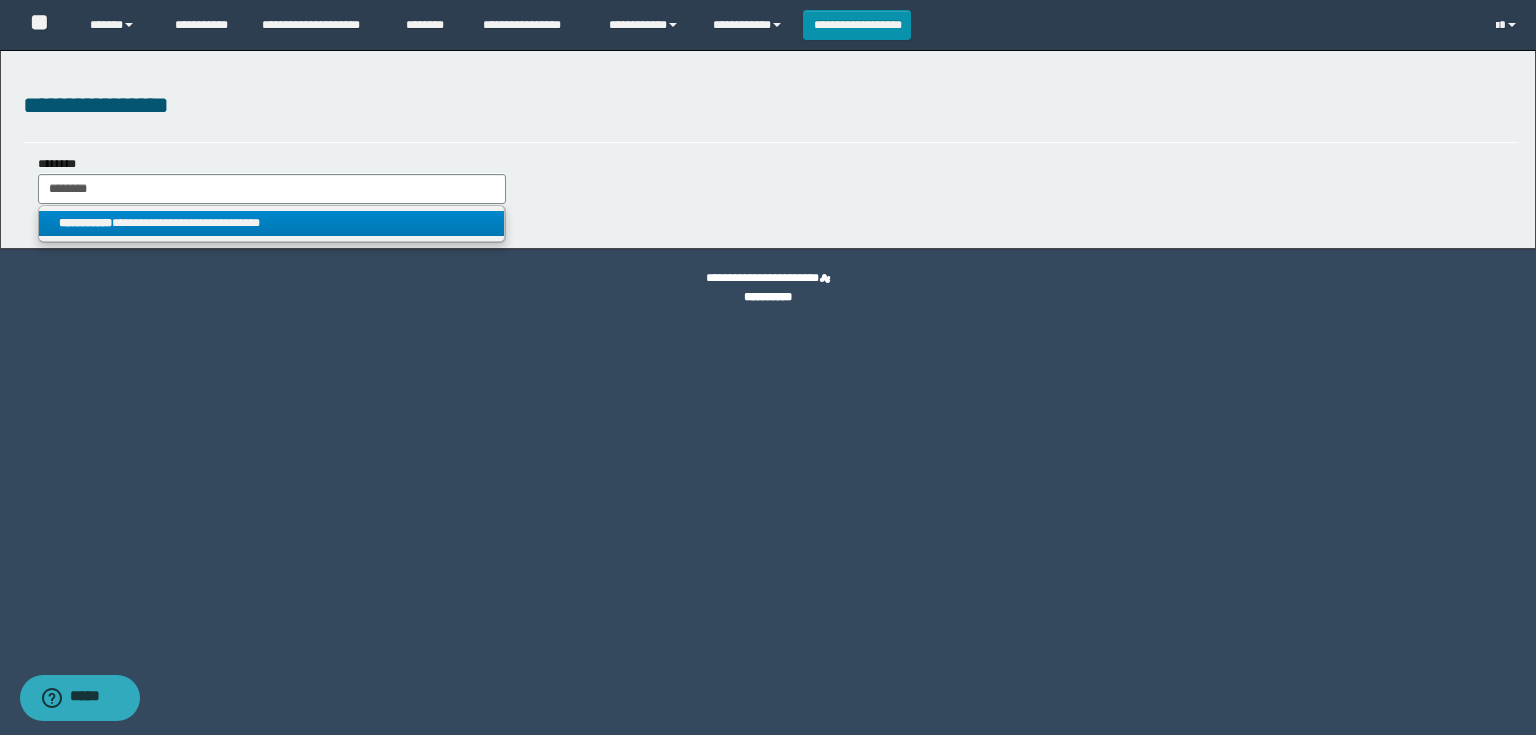 click on "**********" at bounding box center (272, 223) 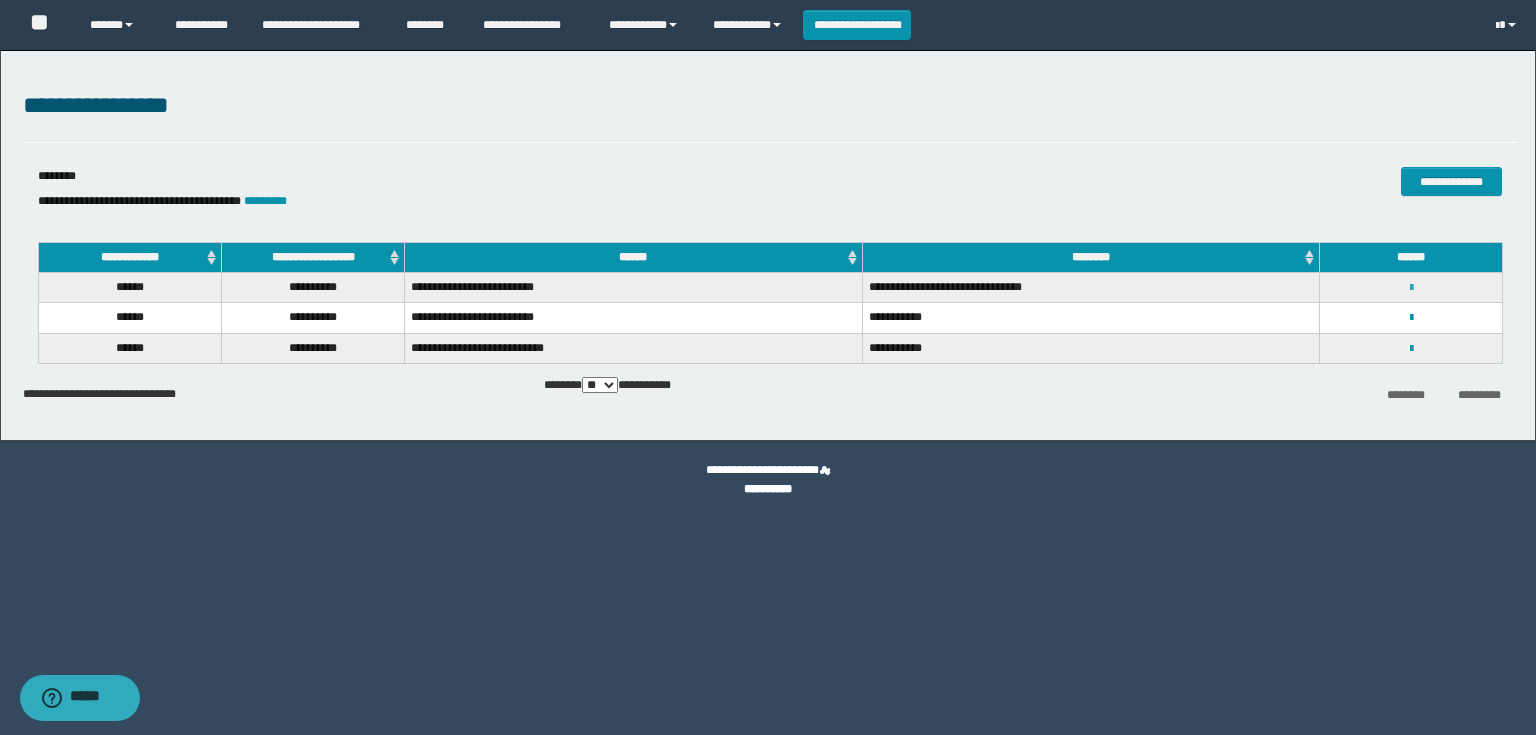 click at bounding box center [1411, 288] 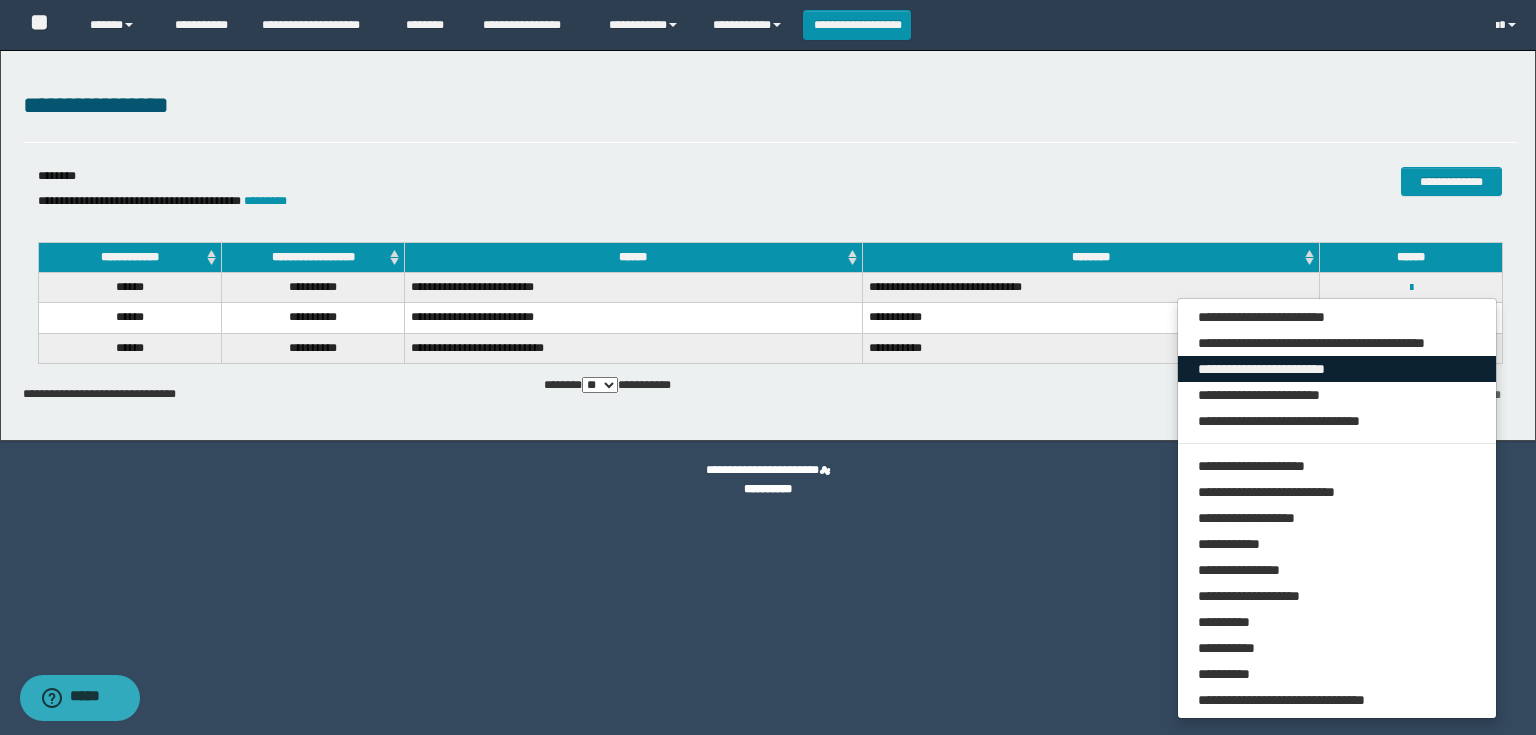 click on "**********" at bounding box center (1337, 369) 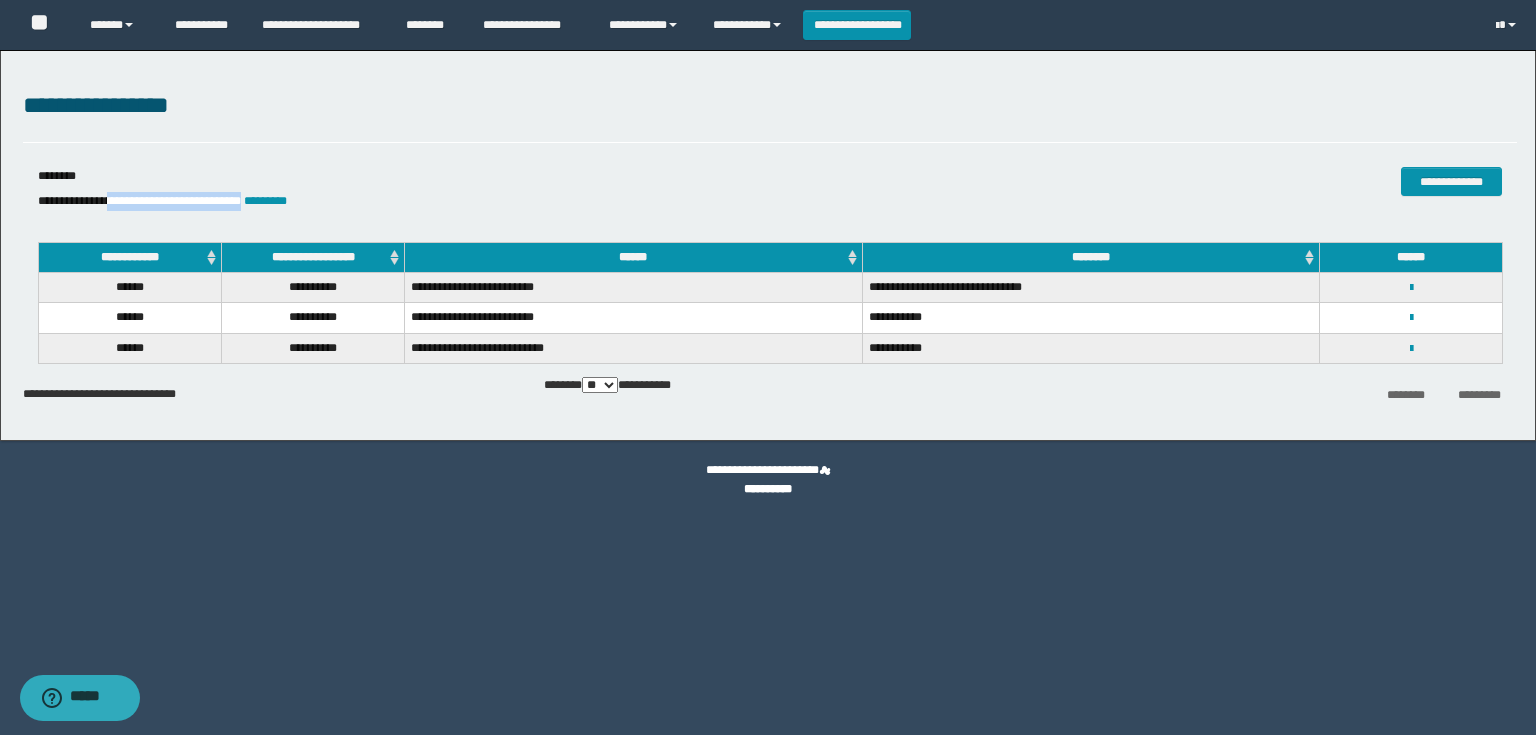 drag, startPoint x: 312, startPoint y: 200, endPoint x: 112, endPoint y: 207, distance: 200.12247 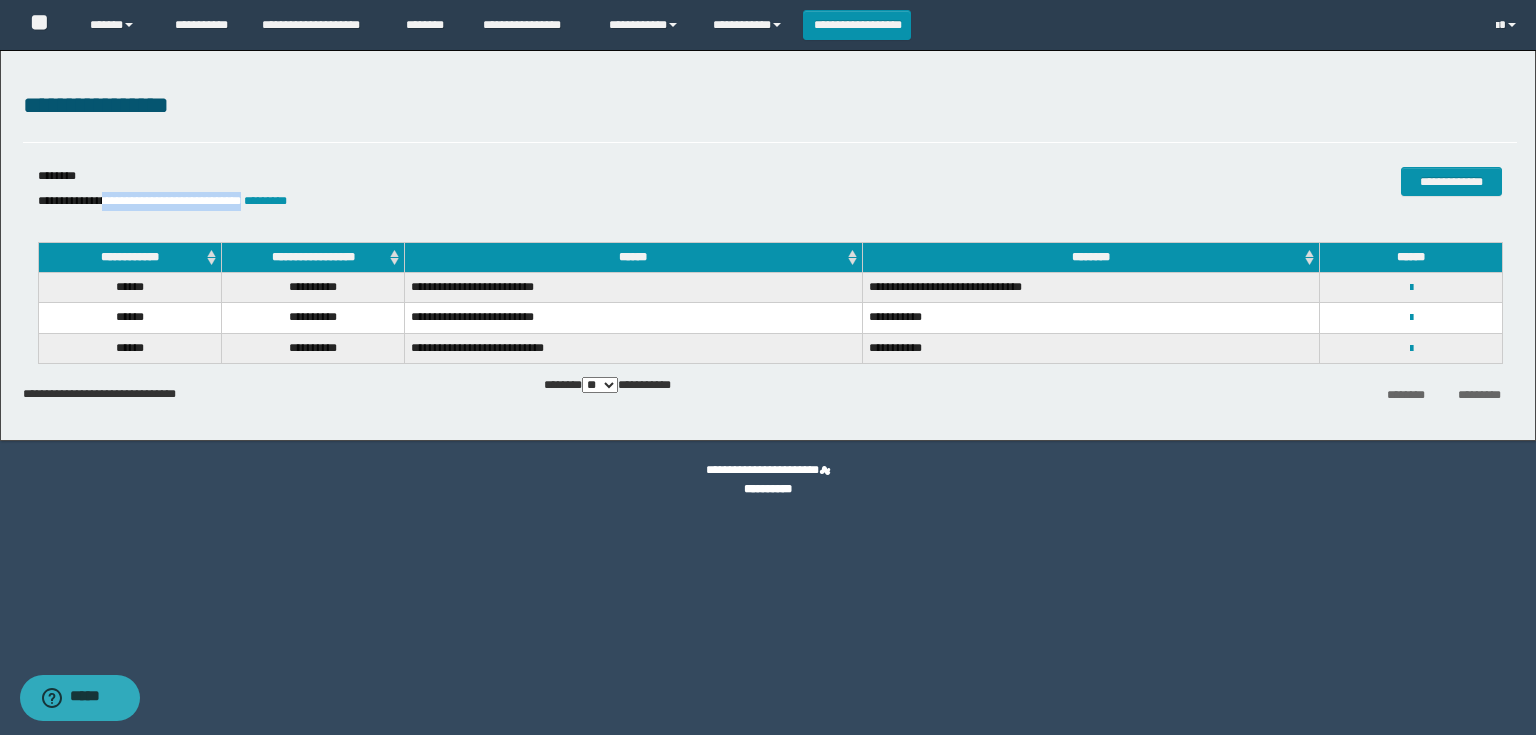 copy on "**********" 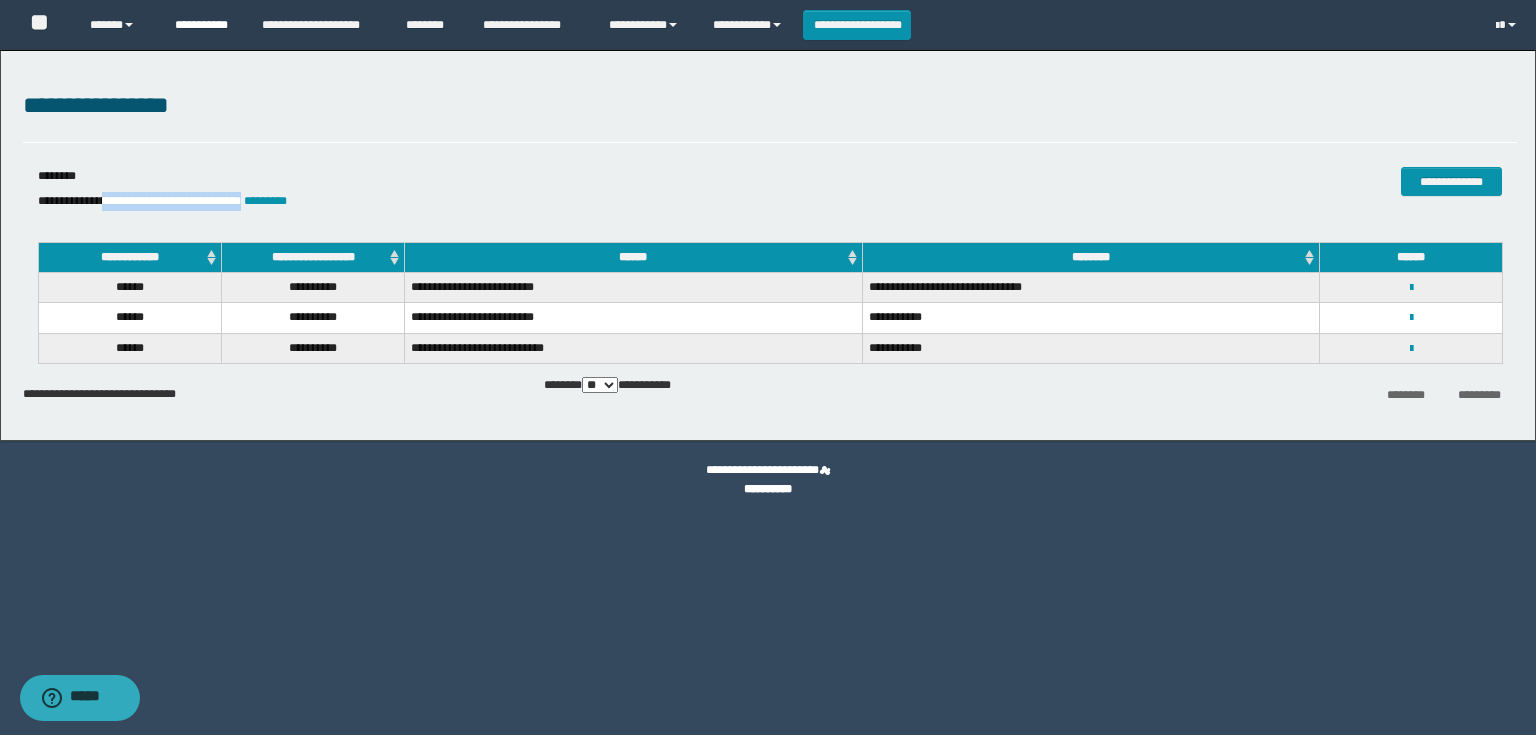 copy on "**********" 